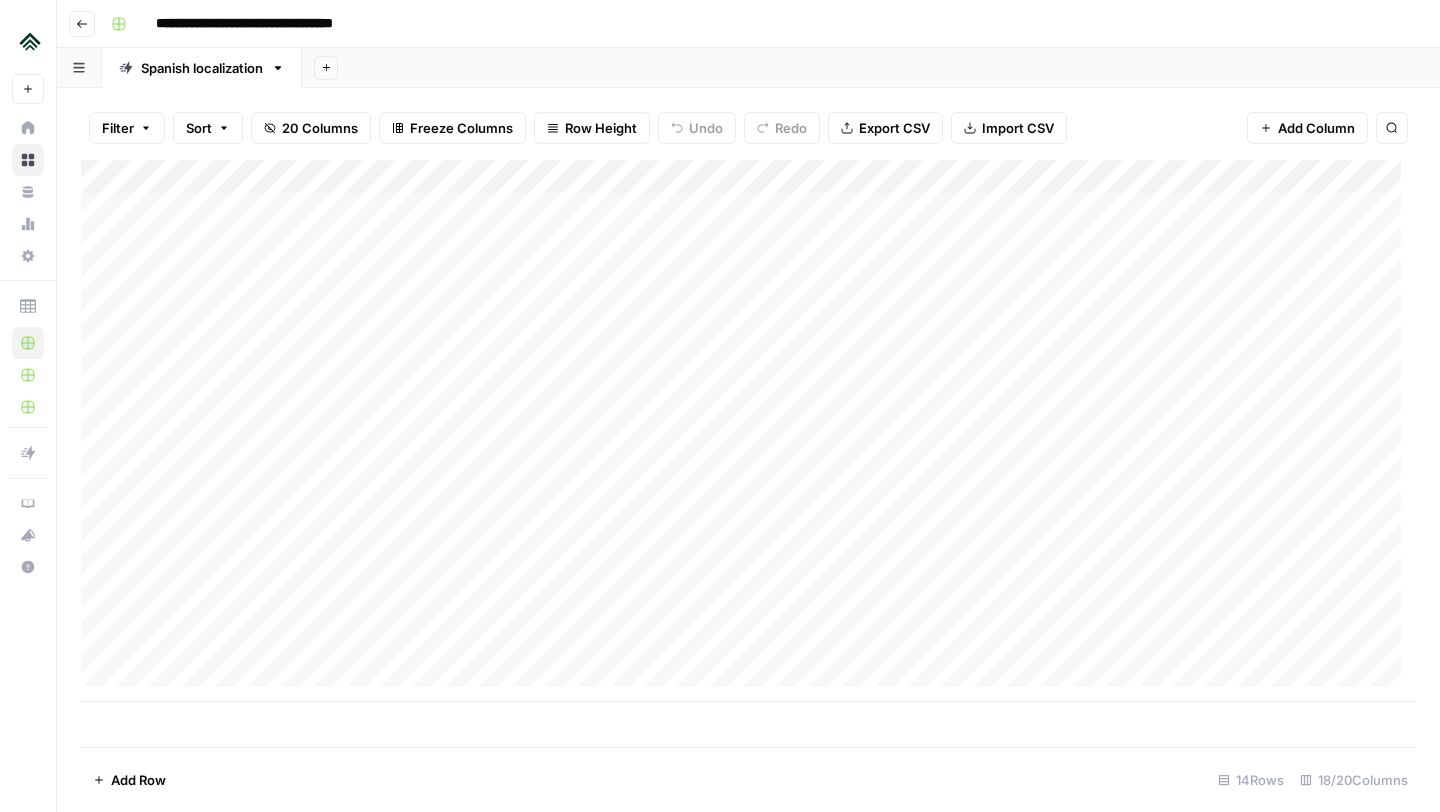 scroll, scrollTop: 0, scrollLeft: 0, axis: both 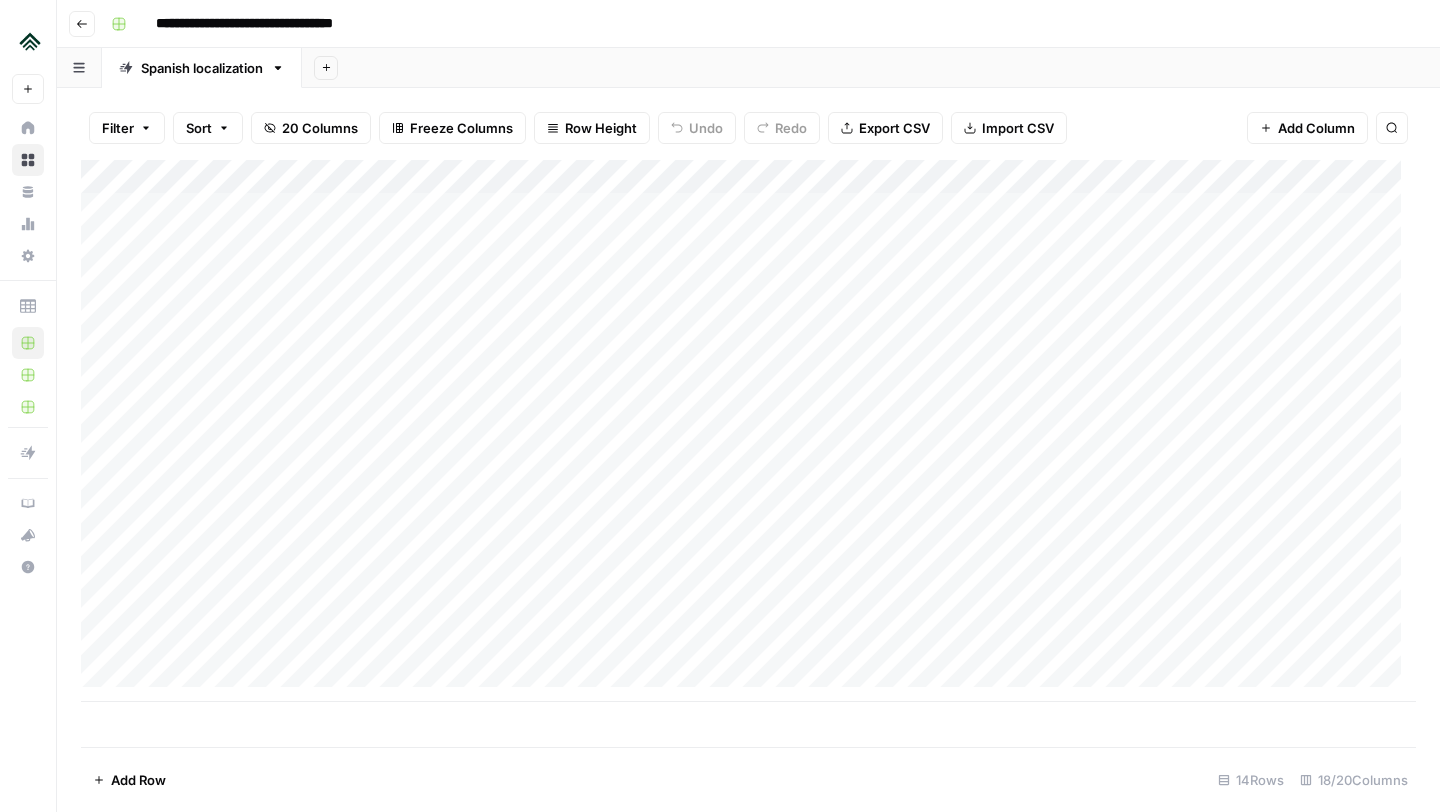 click on "Add Column" at bounding box center [748, 431] 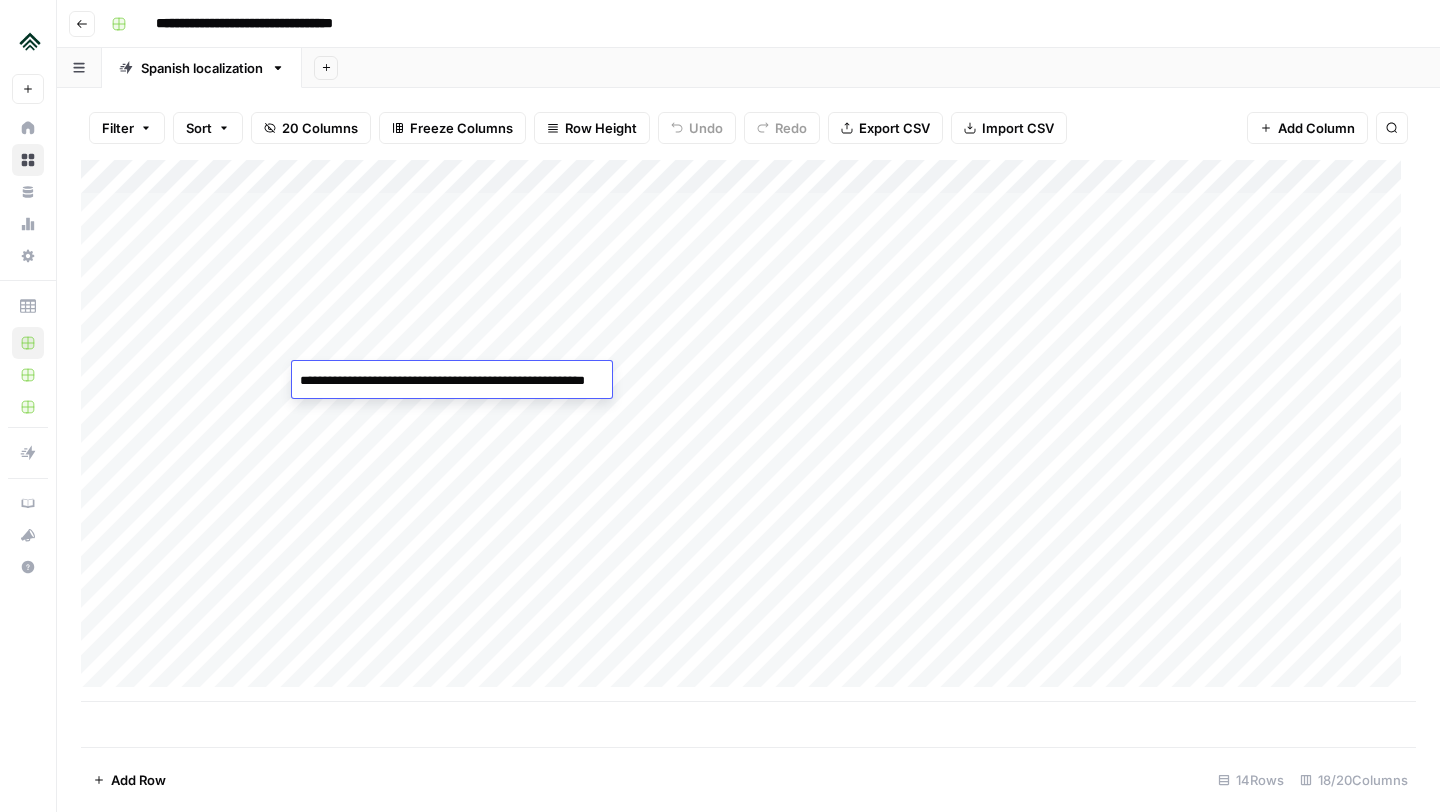 click on "**********" at bounding box center (485, 381) 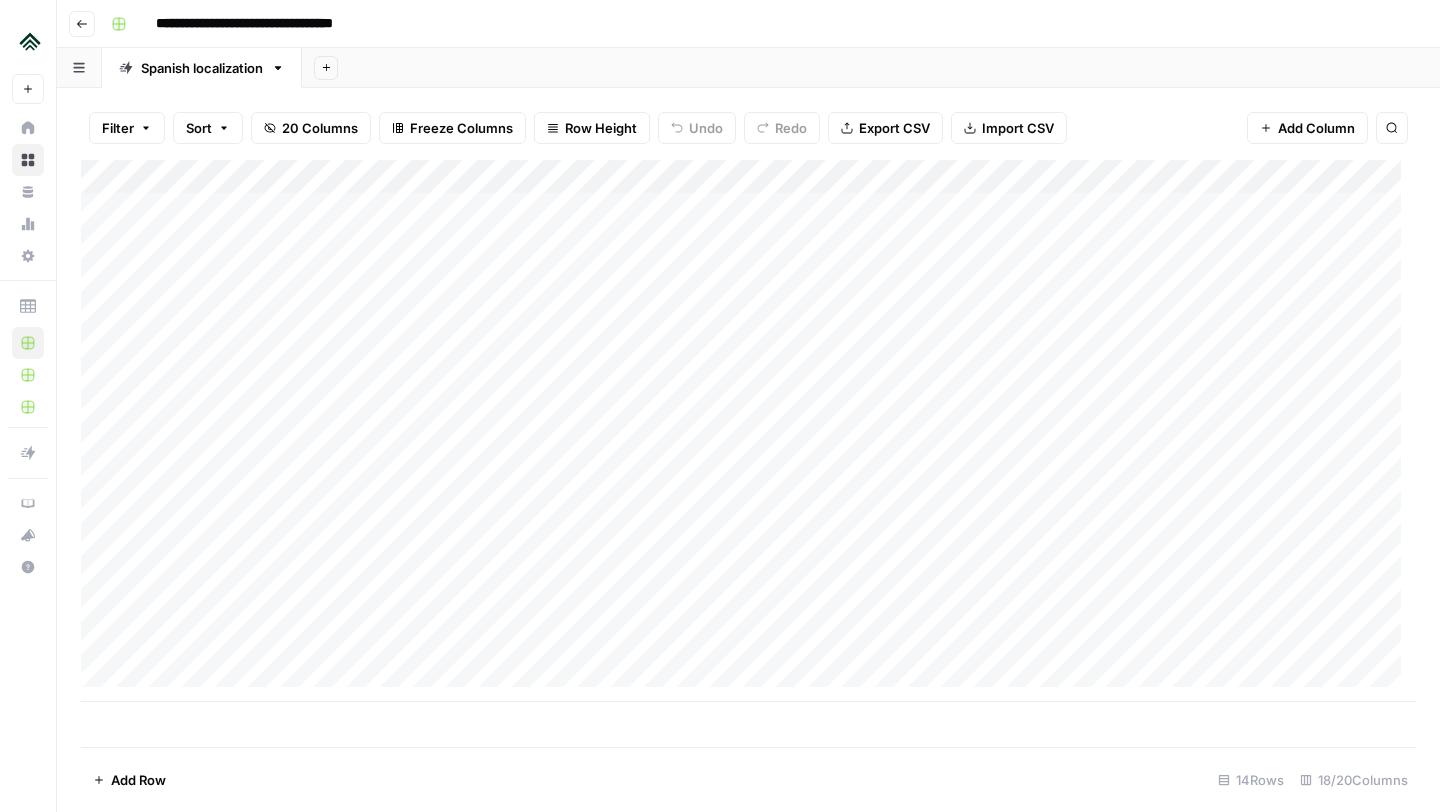 click on "Add Column" at bounding box center [748, 431] 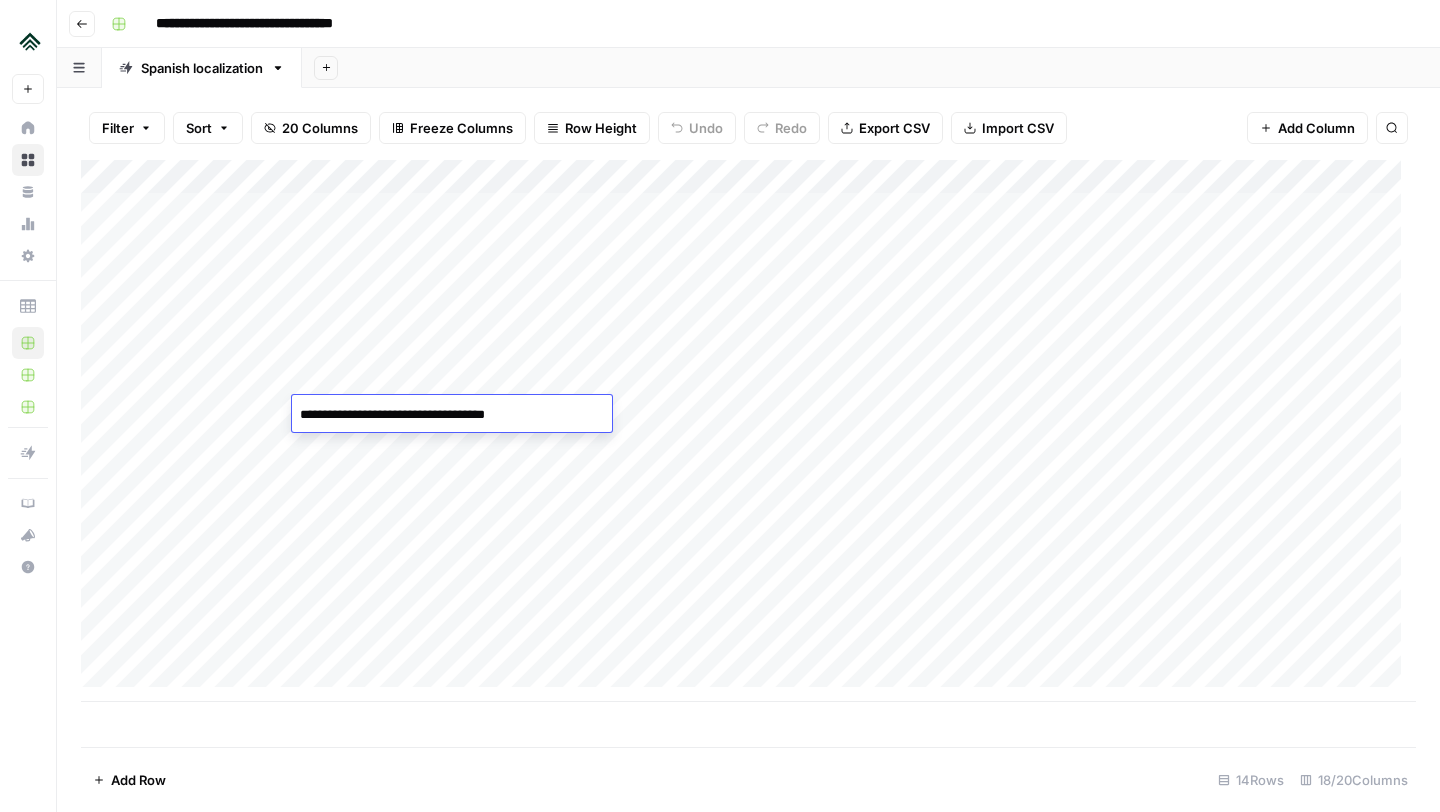 click on "**********" at bounding box center (452, 415) 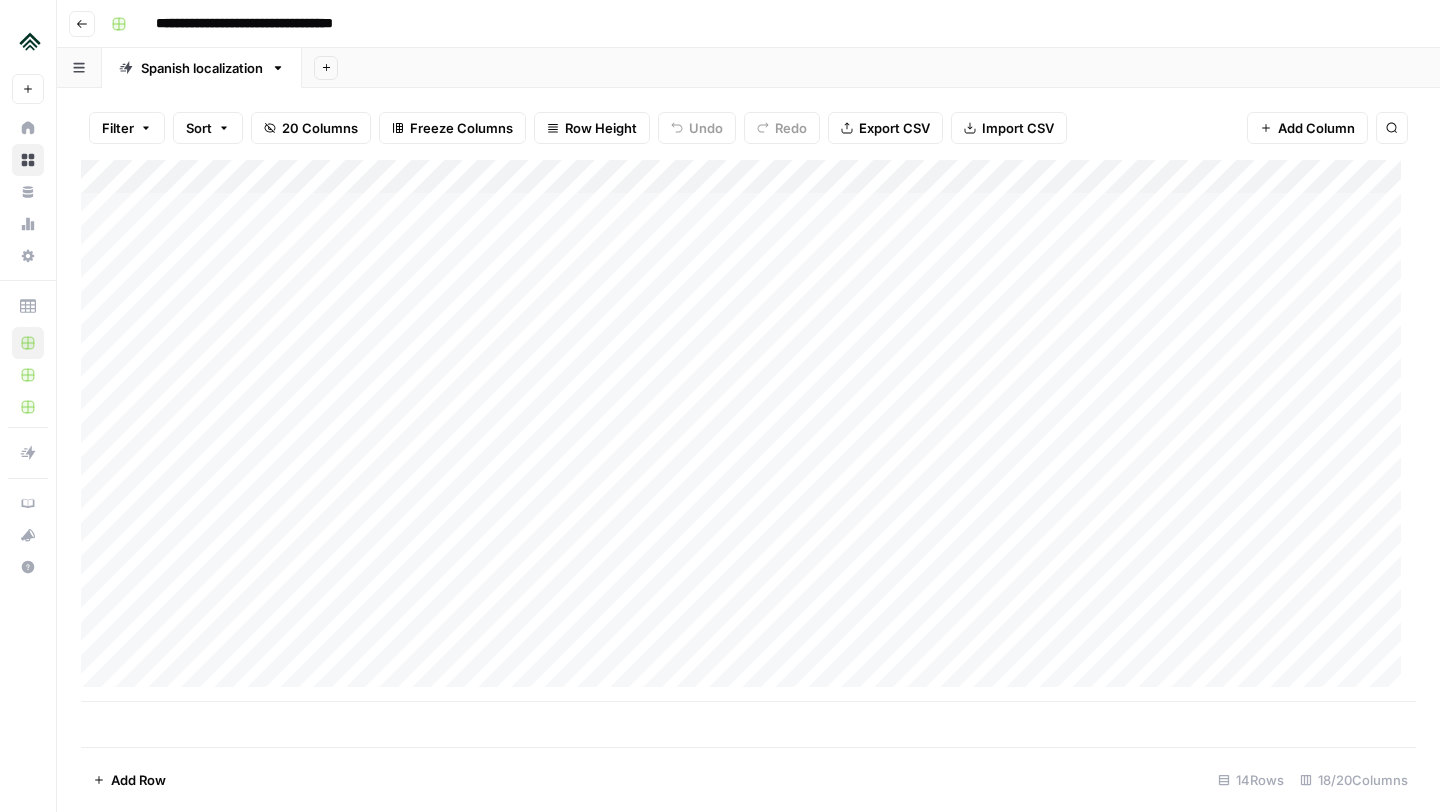 click on "Add Column" at bounding box center [748, 431] 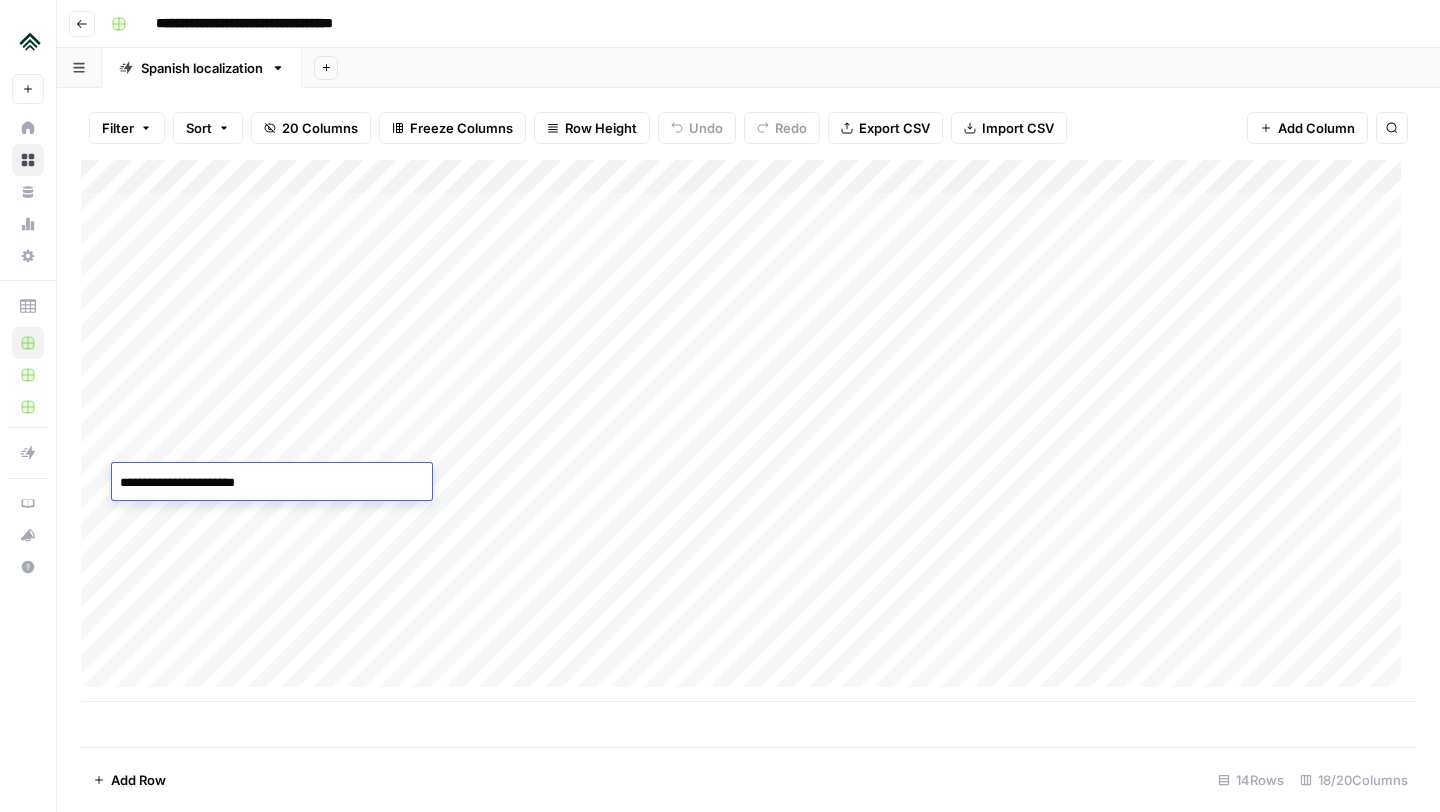 click on "**********" at bounding box center (272, 483) 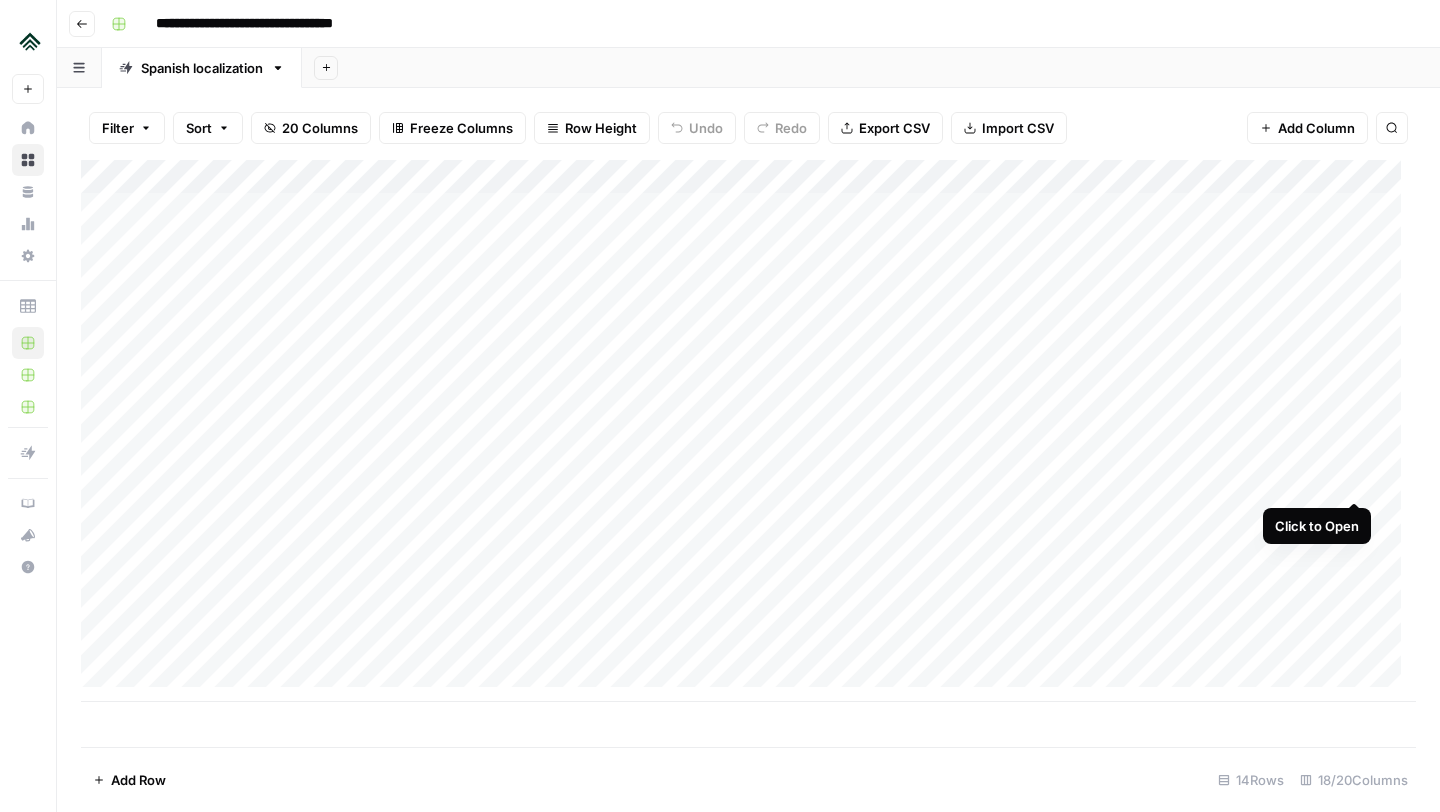 click on "Add Column" at bounding box center (748, 431) 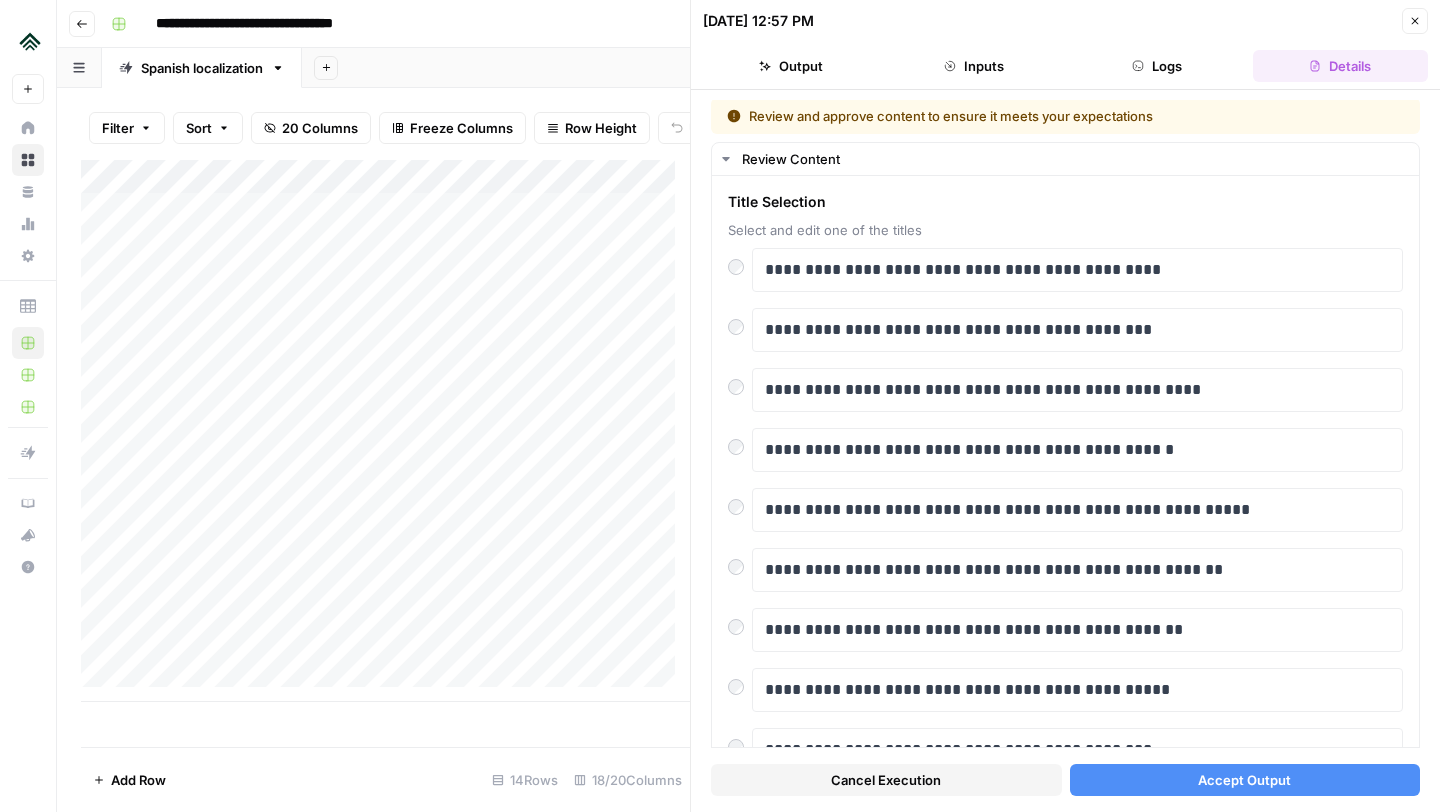 scroll, scrollTop: 0, scrollLeft: 0, axis: both 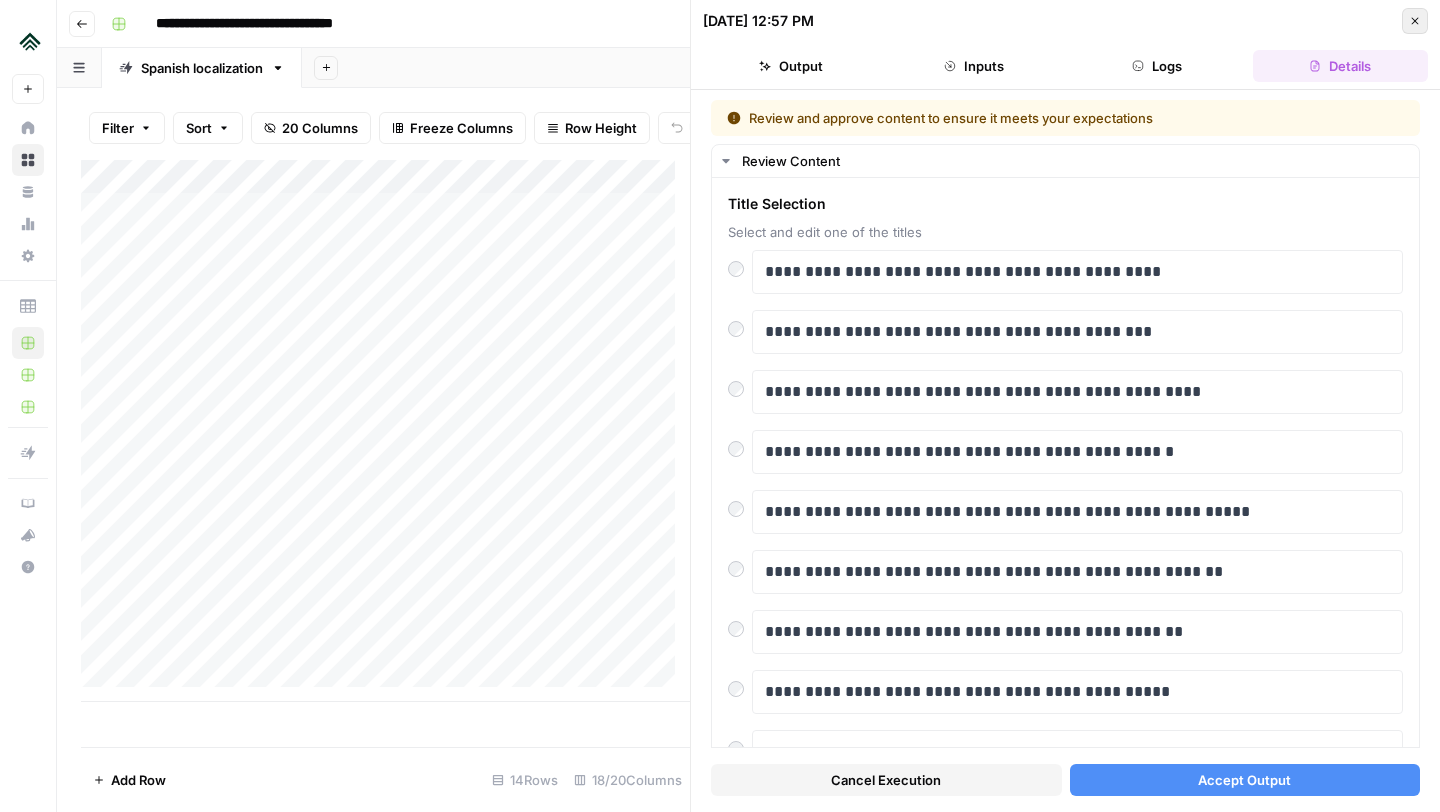 click 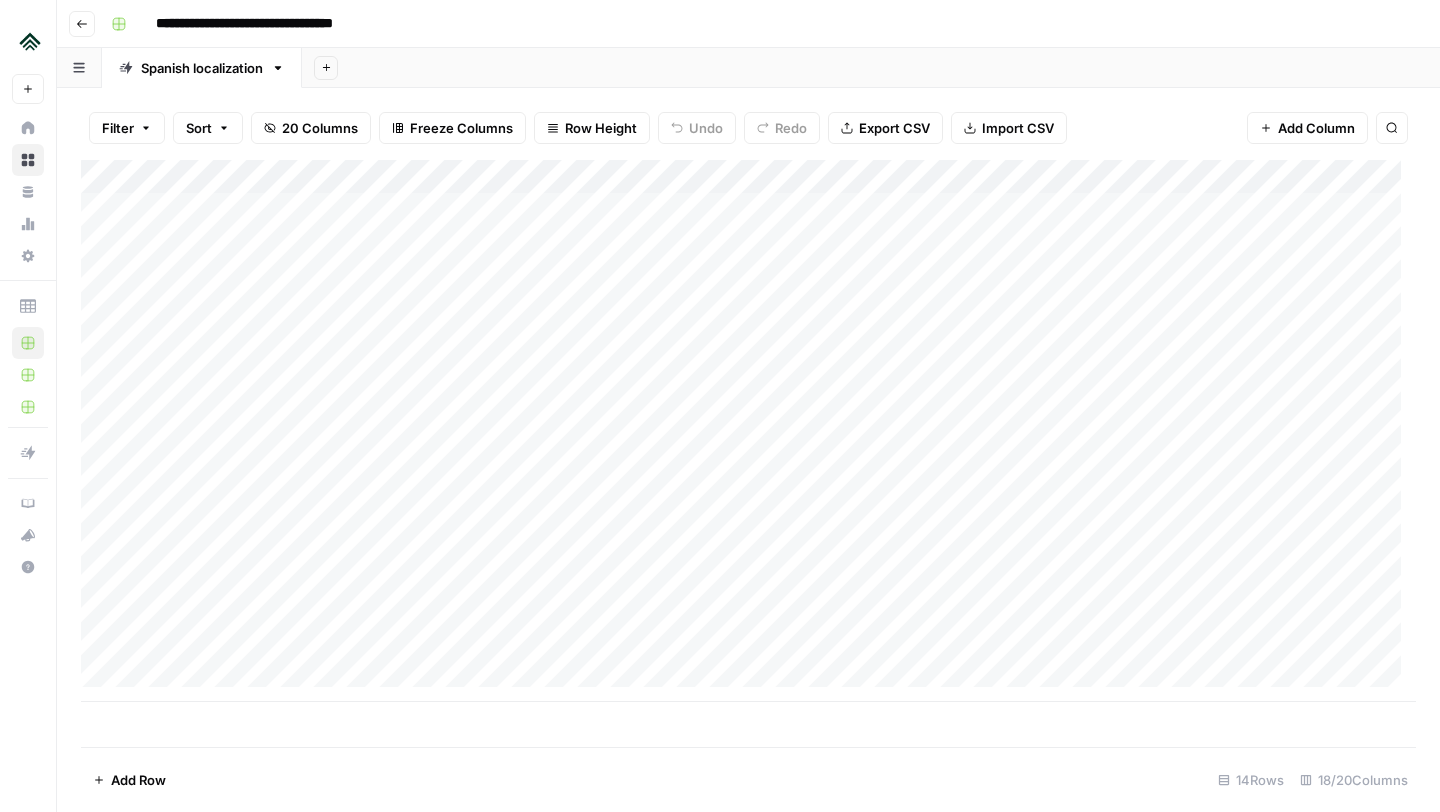 click on "Add Column" at bounding box center (748, 431) 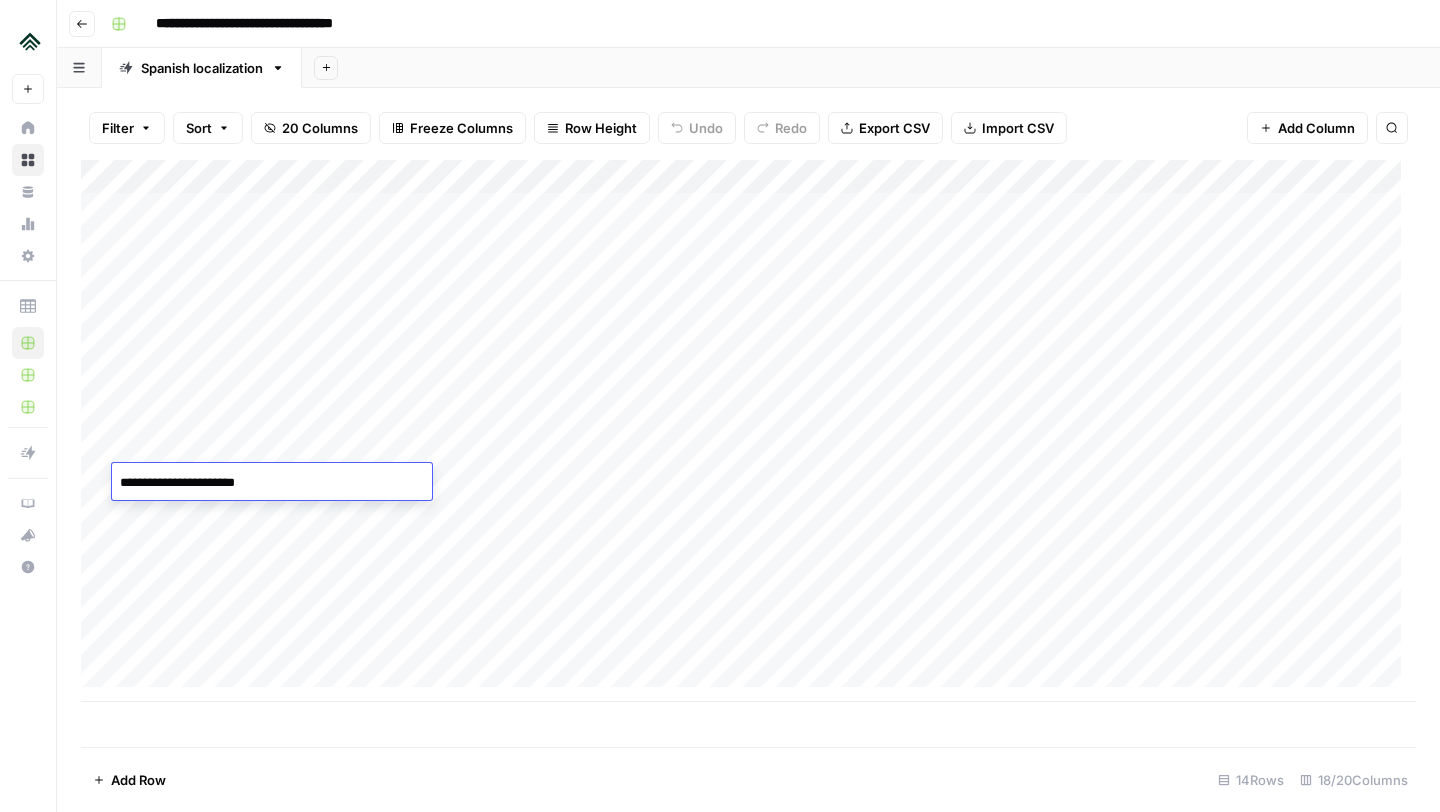 click on "**********" at bounding box center (272, 483) 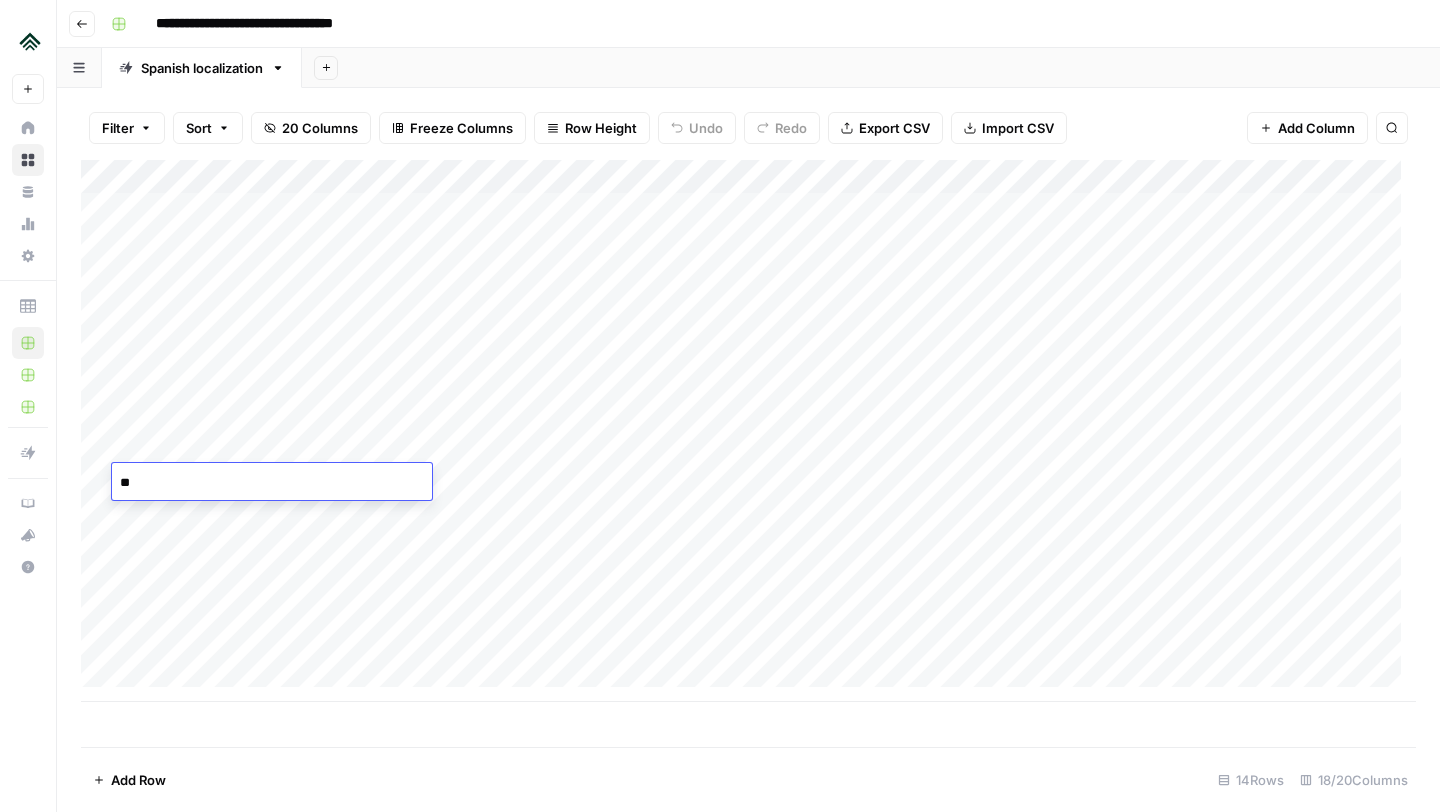 type on "*" 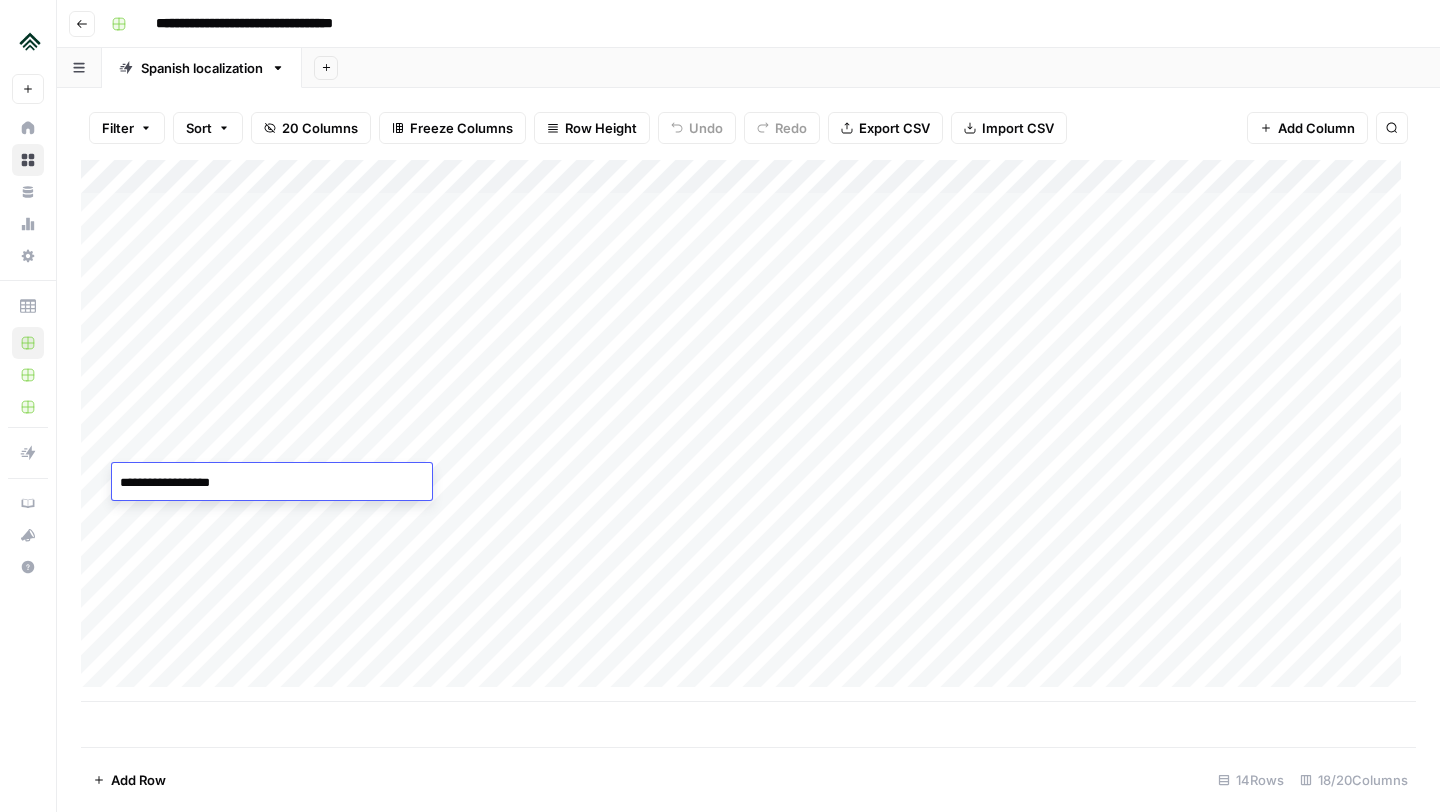 type on "**********" 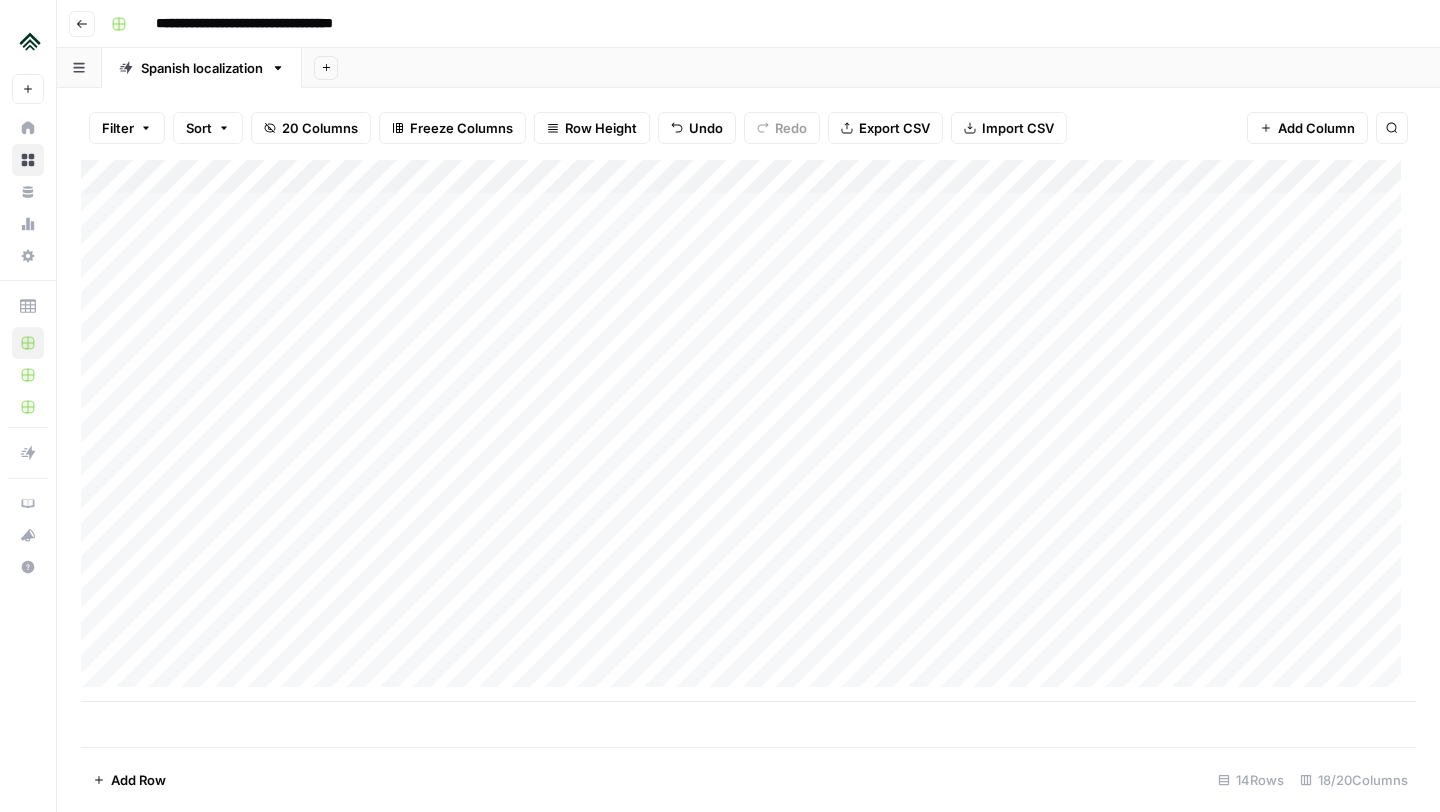 drag, startPoint x: 752, startPoint y: 487, endPoint x: 741, endPoint y: 488, distance: 11.045361 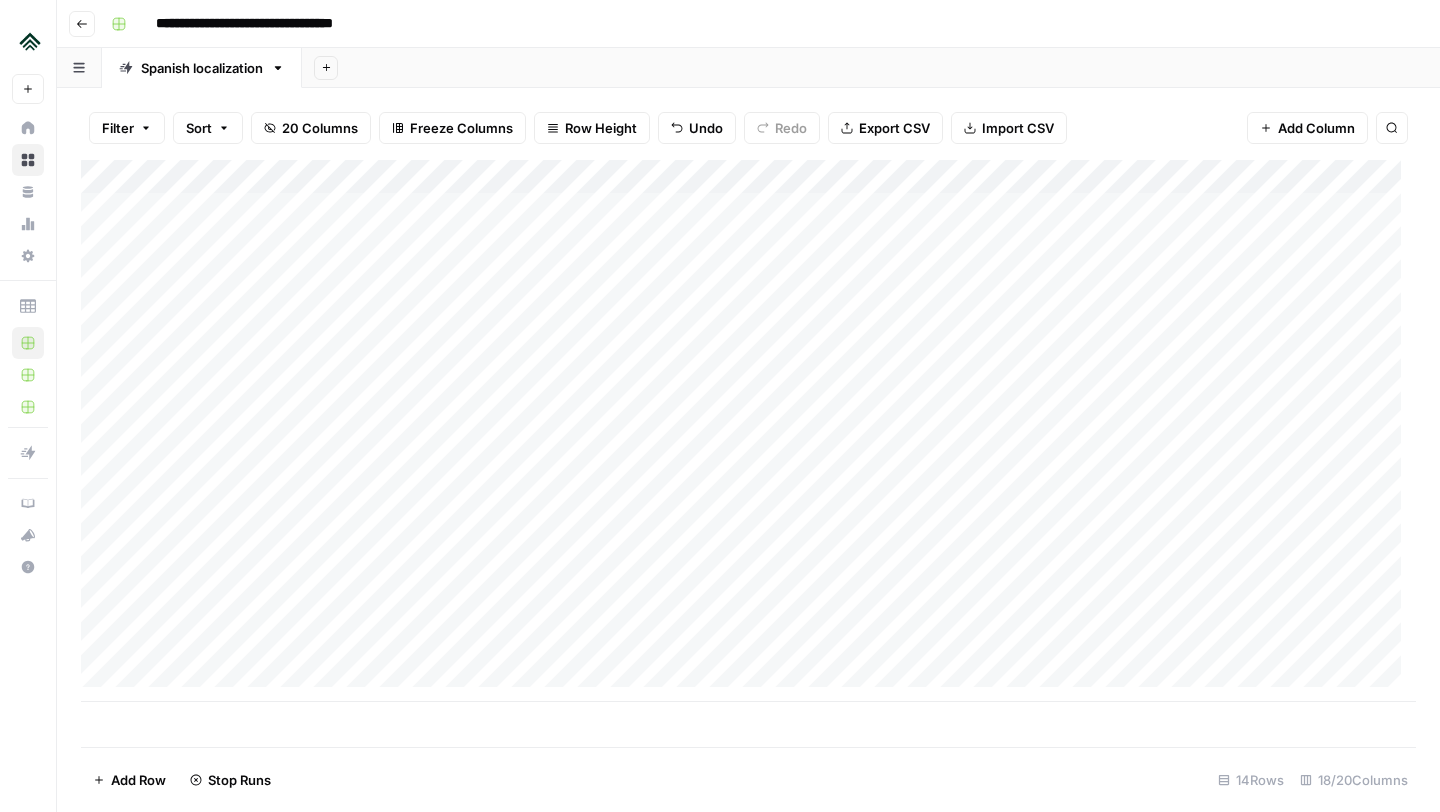 click on "Add Column" at bounding box center (748, 431) 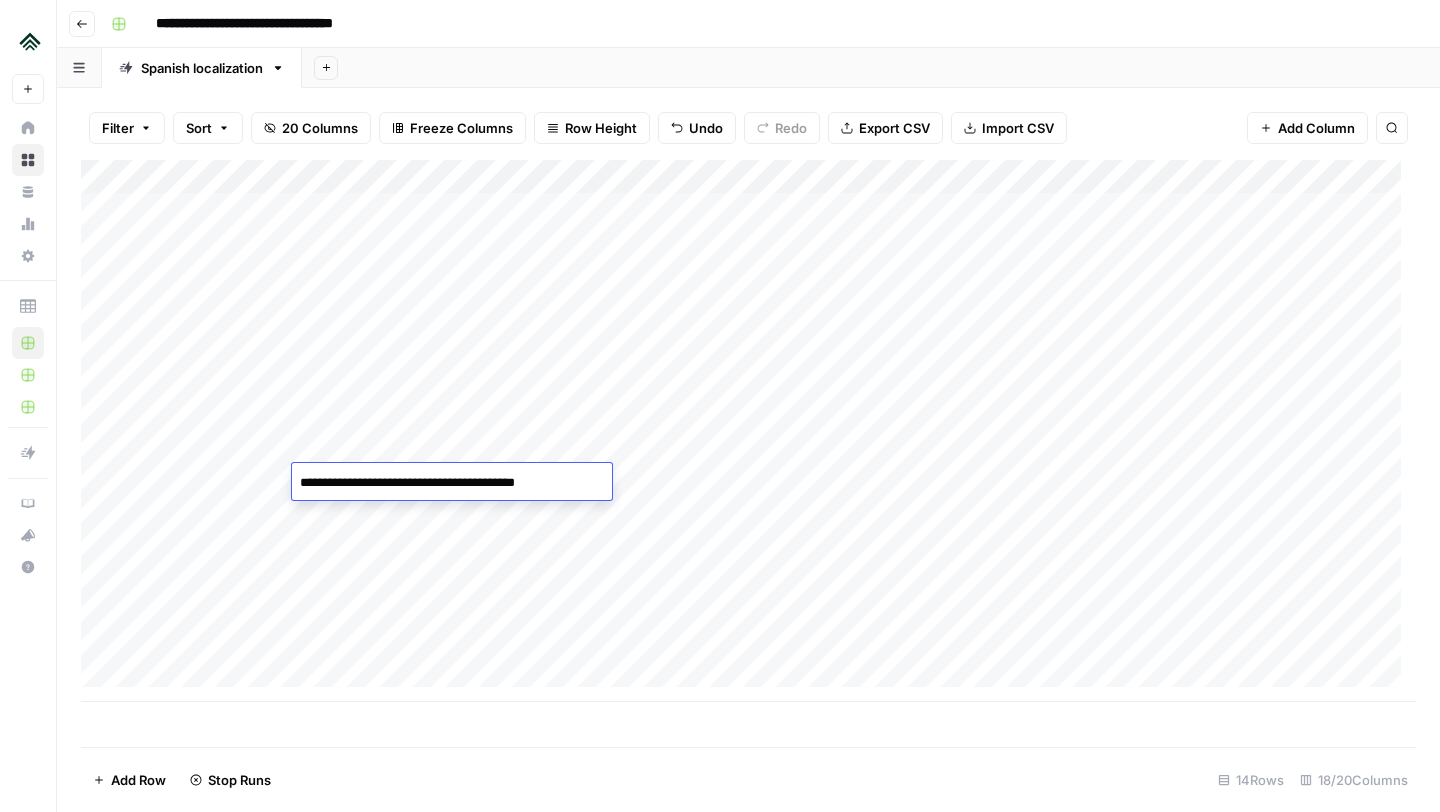 click on "**********" at bounding box center [452, 483] 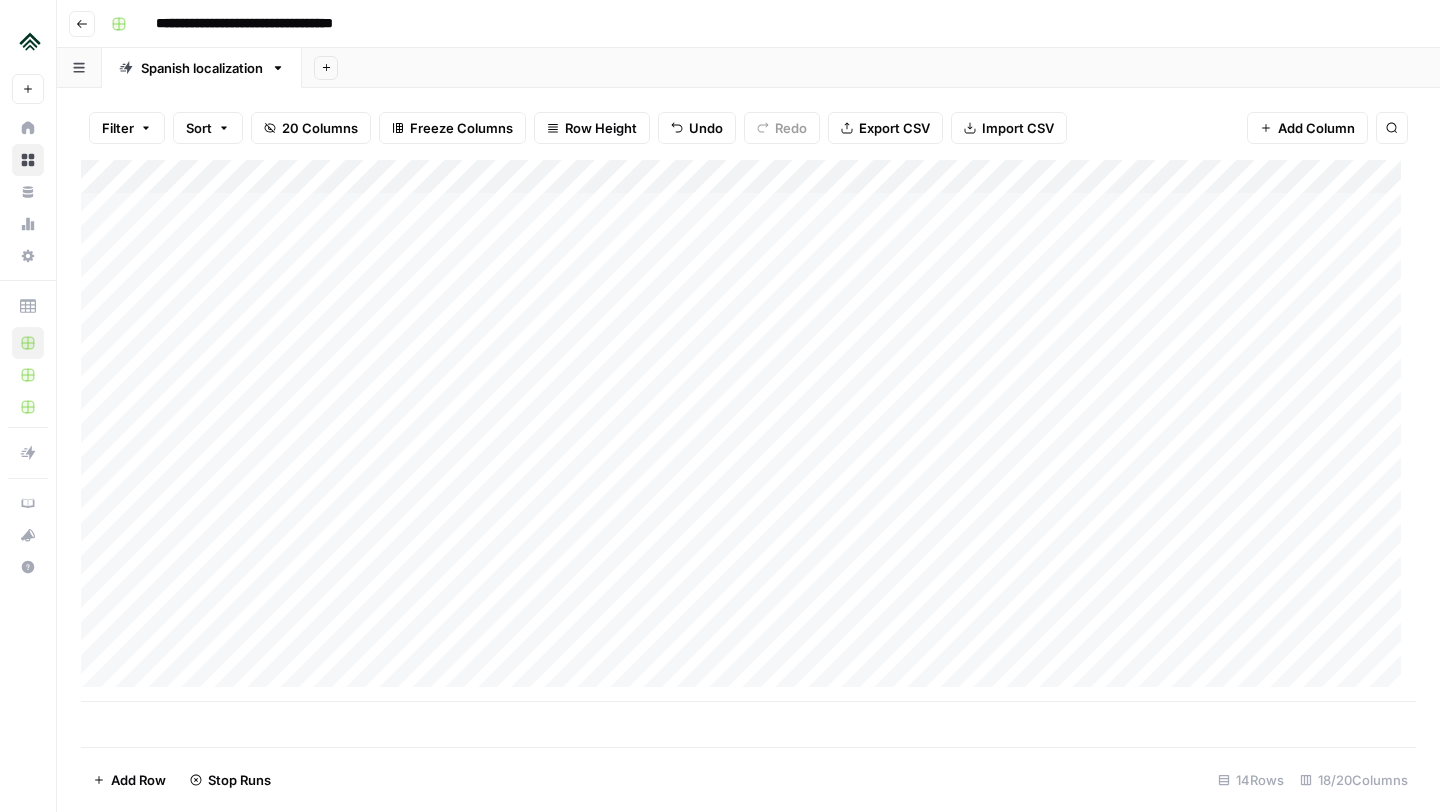 click on "Add Column" at bounding box center [748, 431] 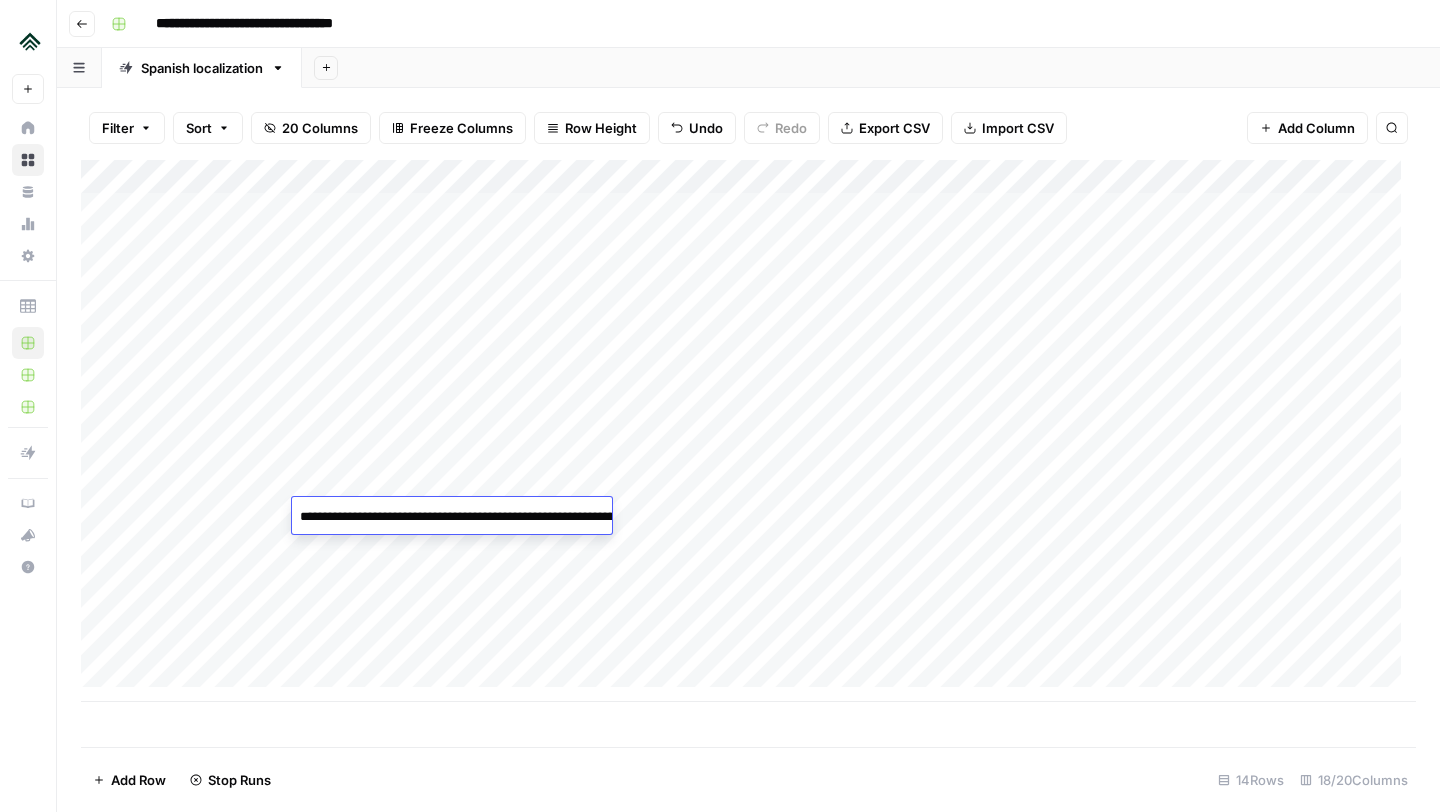 click on "**********" at bounding box center [492, 527] 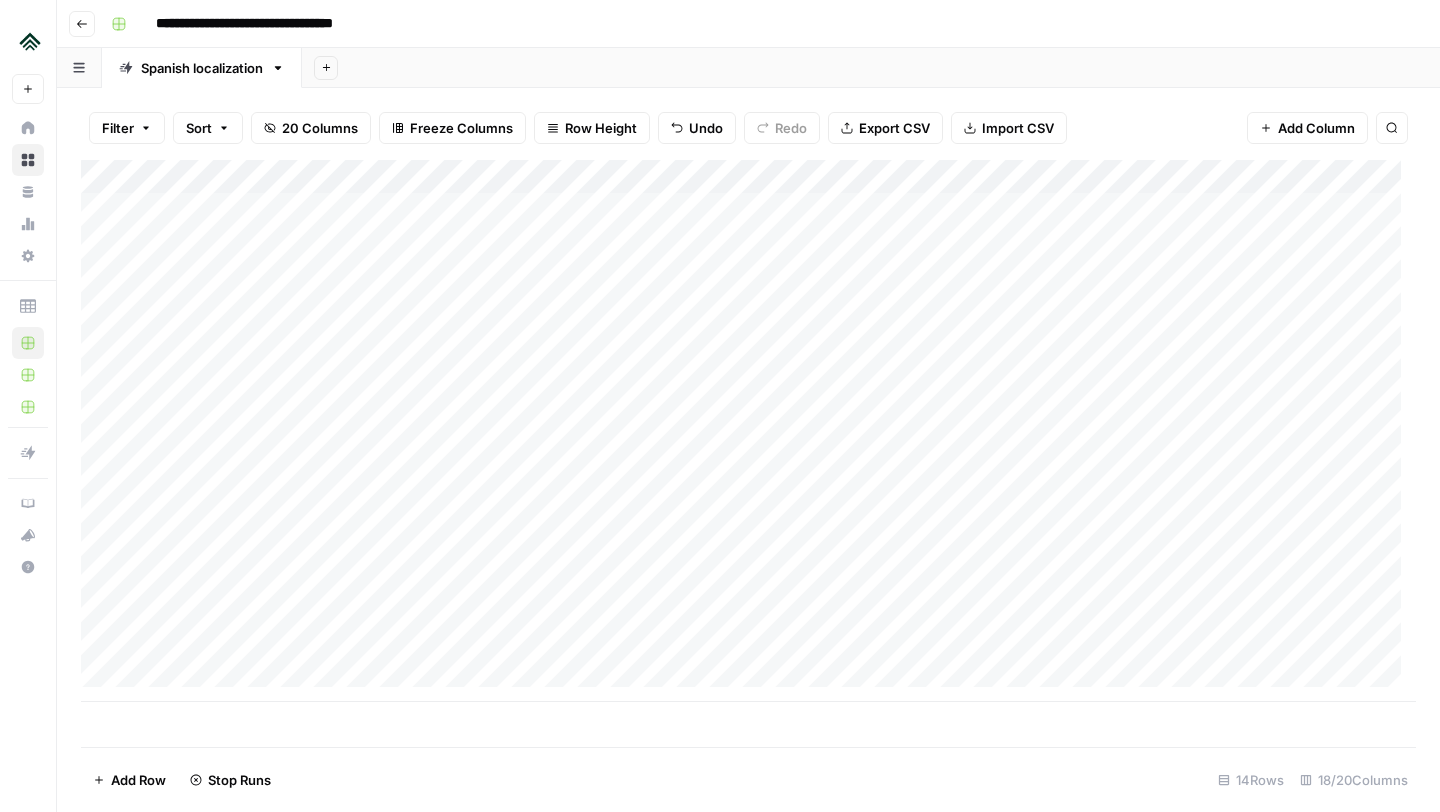 click on "Add Column" at bounding box center [748, 431] 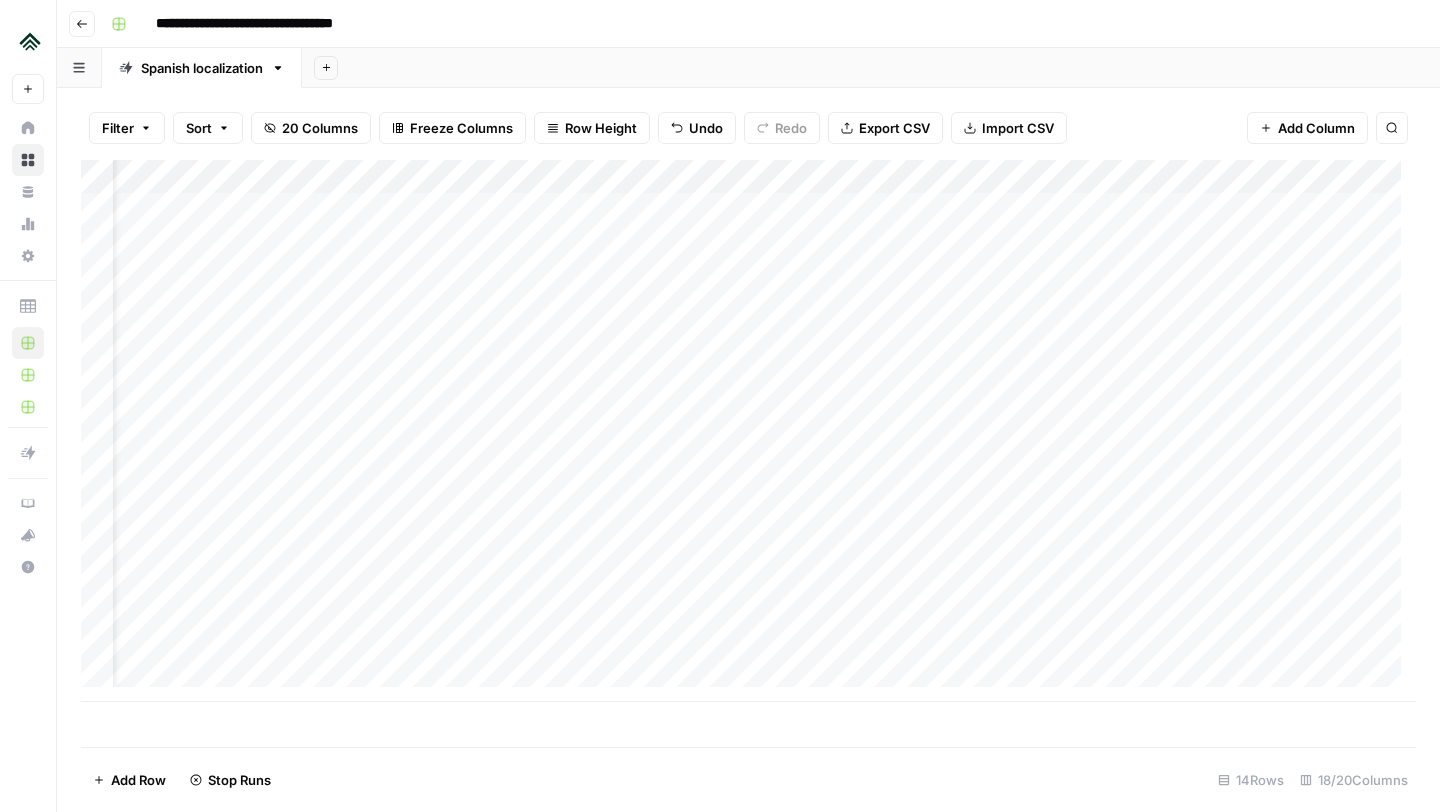 scroll, scrollTop: 0, scrollLeft: 0, axis: both 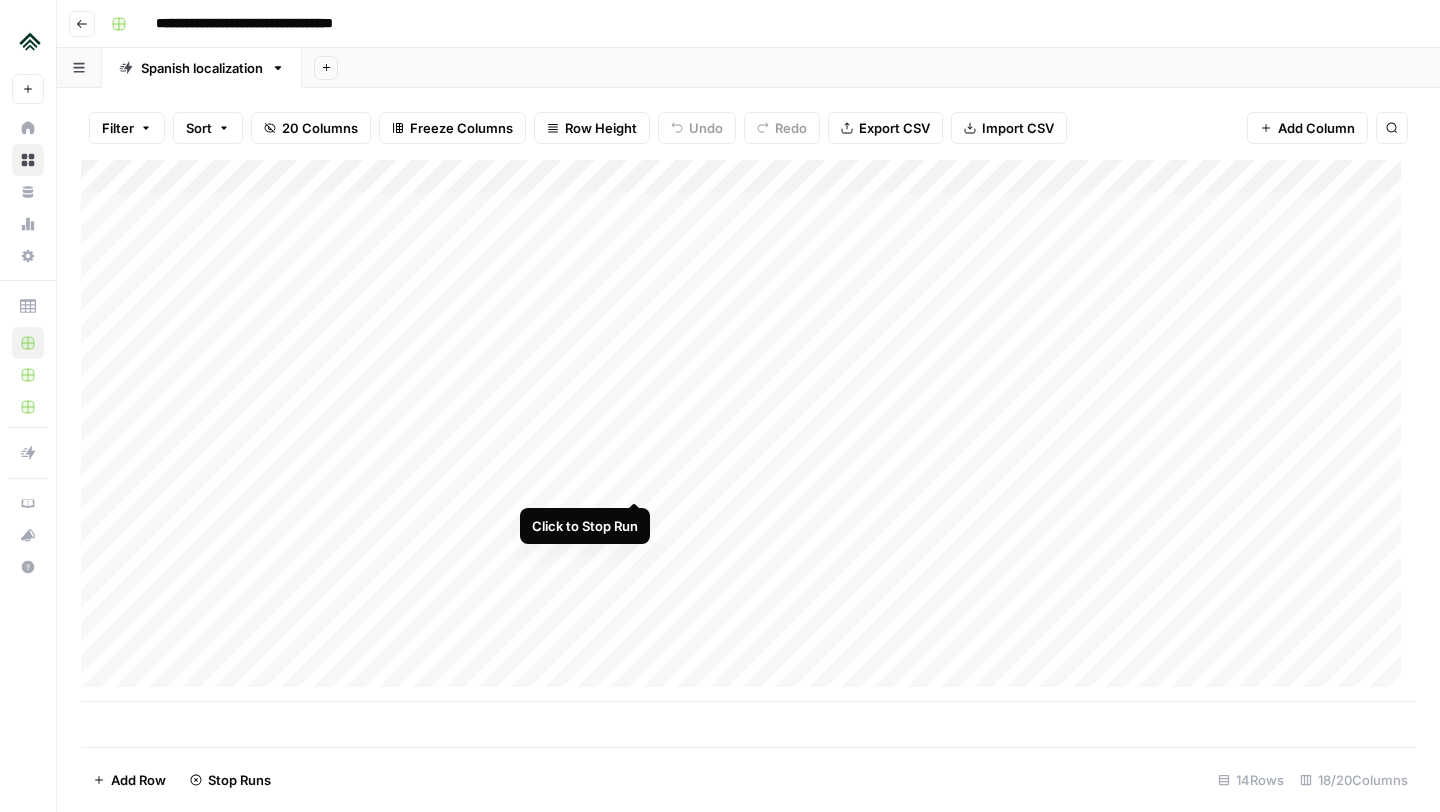 click on "Add Column" at bounding box center (748, 431) 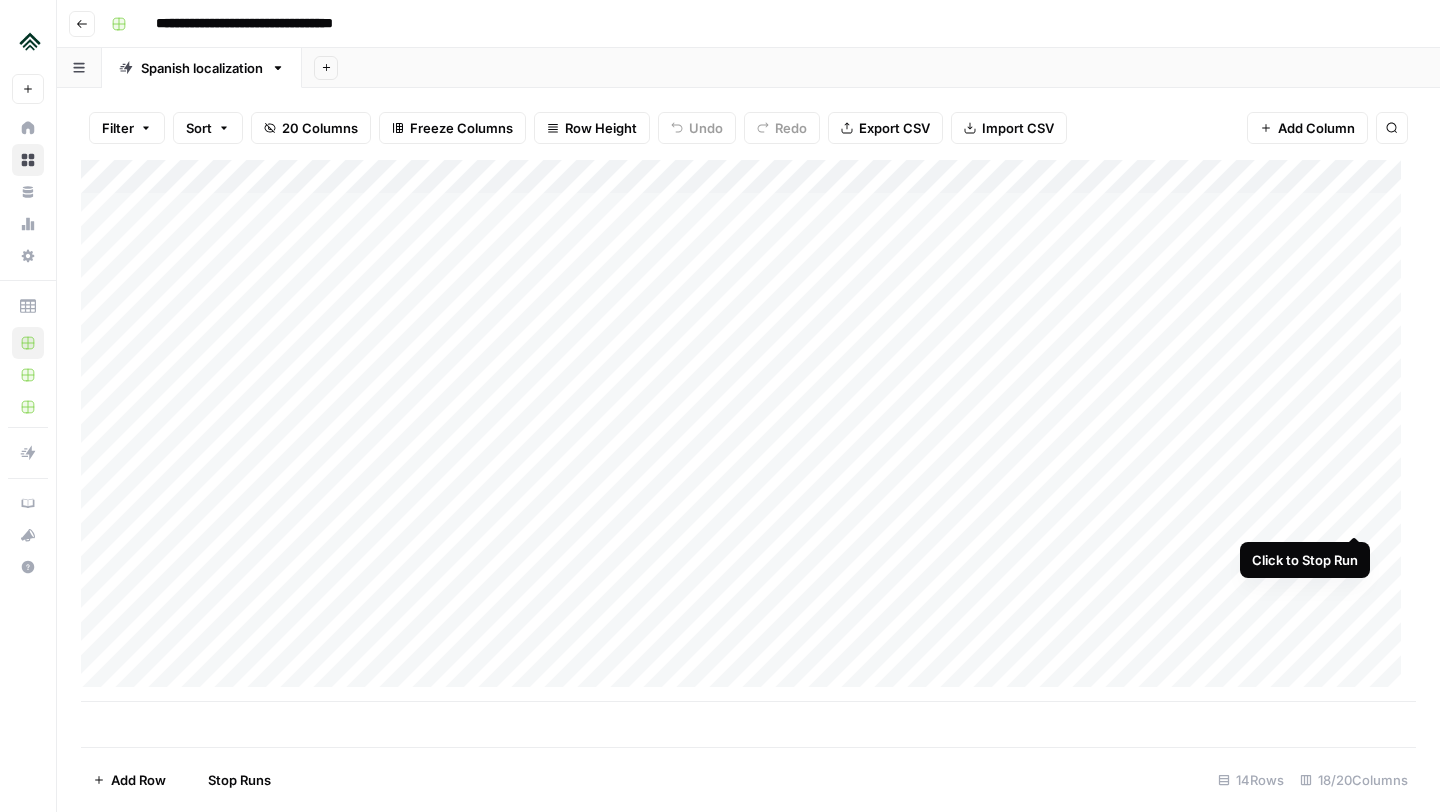 click on "Add Column" at bounding box center [748, 431] 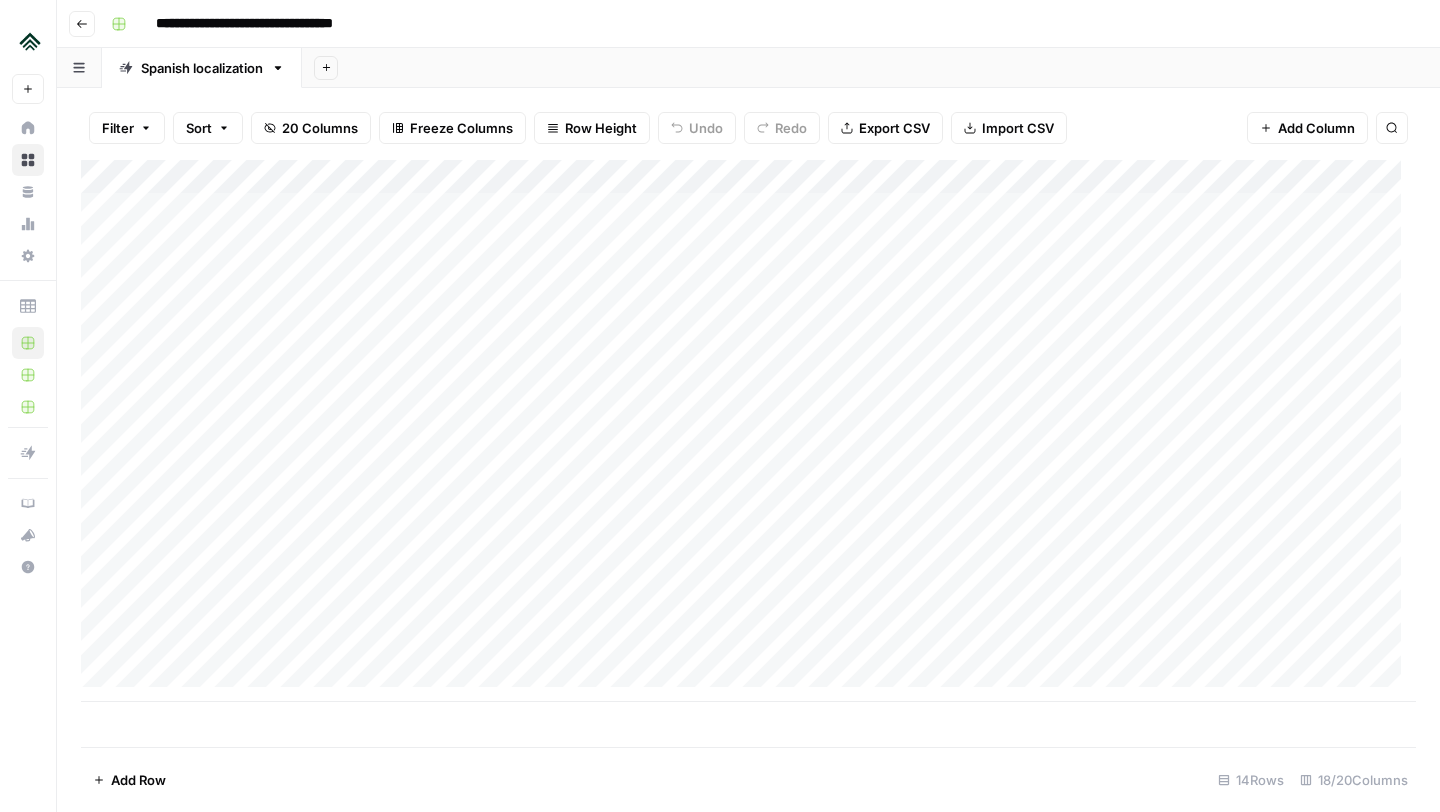 click on "Add Column" at bounding box center (748, 431) 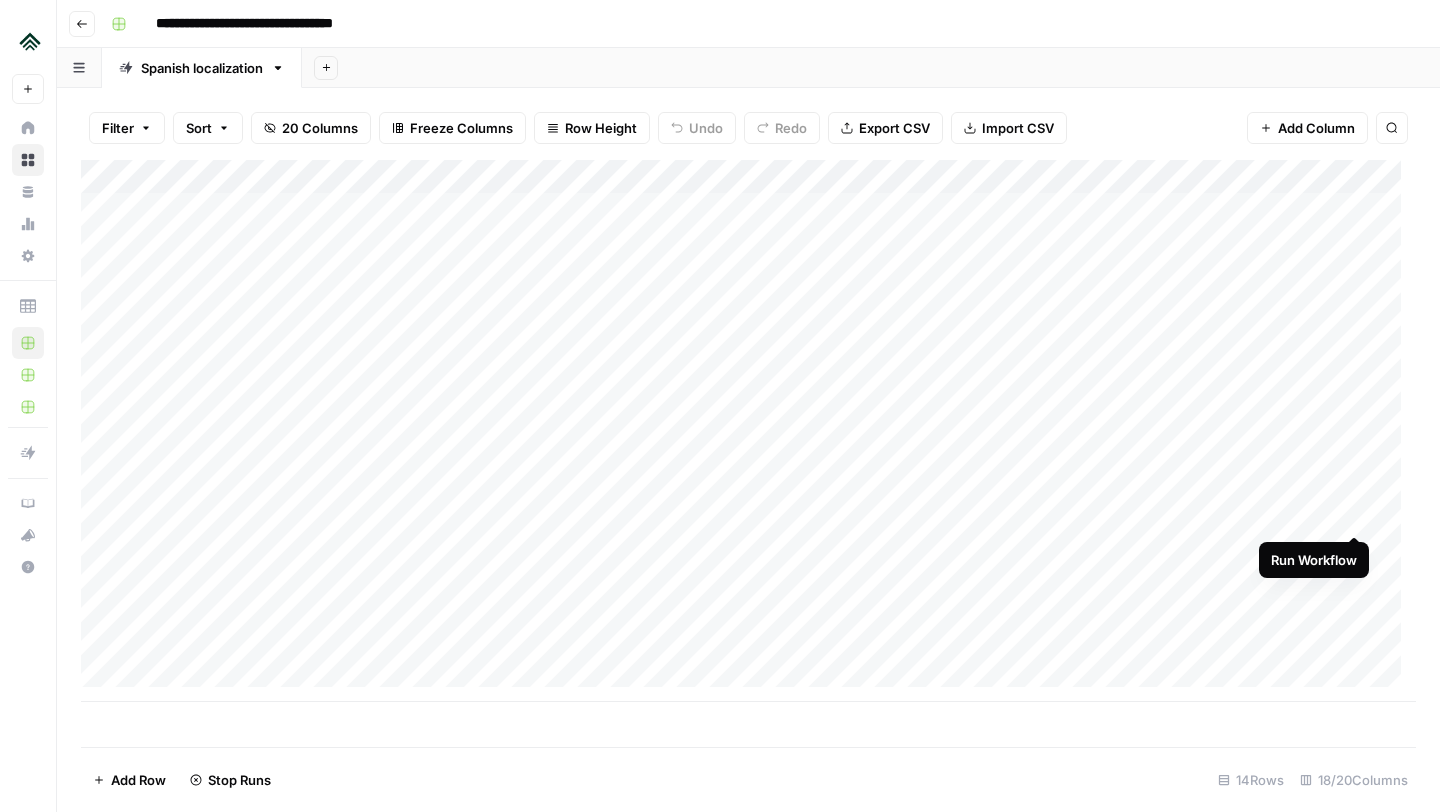 click on "Add Column" at bounding box center [748, 431] 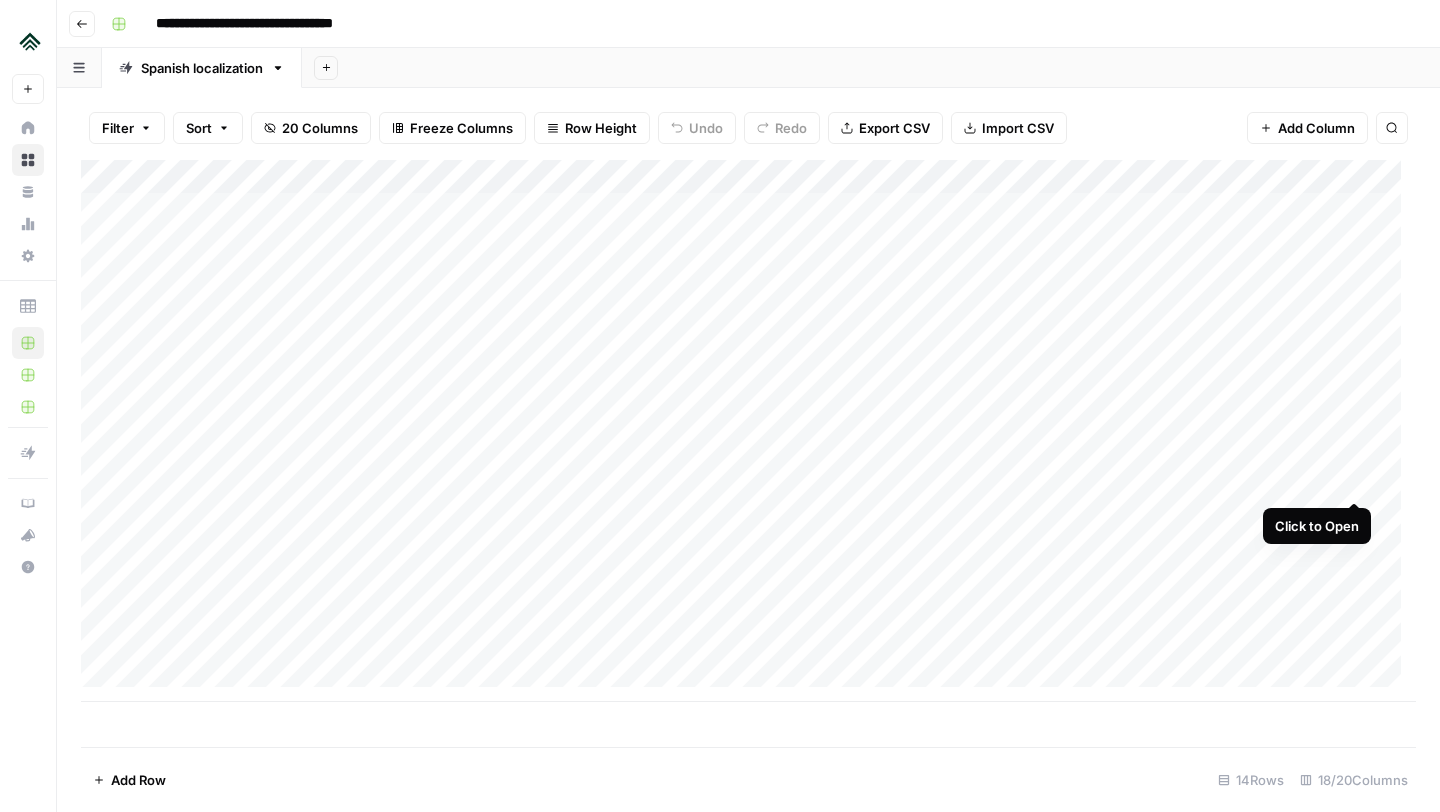 click on "Add Column" at bounding box center (748, 431) 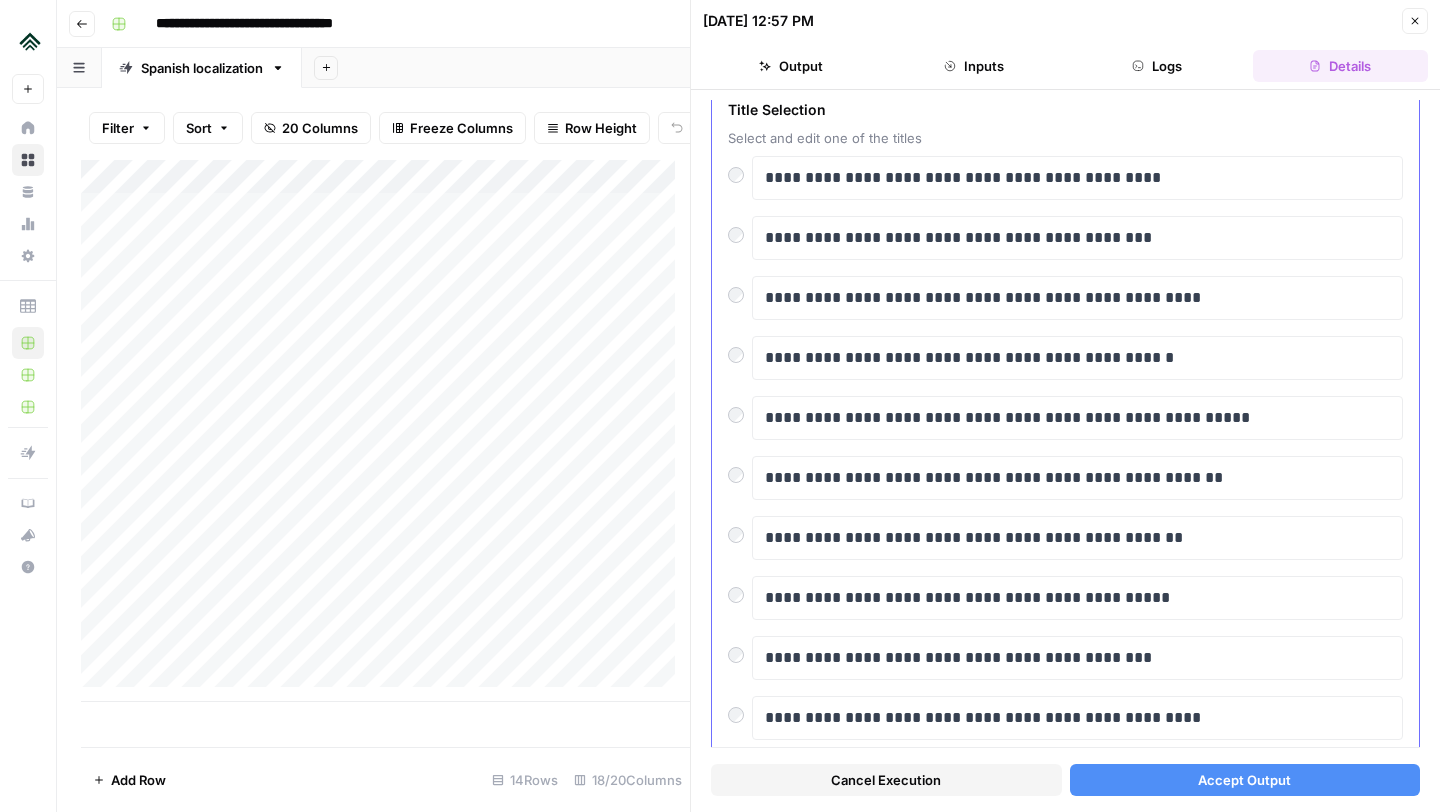 scroll, scrollTop: 0, scrollLeft: 0, axis: both 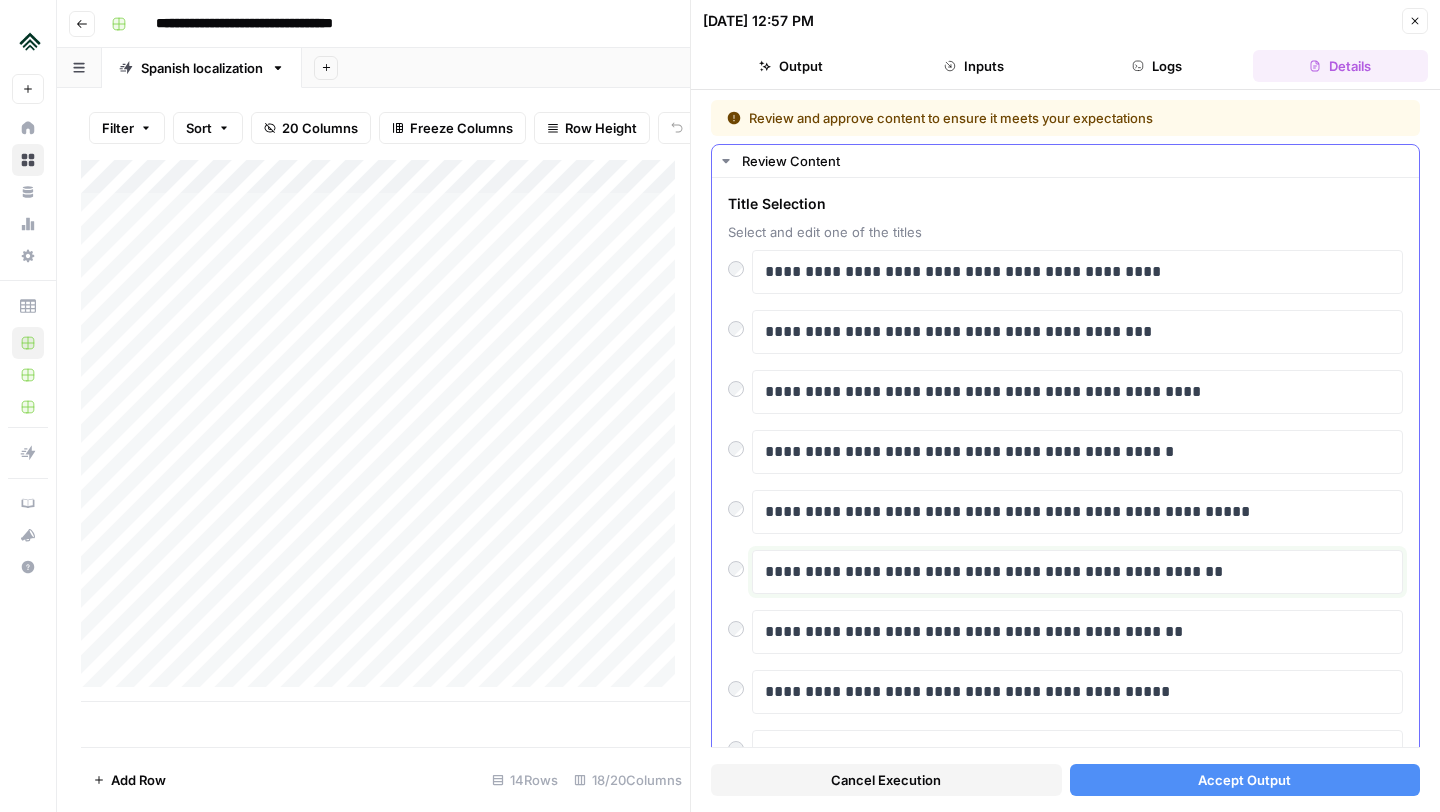 click on "**********" at bounding box center [1070, 572] 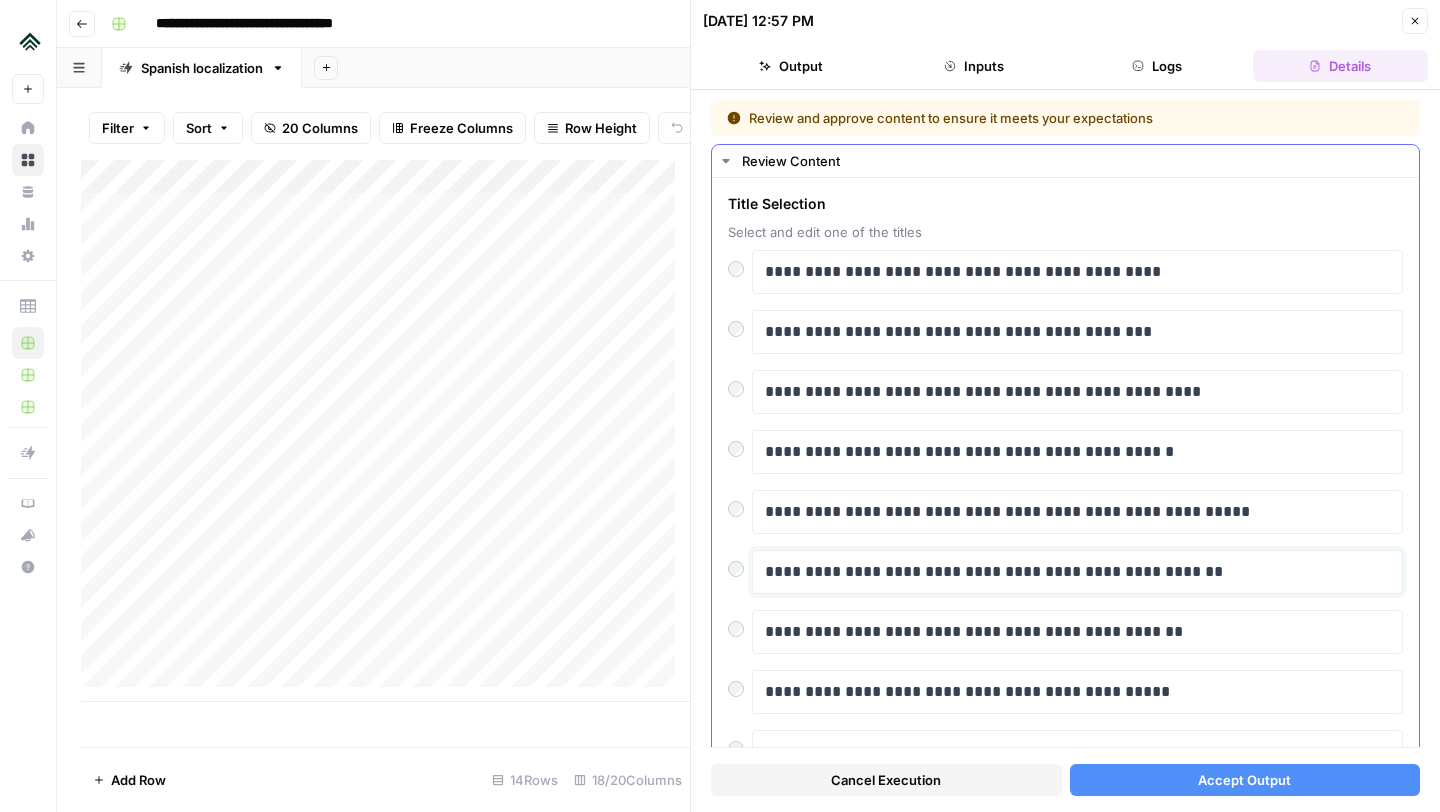 type 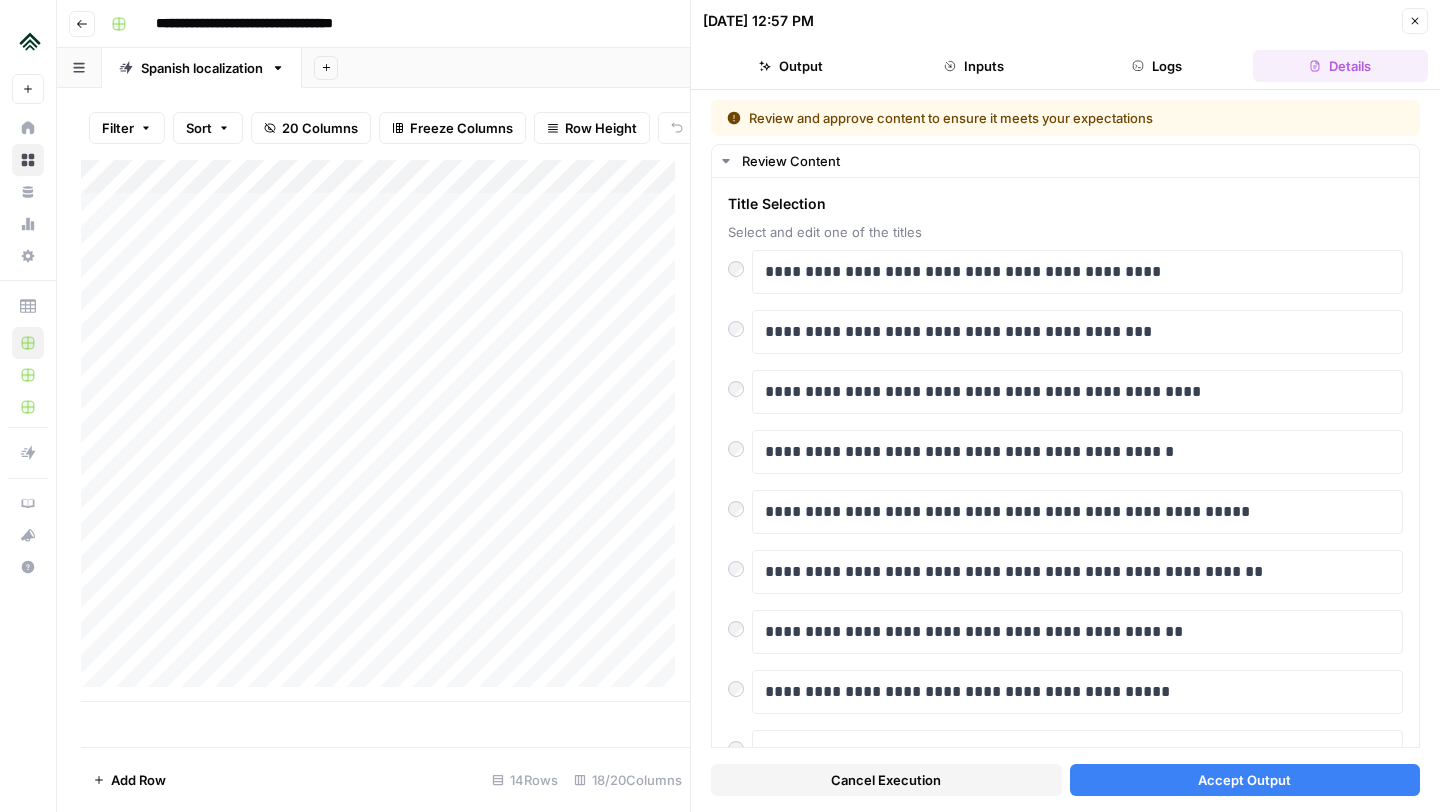 click on "Accept Output" at bounding box center (1244, 780) 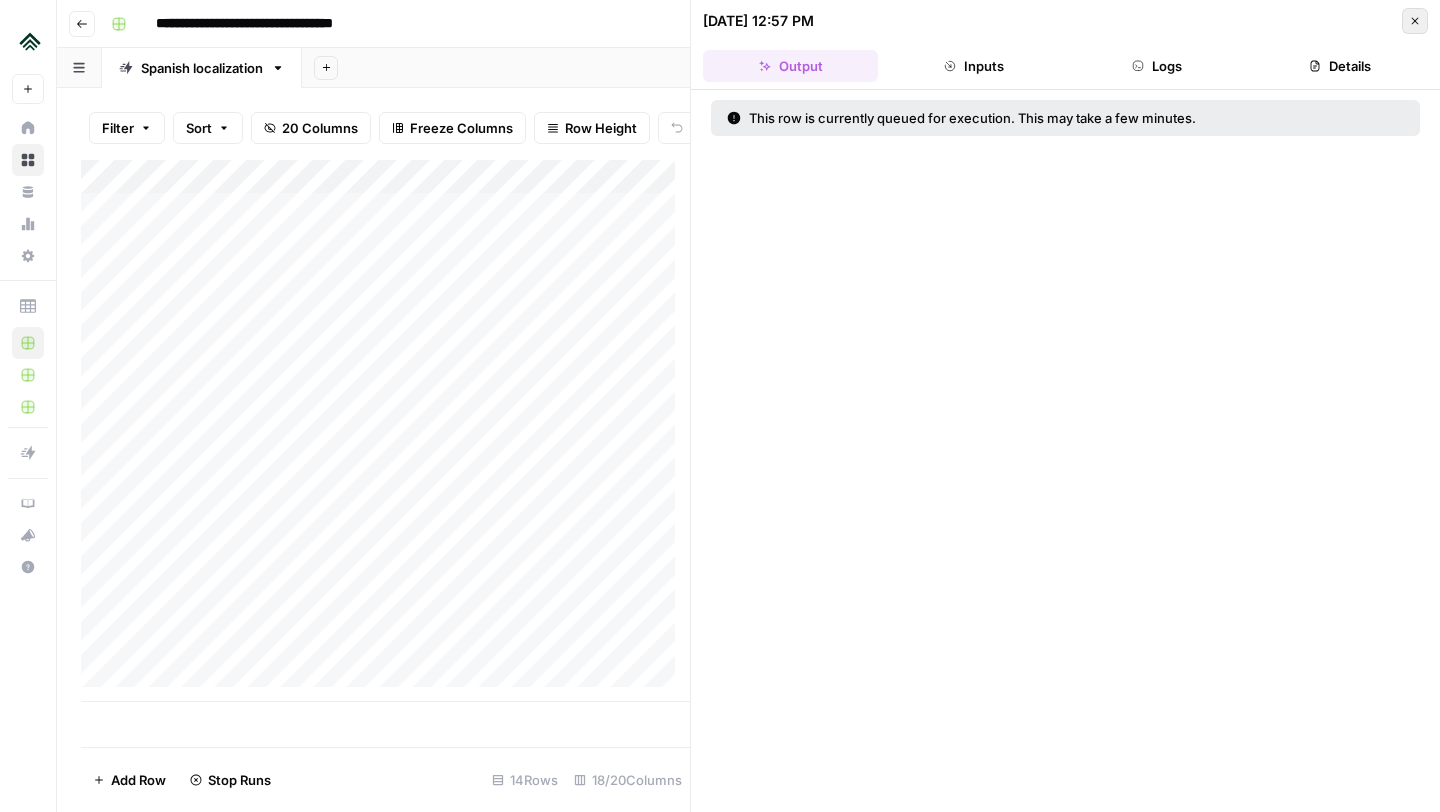 click 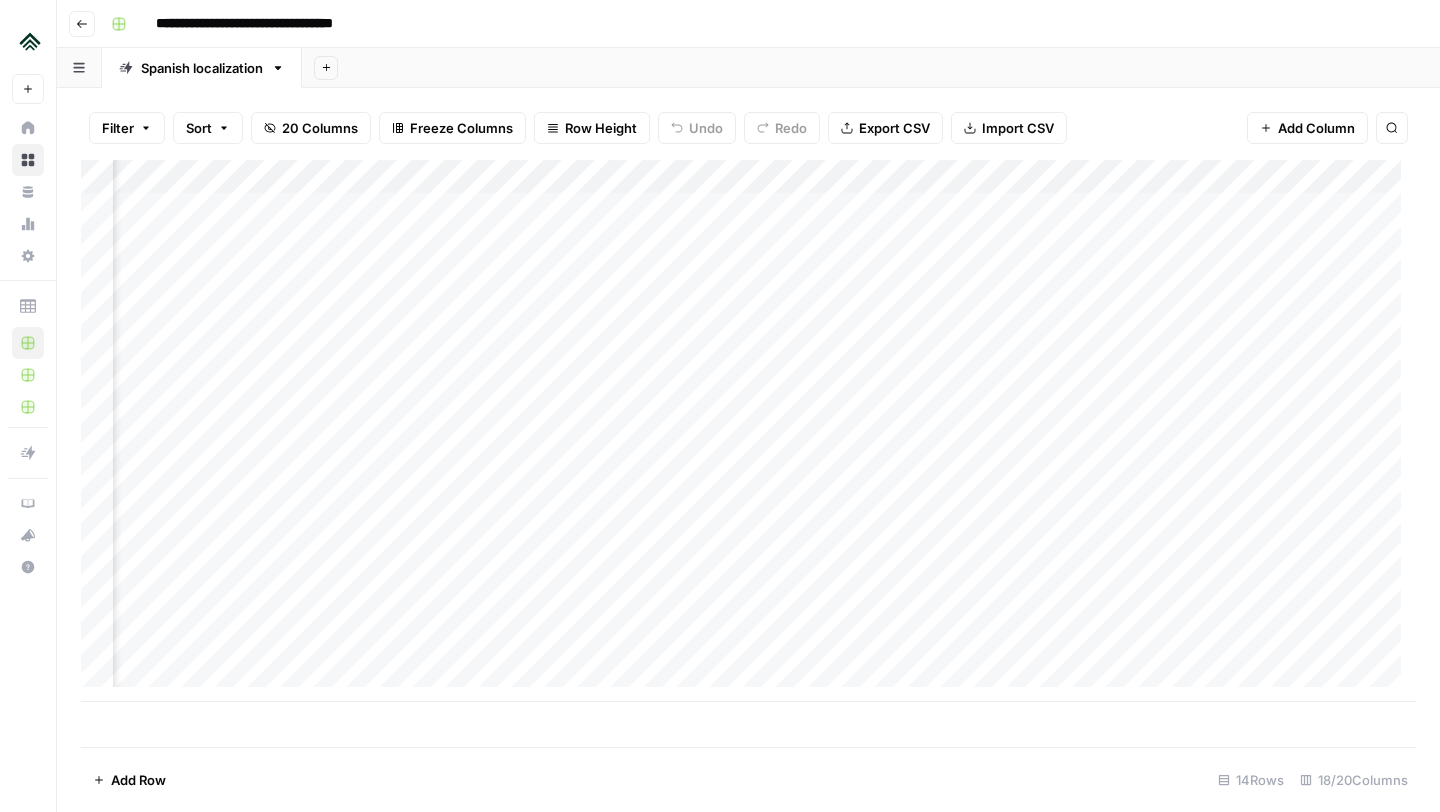 scroll, scrollTop: 0, scrollLeft: 1065, axis: horizontal 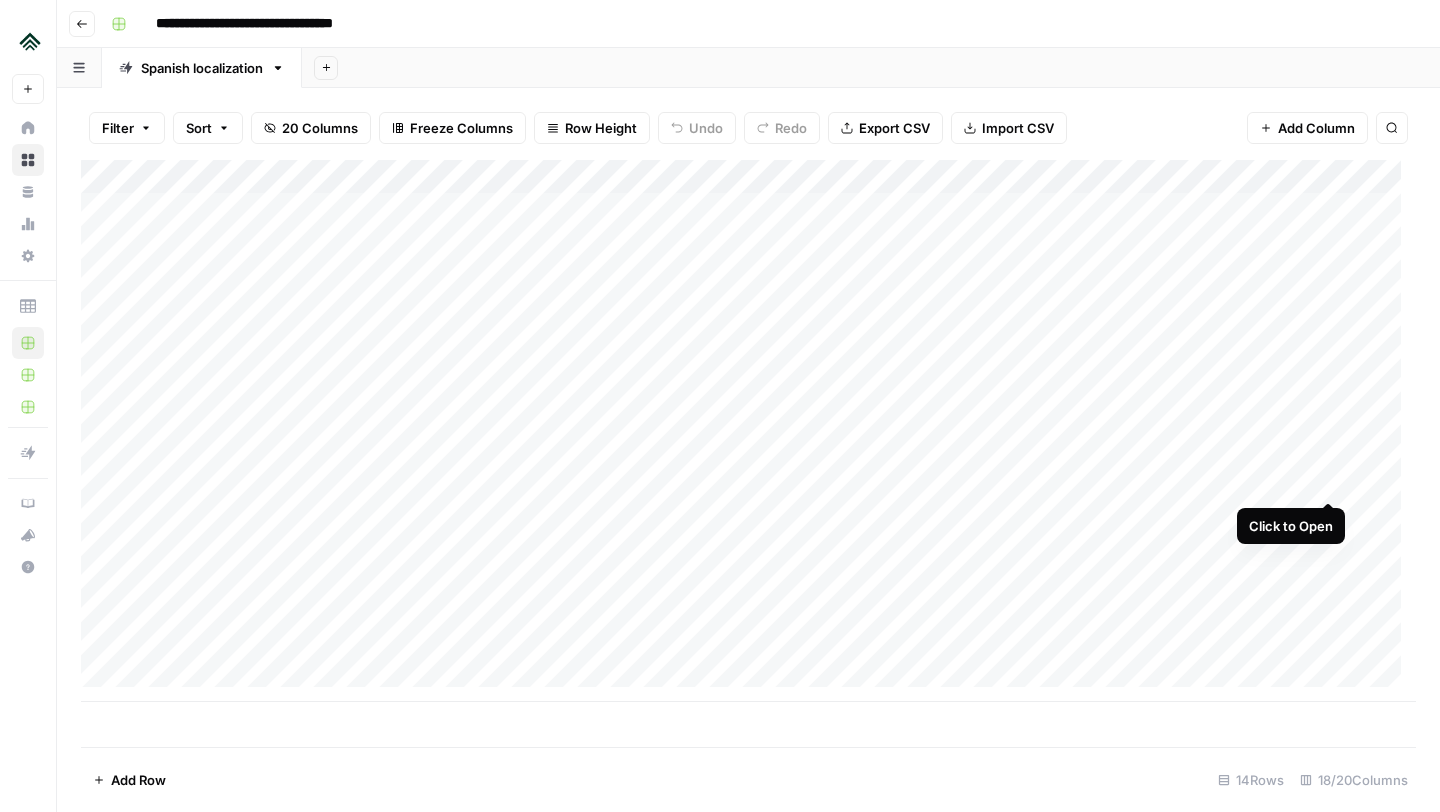 click on "Add Column" at bounding box center [748, 431] 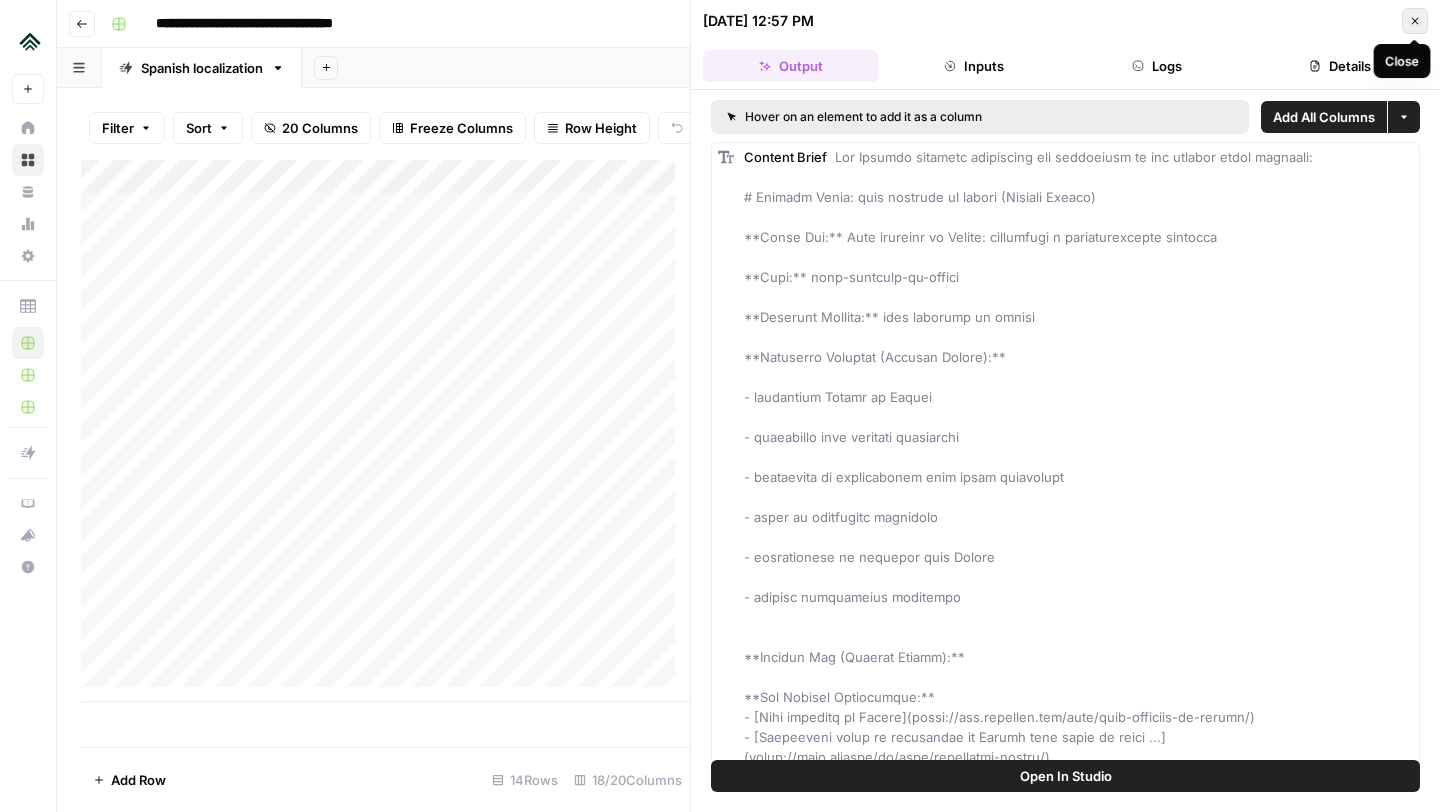 click on "Close" at bounding box center [1415, 21] 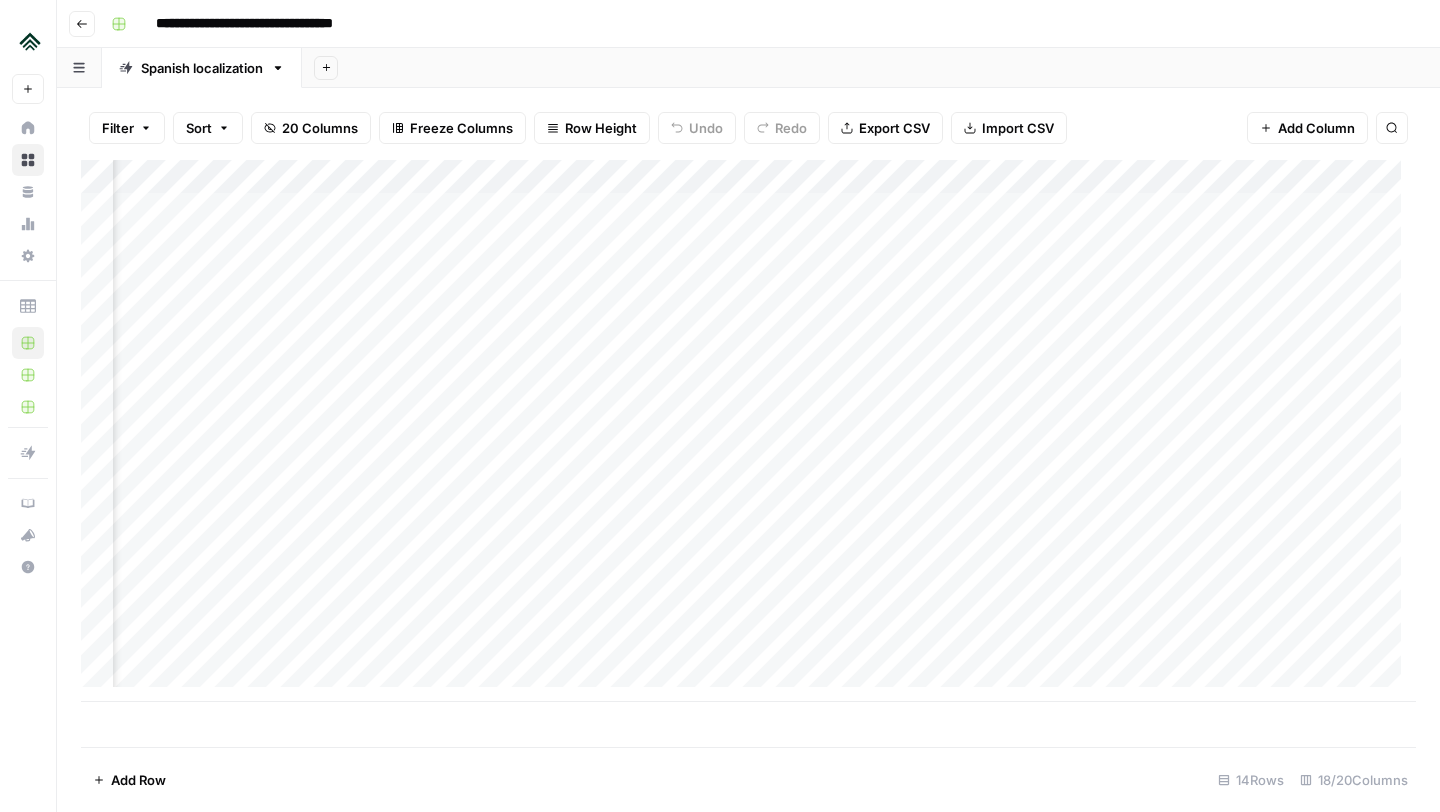 scroll, scrollTop: 0, scrollLeft: 1706, axis: horizontal 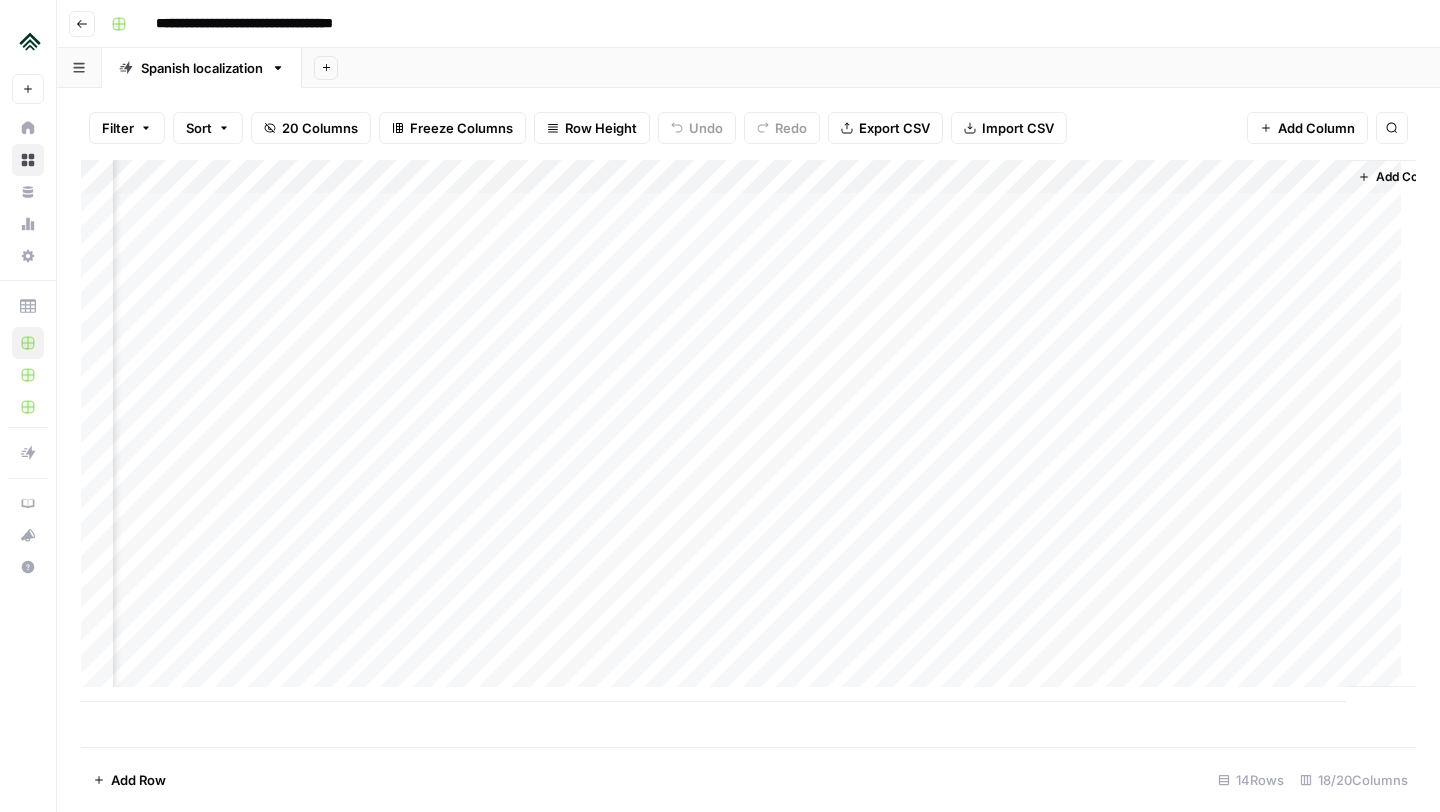 click on "Add Column" at bounding box center [748, 431] 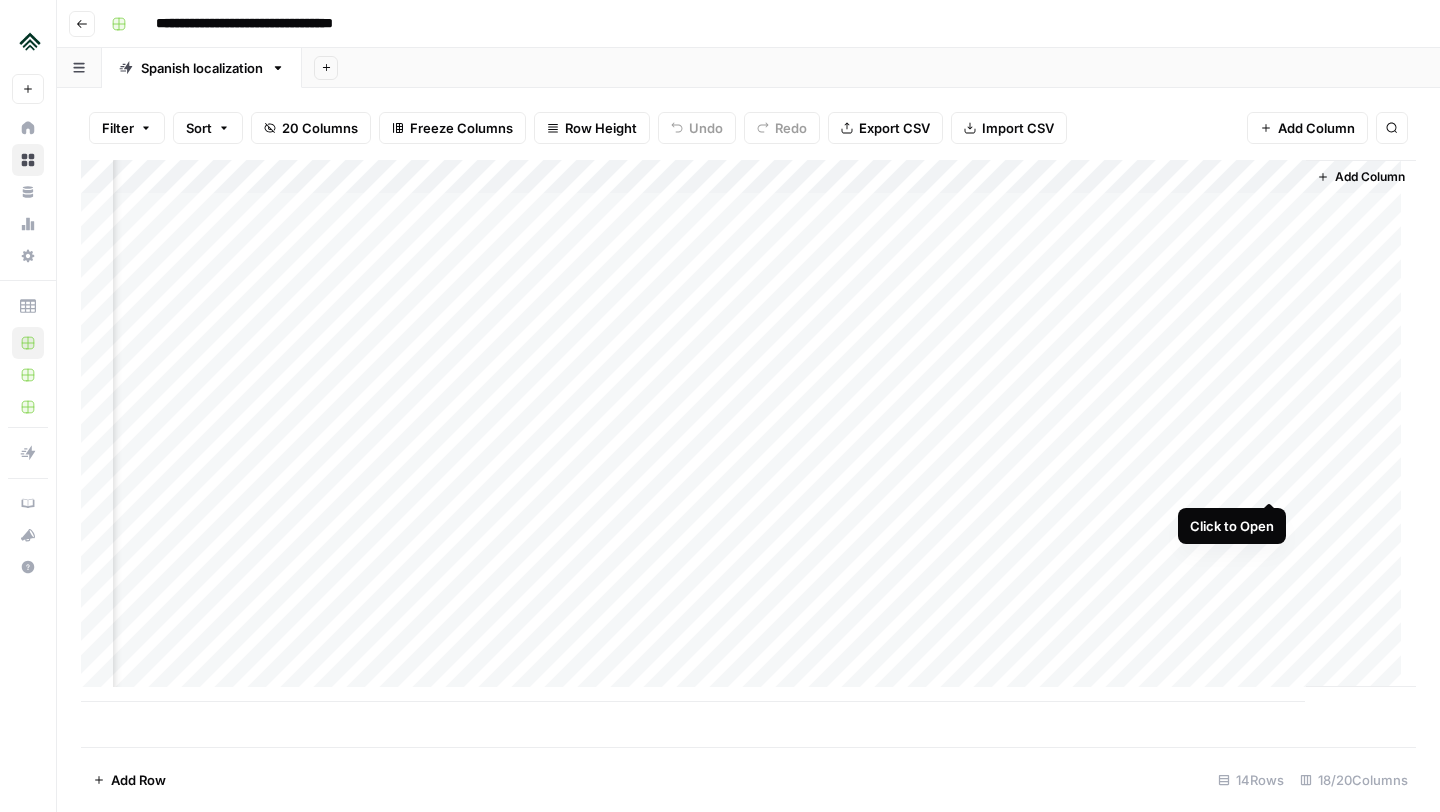 click on "Add Column" at bounding box center (748, 431) 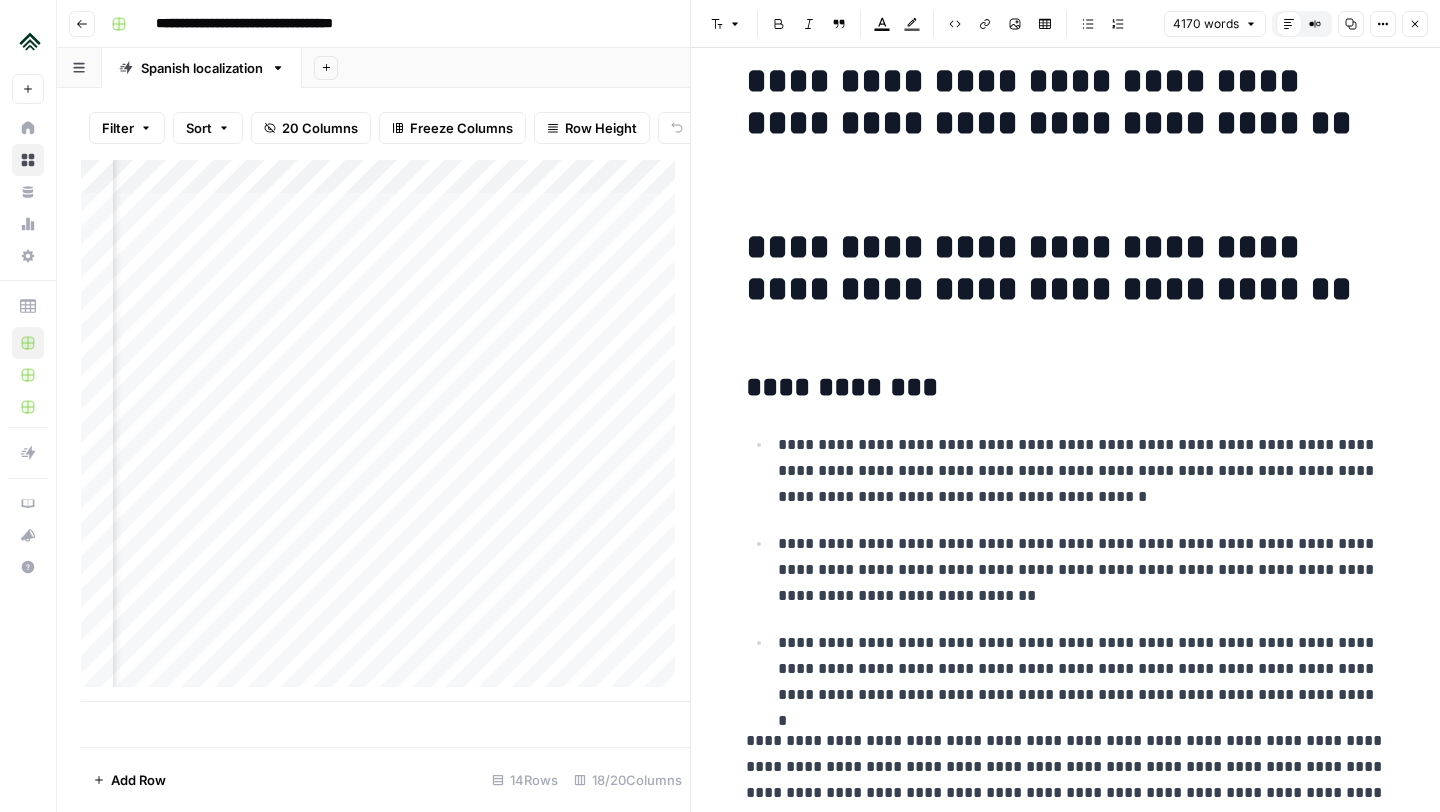 scroll, scrollTop: 24, scrollLeft: 0, axis: vertical 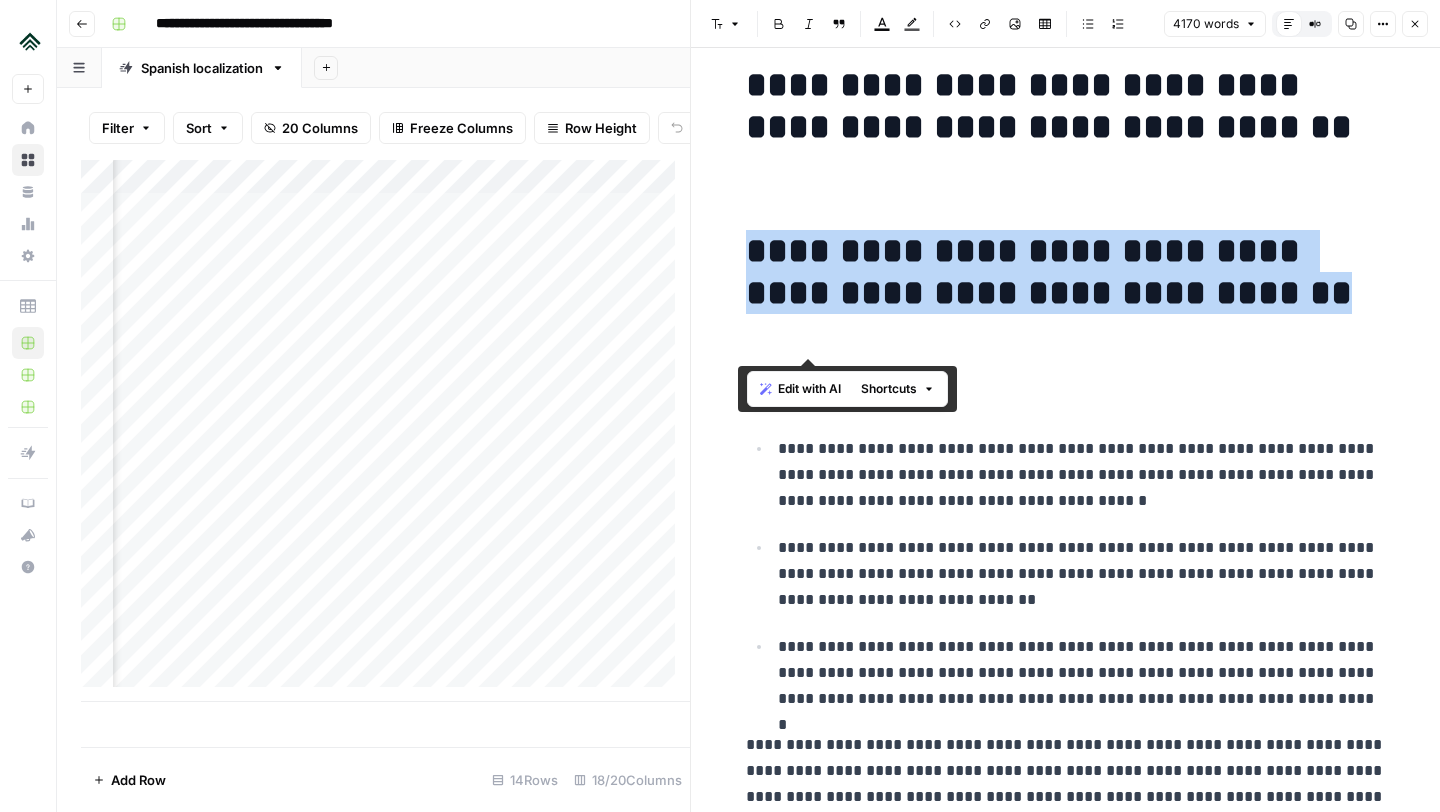 drag, startPoint x: 876, startPoint y: 338, endPoint x: 740, endPoint y: 252, distance: 160.90991 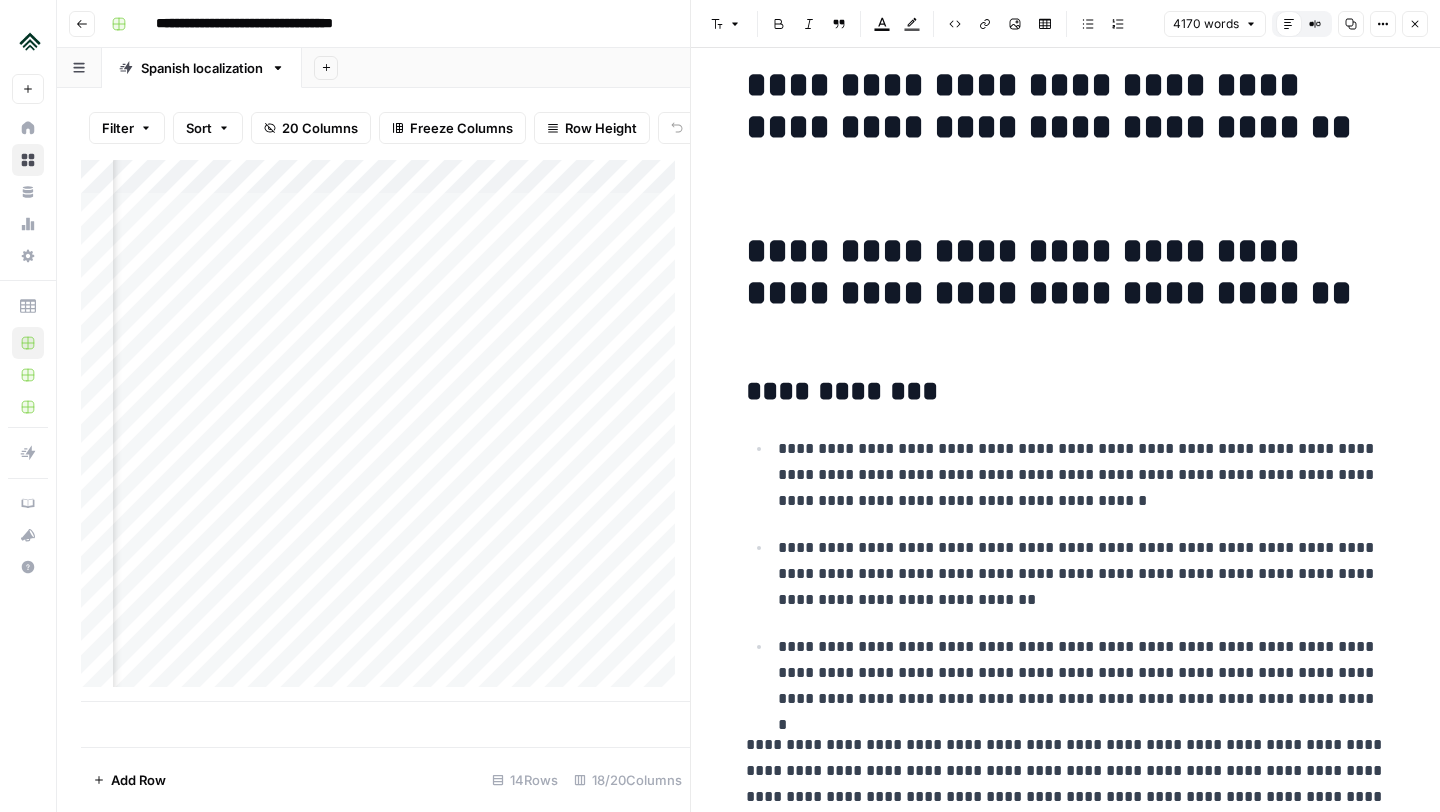 click on "**********" at bounding box center (1066, 9573) 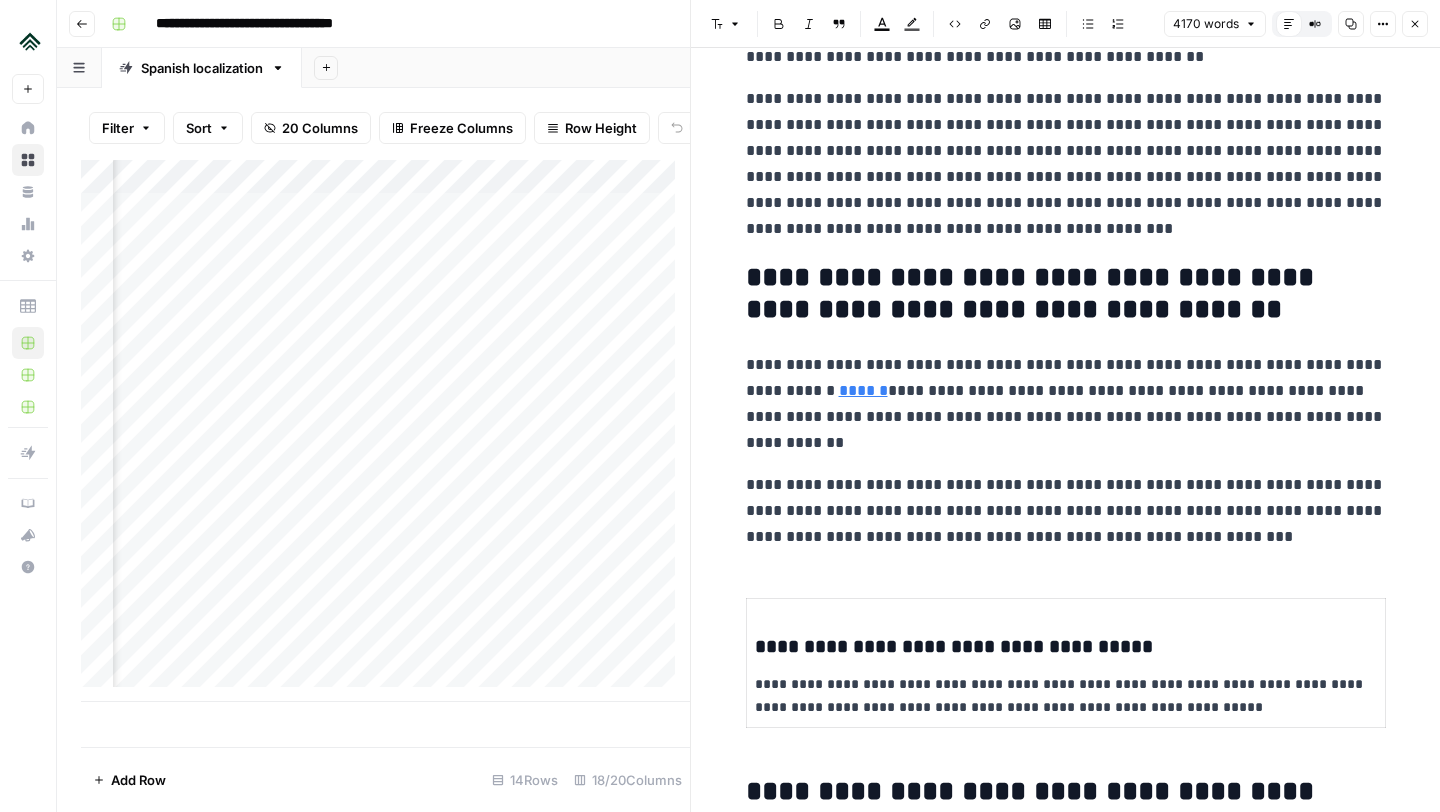 scroll, scrollTop: 839, scrollLeft: 0, axis: vertical 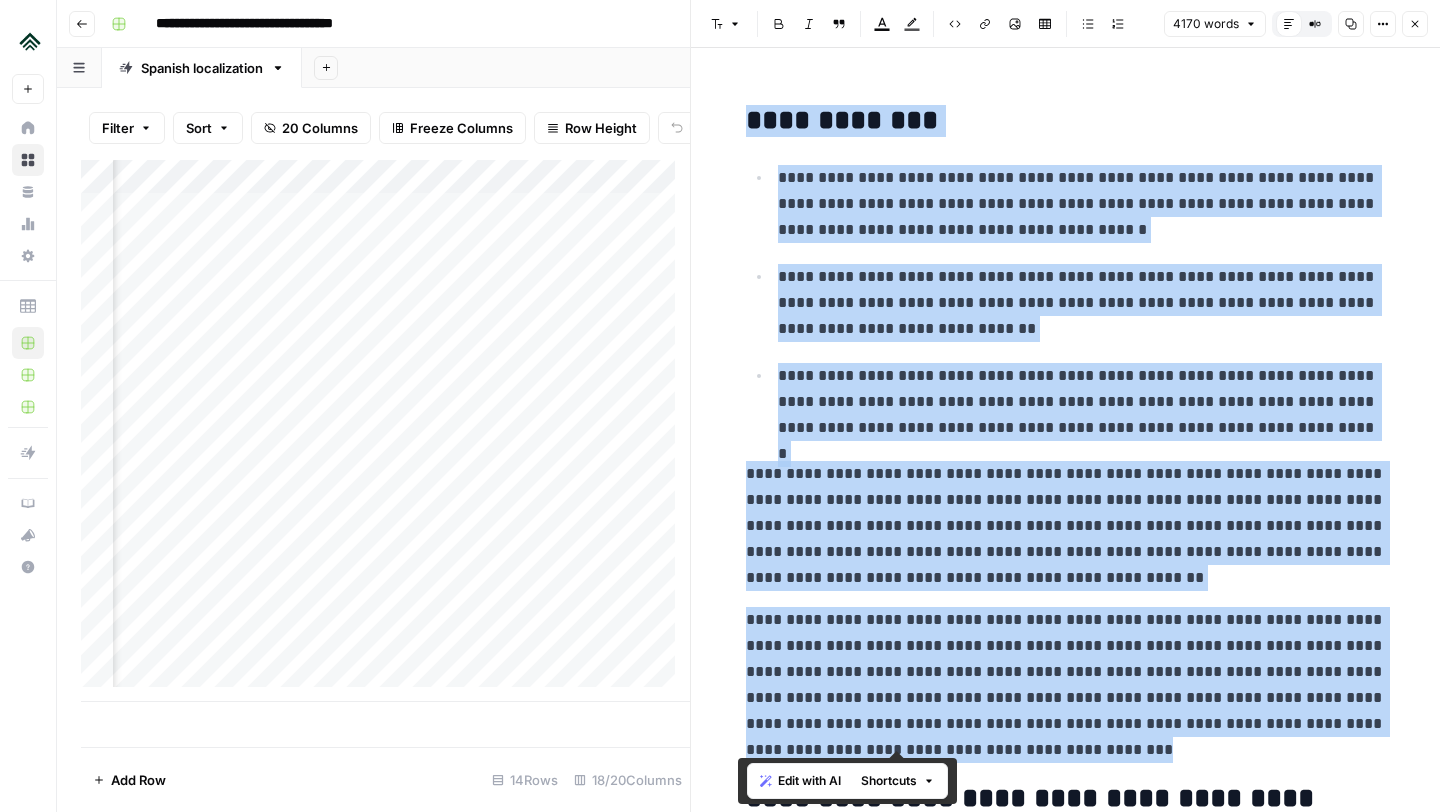 drag, startPoint x: 1059, startPoint y: 750, endPoint x: 739, endPoint y: 121, distance: 705.7202 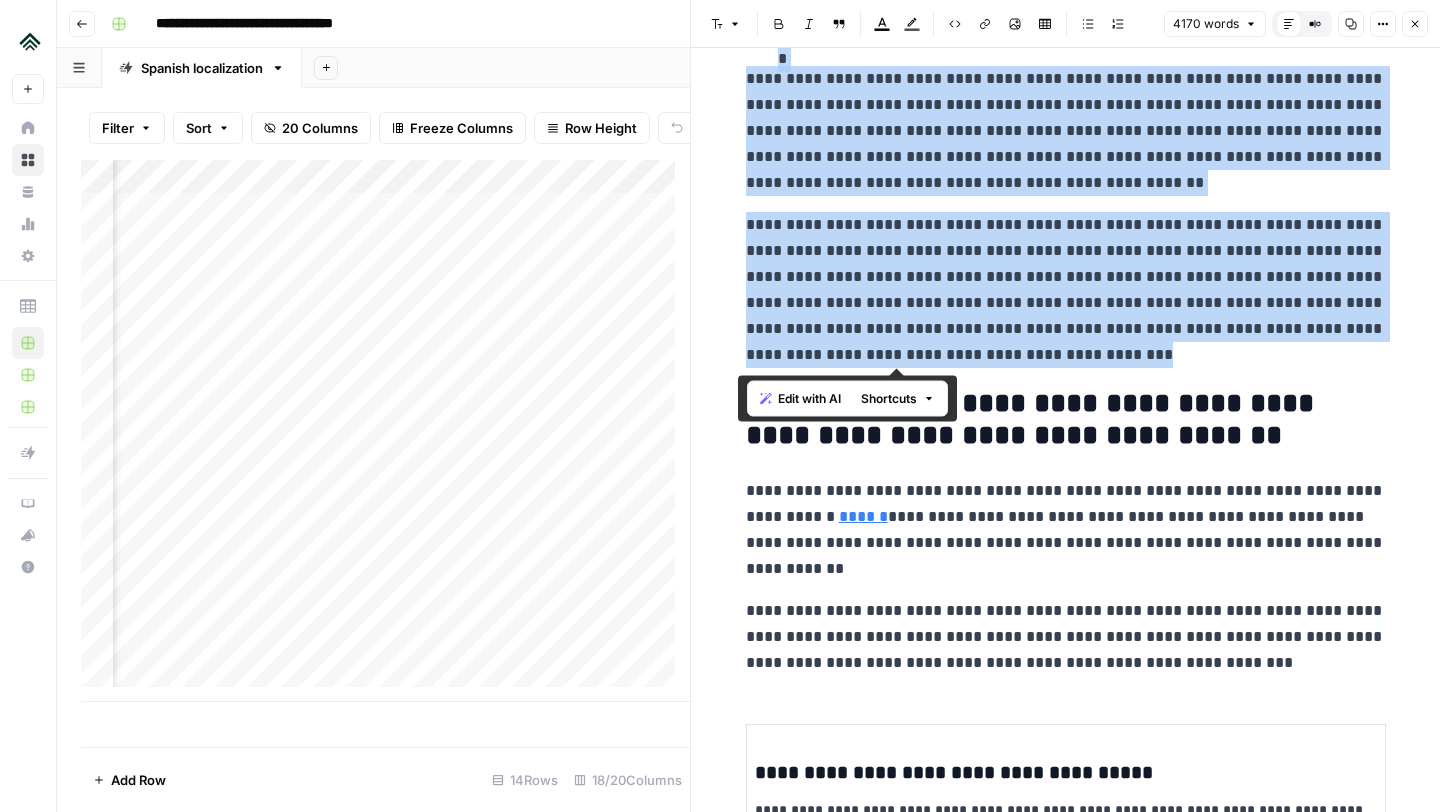 scroll, scrollTop: 691, scrollLeft: 0, axis: vertical 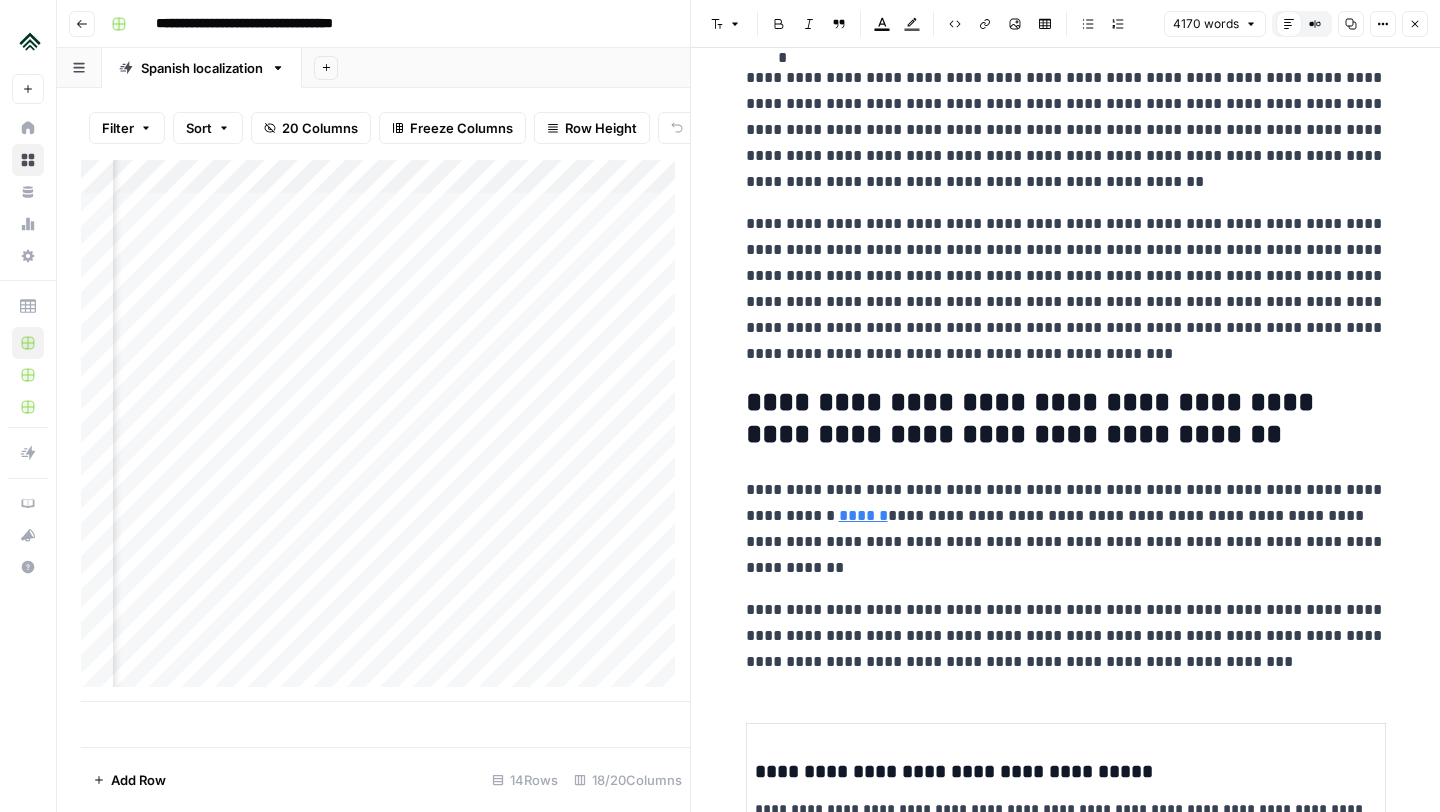 click on "**********" at bounding box center (1066, 529) 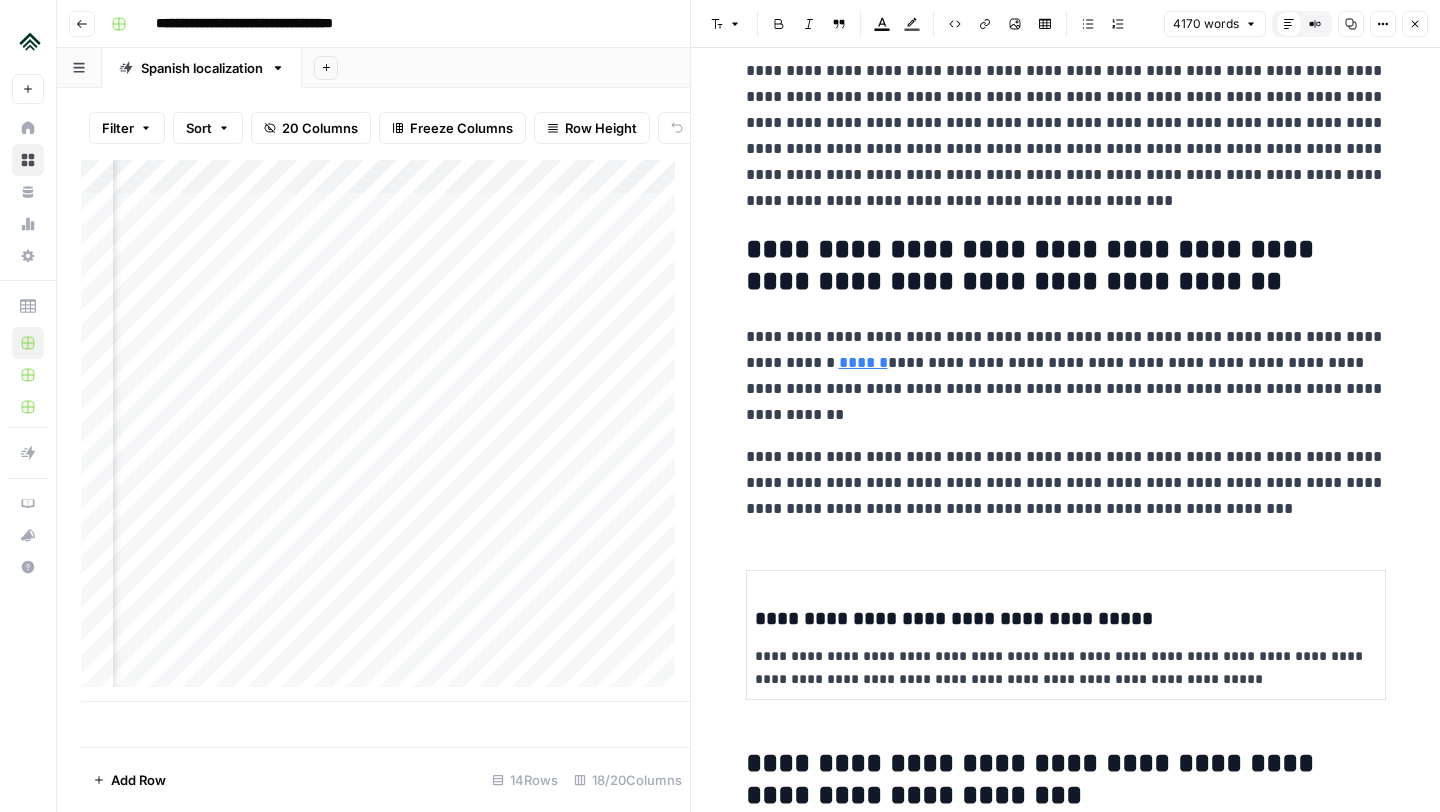 scroll, scrollTop: 840, scrollLeft: 0, axis: vertical 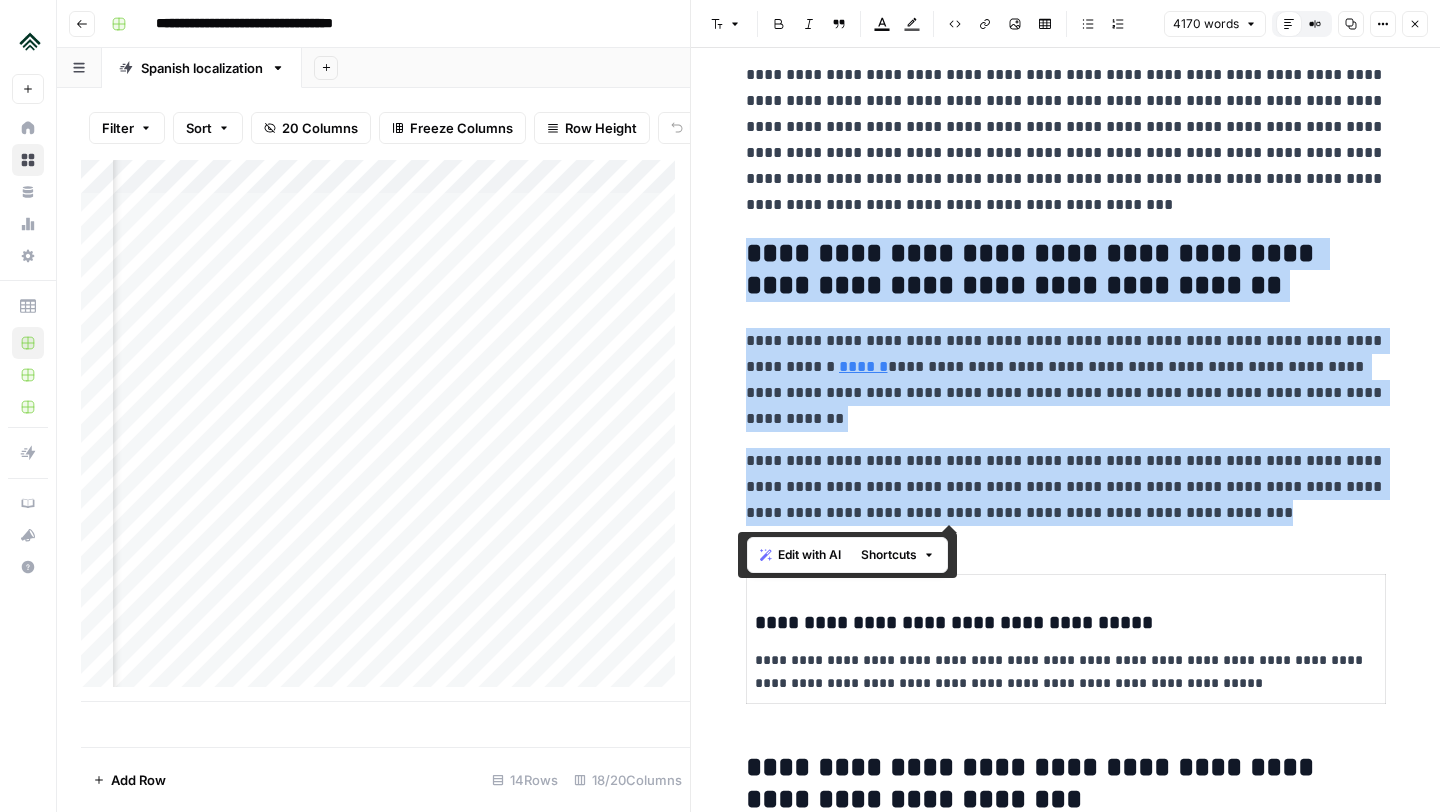 drag, startPoint x: 1199, startPoint y: 521, endPoint x: 732, endPoint y: 243, distance: 543.4823 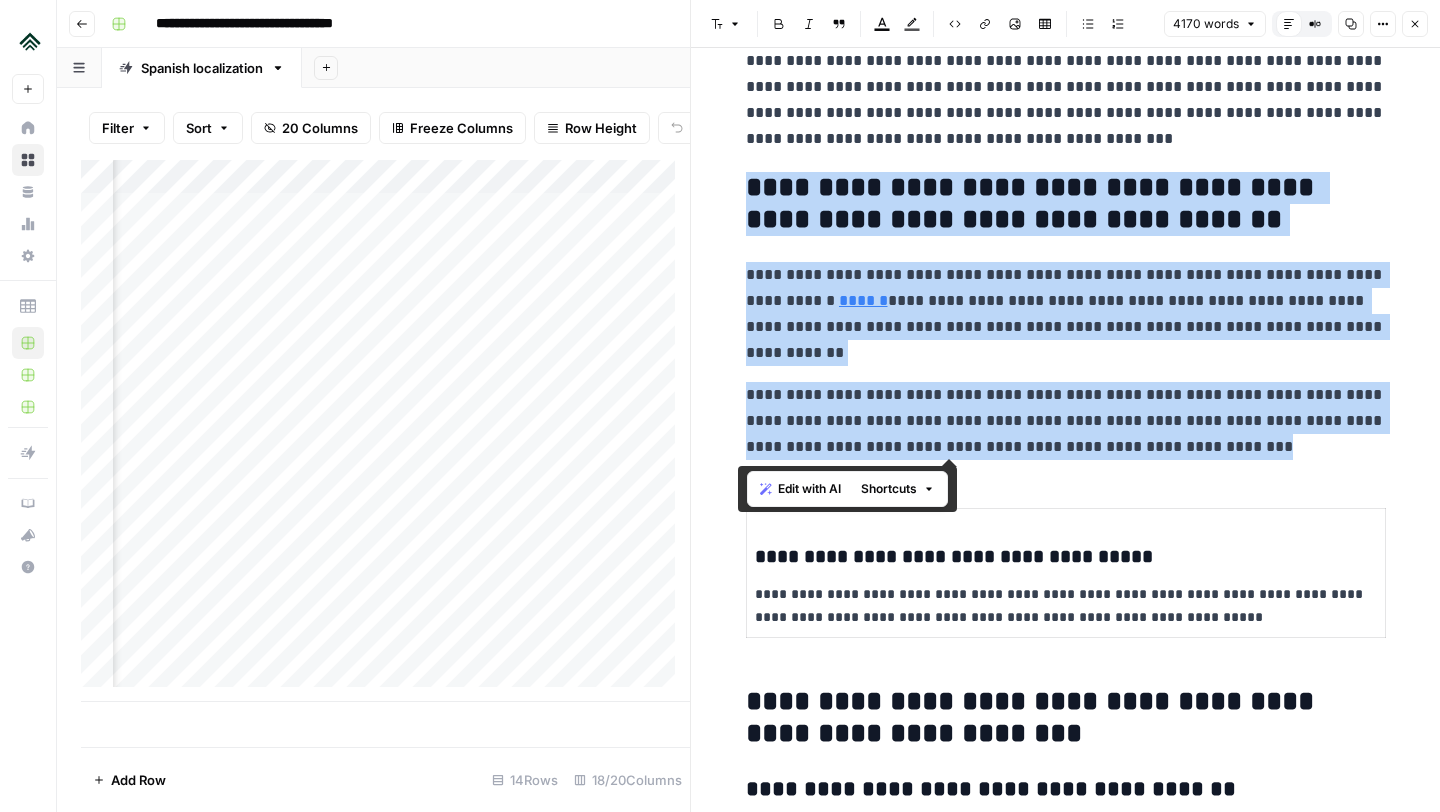 click on "**********" at bounding box center [1066, 8691] 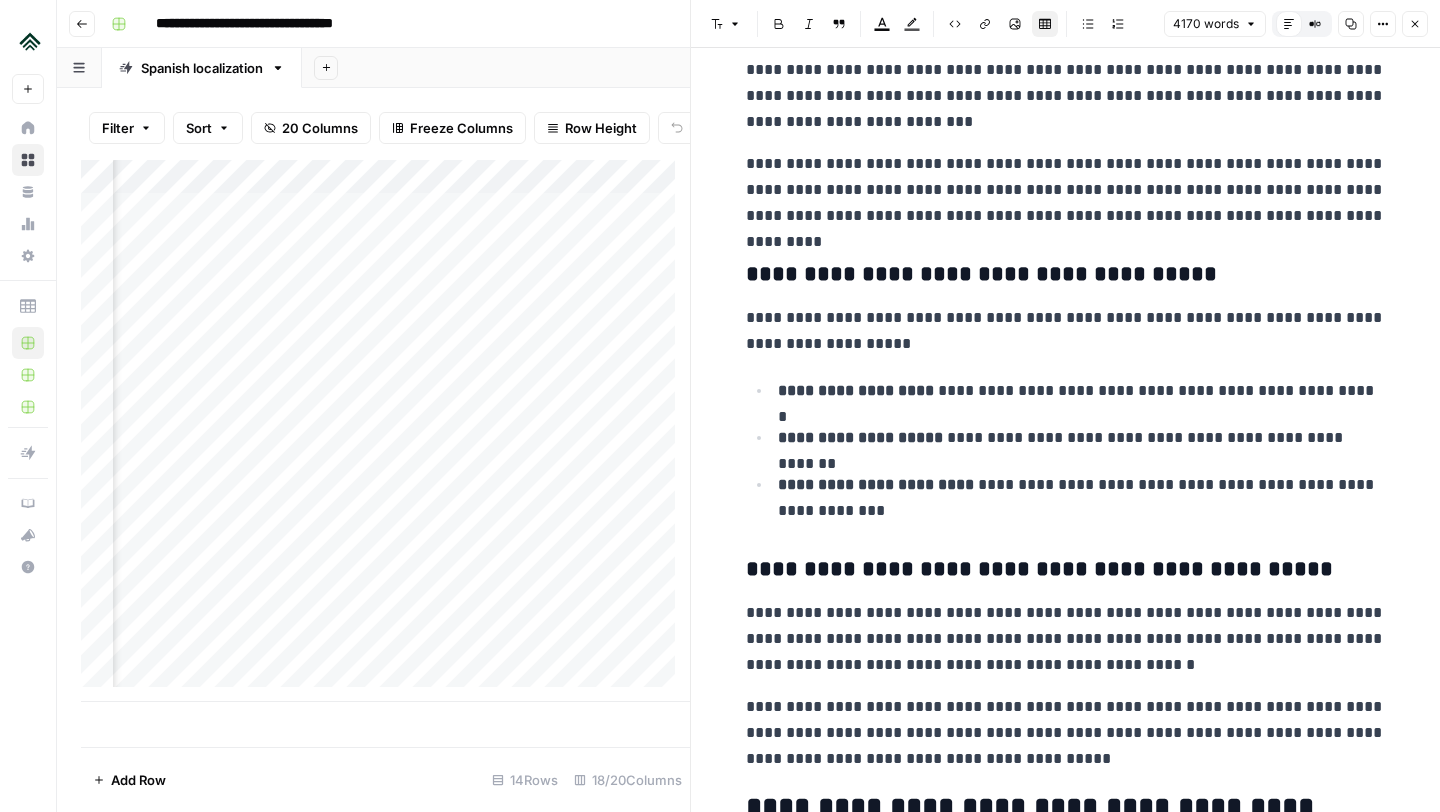 scroll, scrollTop: 1646, scrollLeft: 0, axis: vertical 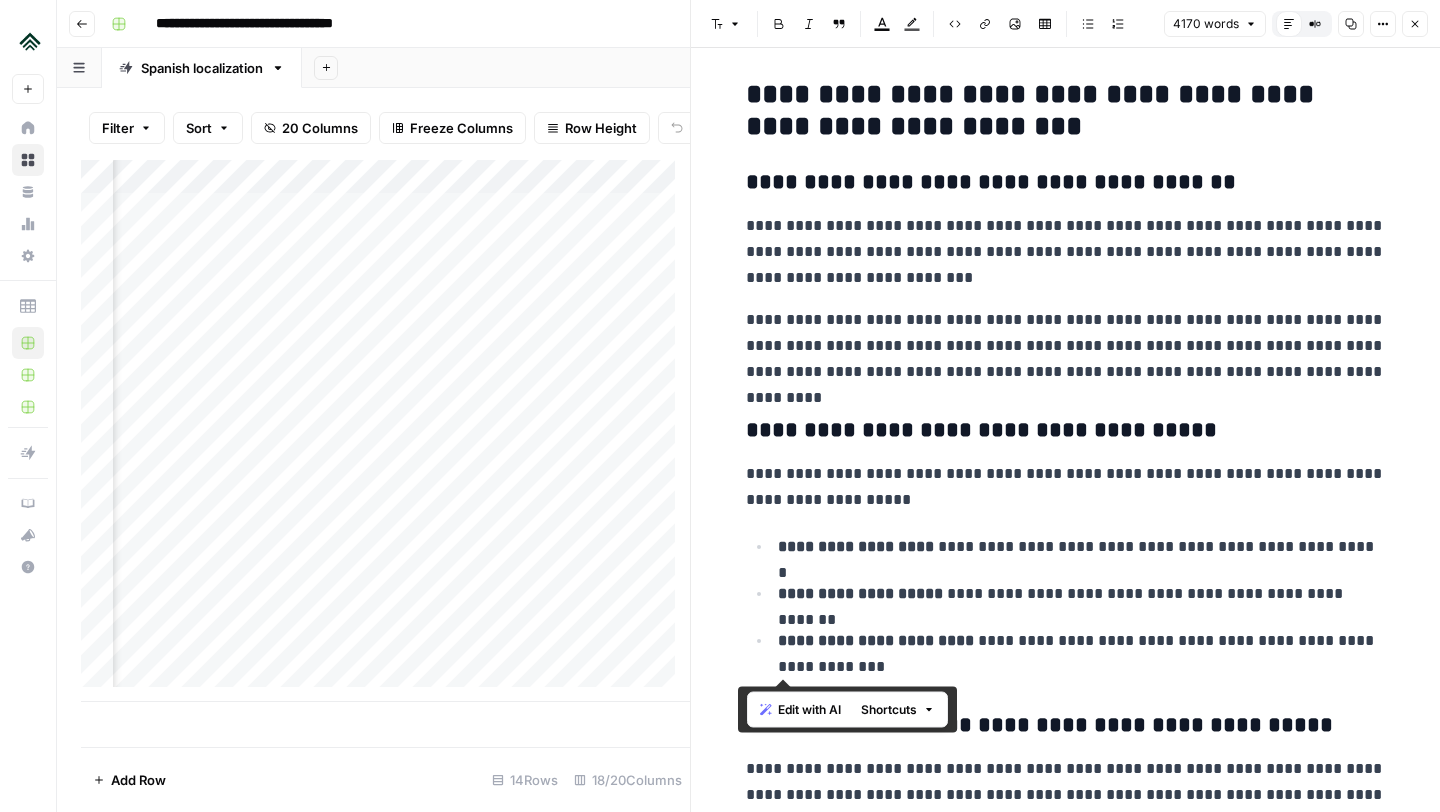 drag, startPoint x: 827, startPoint y: 669, endPoint x: 740, endPoint y: 93, distance: 582.53326 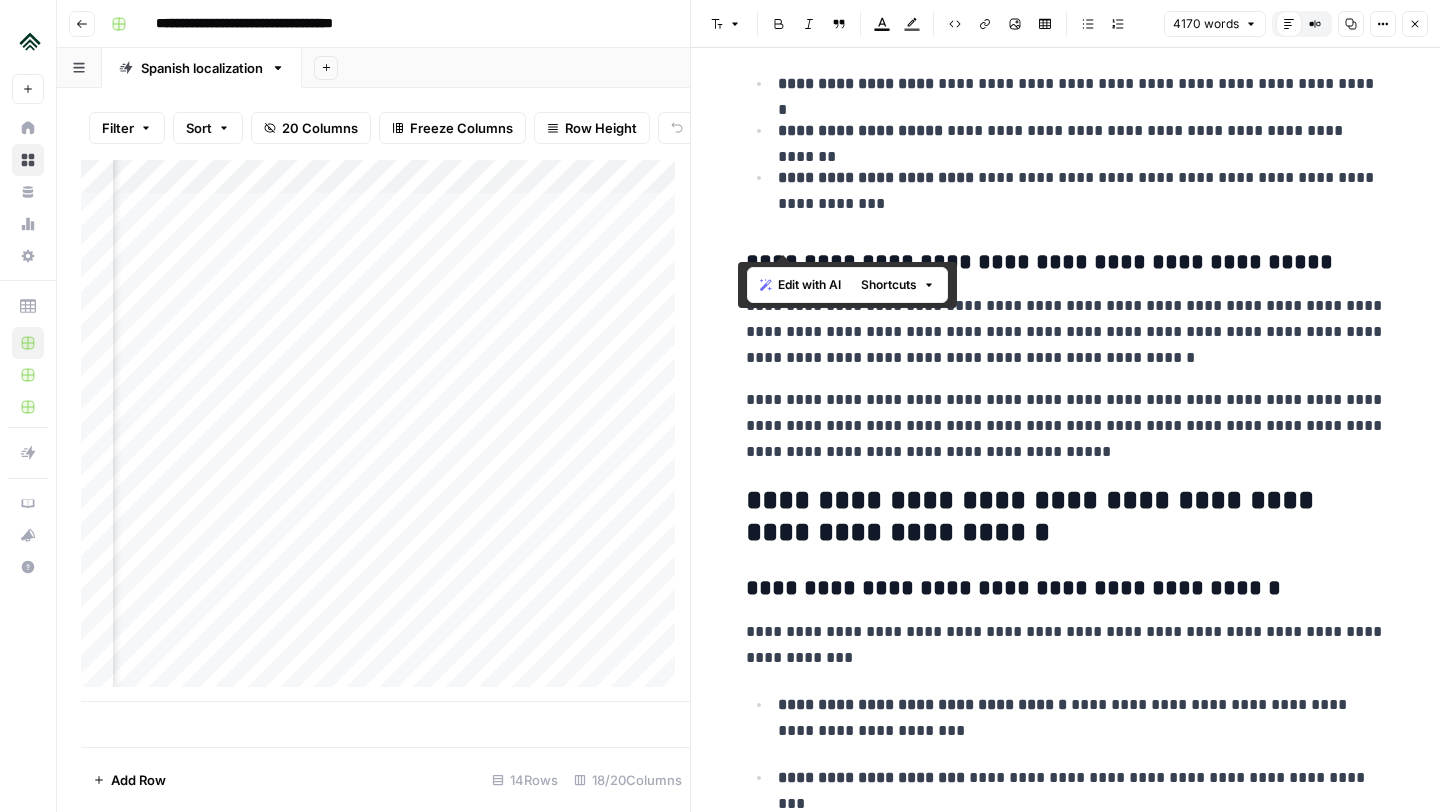 scroll, scrollTop: 1978, scrollLeft: 0, axis: vertical 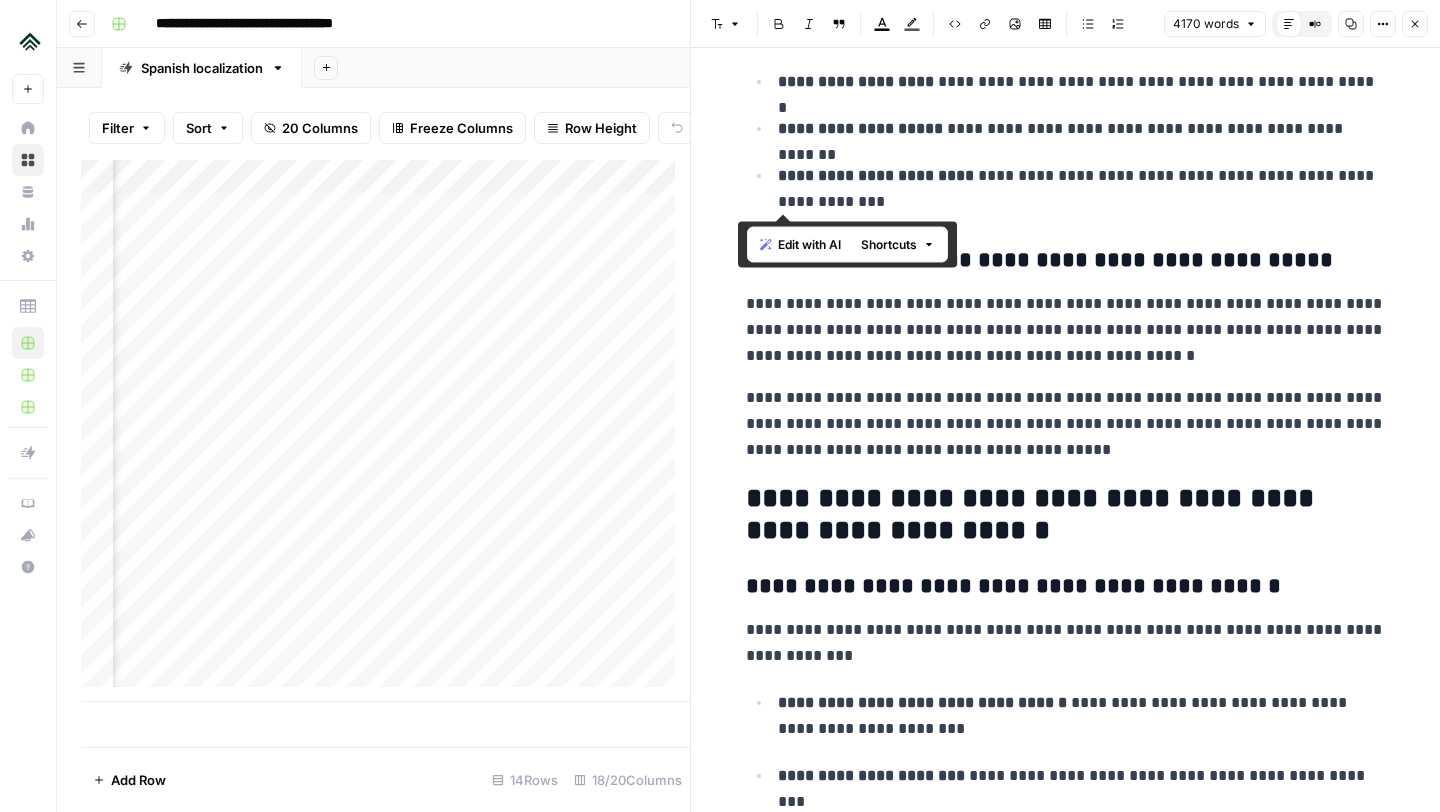 click on "**********" at bounding box center (1066, 424) 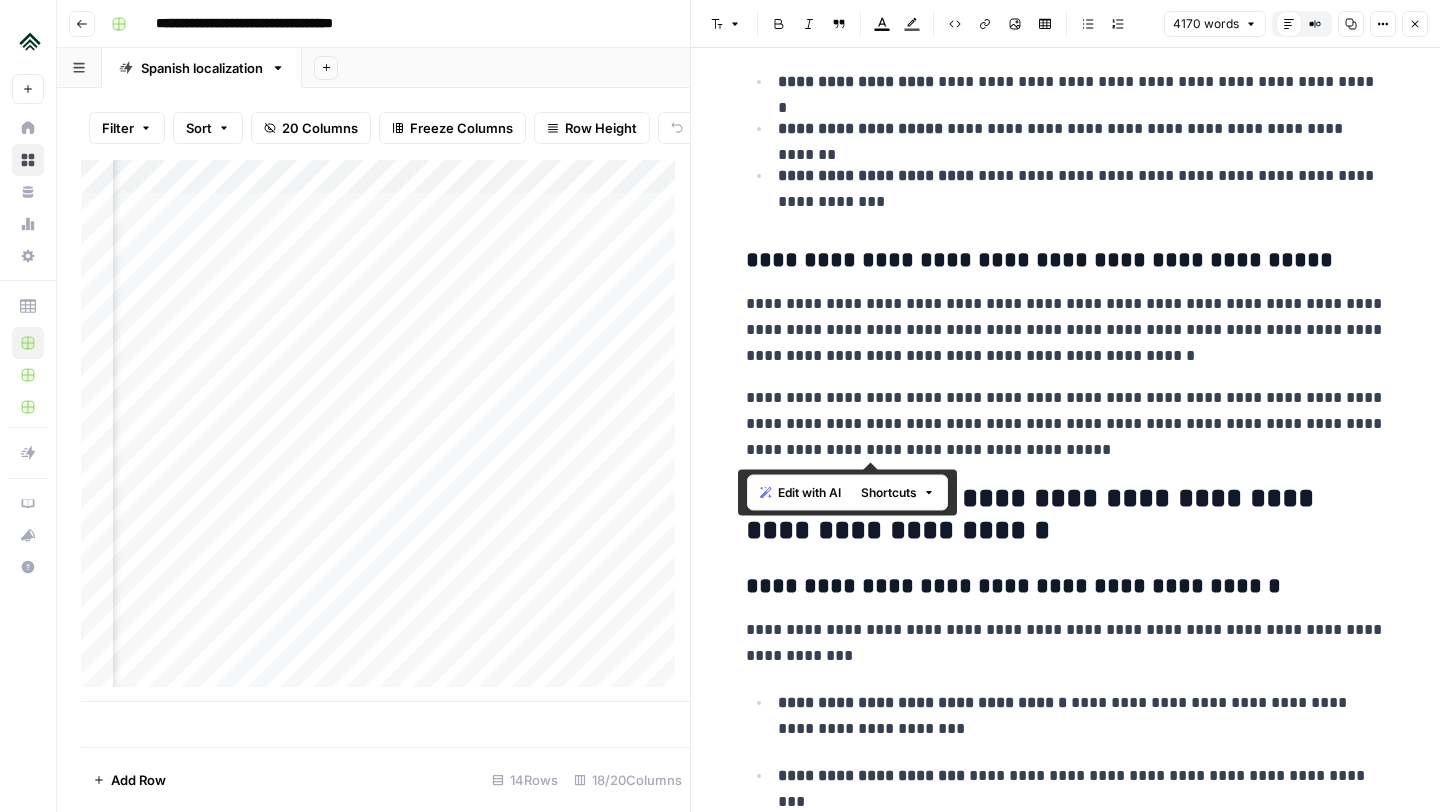drag, startPoint x: 1014, startPoint y: 457, endPoint x: 722, endPoint y: 262, distance: 351.12534 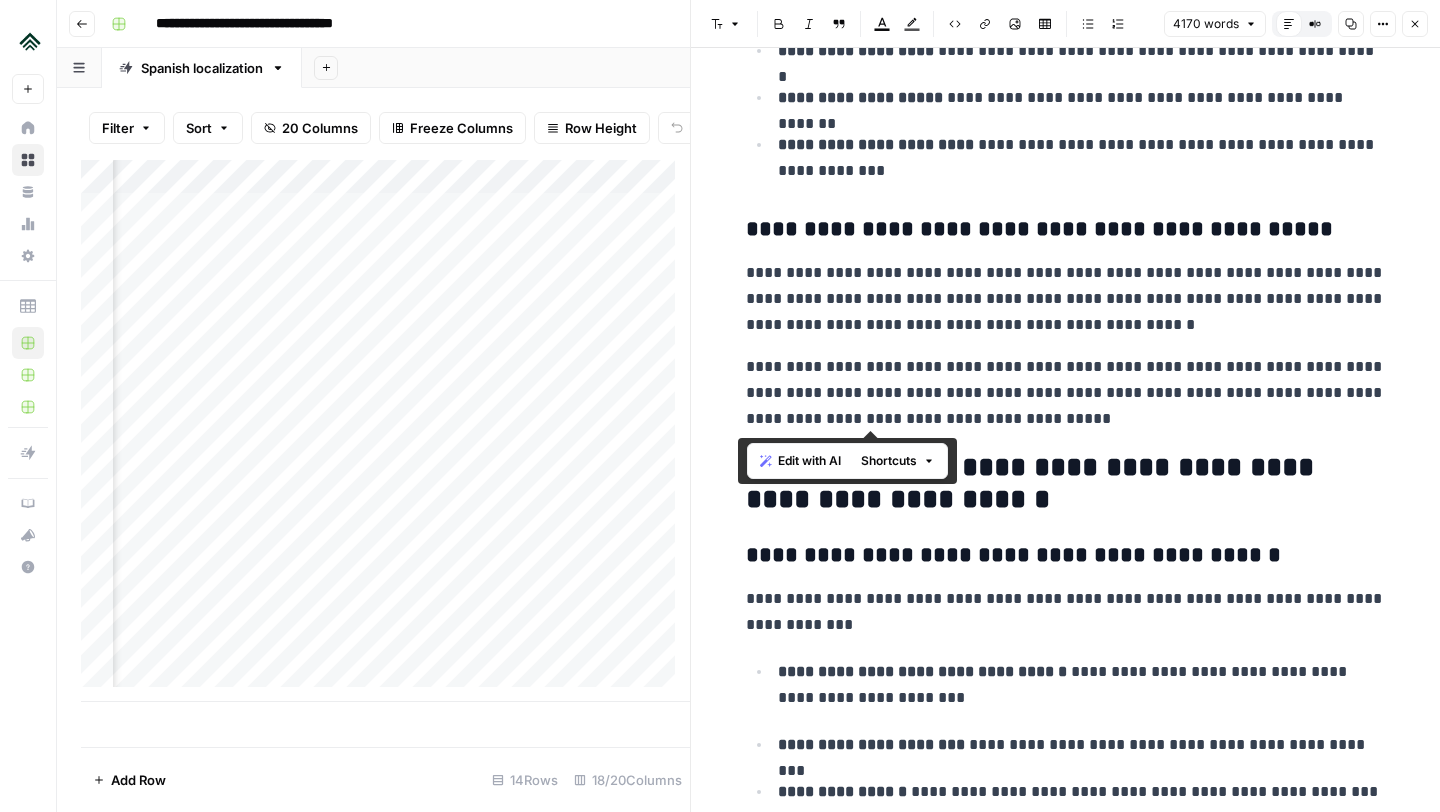 click on "**********" at bounding box center (1066, 393) 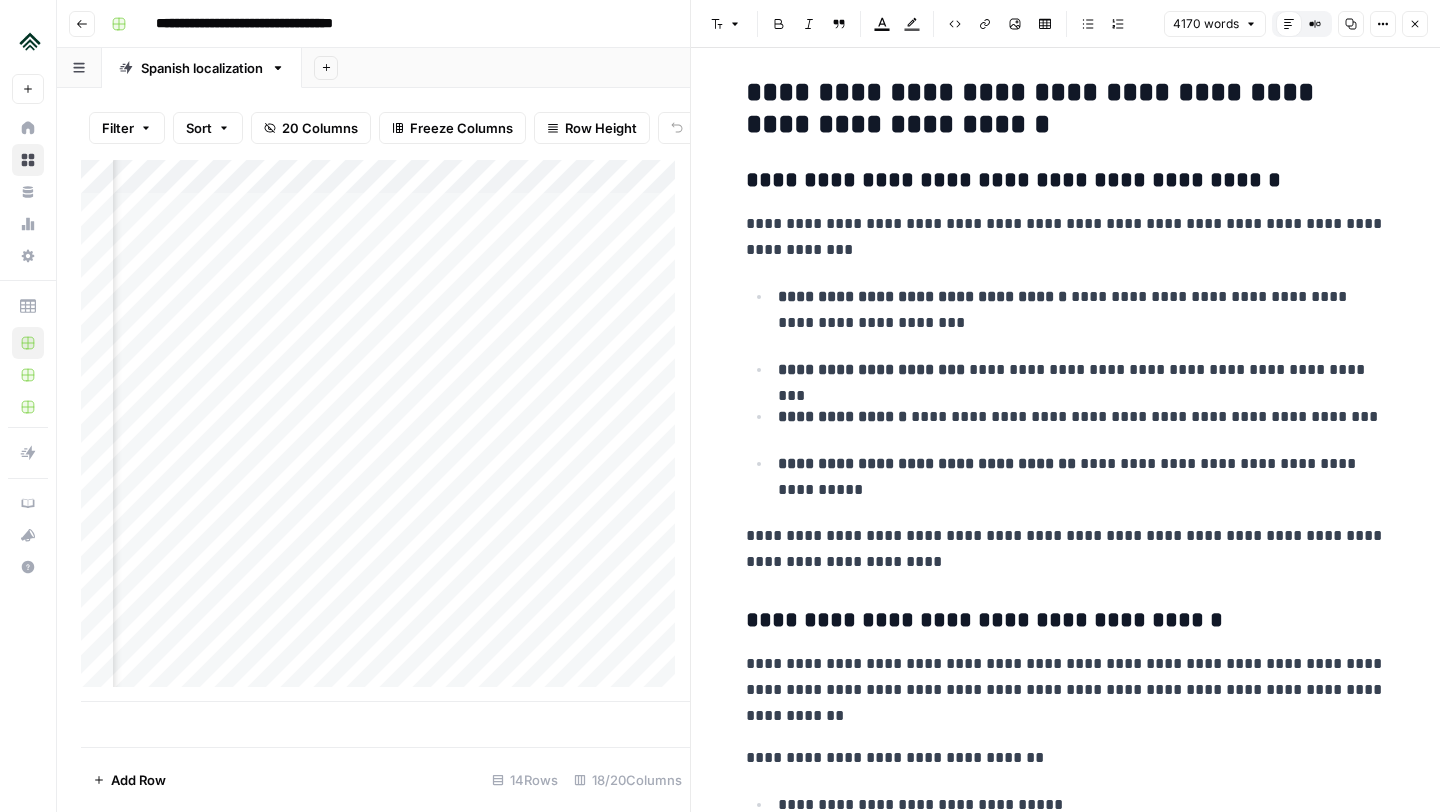 scroll, scrollTop: 2347, scrollLeft: 0, axis: vertical 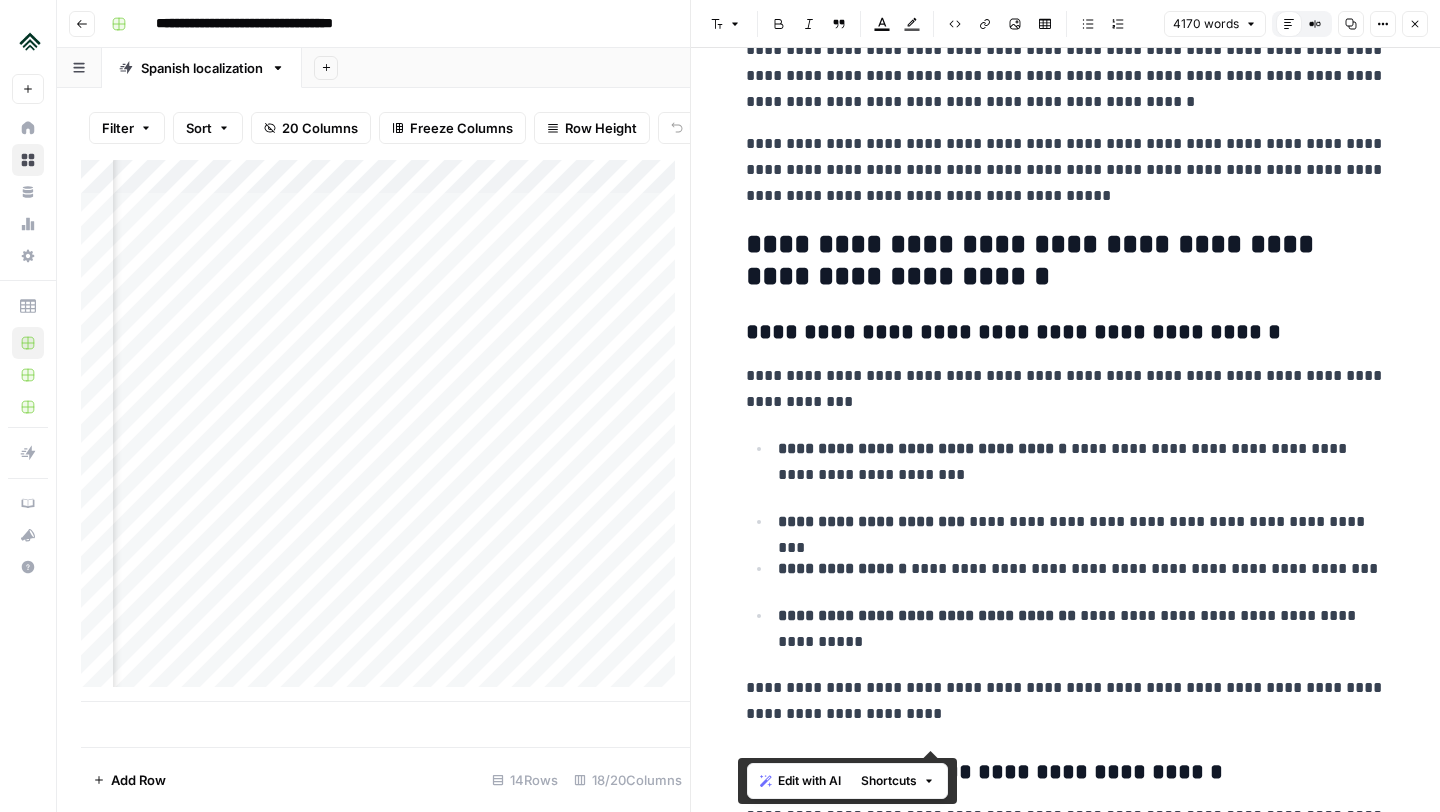 drag, startPoint x: 1127, startPoint y: 631, endPoint x: 738, endPoint y: 240, distance: 551.5451 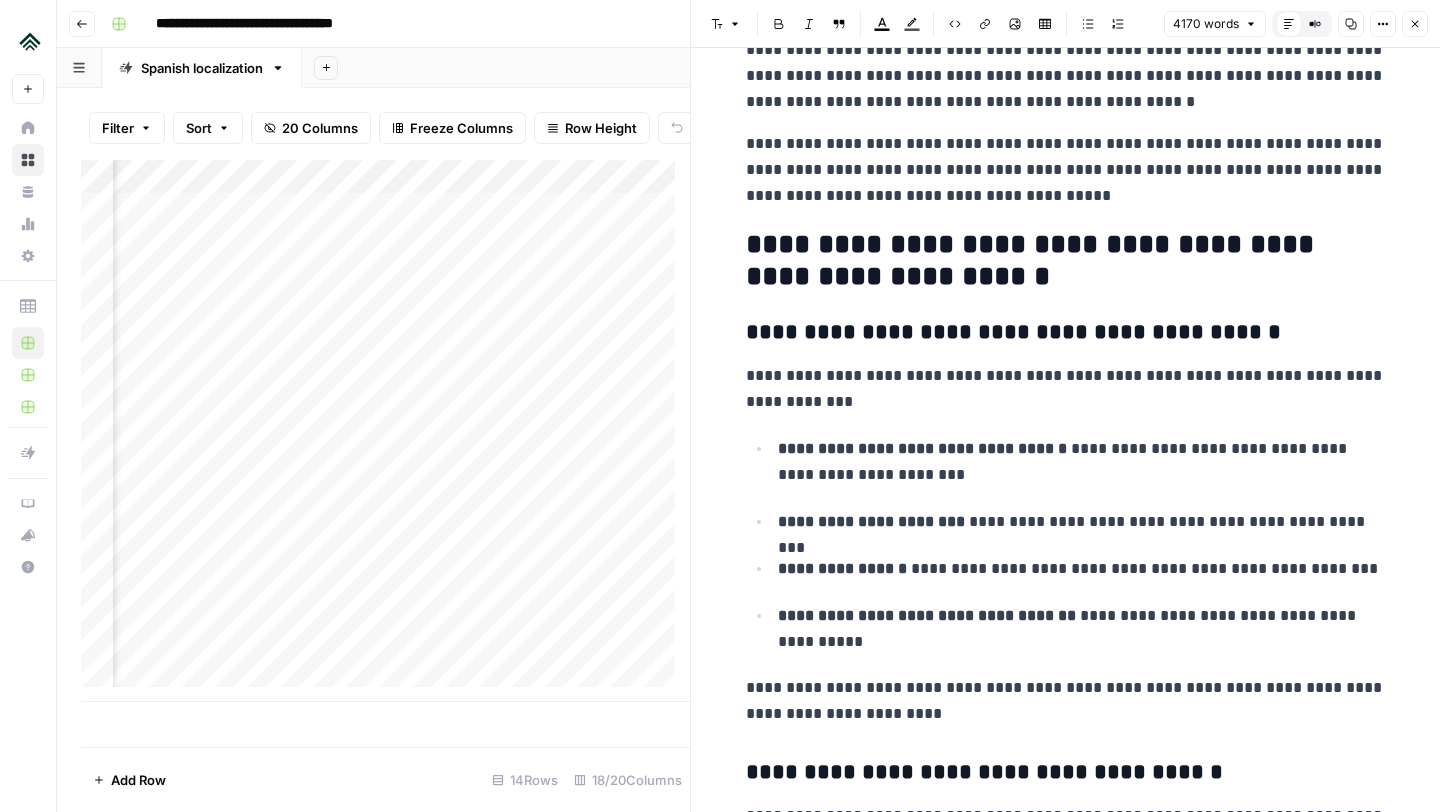 click on "**********" at bounding box center [1066, 261] 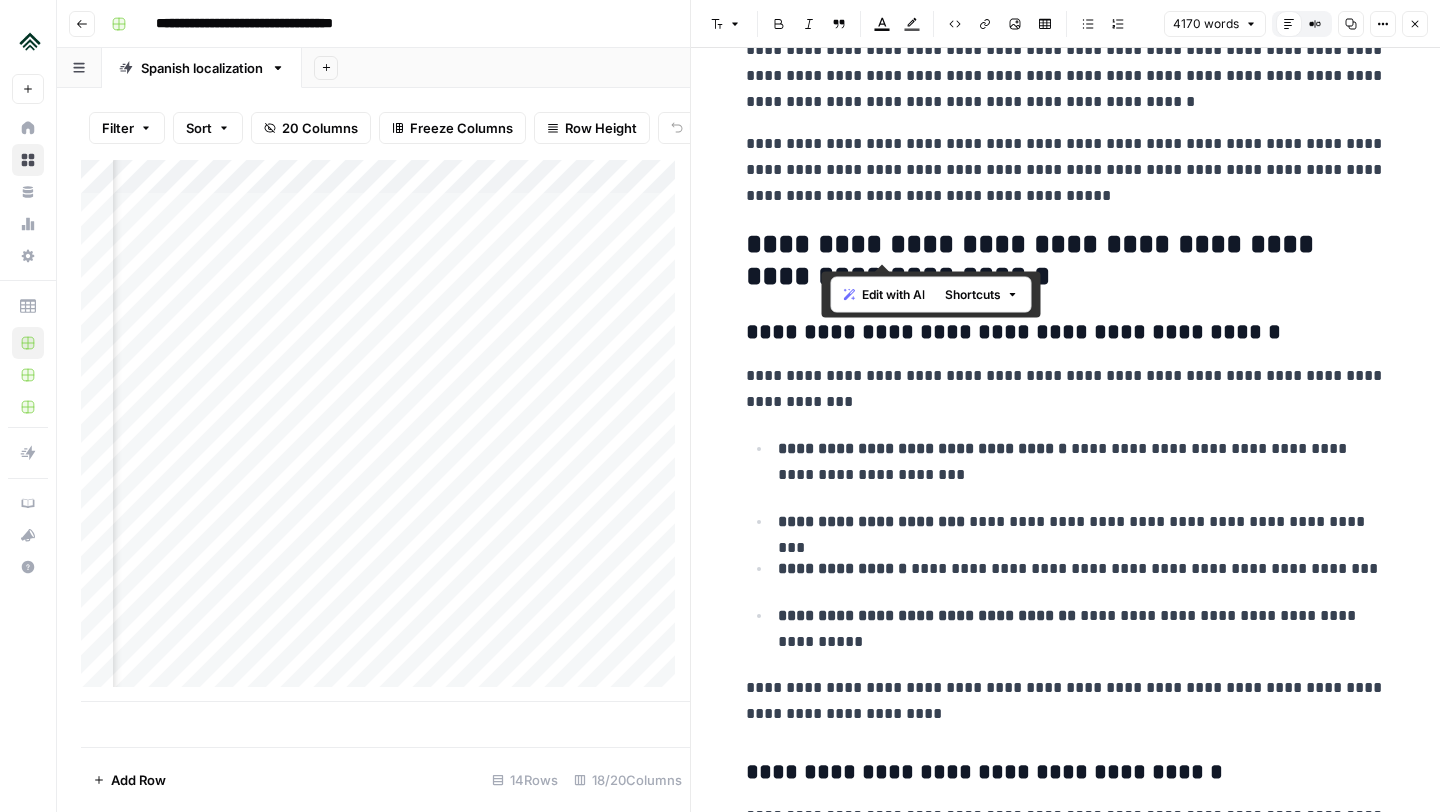 click on "**********" at bounding box center (1066, 261) 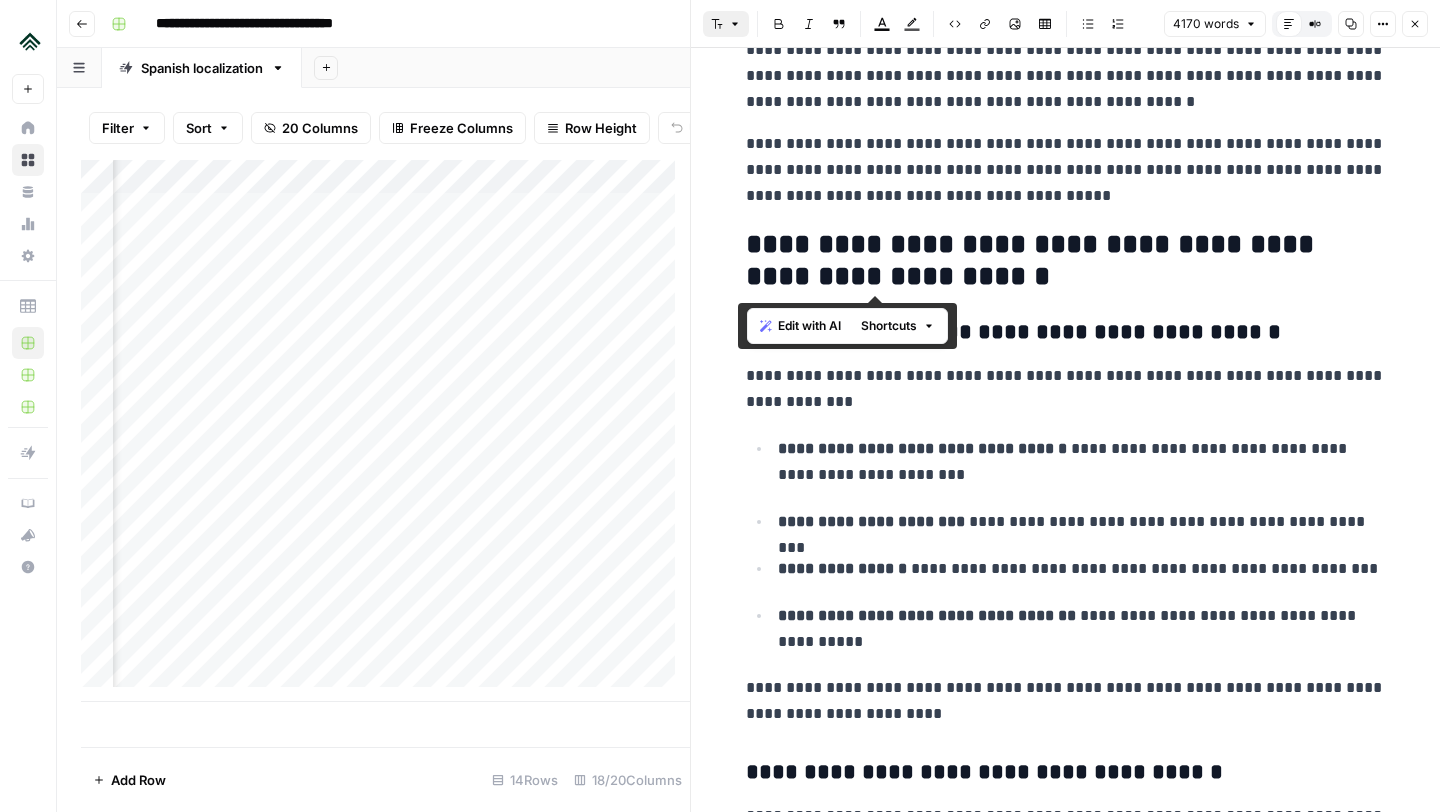 click 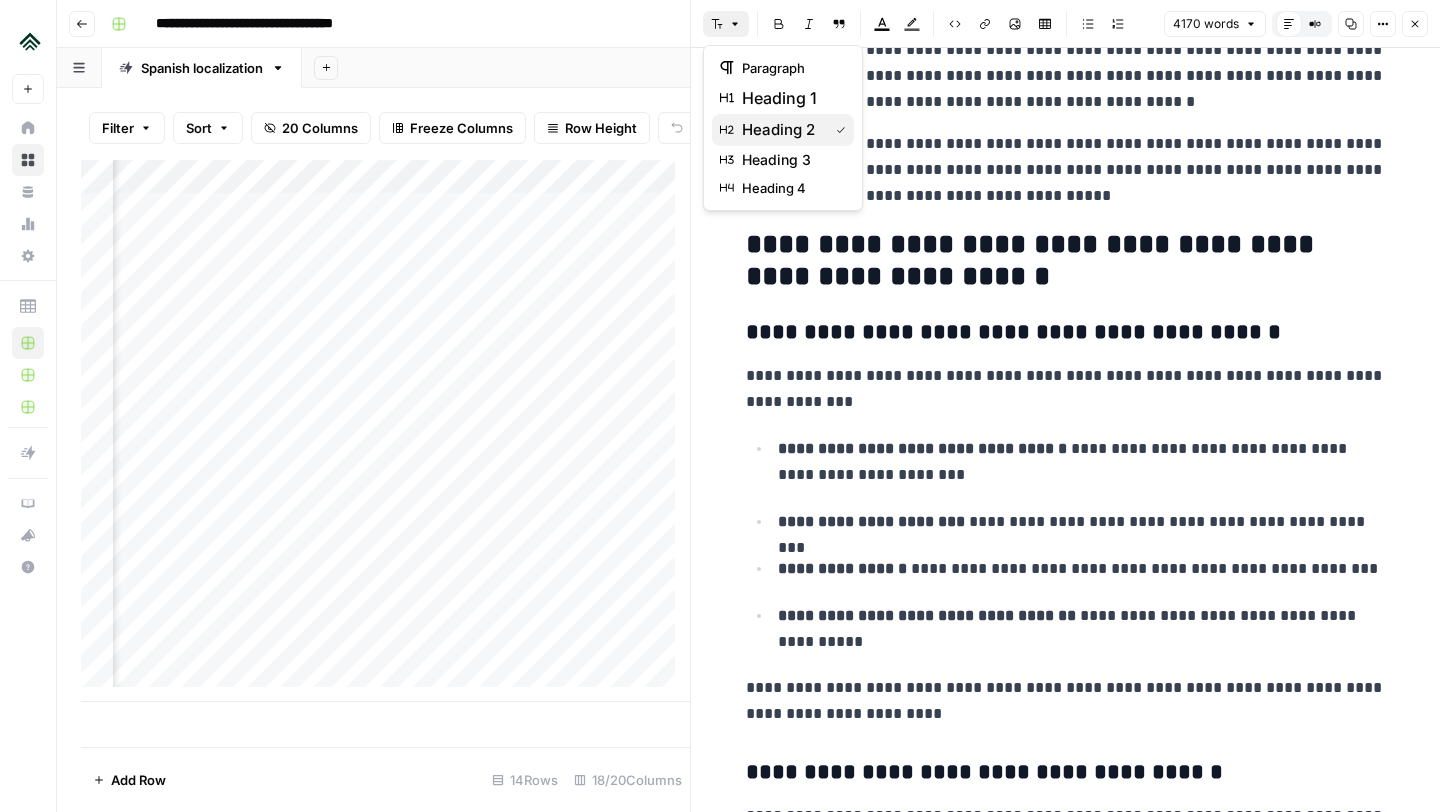 click on "heading 2" at bounding box center (778, 130) 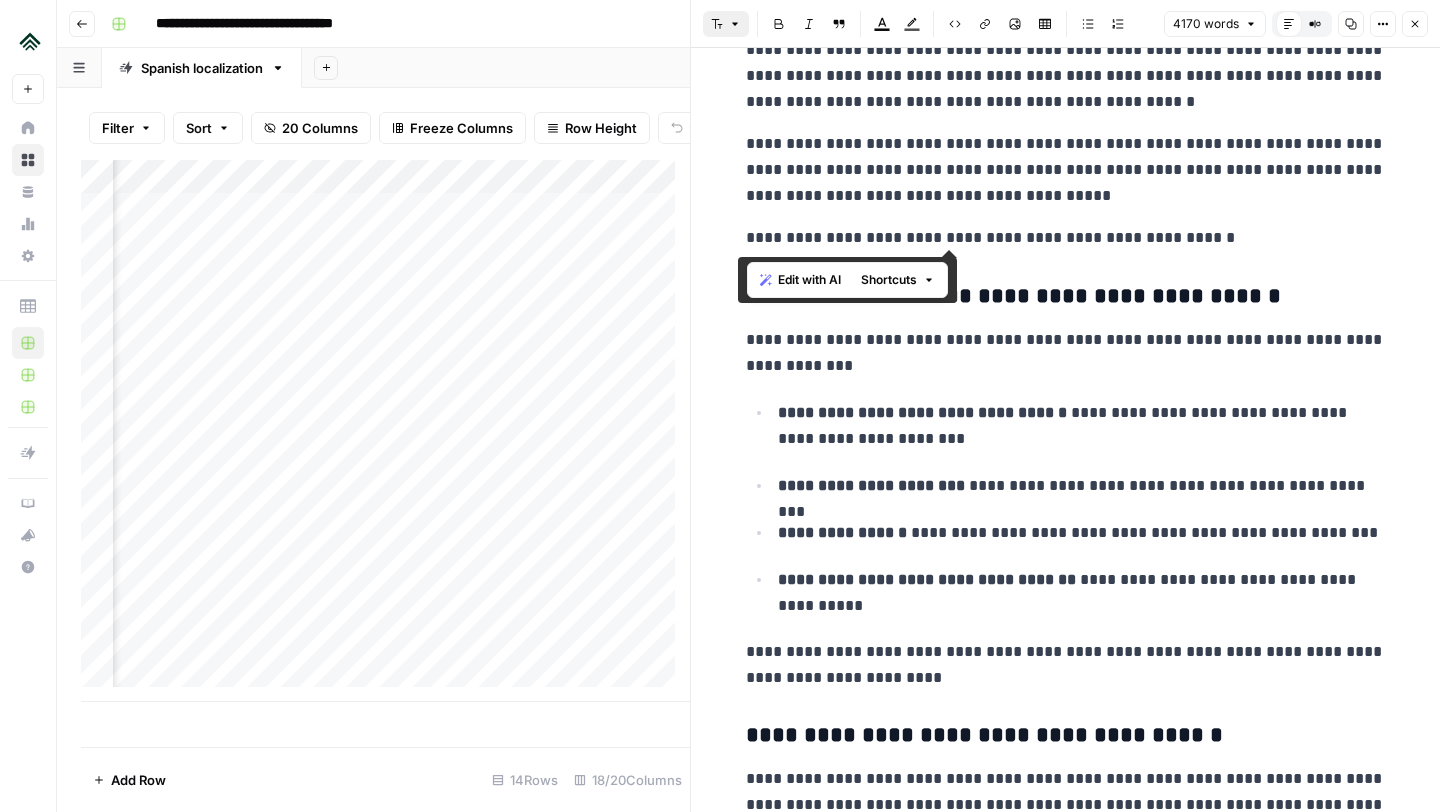 click 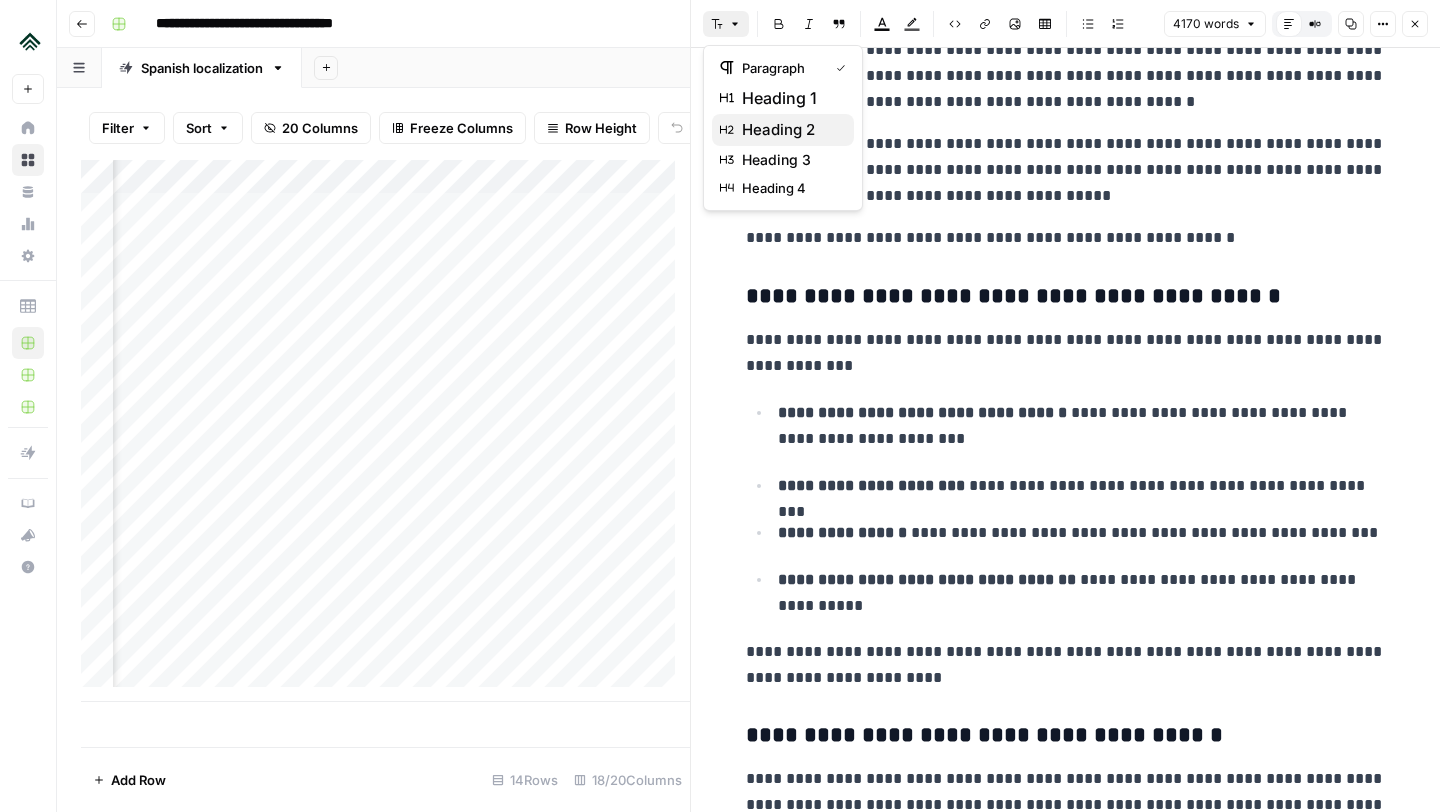 click on "heading 2" at bounding box center [778, 130] 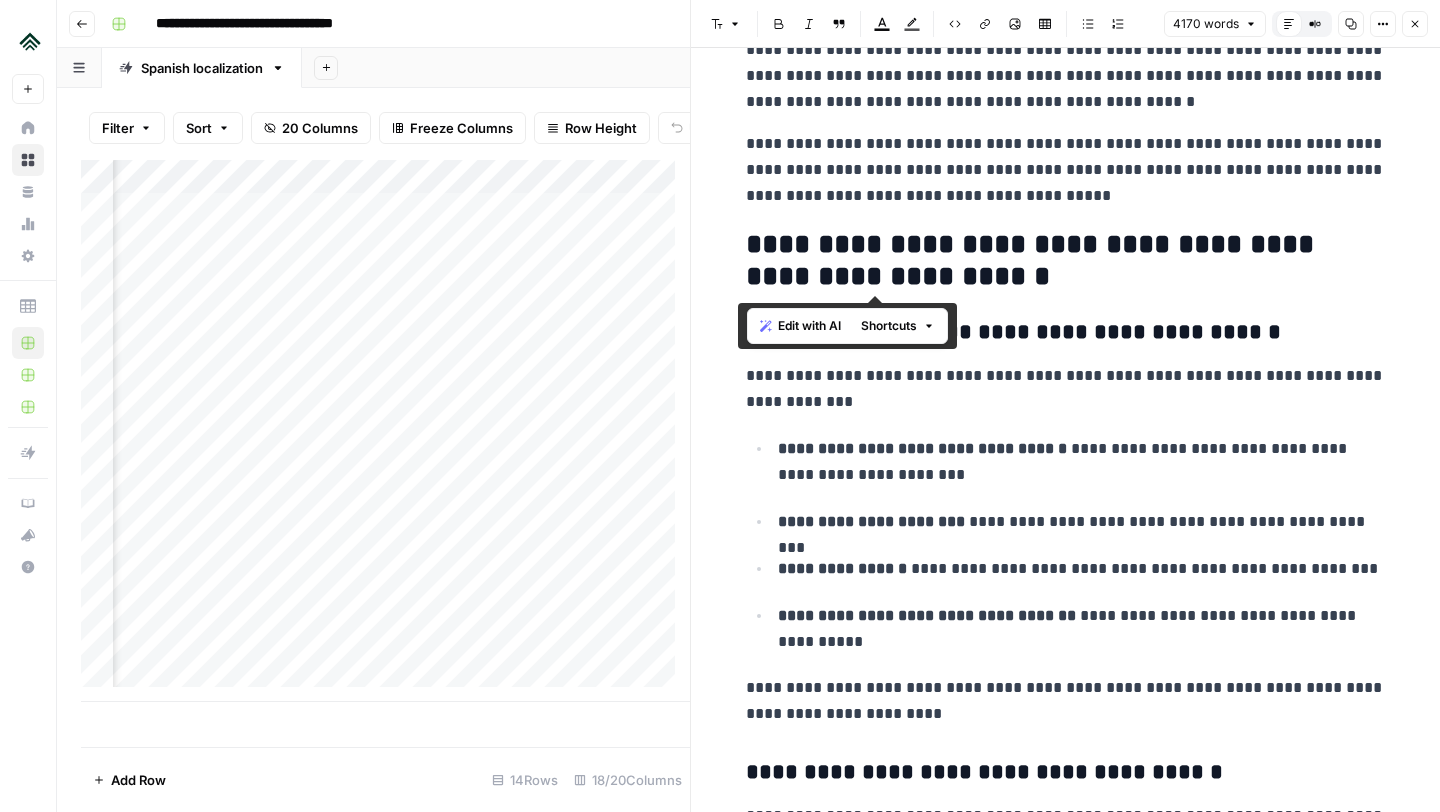click on "**********" at bounding box center (1066, 261) 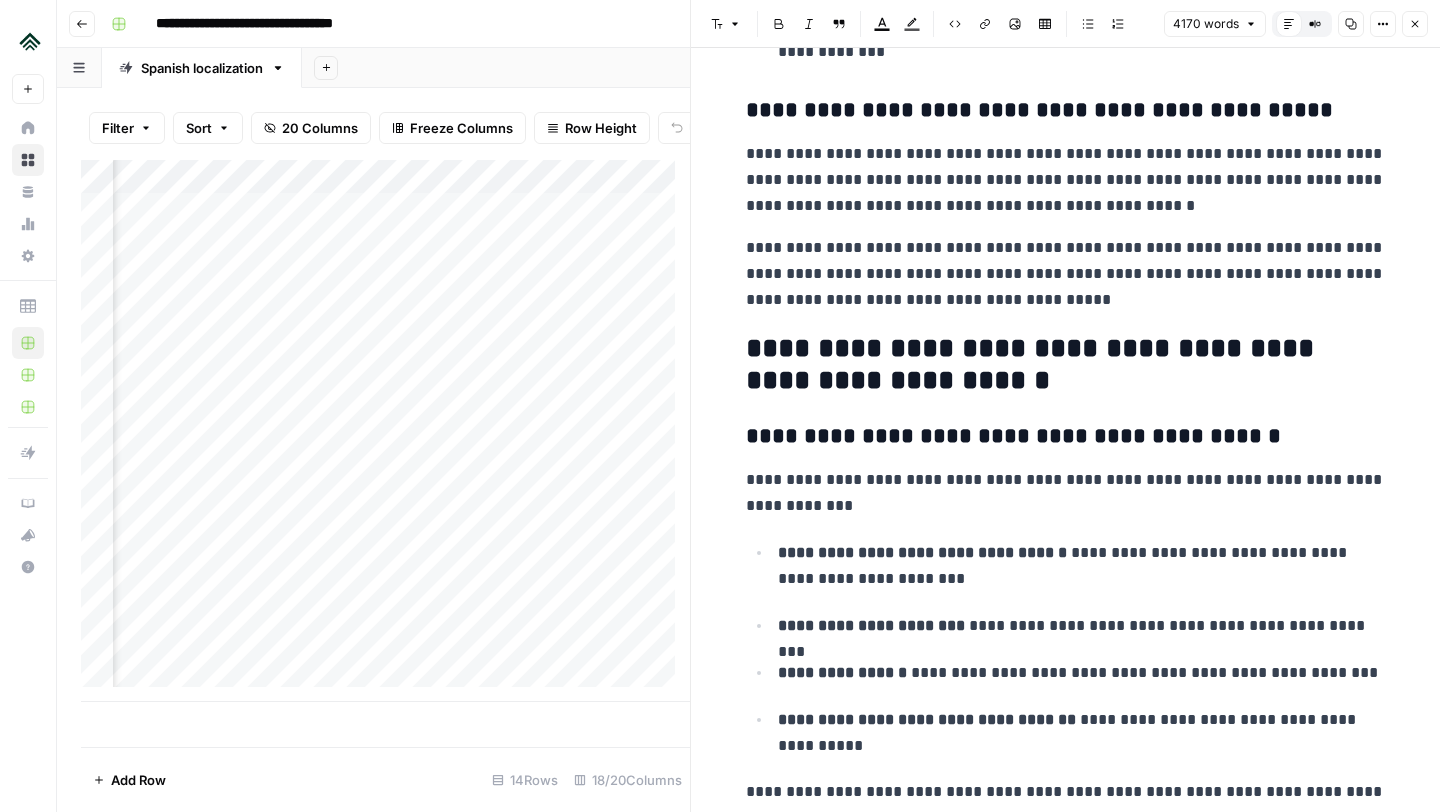 scroll, scrollTop: 2128, scrollLeft: 0, axis: vertical 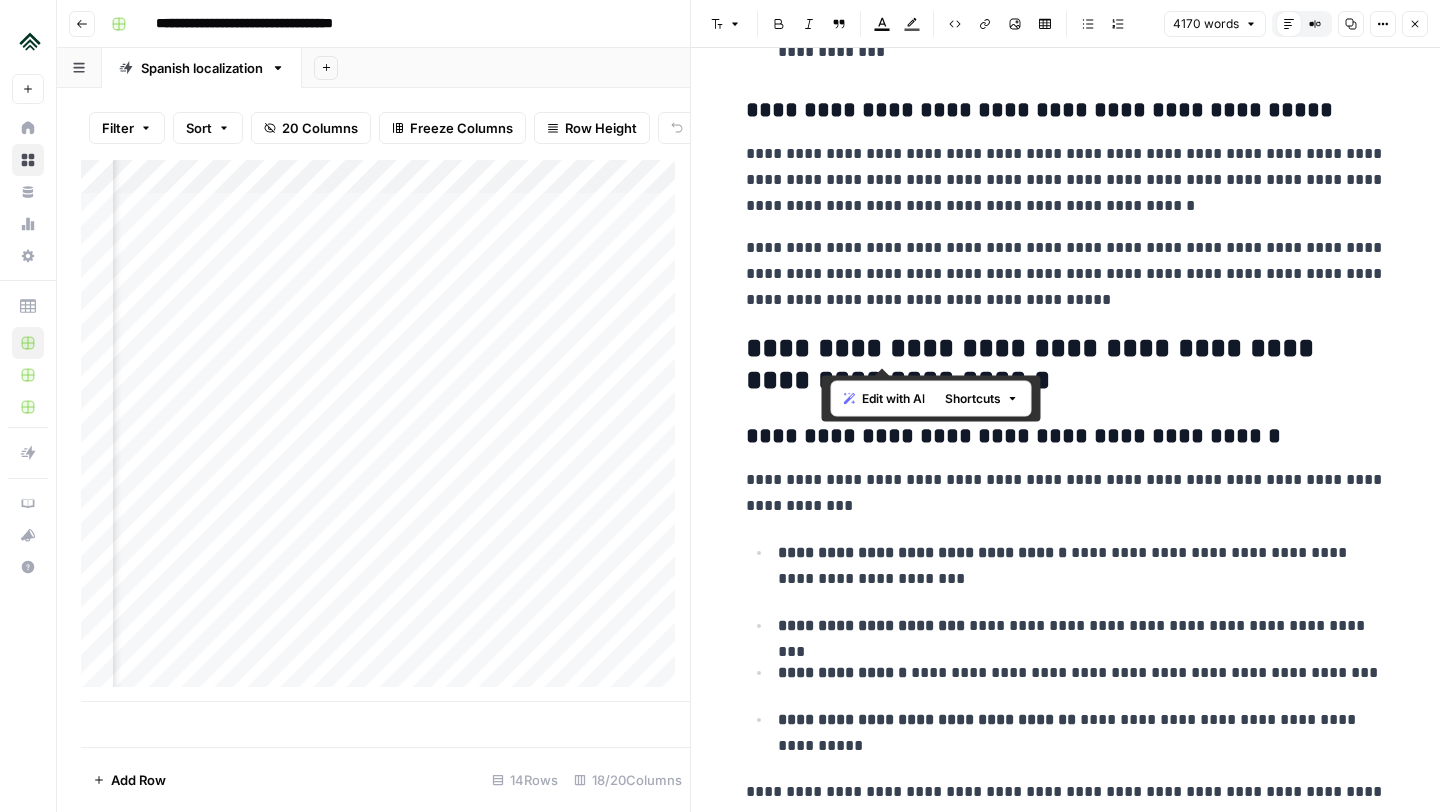 click on "**********" at bounding box center (1066, 365) 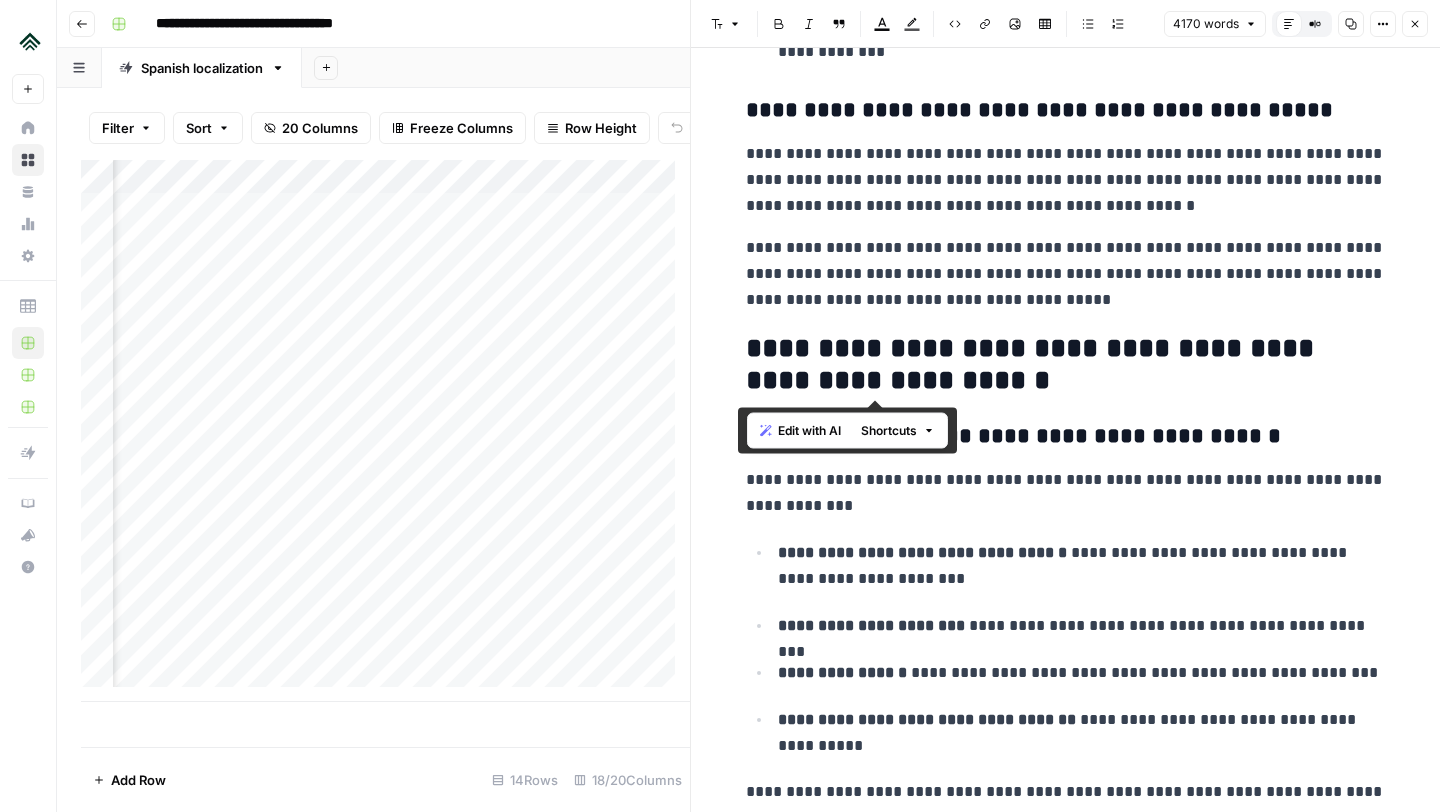 scroll, scrollTop: 2132, scrollLeft: 0, axis: vertical 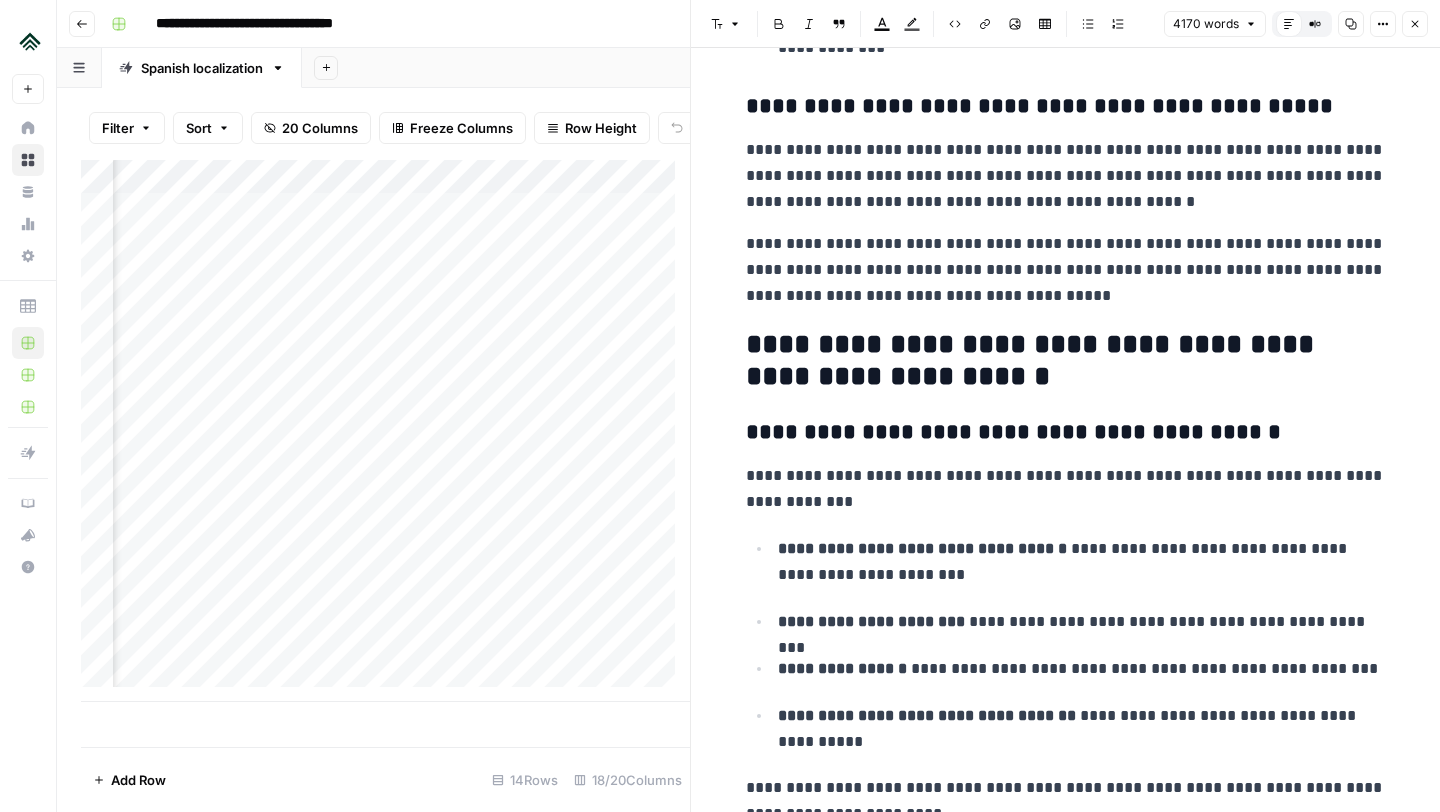 click on "**********" at bounding box center [1066, 7465] 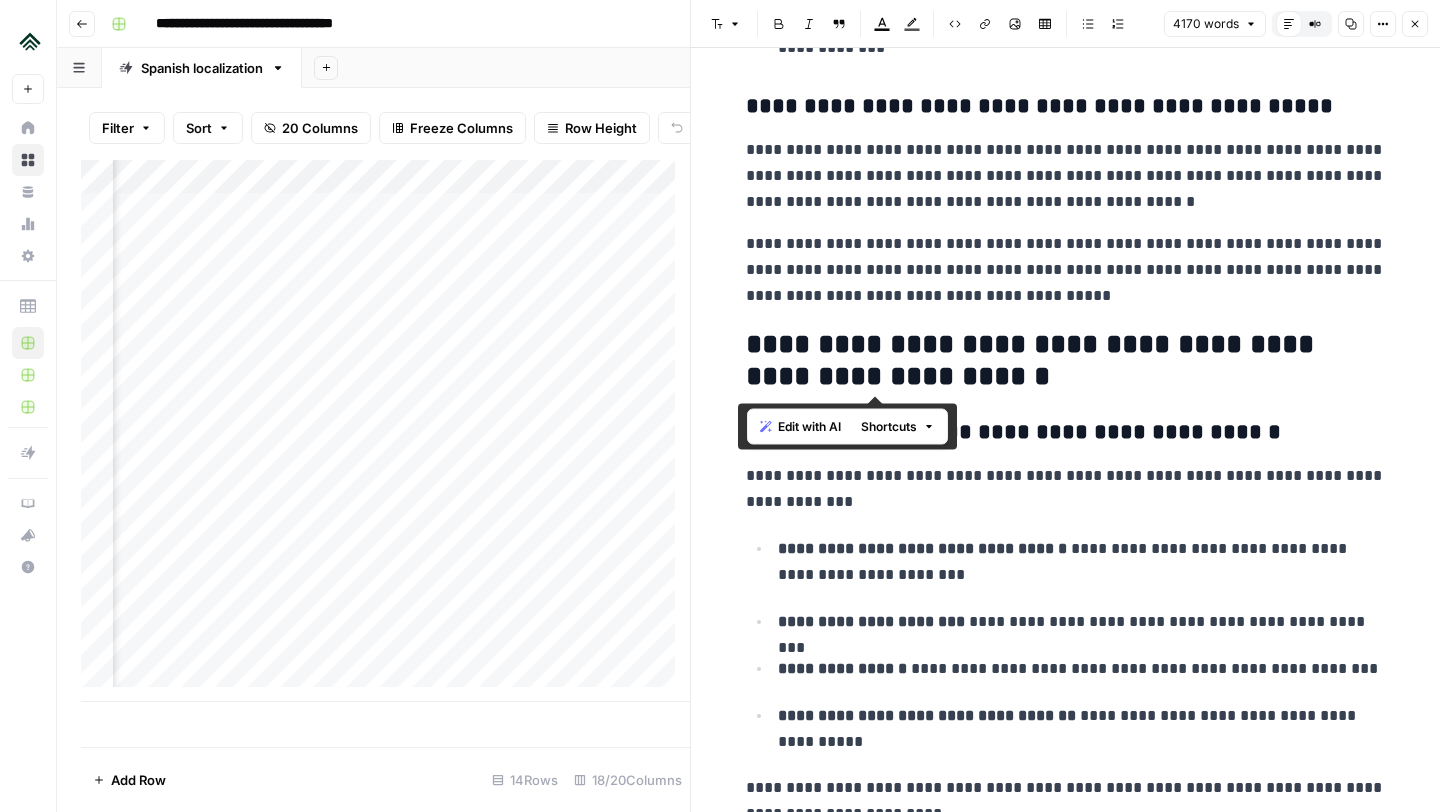 drag, startPoint x: 1014, startPoint y: 385, endPoint x: 733, endPoint y: 345, distance: 283.8327 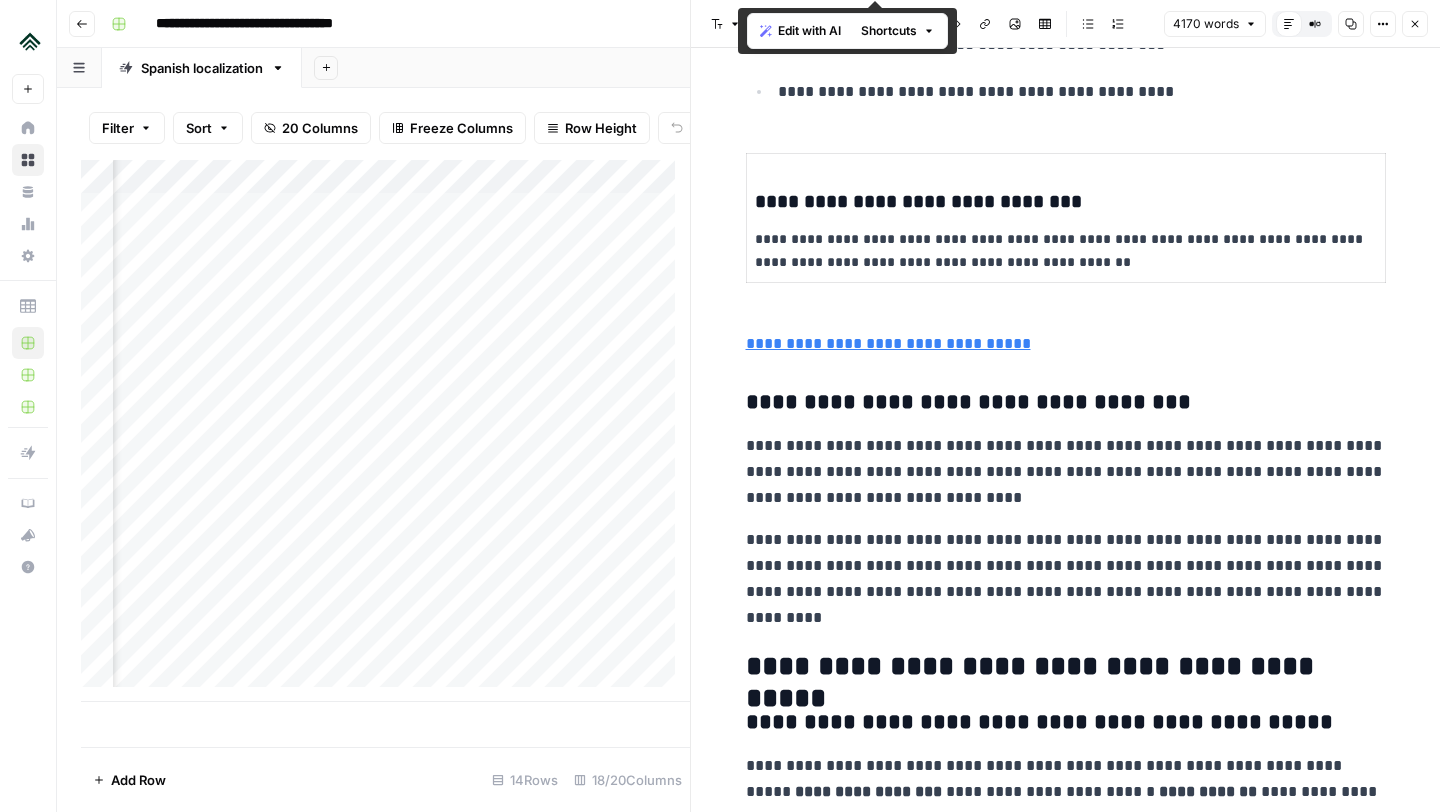 scroll, scrollTop: 3242, scrollLeft: 0, axis: vertical 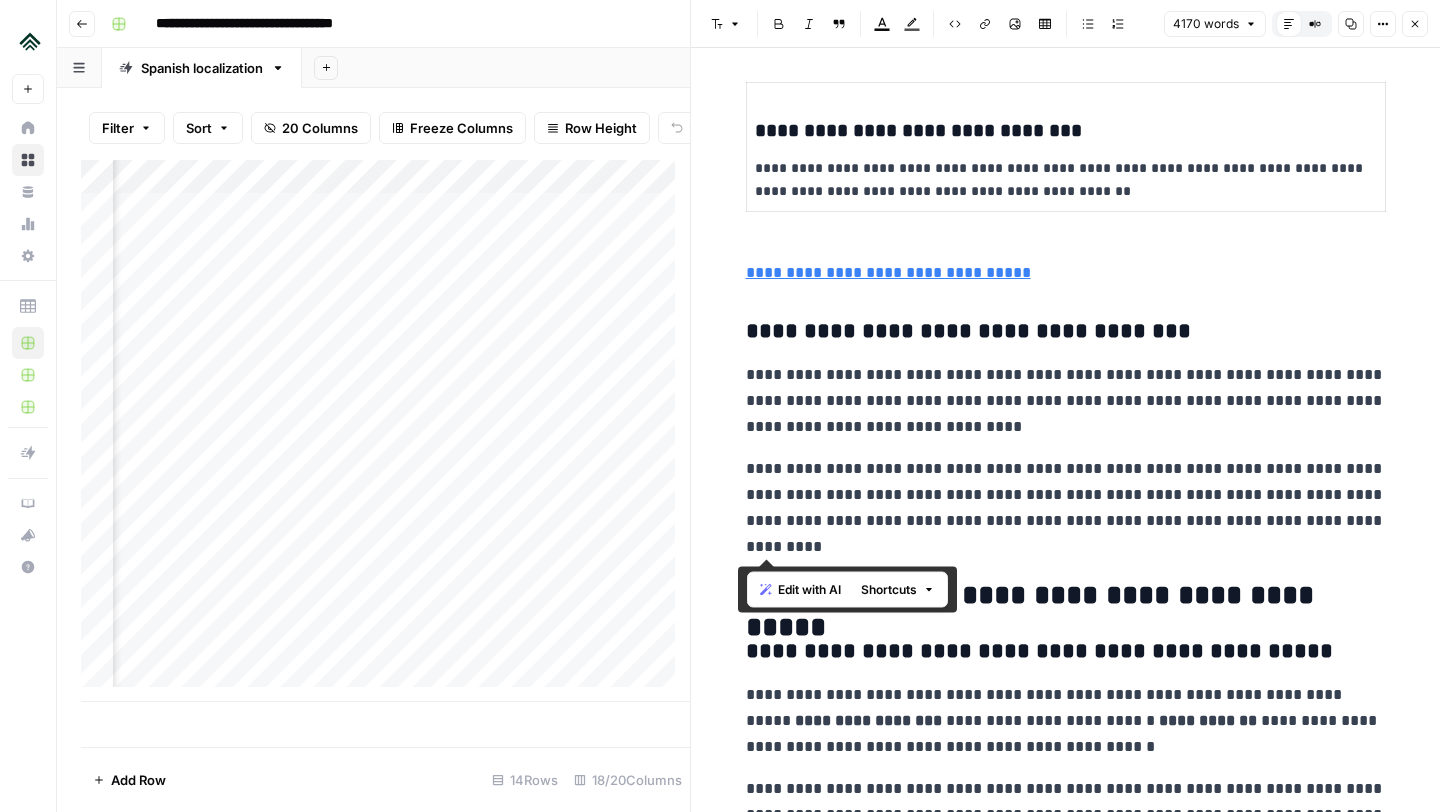 drag, startPoint x: 805, startPoint y: 544, endPoint x: 732, endPoint y: 335, distance: 221.38202 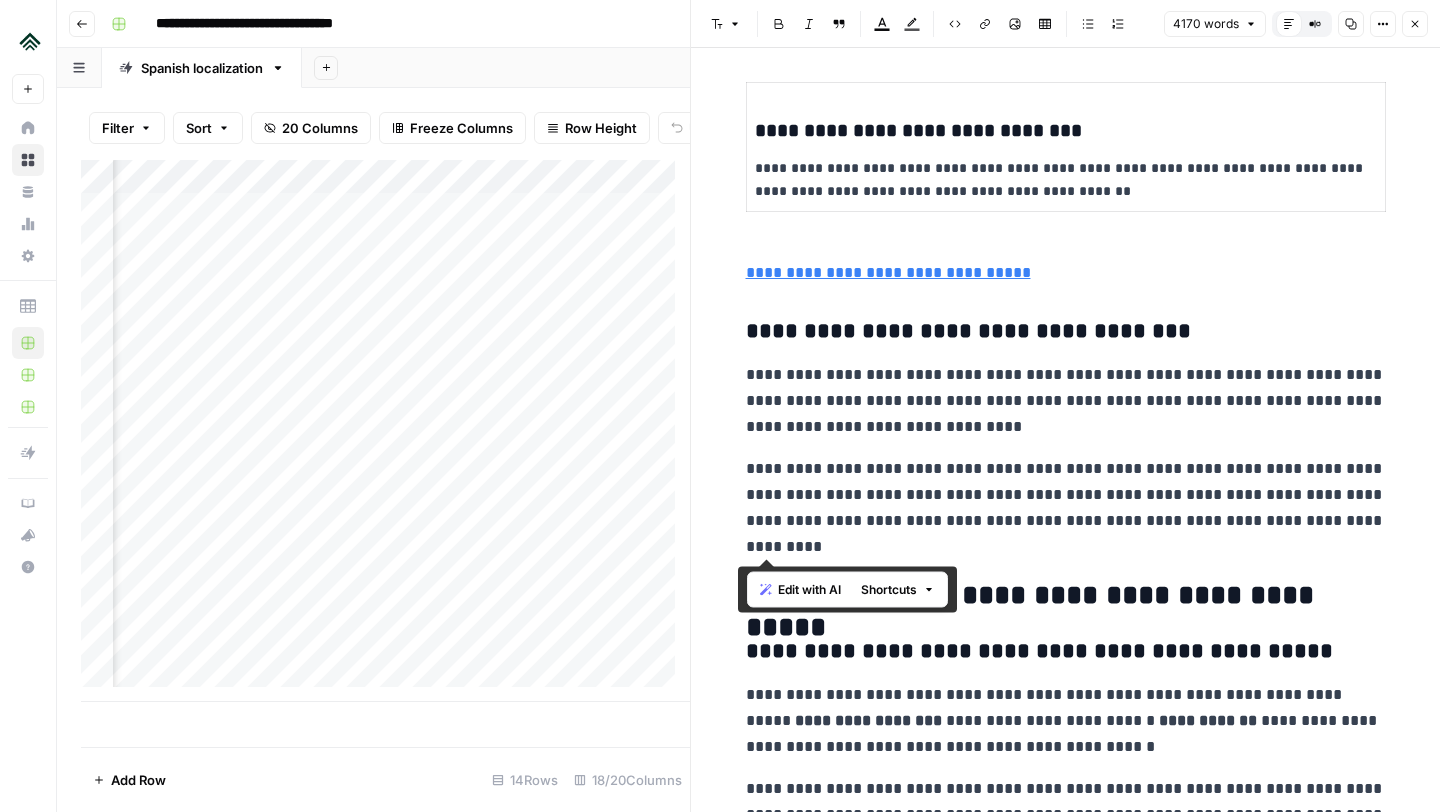 click on "**********" at bounding box center (1066, 6288) 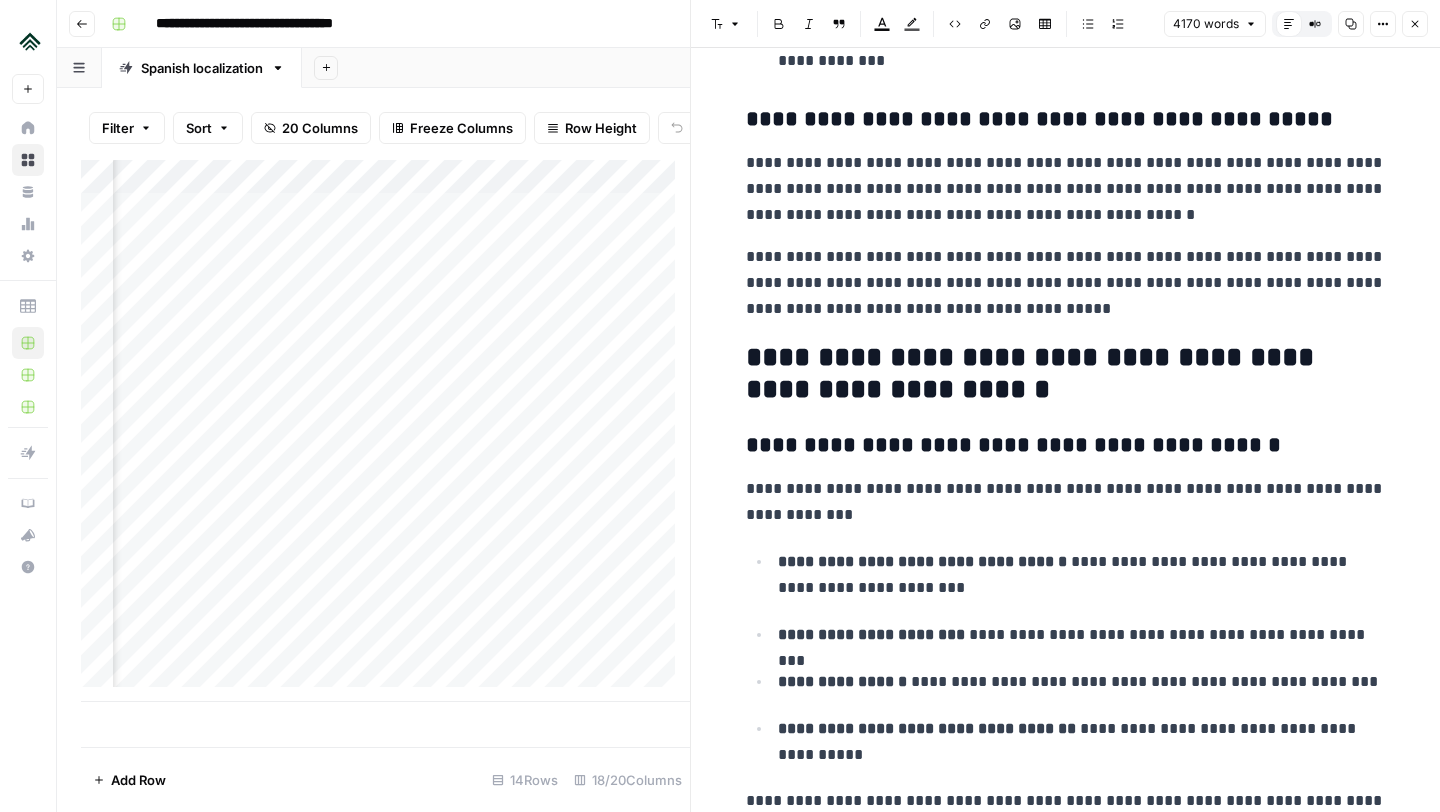 scroll, scrollTop: 2123, scrollLeft: 0, axis: vertical 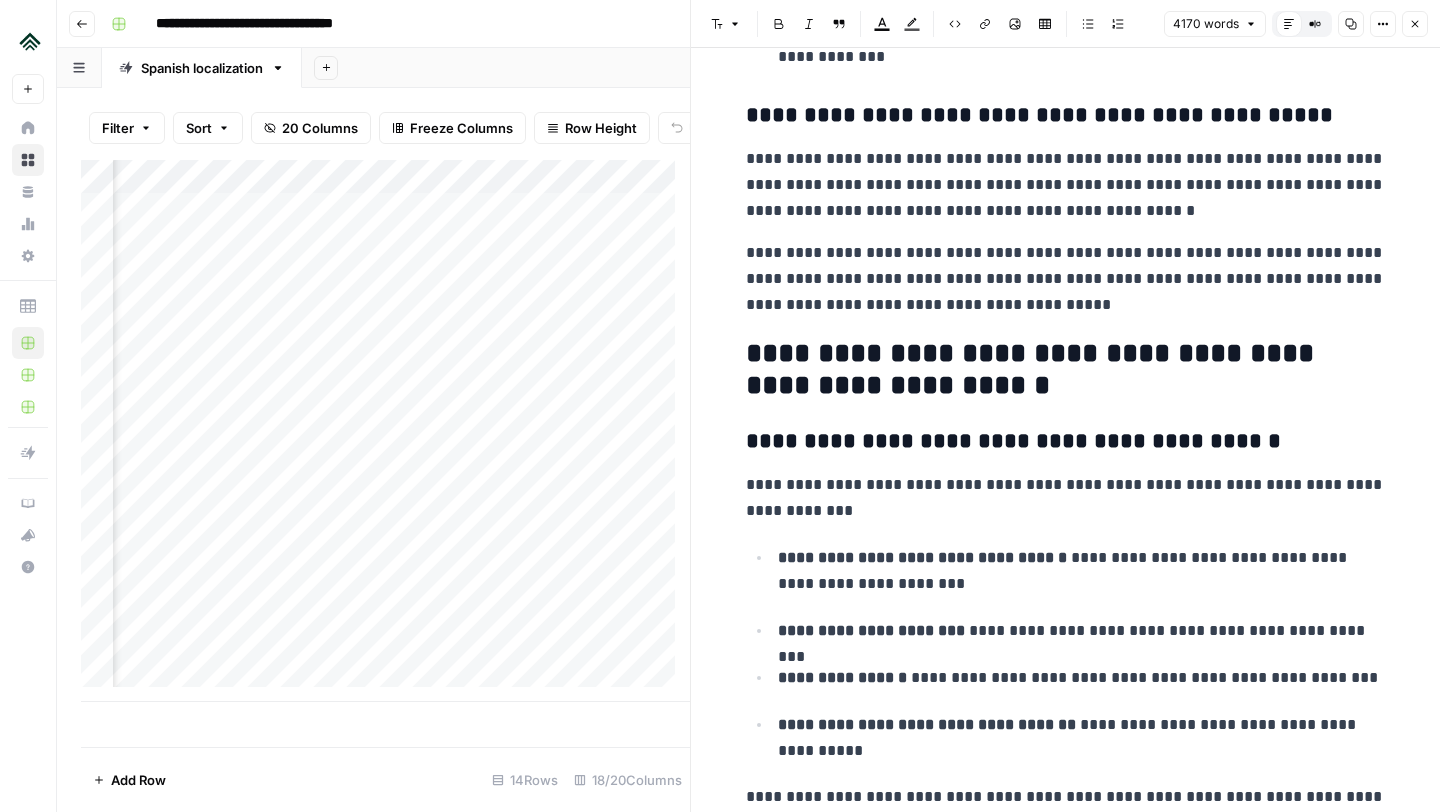 click on "**********" at bounding box center (1066, 370) 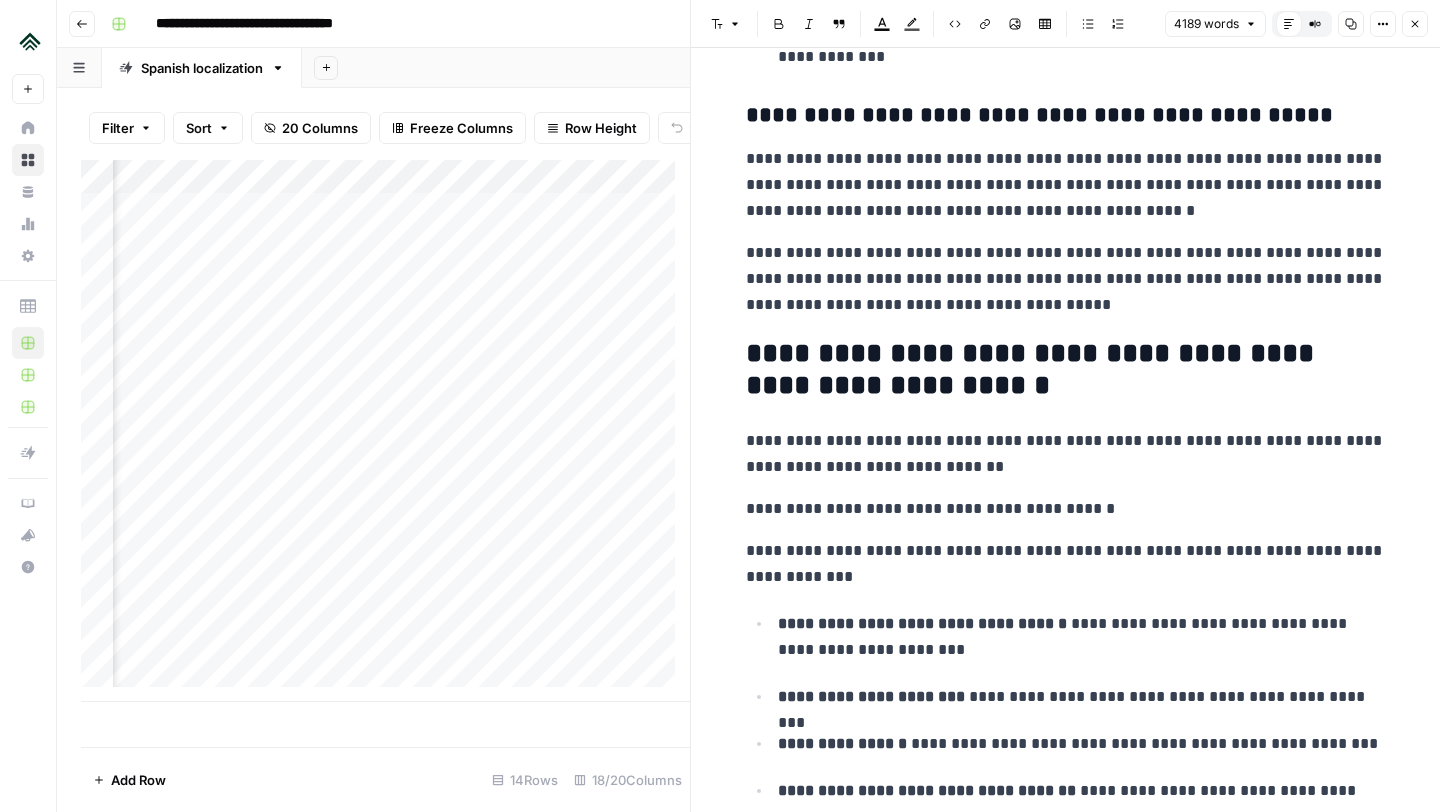 click on "**********" at bounding box center (1066, 509) 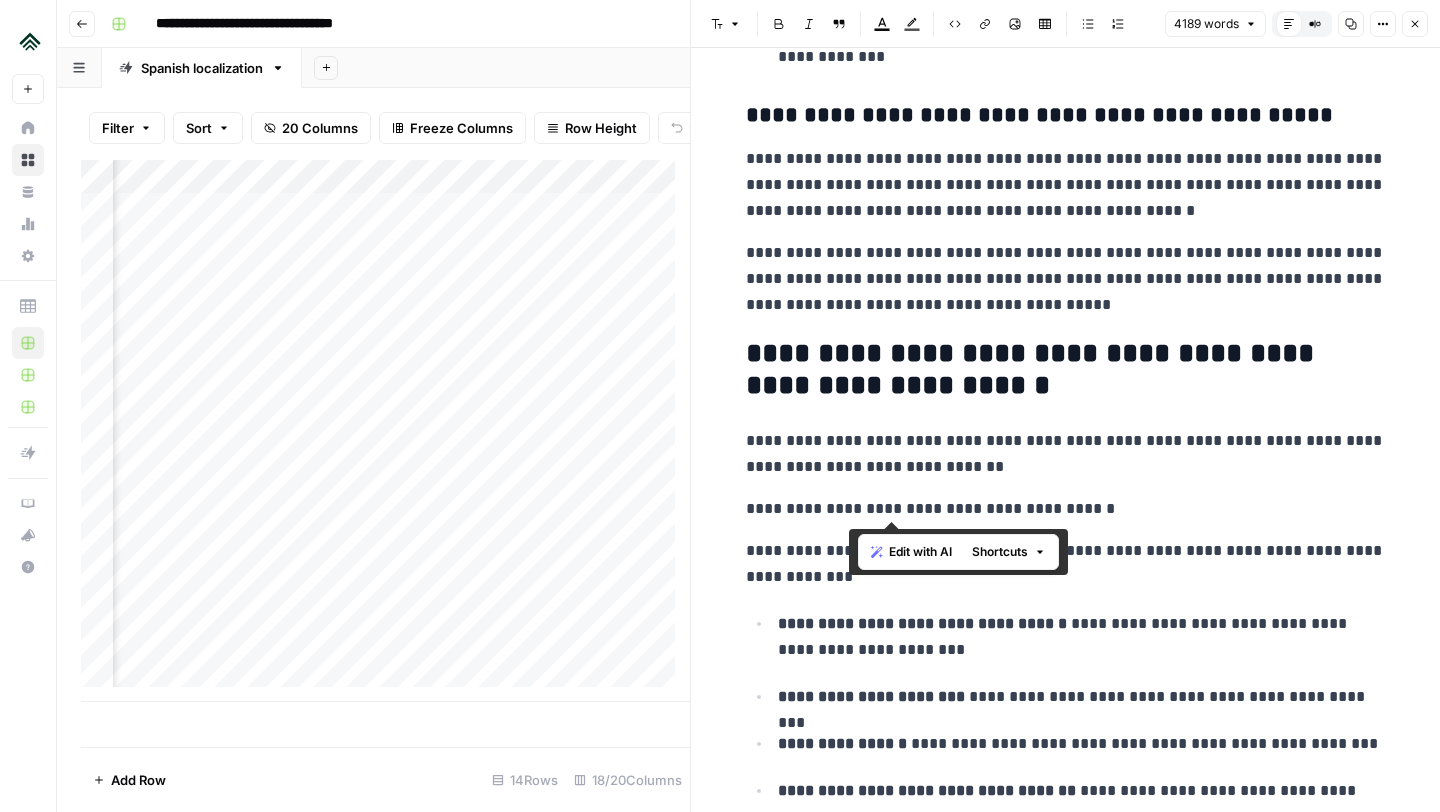 click on "**********" at bounding box center (1066, 509) 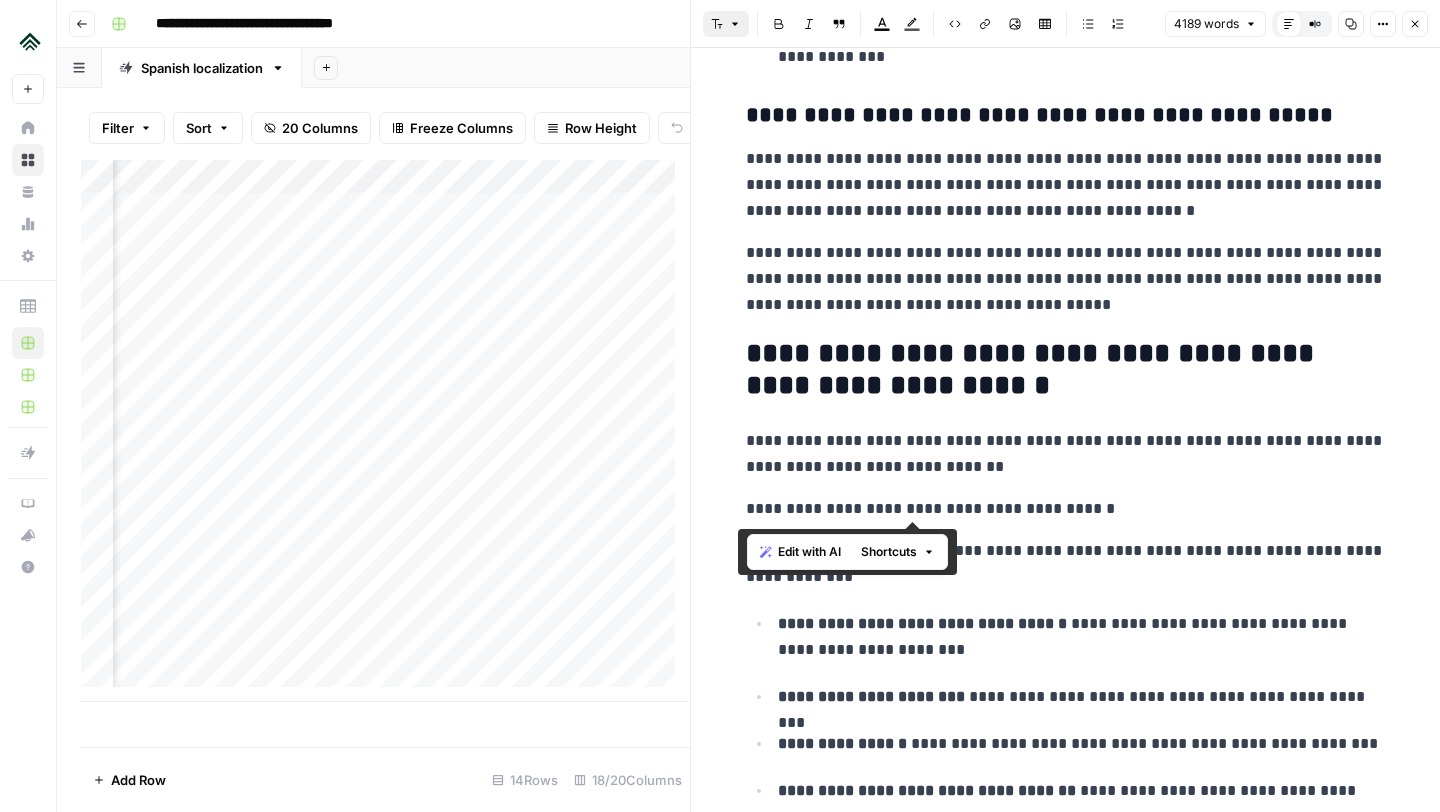 click on "Font style" at bounding box center [726, 24] 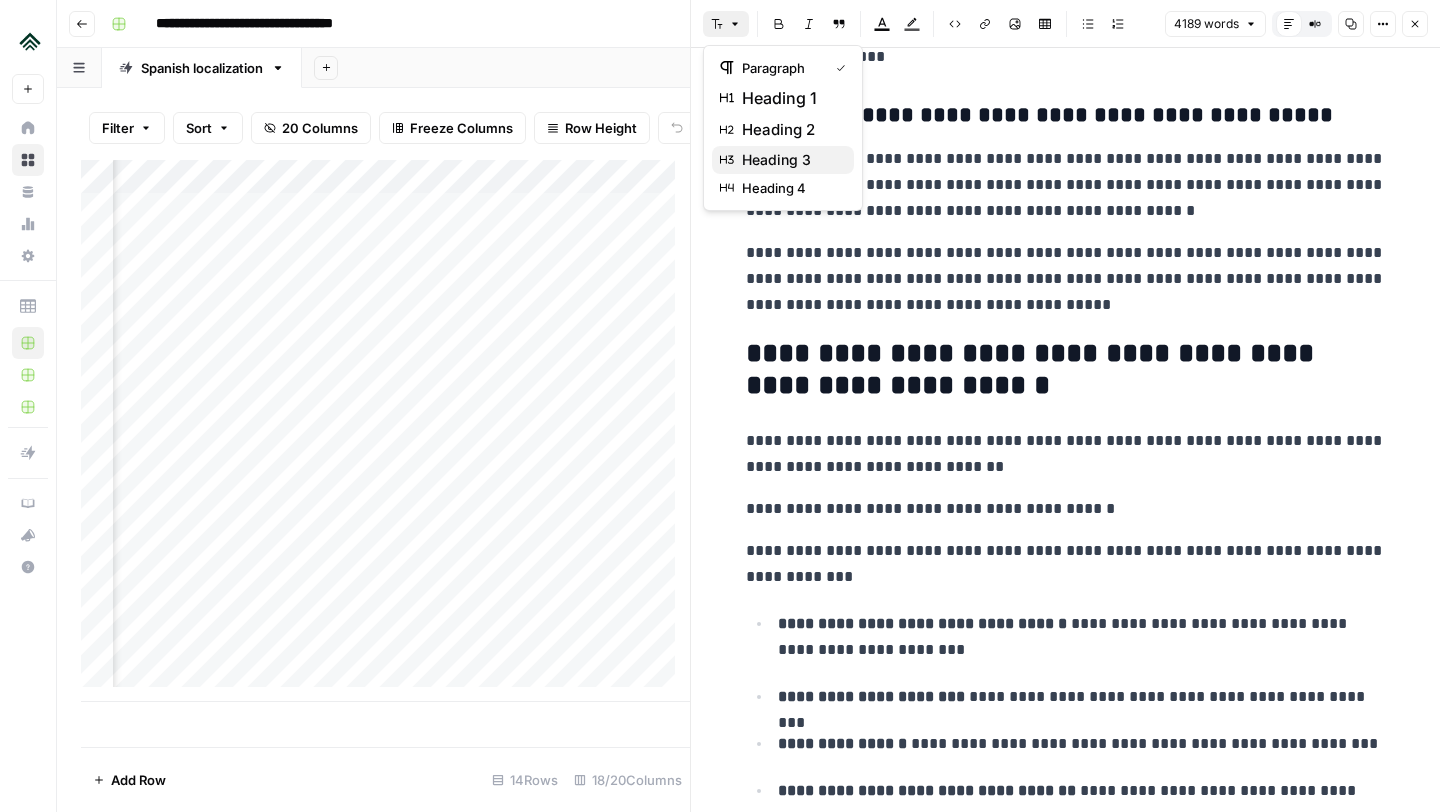 click on "heading 3" at bounding box center [776, 160] 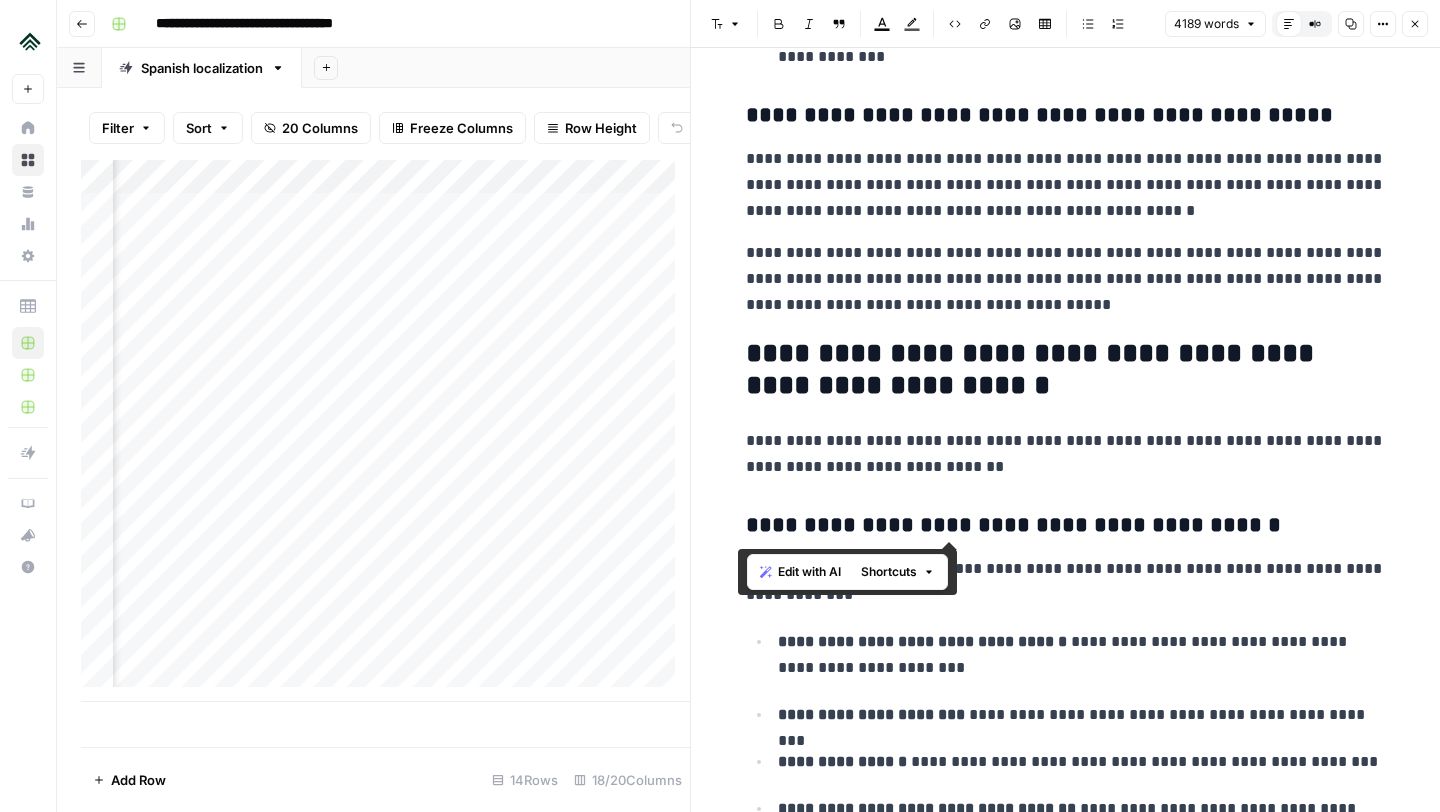 click on "**********" at bounding box center (1066, 370) 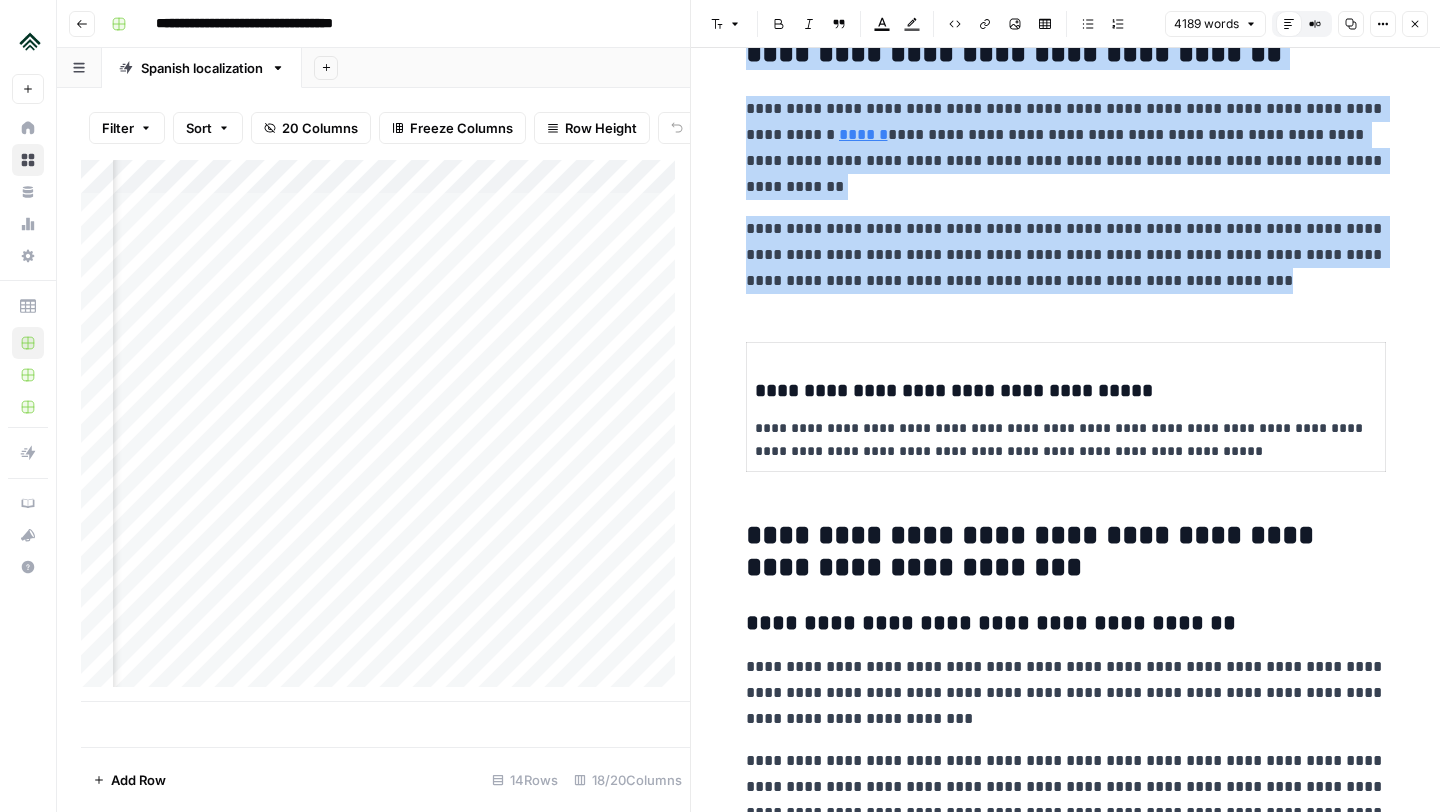 scroll, scrollTop: 1094, scrollLeft: 0, axis: vertical 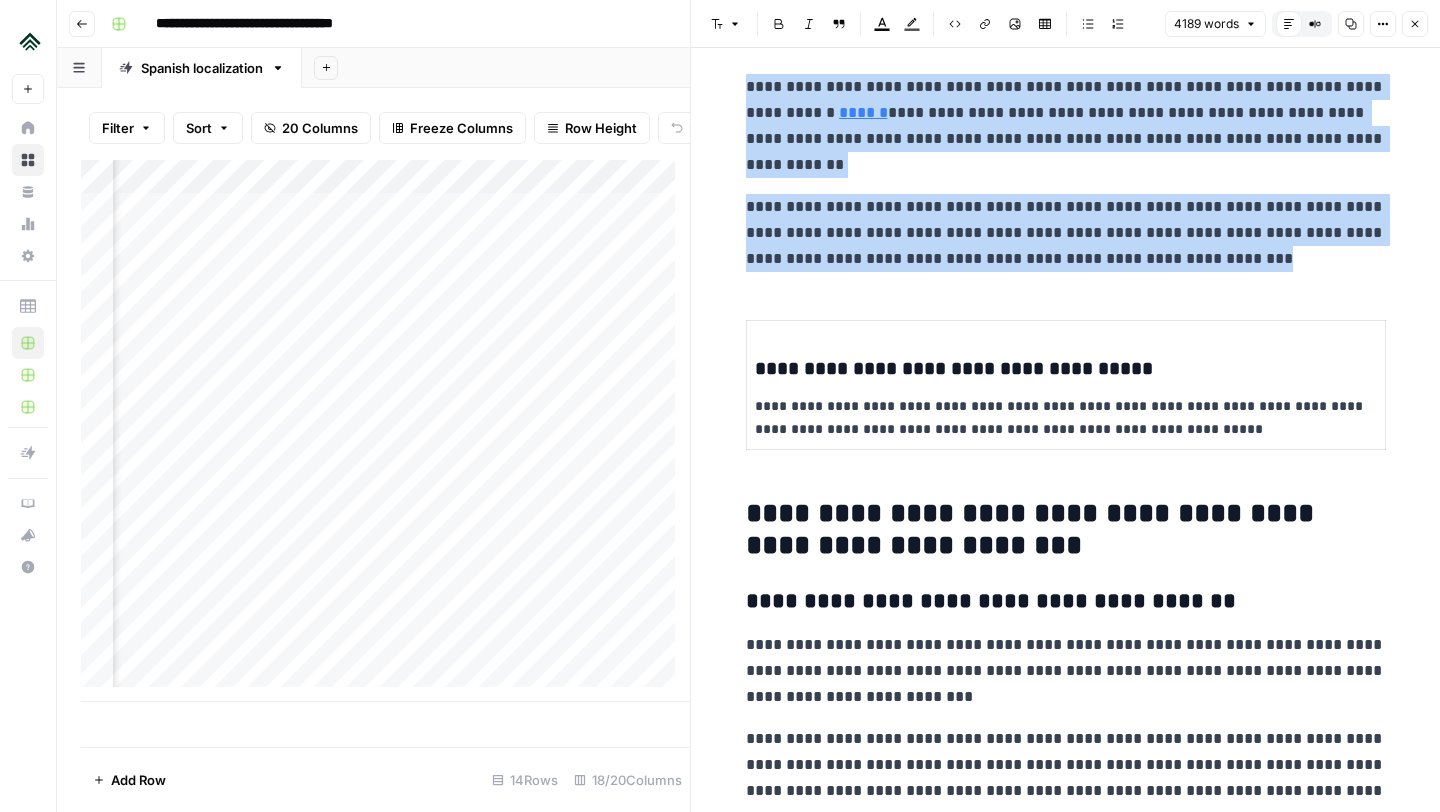 click on "**********" at bounding box center [1066, 530] 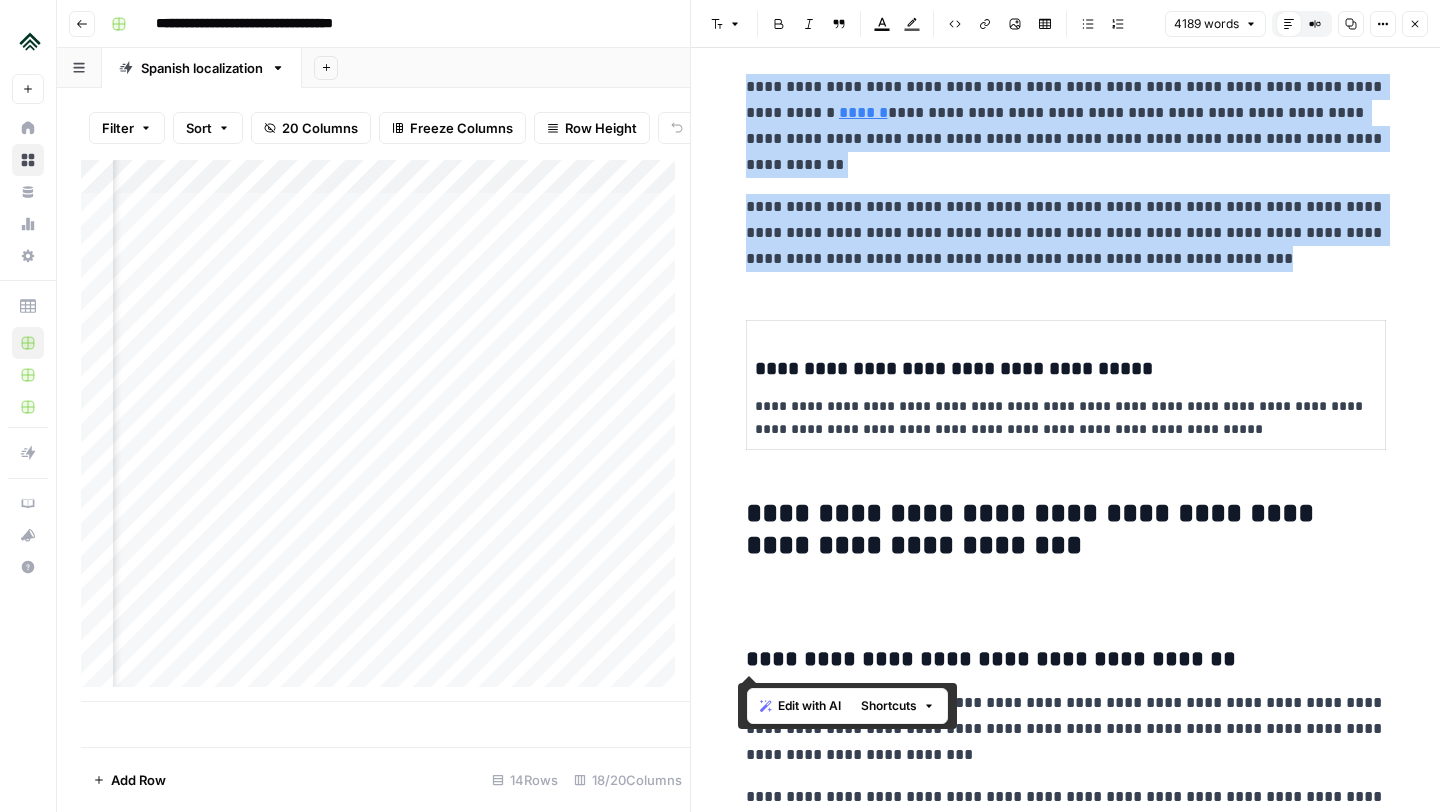 click at bounding box center [1066, 601] 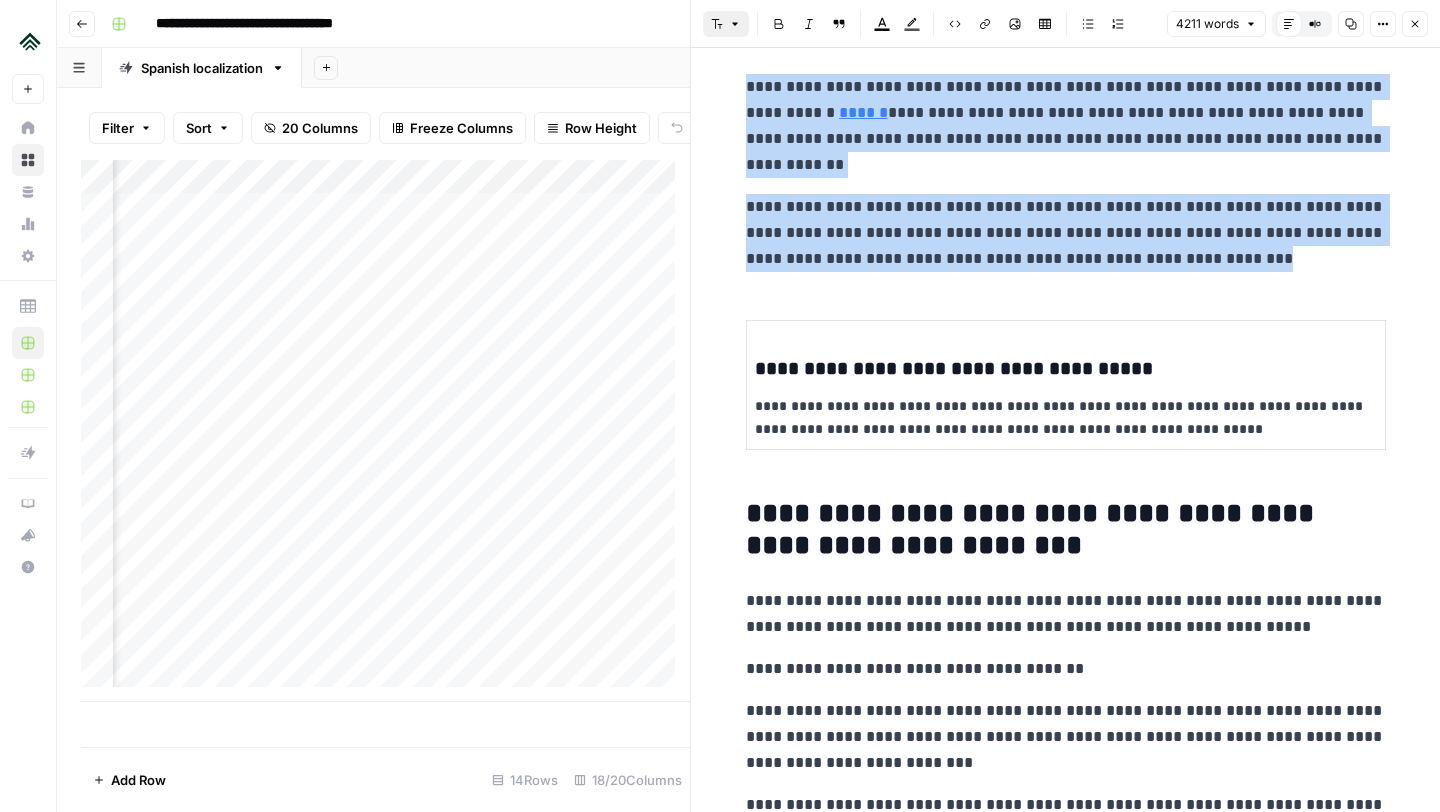 click 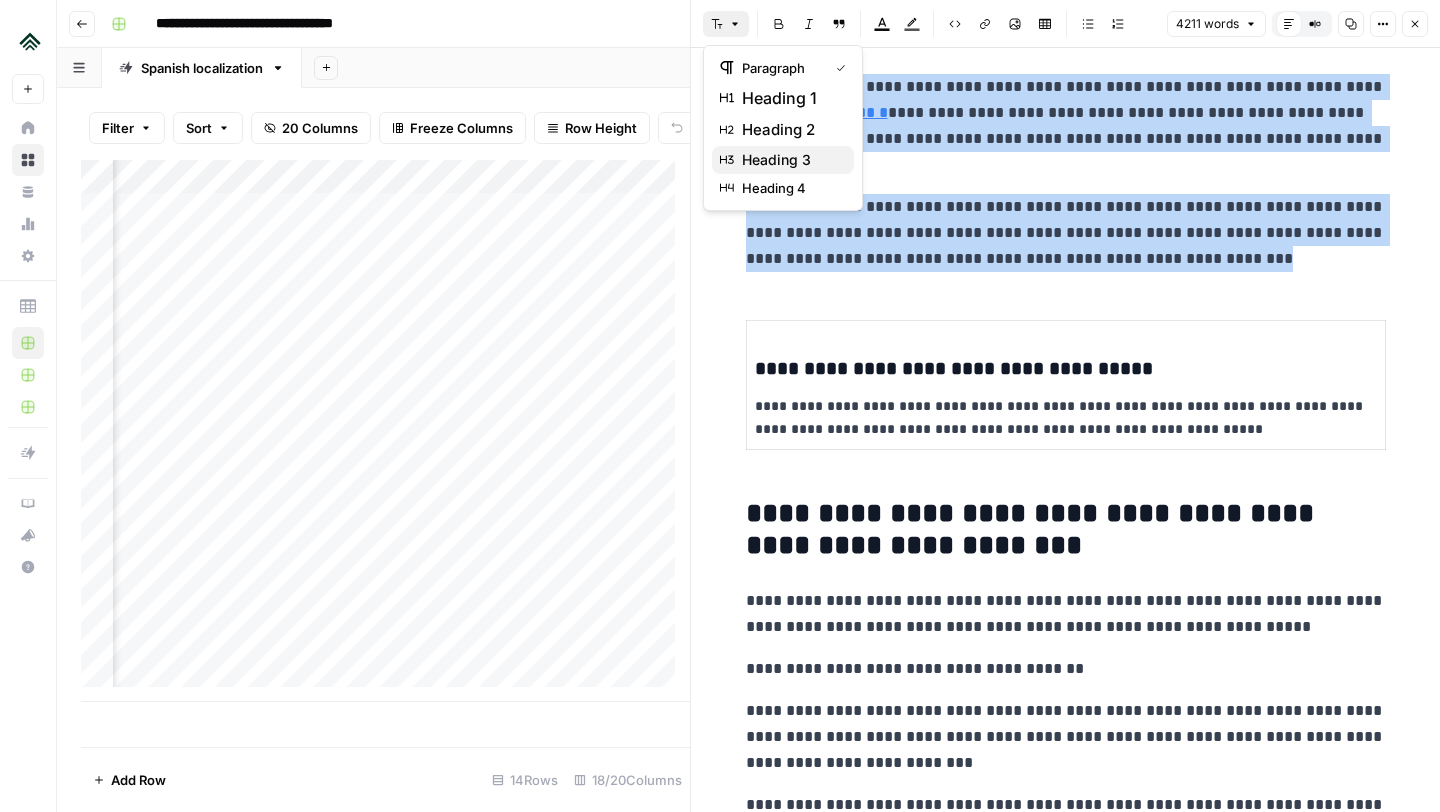 click on "heading 3" at bounding box center (776, 160) 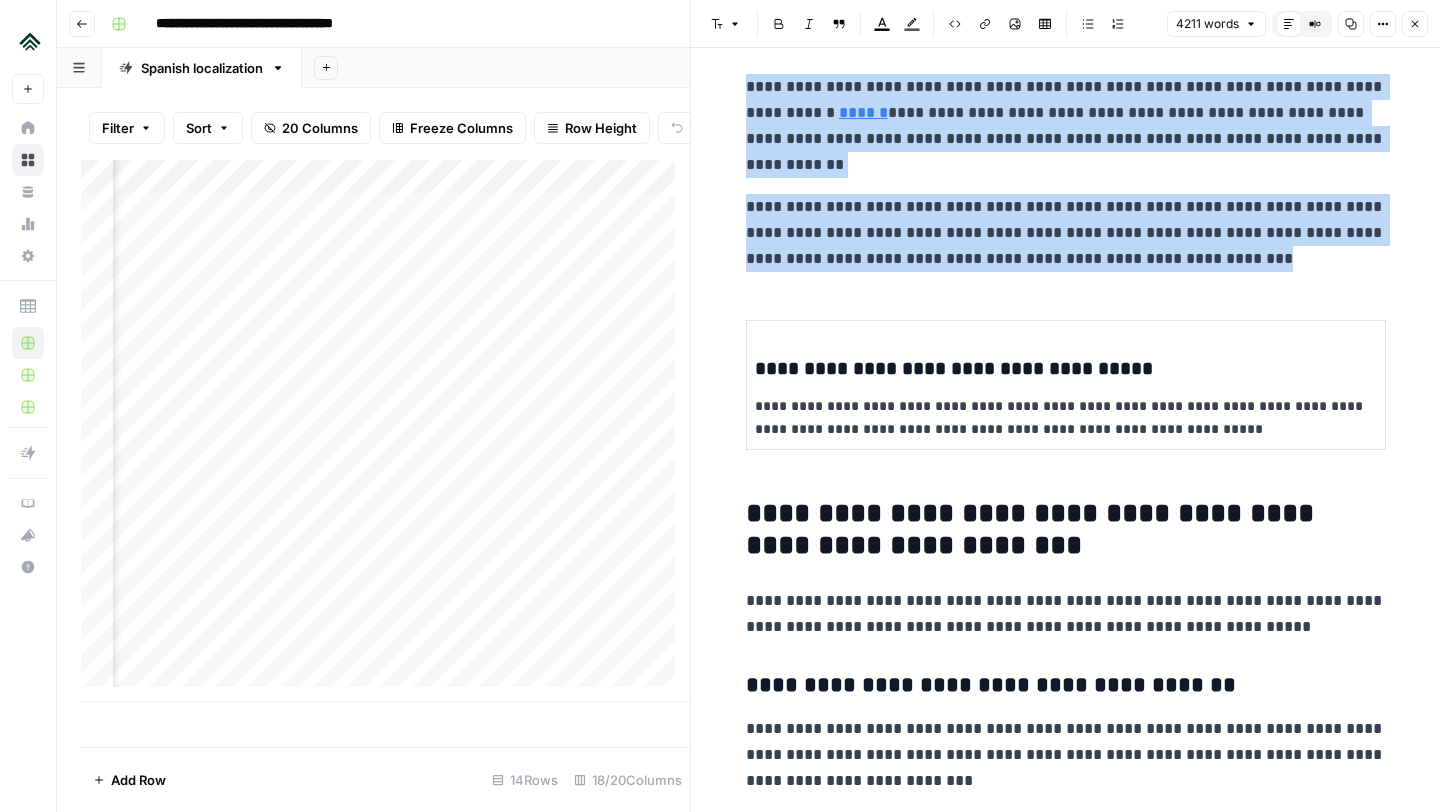 click on "**********" at bounding box center [1066, 8587] 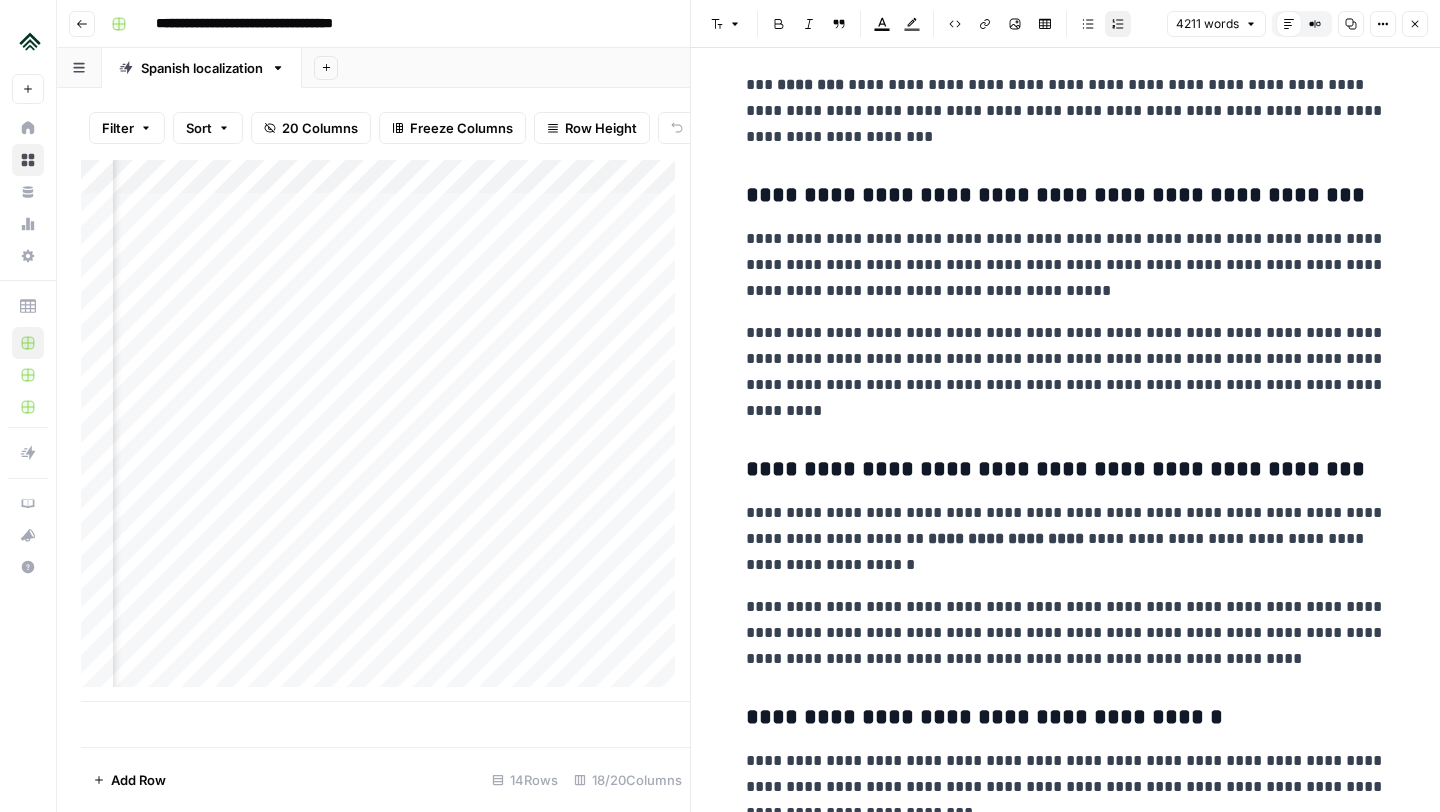 scroll, scrollTop: 4692, scrollLeft: 0, axis: vertical 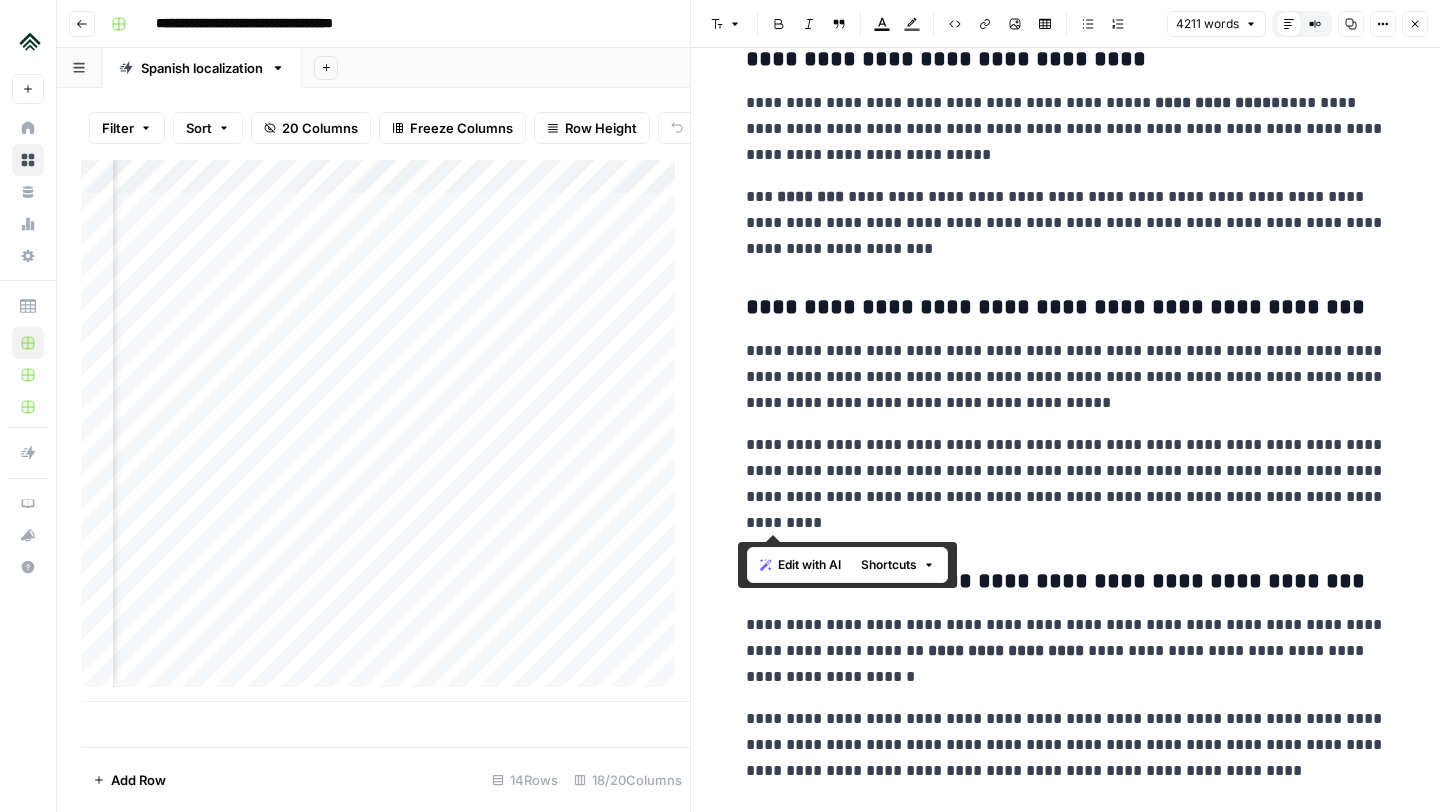 drag, startPoint x: 822, startPoint y: 524, endPoint x: 718, endPoint y: 83, distance: 453.0971 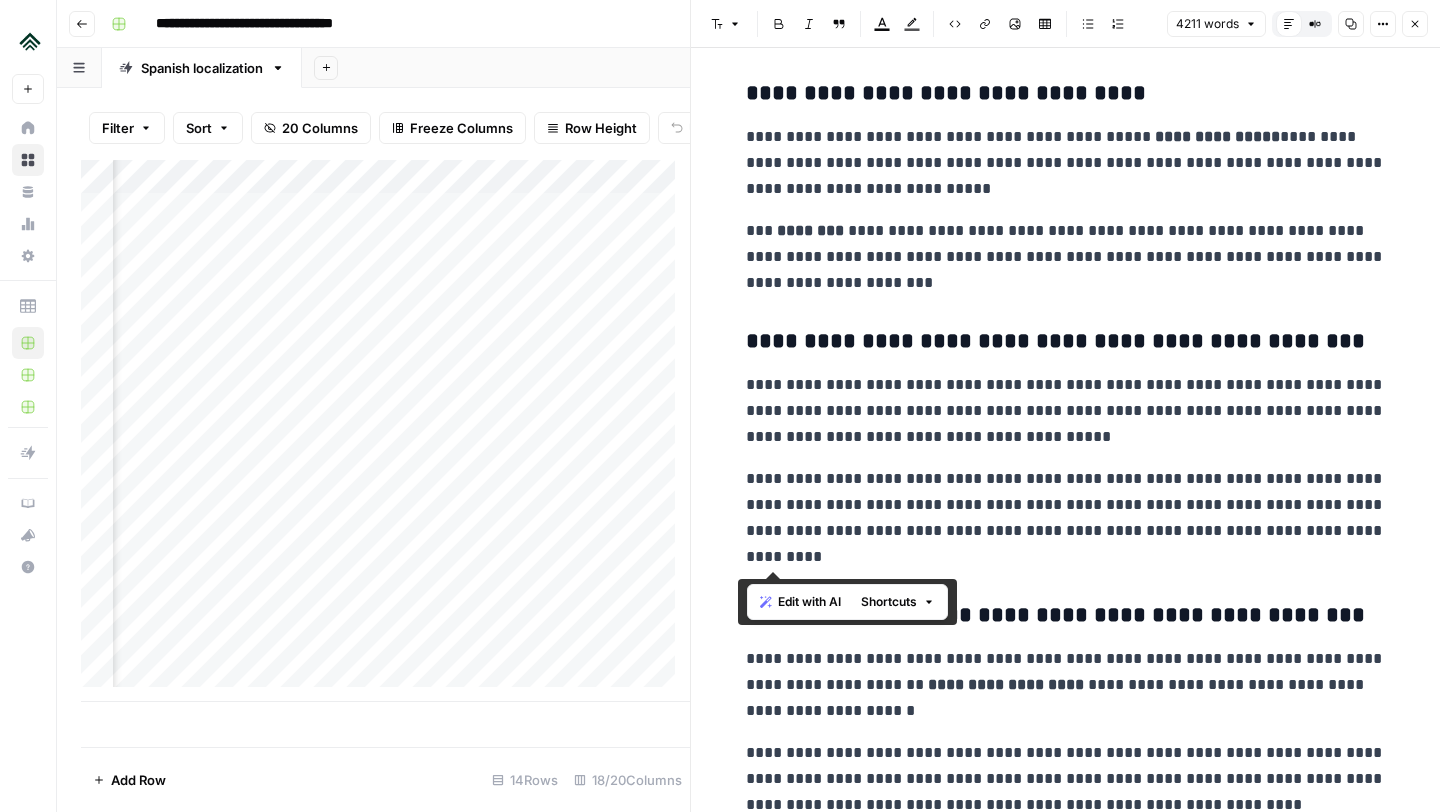 scroll, scrollTop: 4556, scrollLeft: 0, axis: vertical 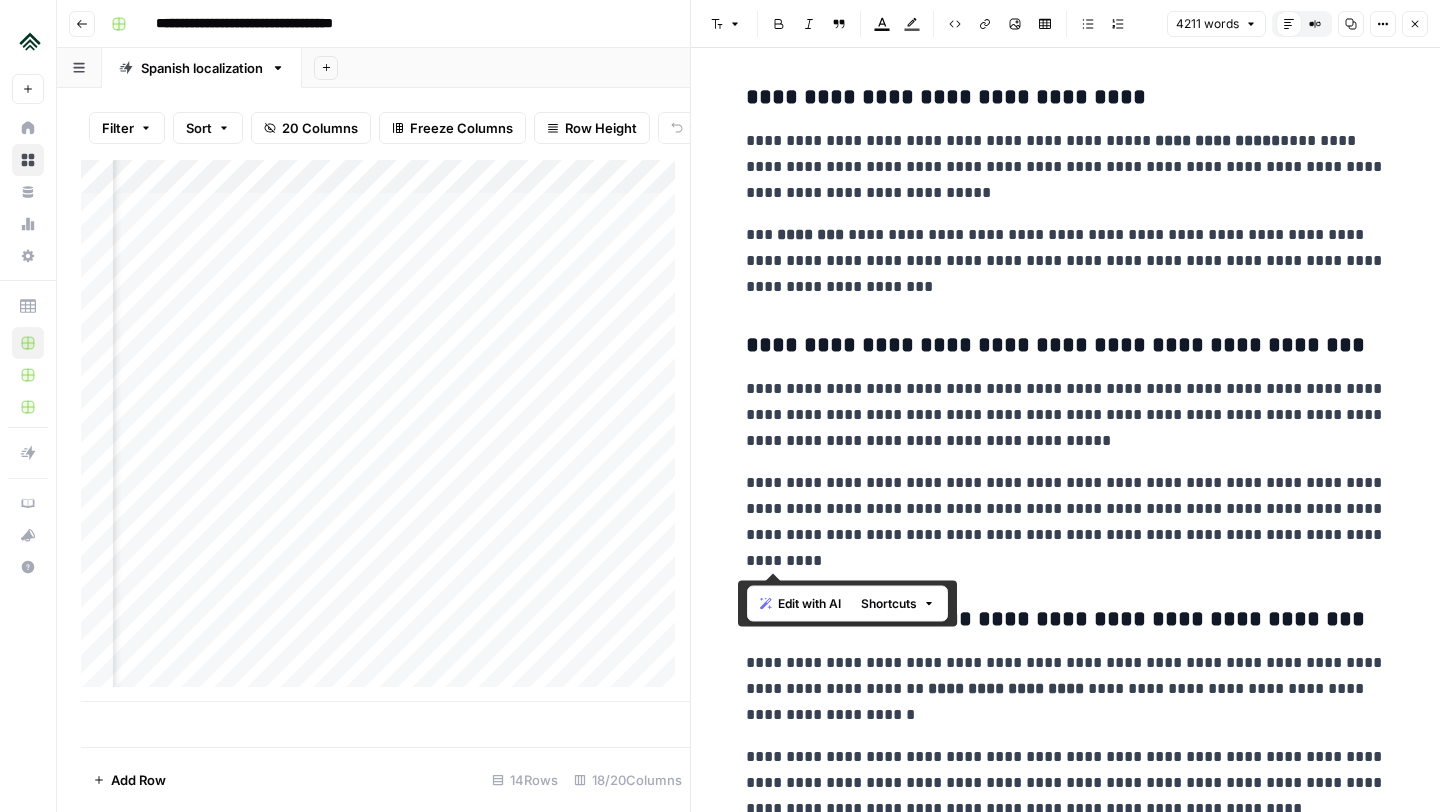 click on "**********" at bounding box center (1066, 5125) 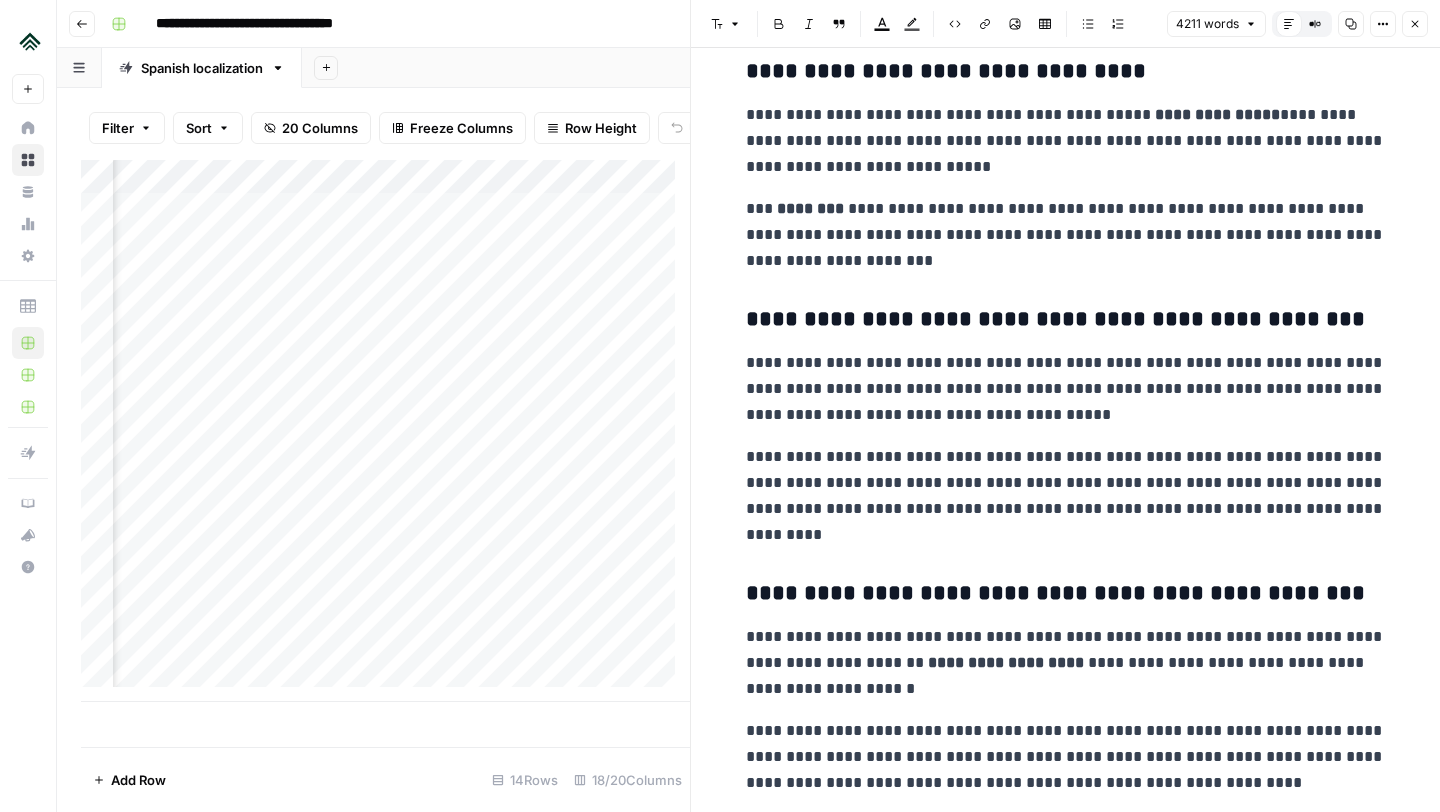 scroll, scrollTop: 4582, scrollLeft: 0, axis: vertical 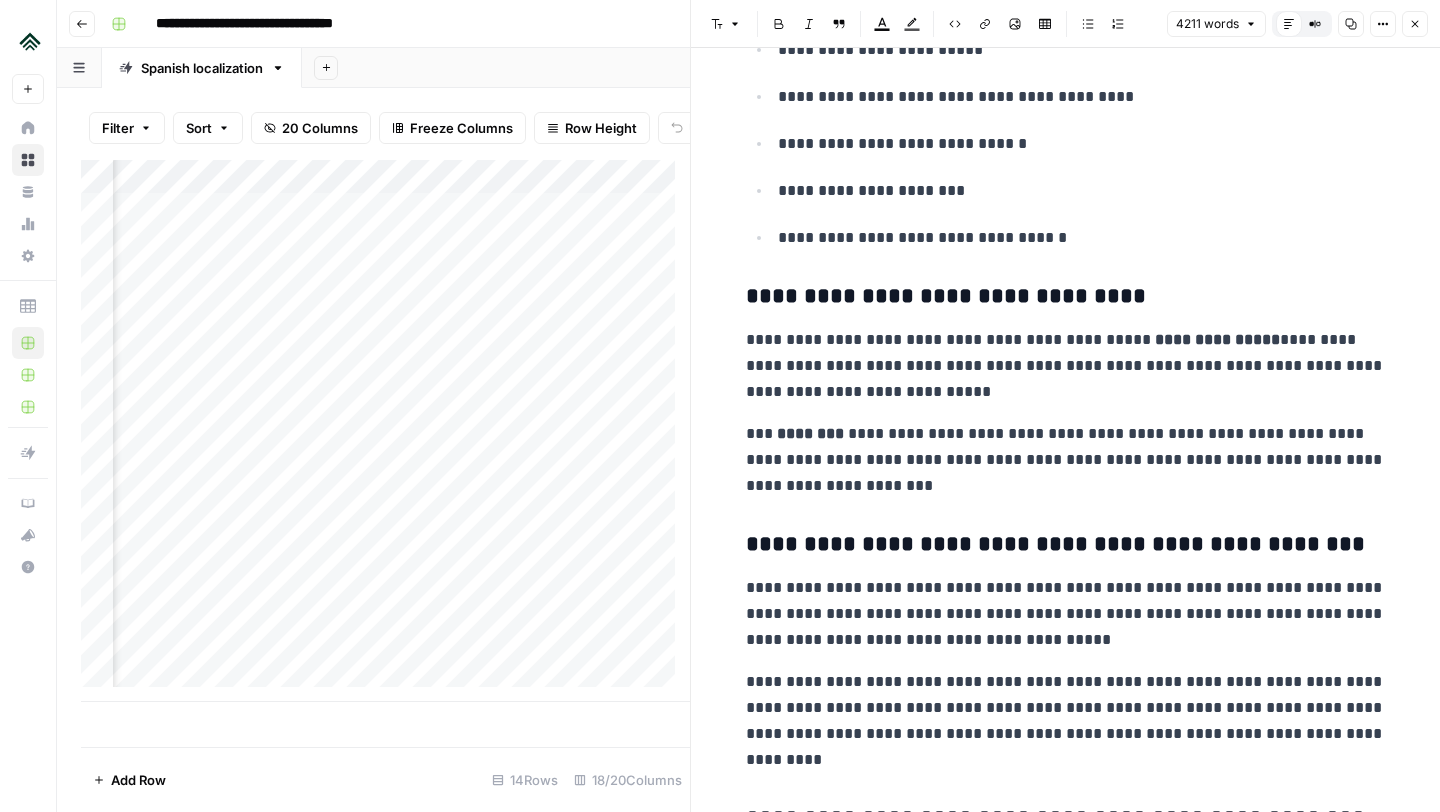 click on "**********" at bounding box center [1066, 460] 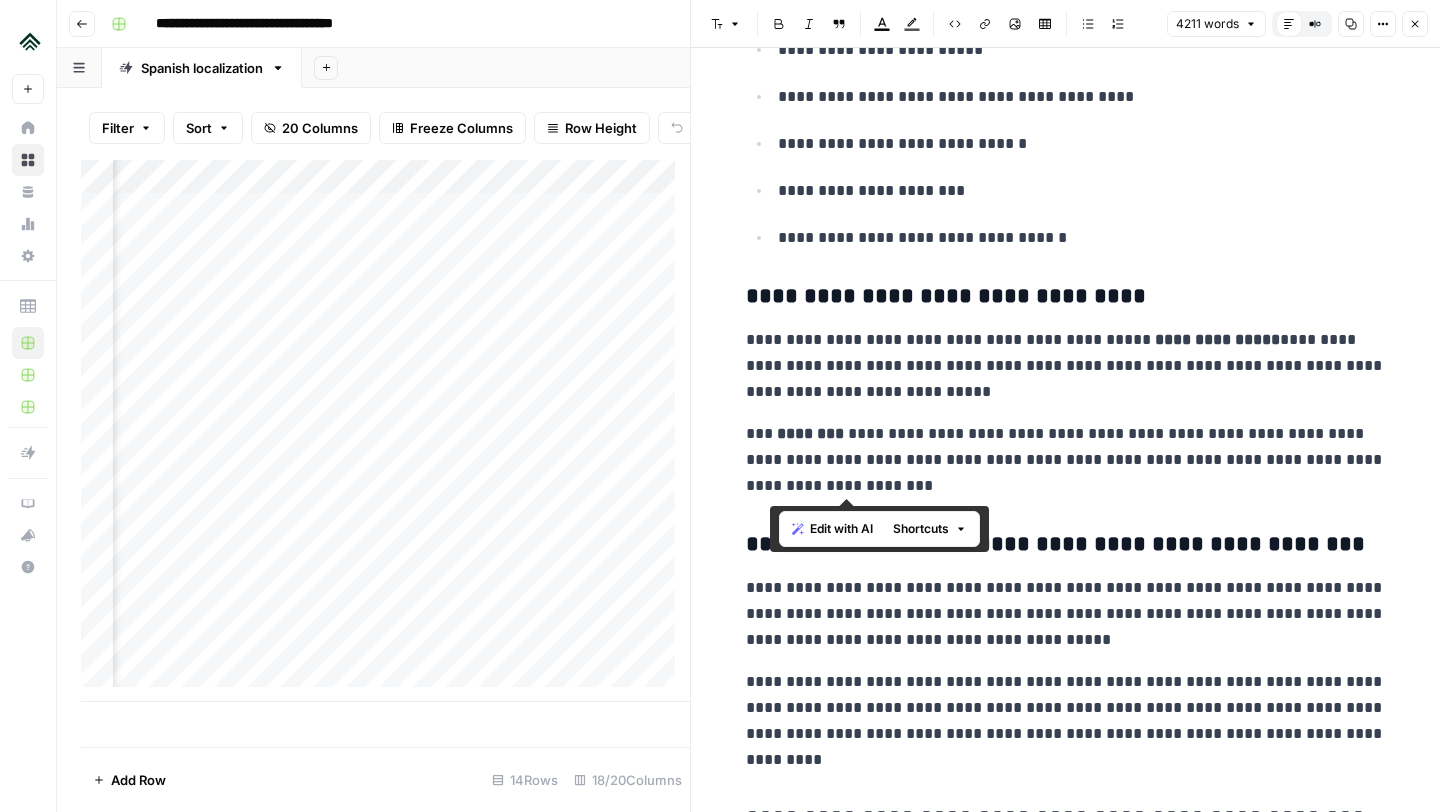 drag, startPoint x: 937, startPoint y: 490, endPoint x: 811, endPoint y: 222, distance: 296.14185 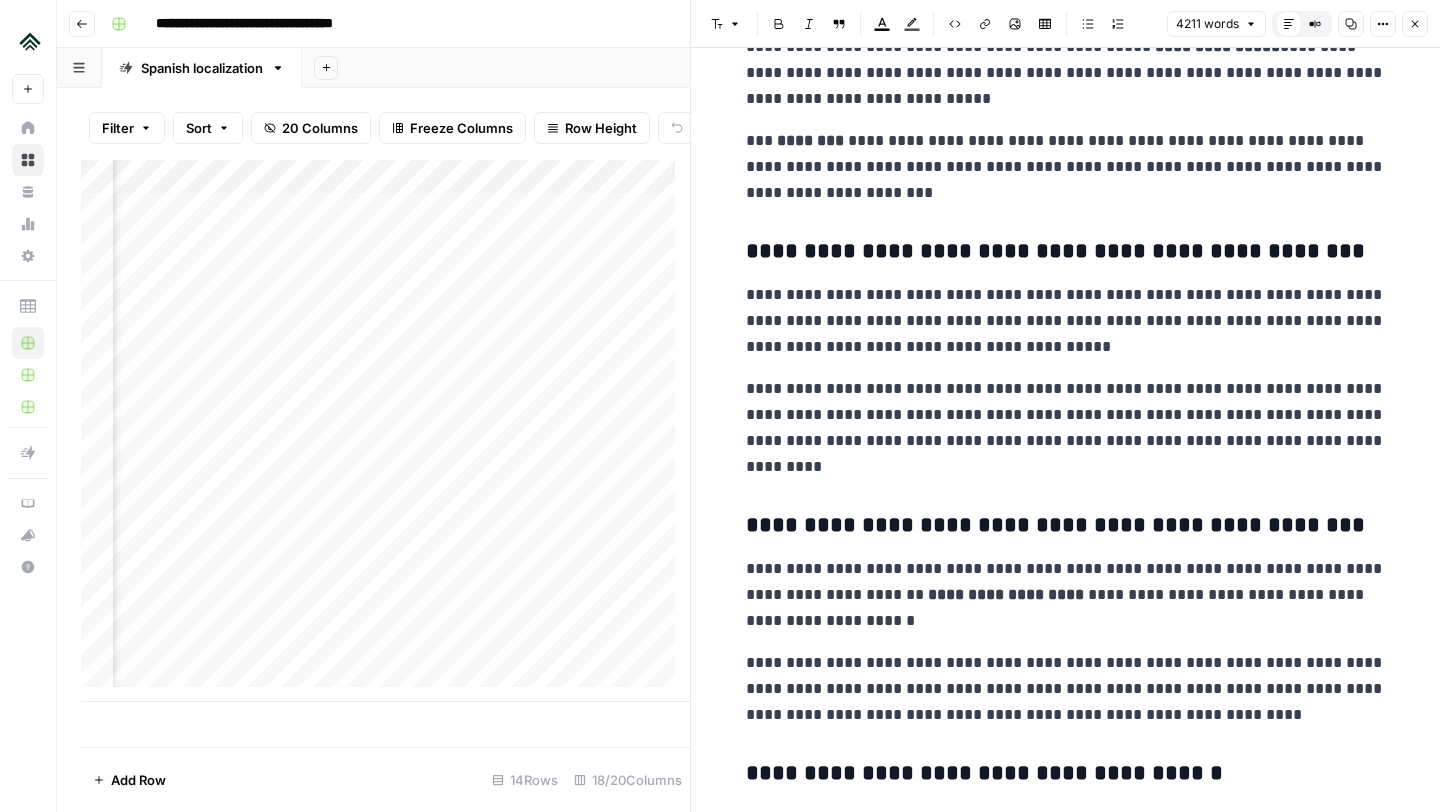 scroll, scrollTop: 4649, scrollLeft: 0, axis: vertical 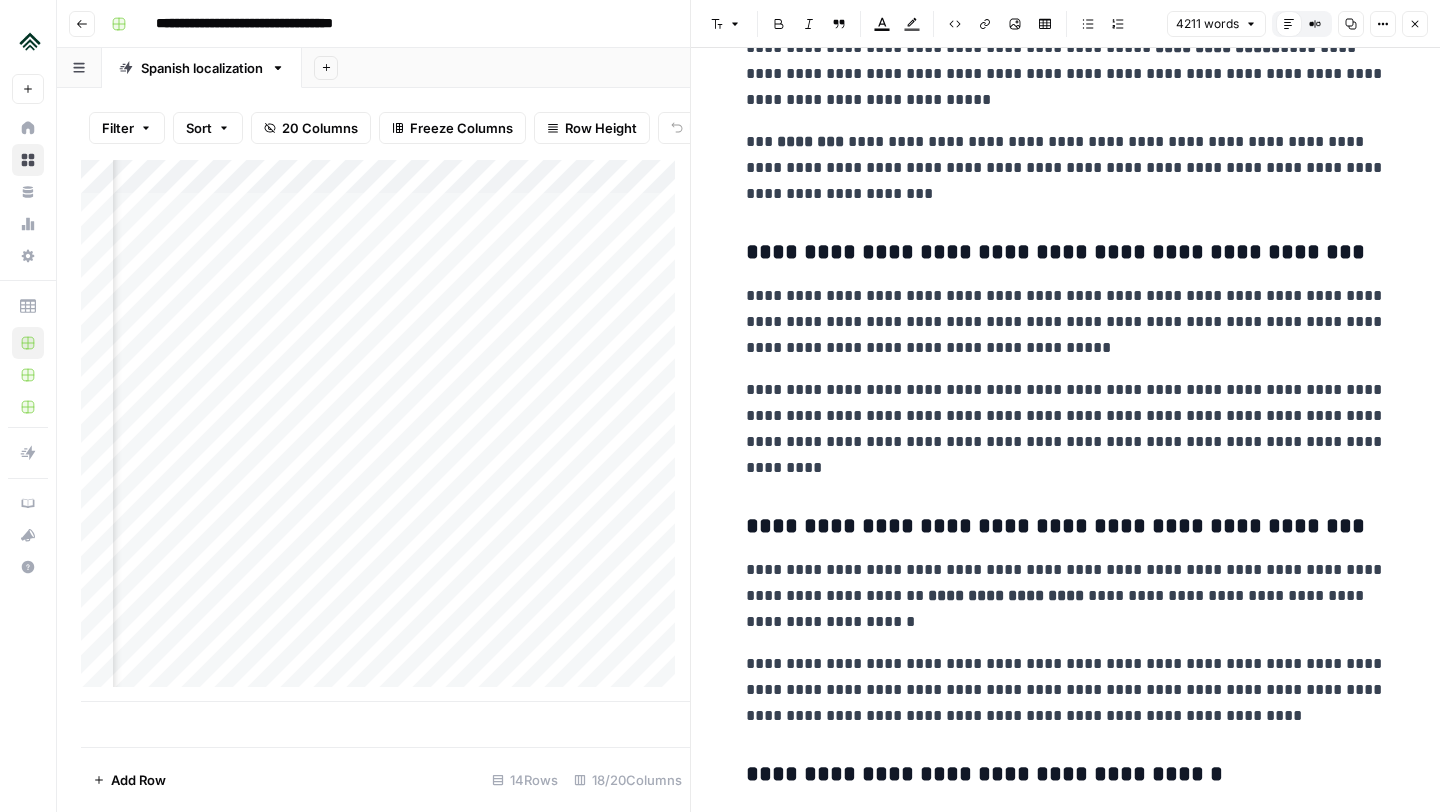 click on "**********" at bounding box center [1066, 429] 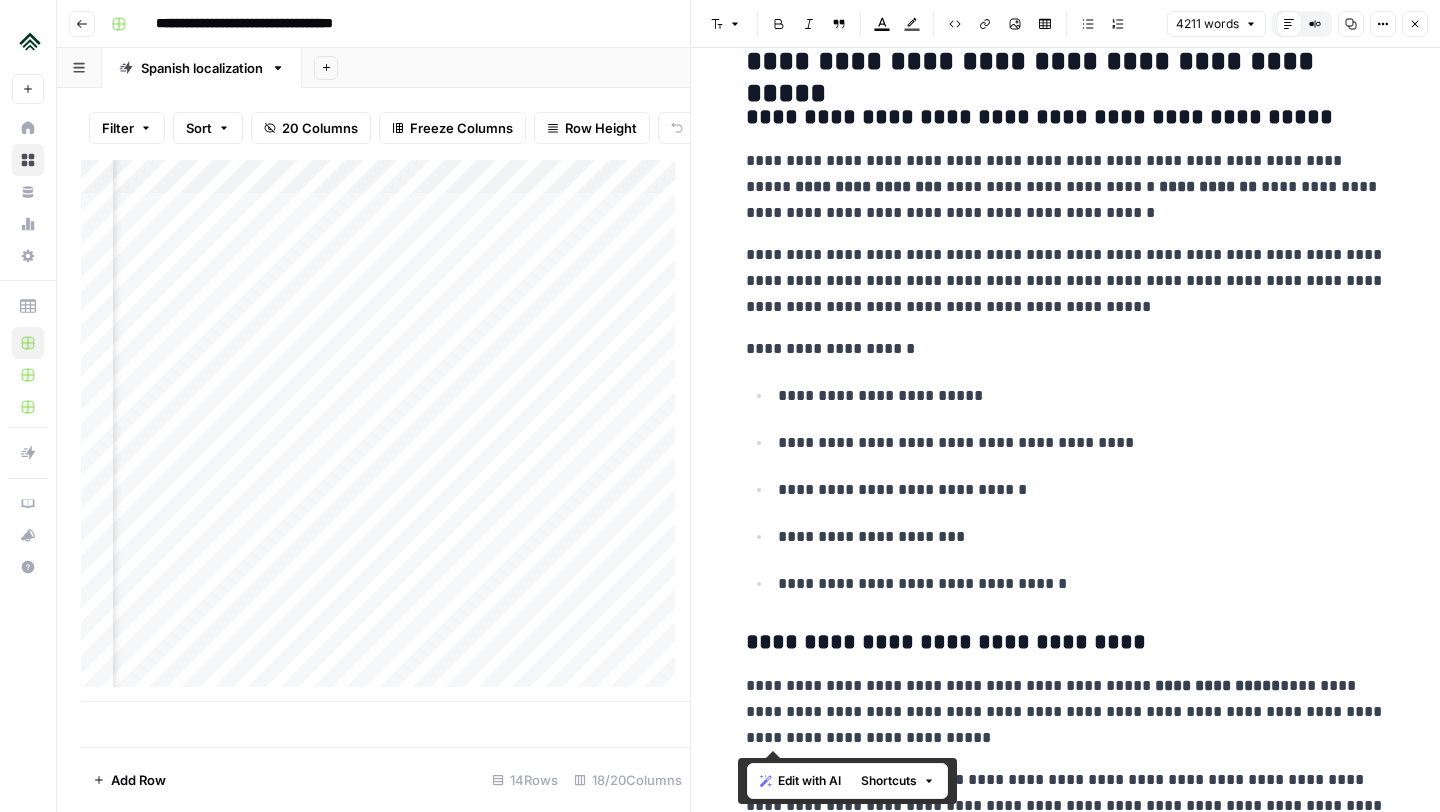 scroll, scrollTop: 3973, scrollLeft: 0, axis: vertical 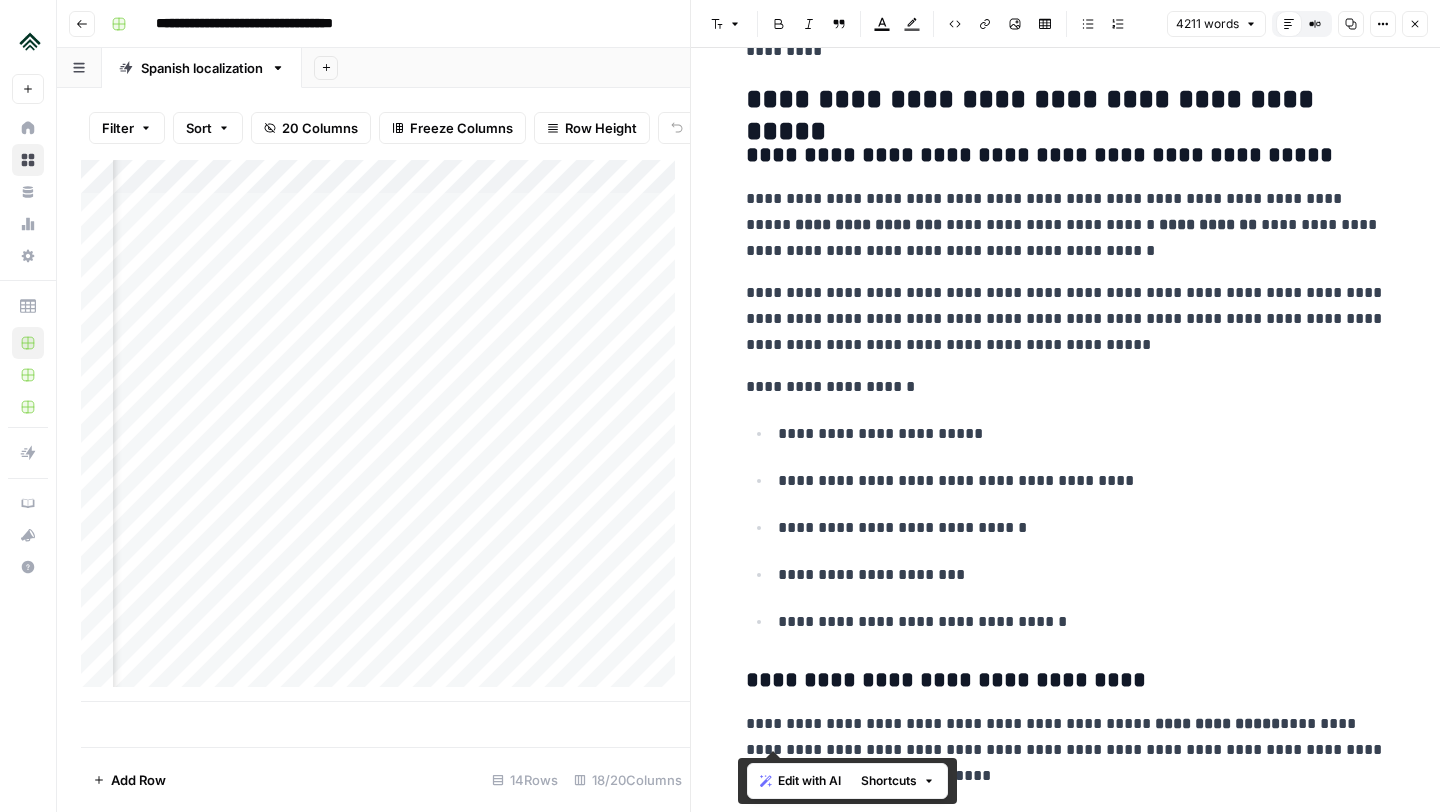 drag, startPoint x: 815, startPoint y: 472, endPoint x: 740, endPoint y: 108, distance: 371.64633 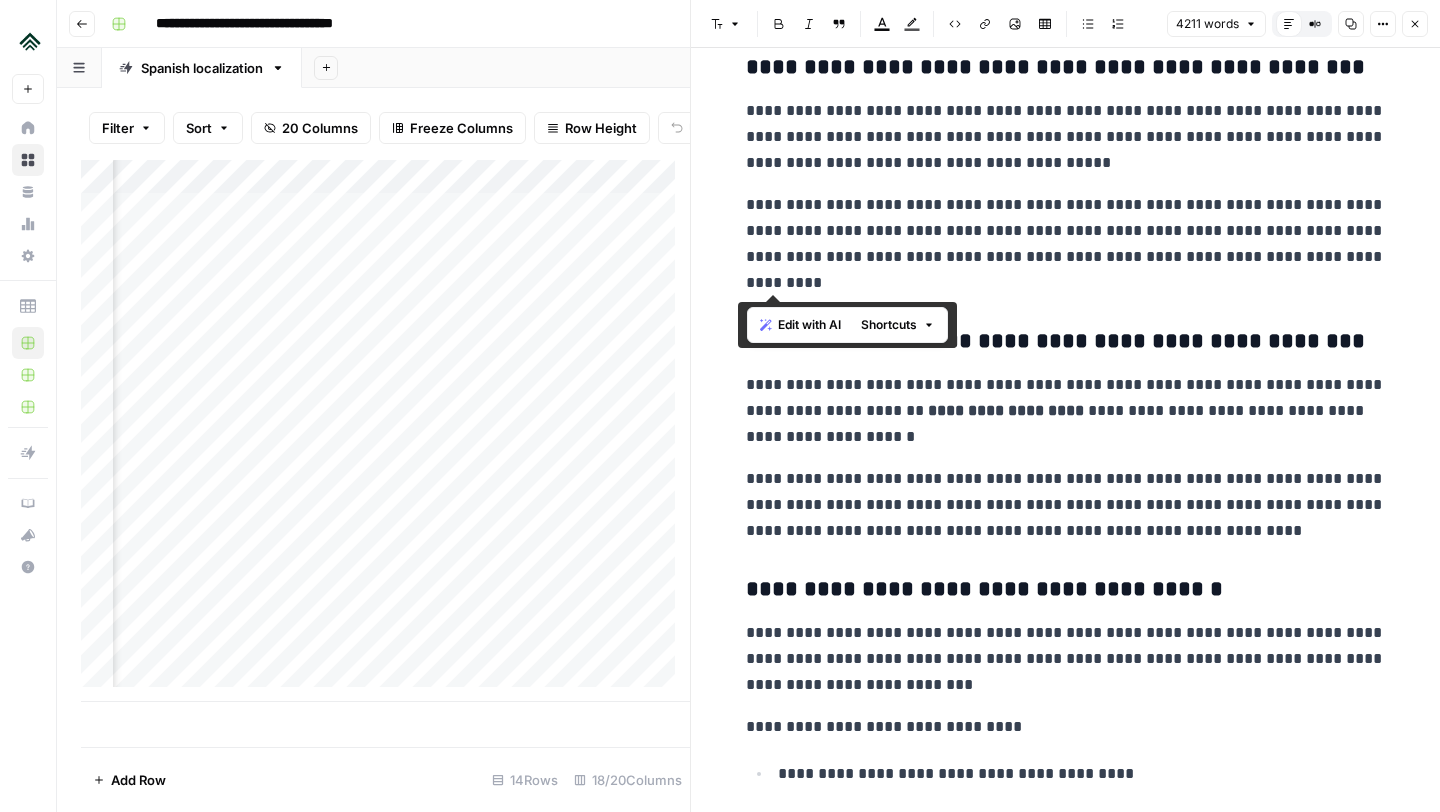 click on "**********" at bounding box center [1066, 411] 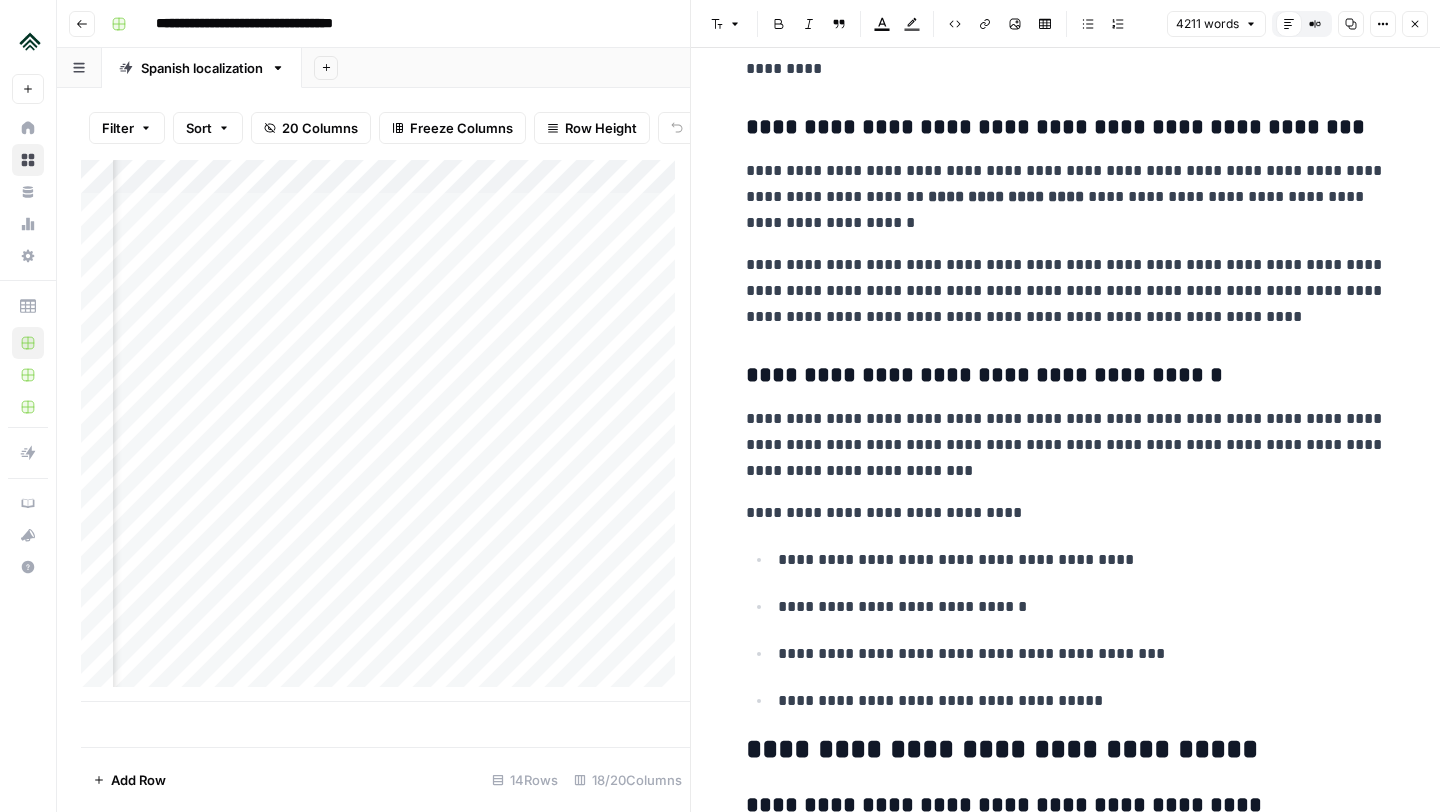 scroll, scrollTop: 5049, scrollLeft: 0, axis: vertical 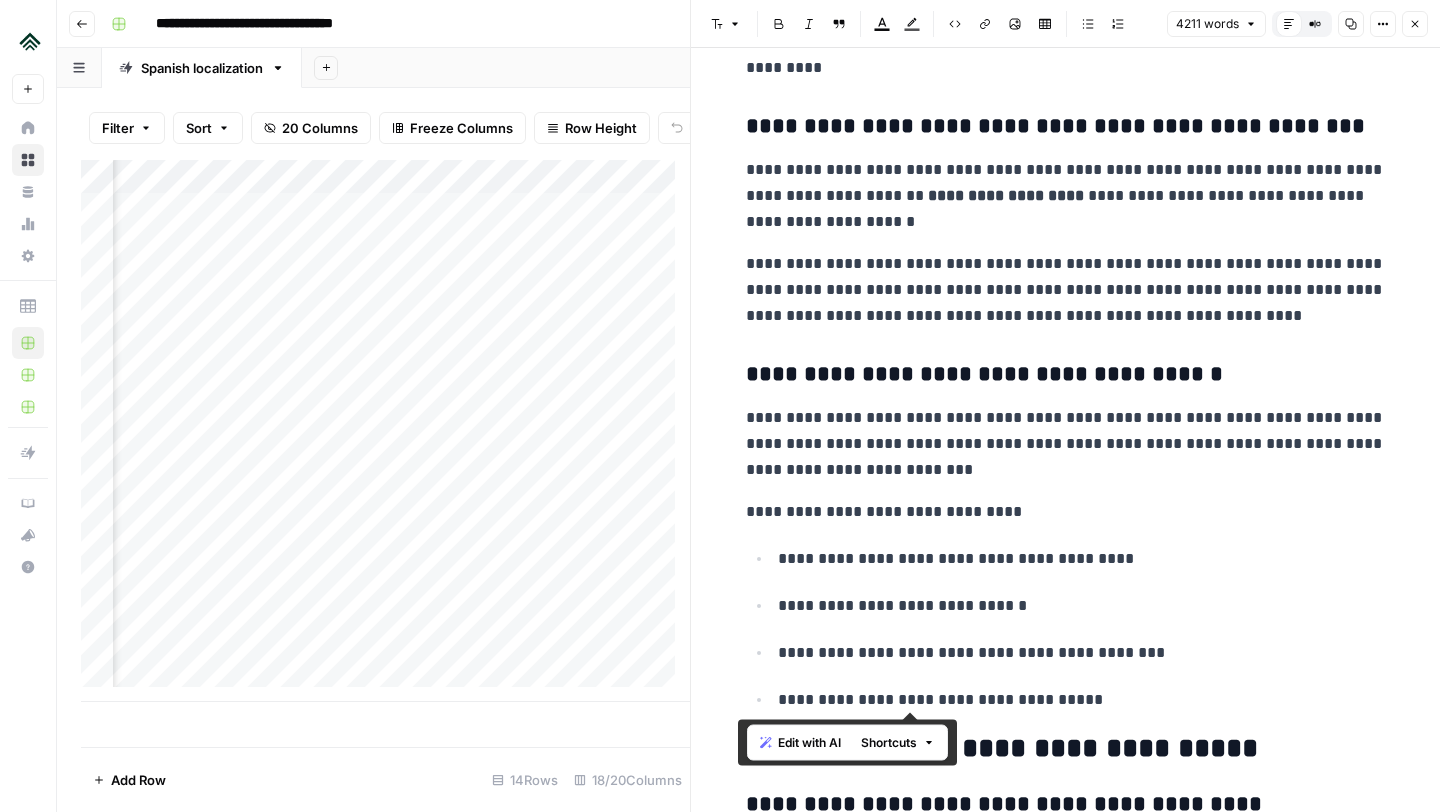 drag, startPoint x: 1111, startPoint y: 695, endPoint x: 707, endPoint y: 132, distance: 692.9538 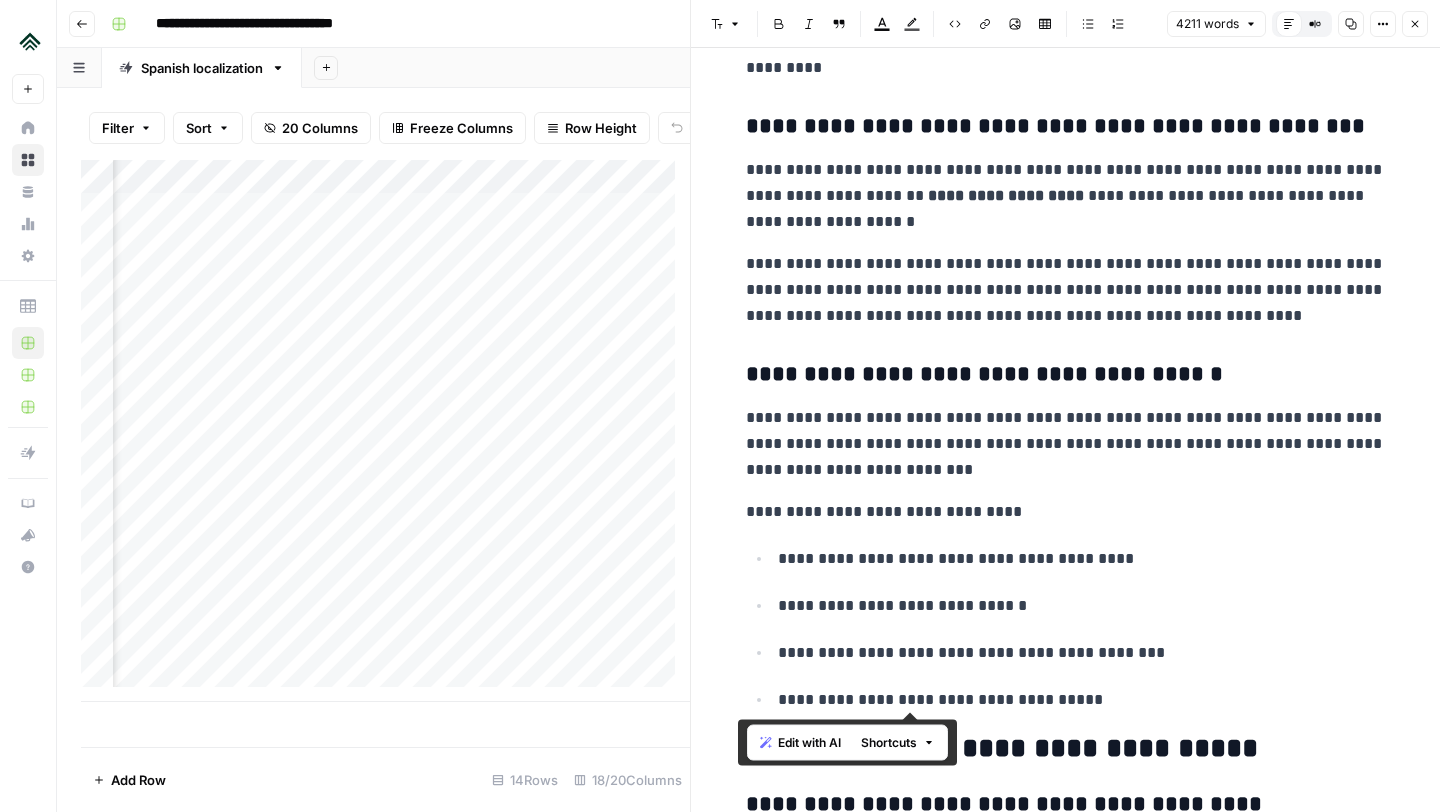 click on "**********" at bounding box center (1066, 444) 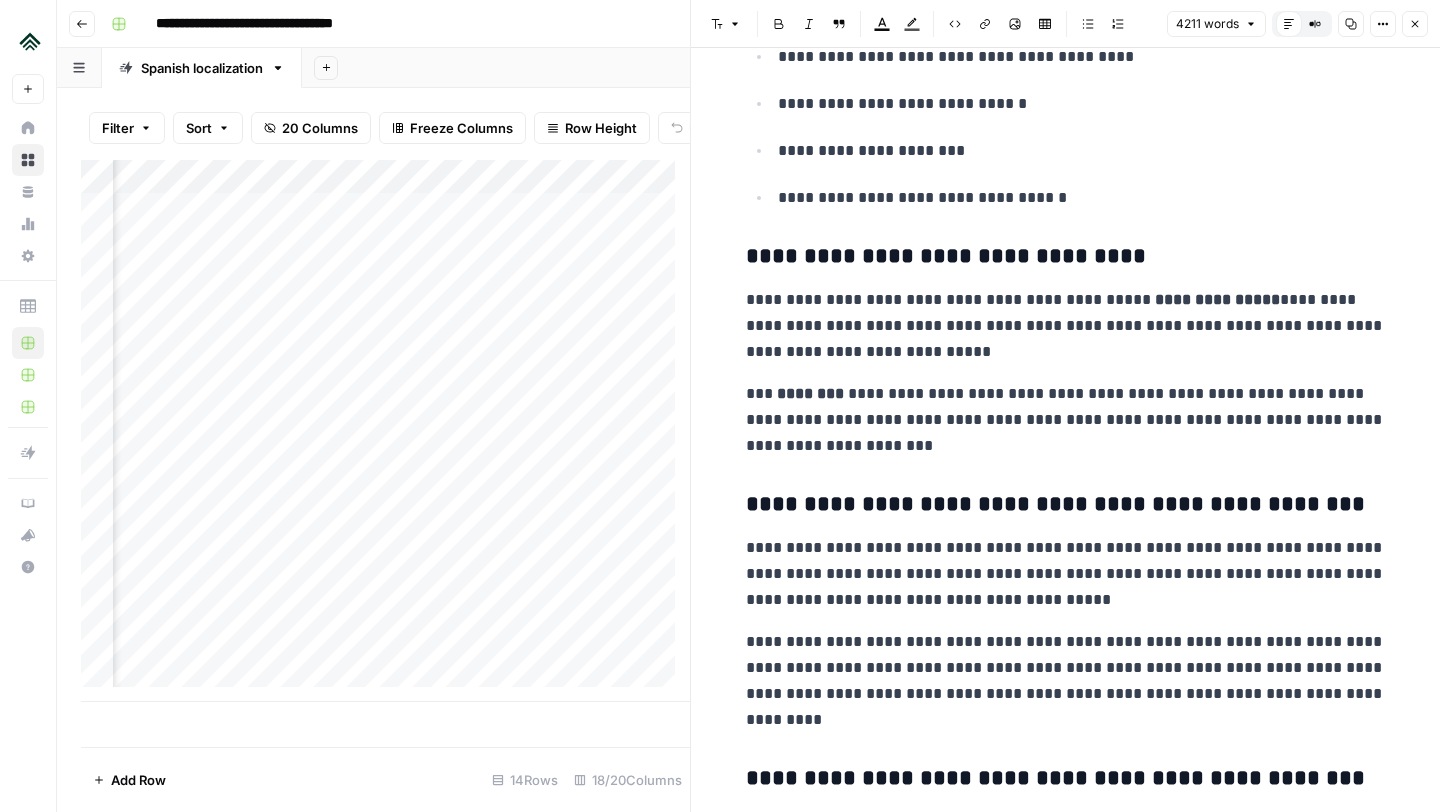 scroll, scrollTop: 4396, scrollLeft: 0, axis: vertical 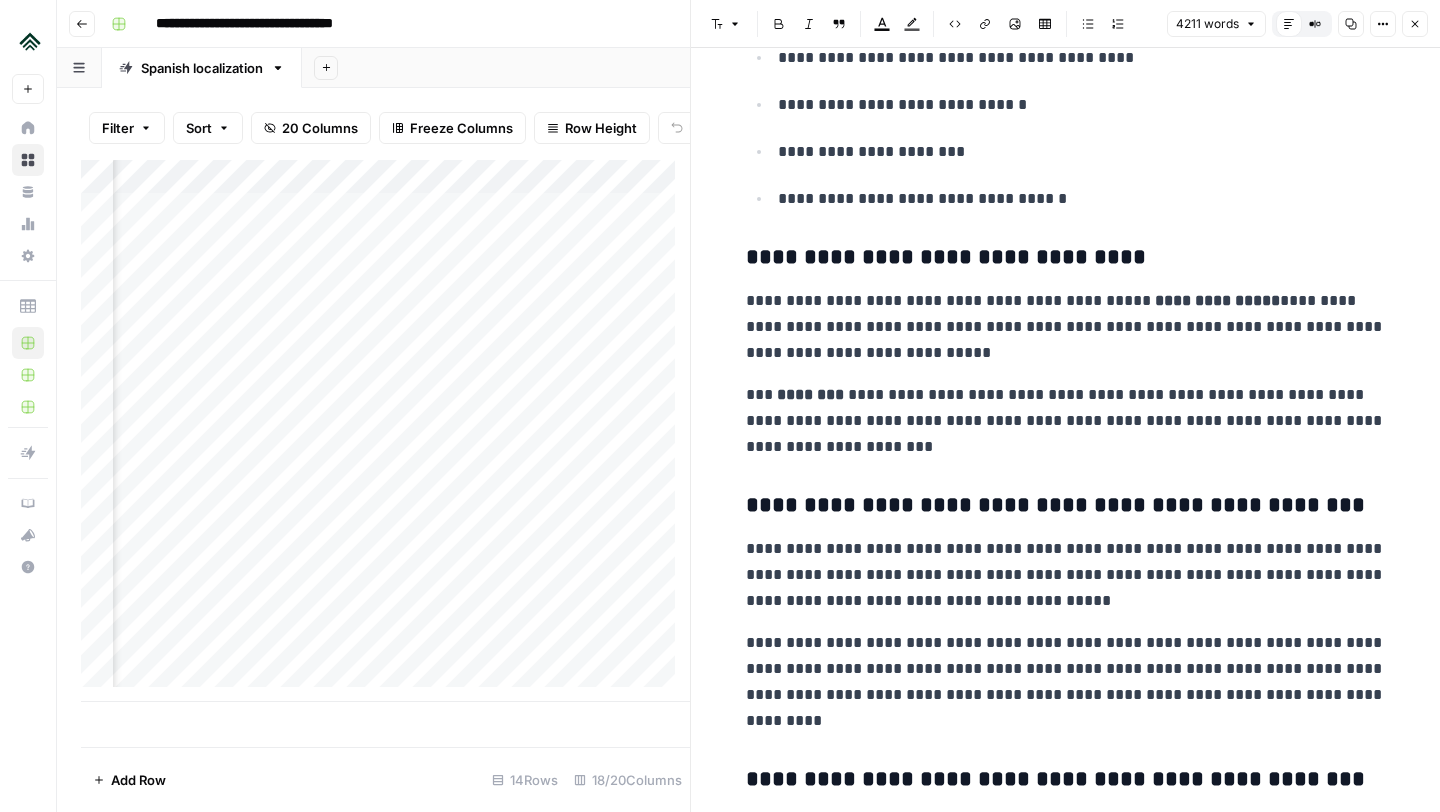 click on "**********" at bounding box center [1066, 421] 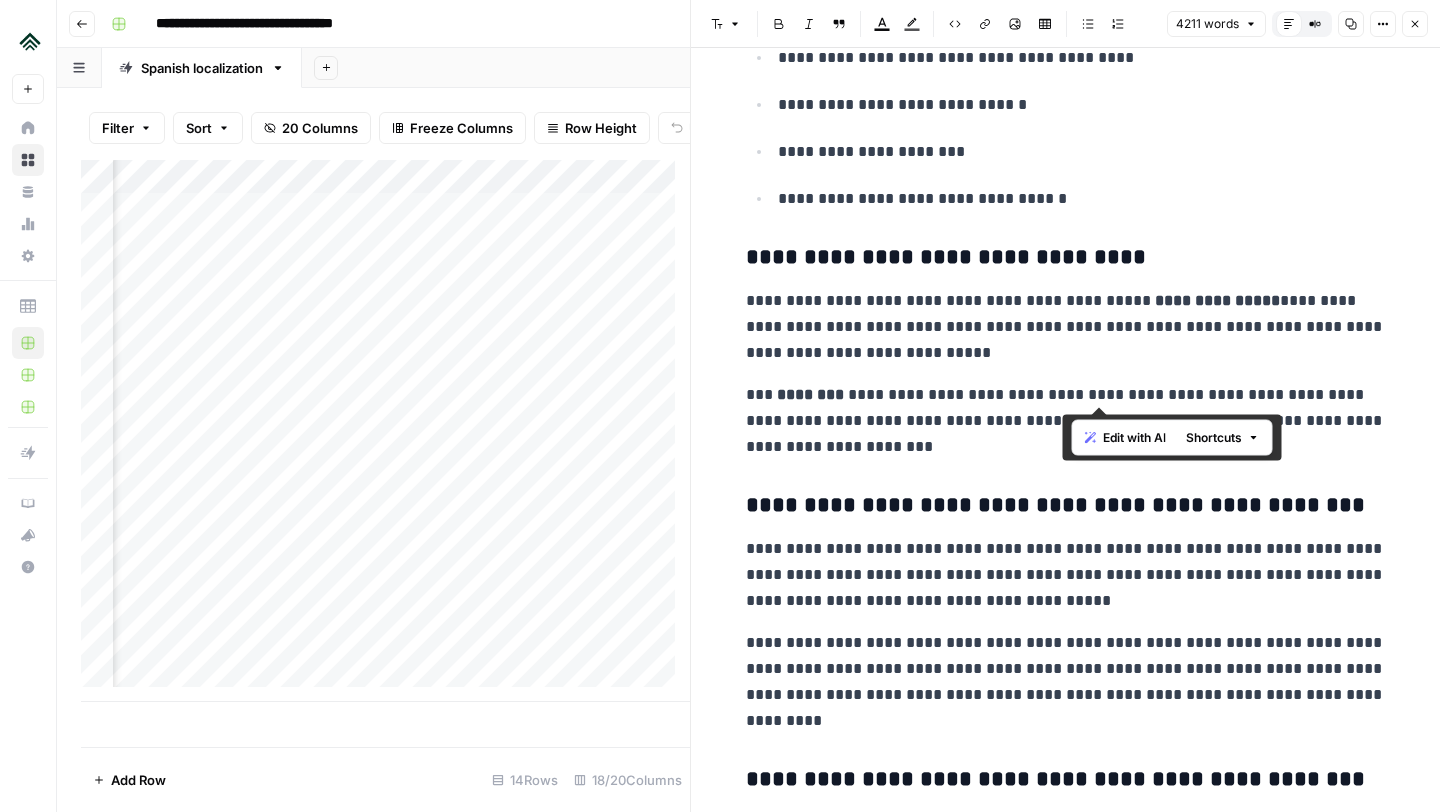 click on "**********" at bounding box center [1066, 421] 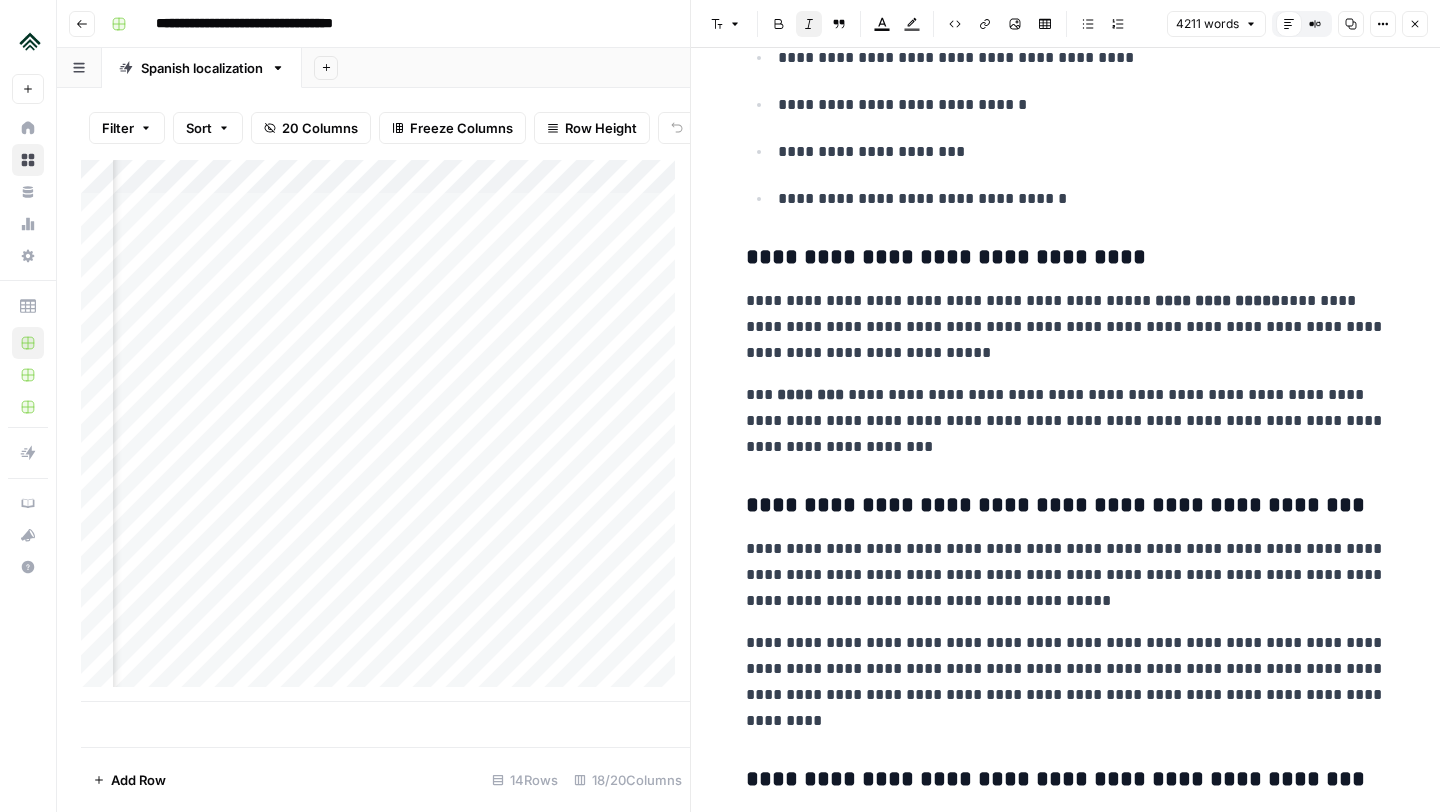 click on "Italic" at bounding box center [809, 24] 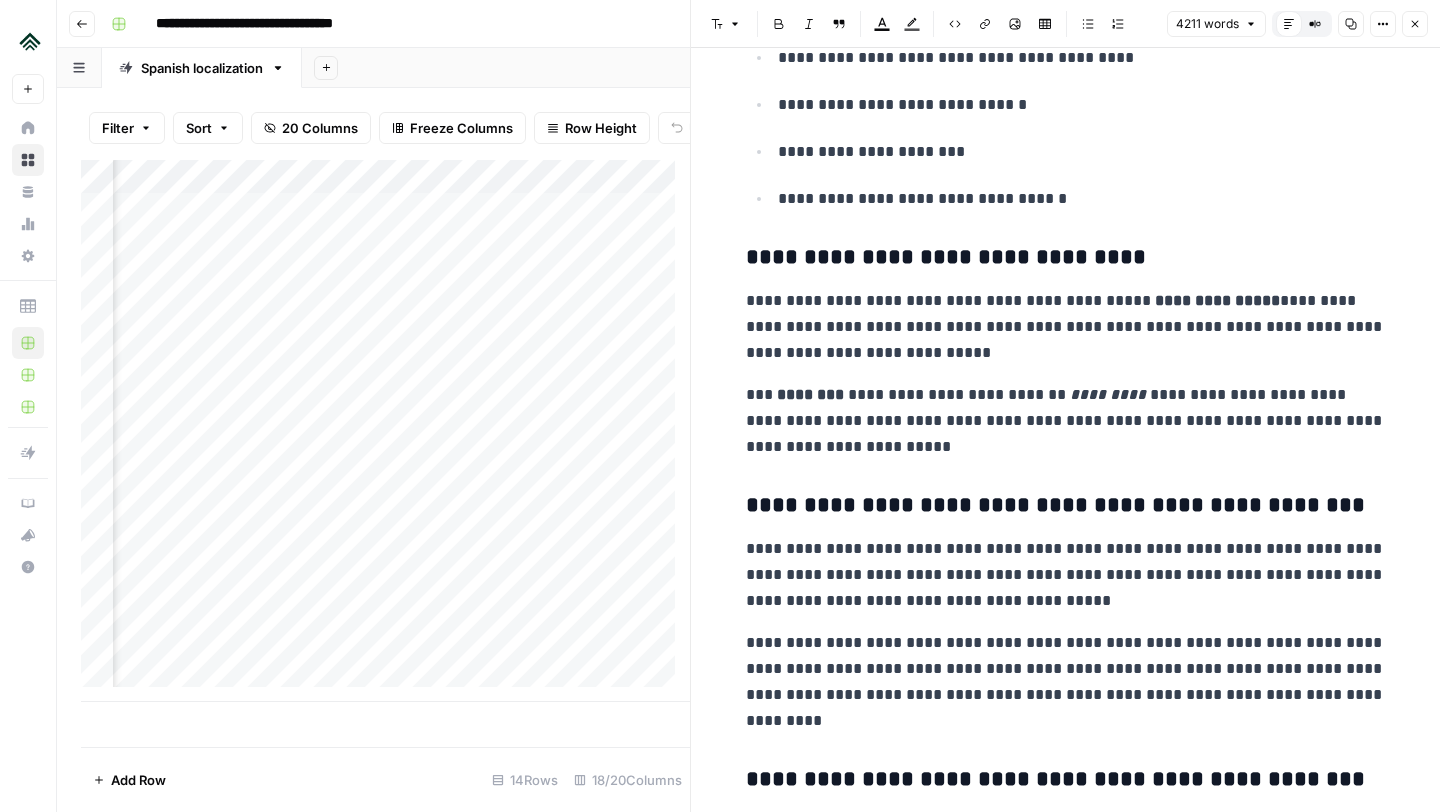 click on "**********" at bounding box center [1066, 5285] 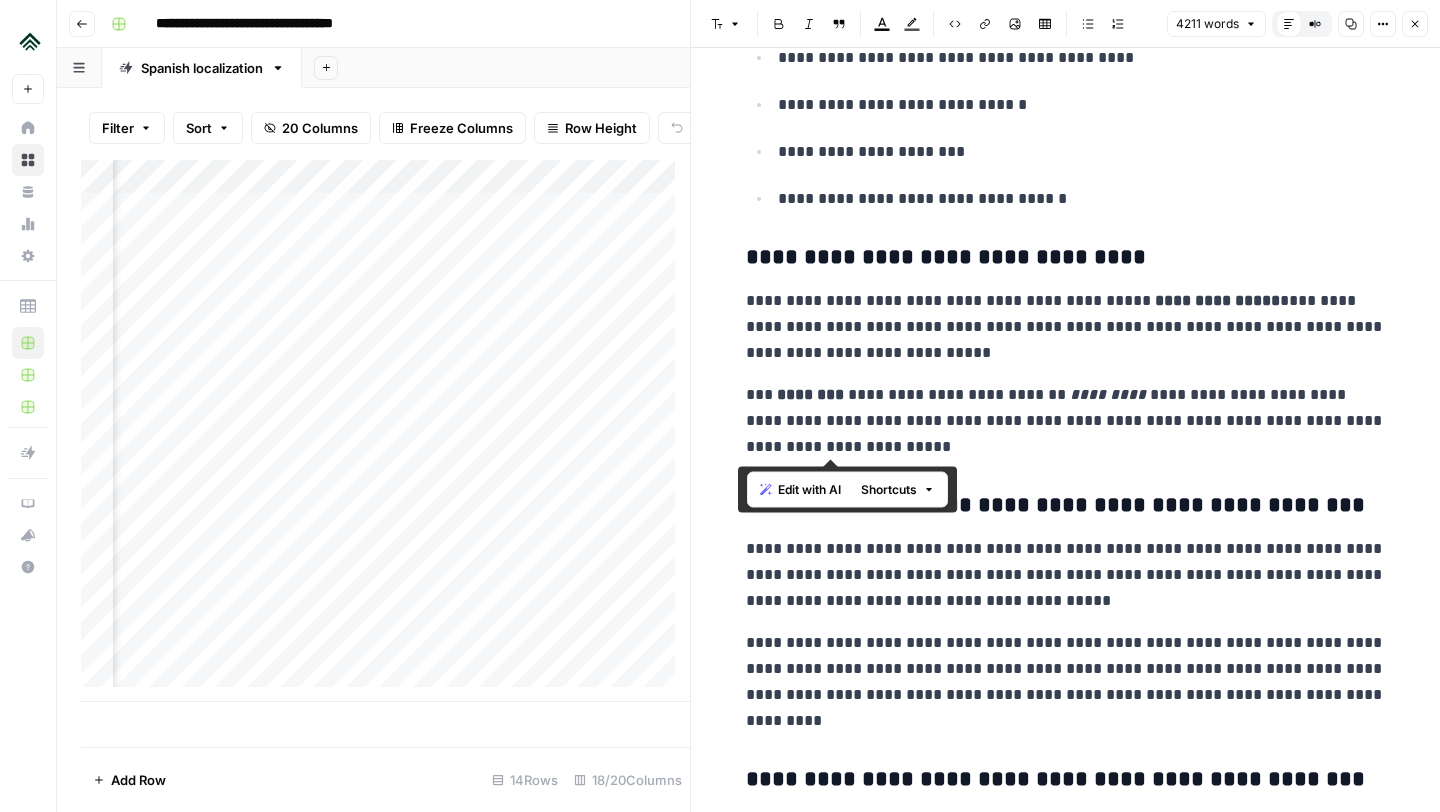 drag, startPoint x: 934, startPoint y: 446, endPoint x: 741, endPoint y: 400, distance: 198.40614 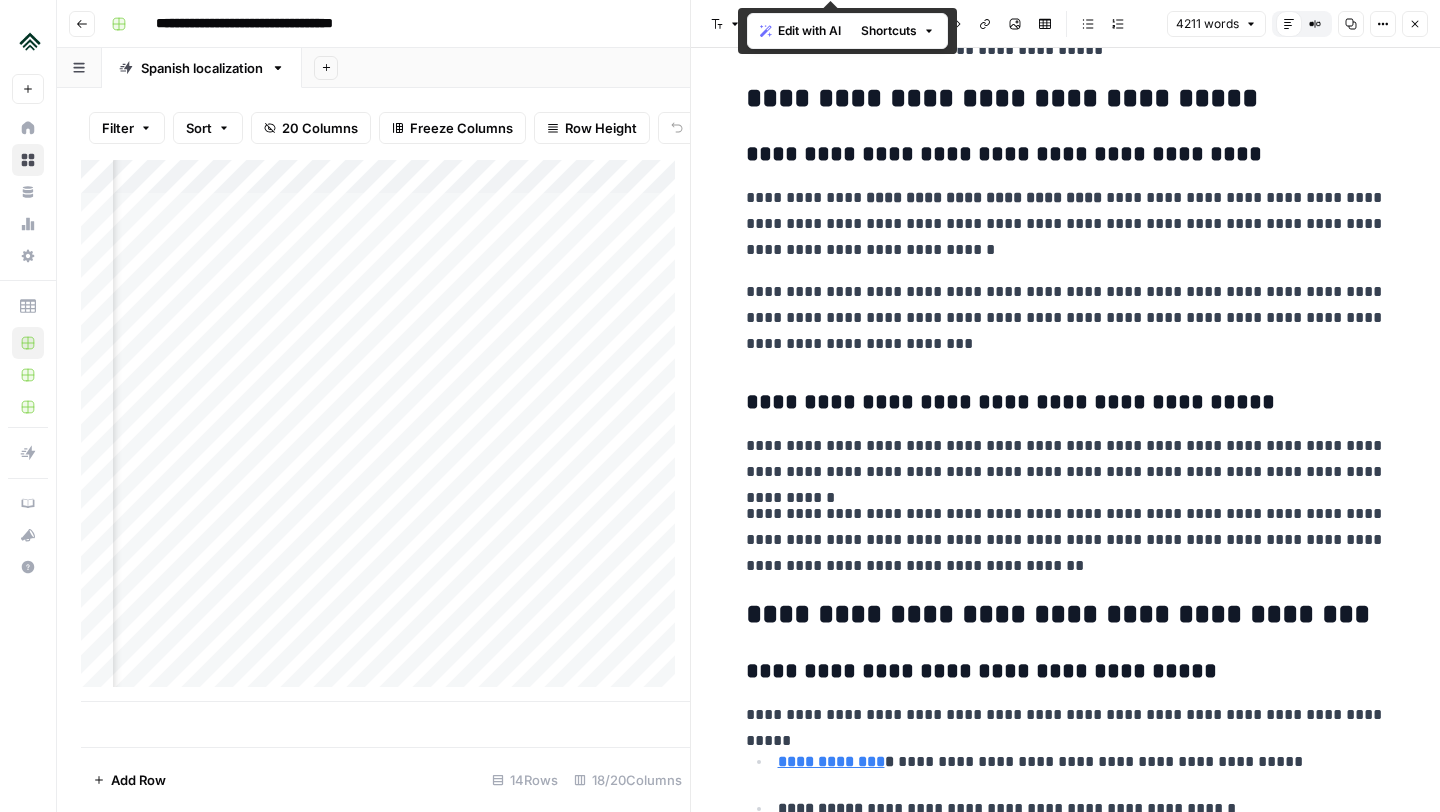 scroll, scrollTop: 5700, scrollLeft: 0, axis: vertical 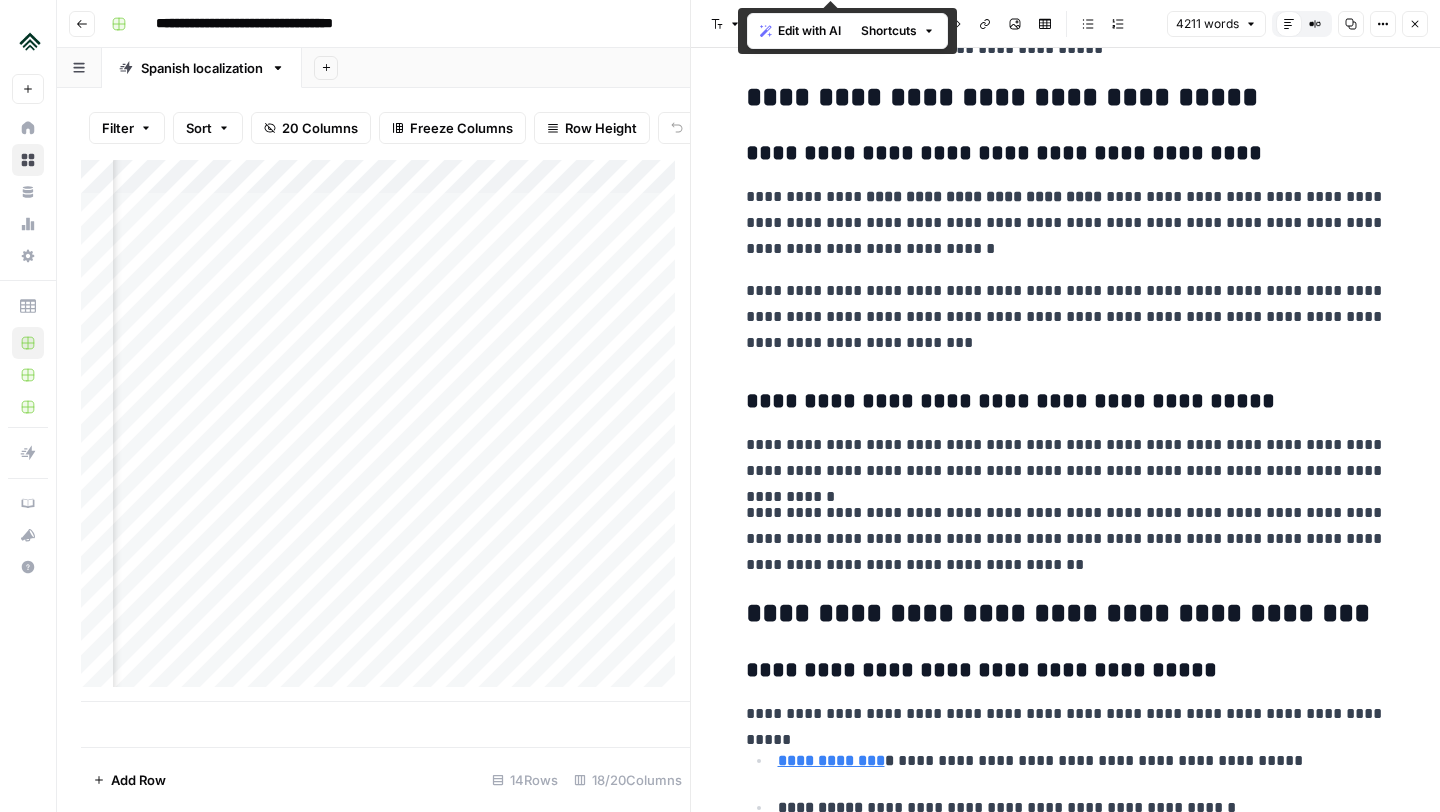 click on "**********" at bounding box center (1066, 317) 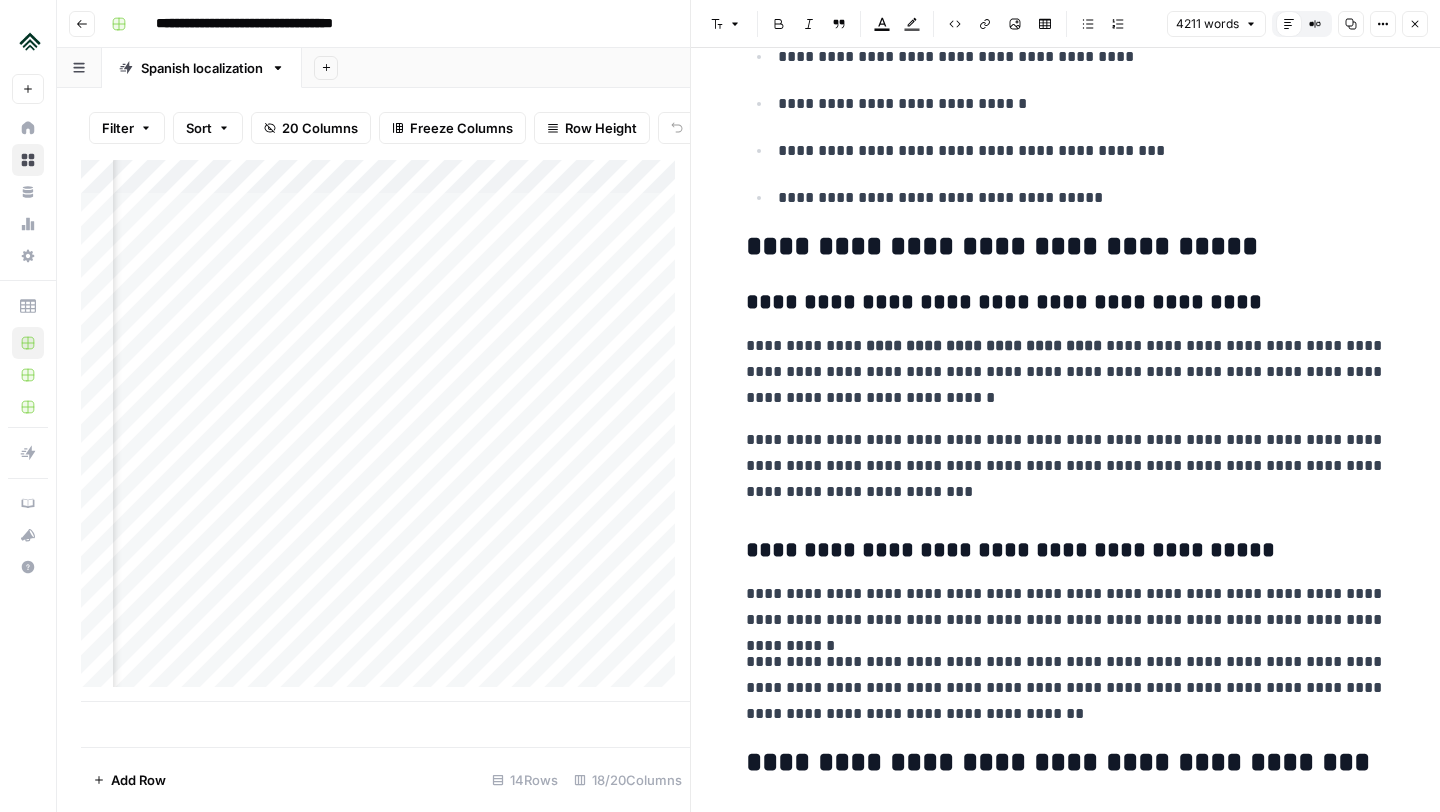 scroll, scrollTop: 5552, scrollLeft: 0, axis: vertical 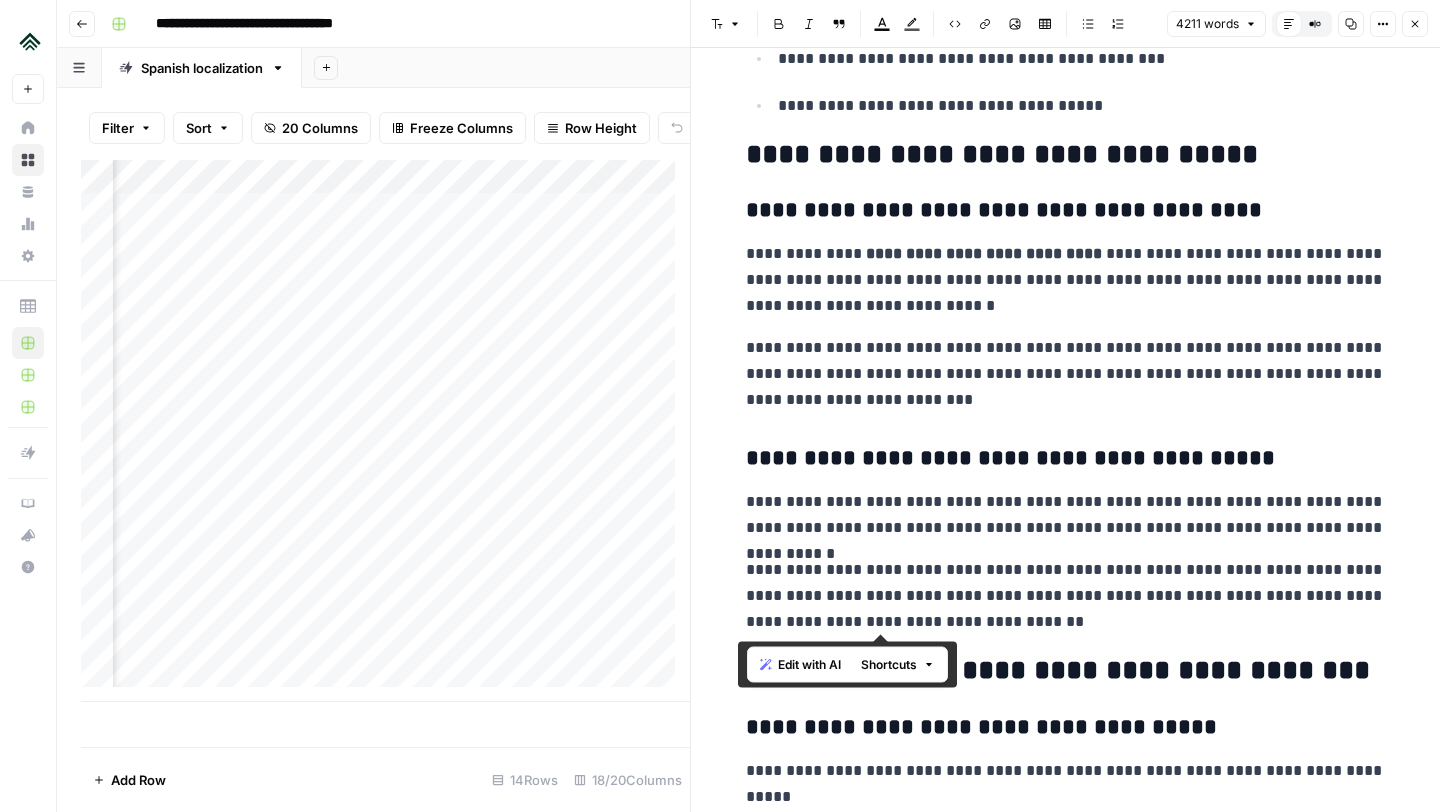 drag, startPoint x: 1042, startPoint y: 629, endPoint x: 744, endPoint y: 162, distance: 553.97925 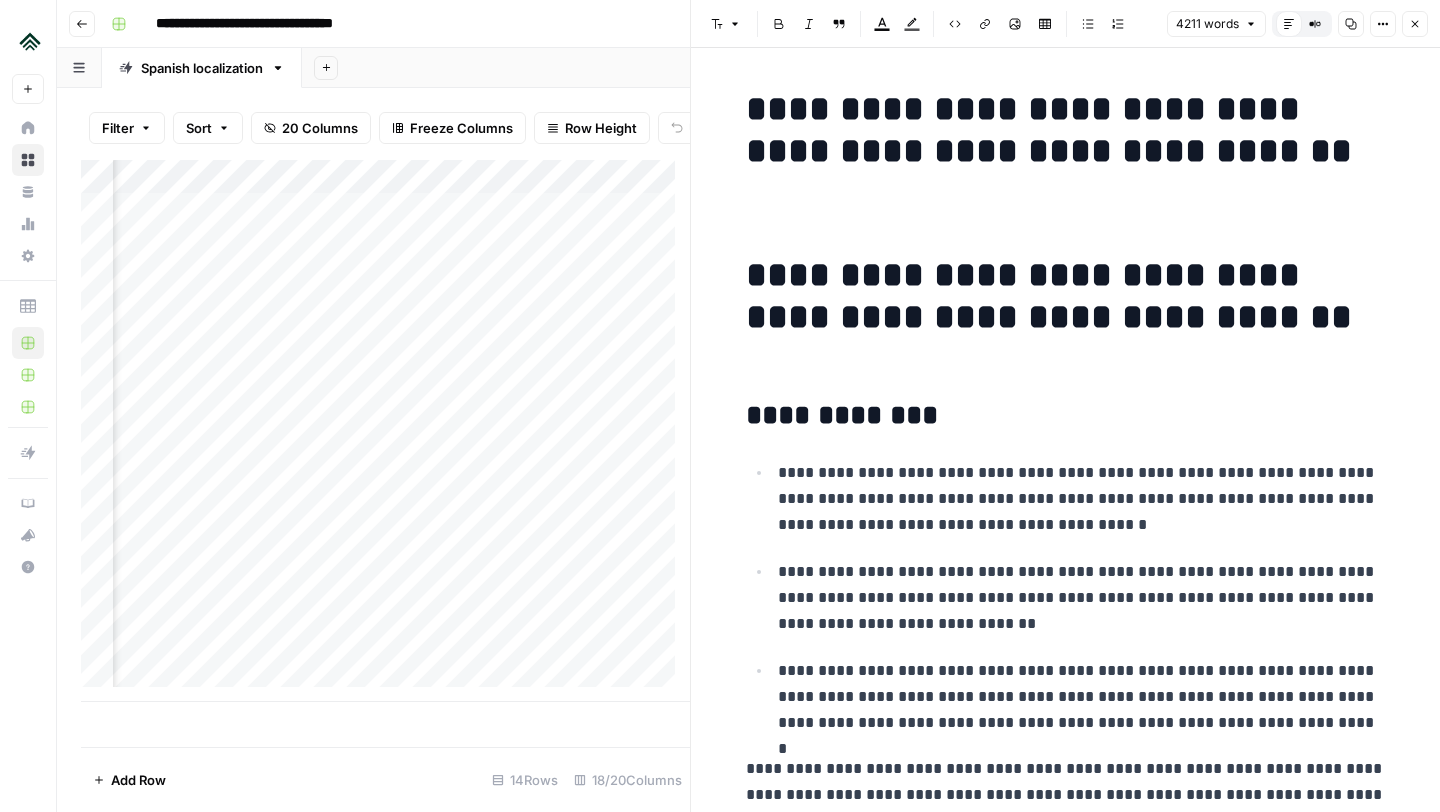 scroll, scrollTop: 0, scrollLeft: 0, axis: both 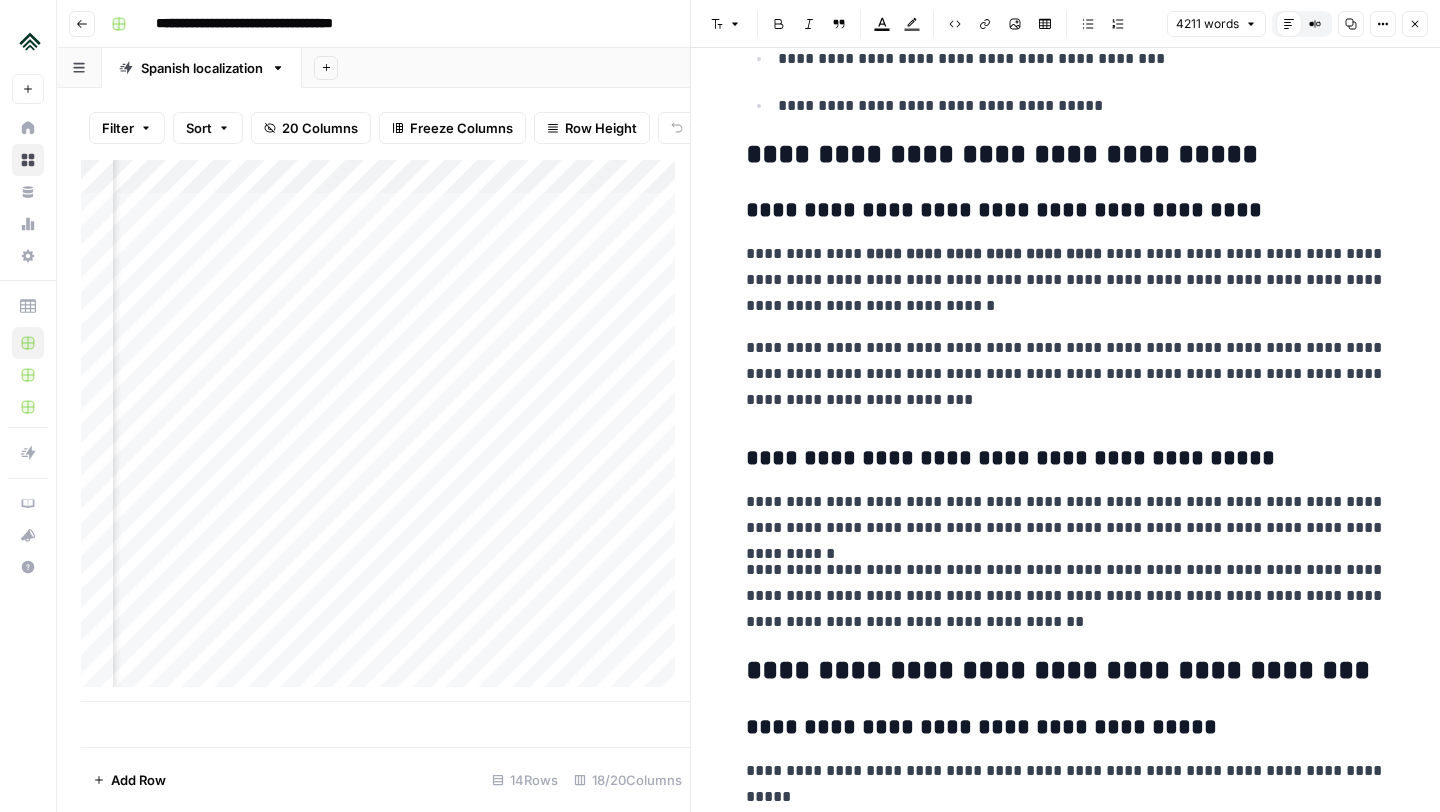 click on "**********" at bounding box center [1066, 155] 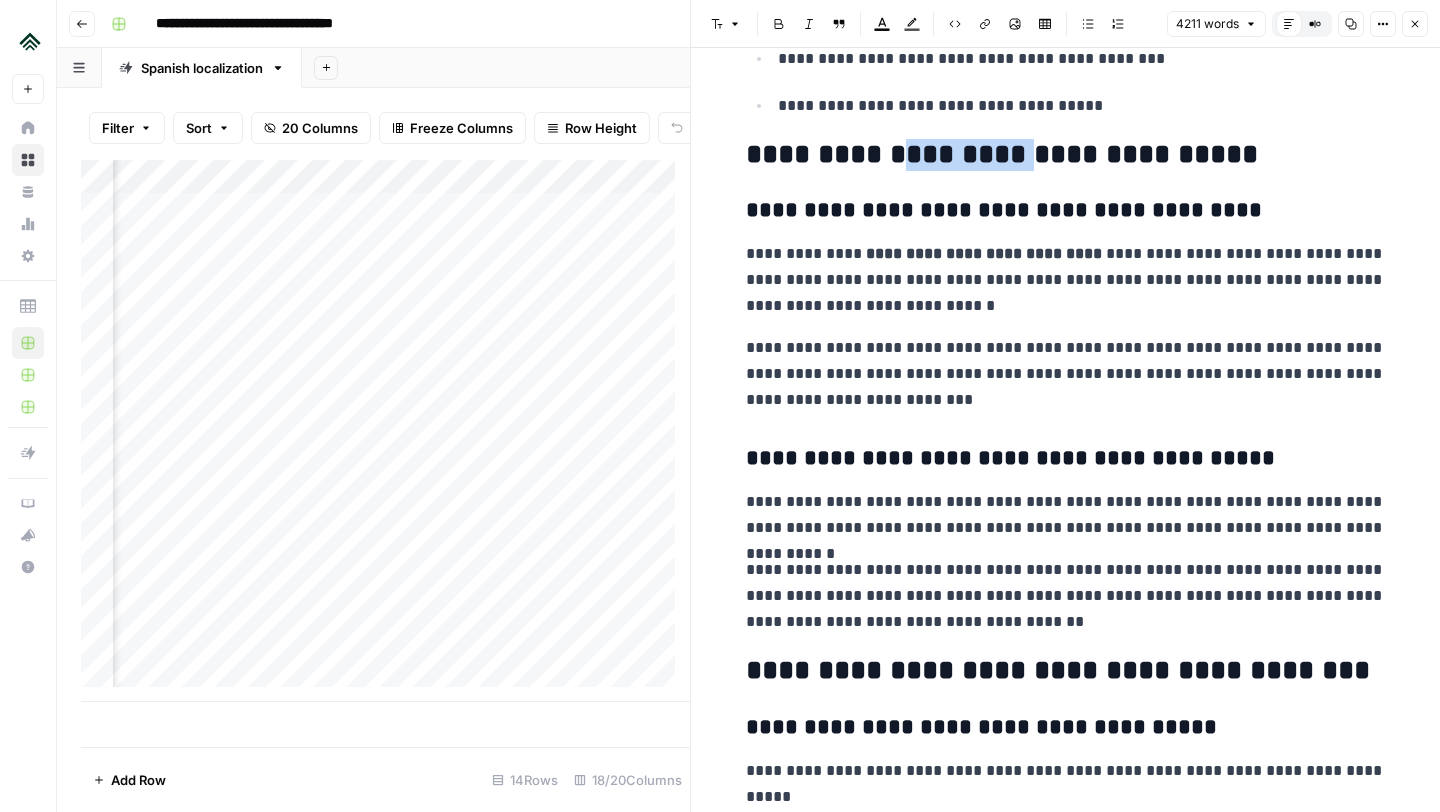 click on "**********" at bounding box center [1066, 155] 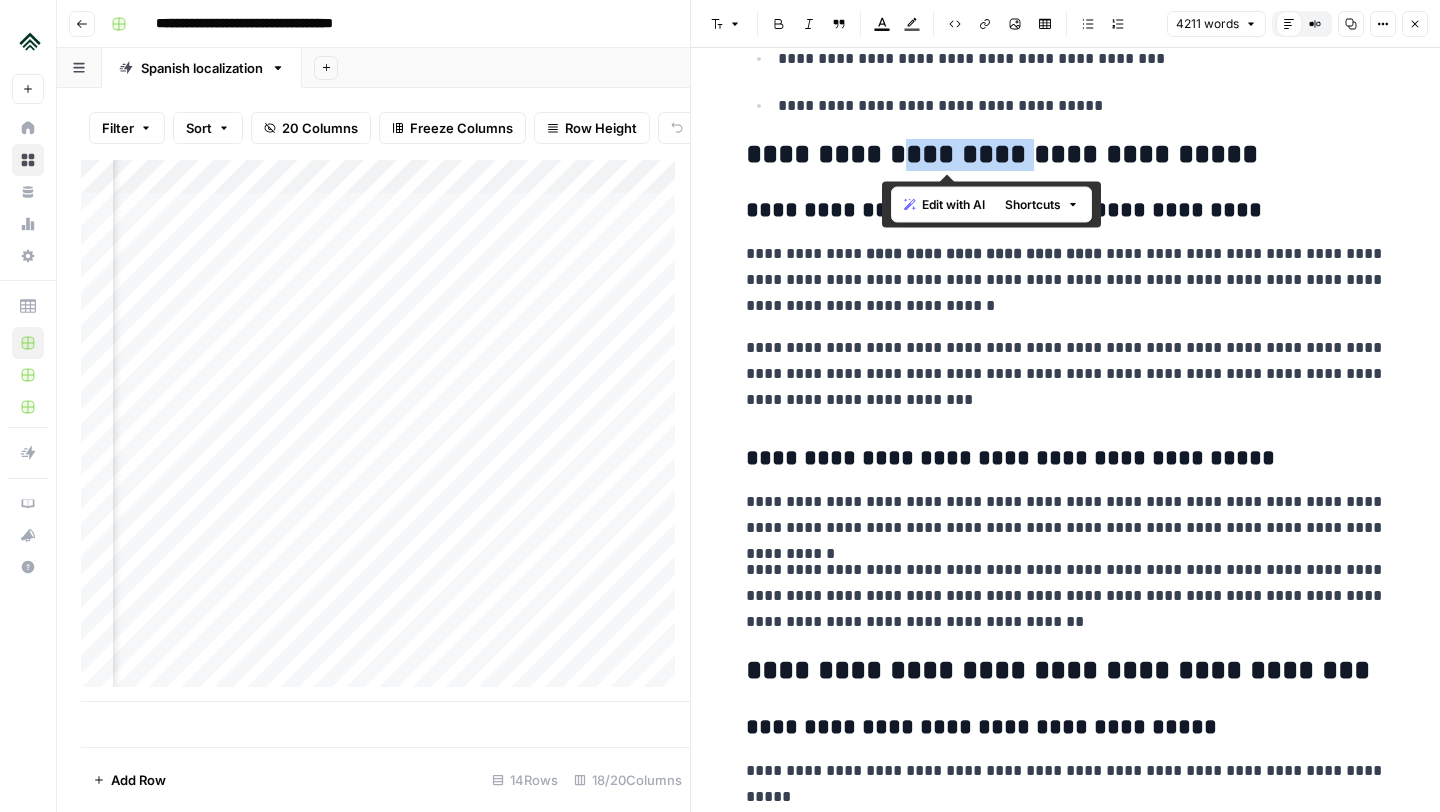 click on "**********" at bounding box center [1066, 155] 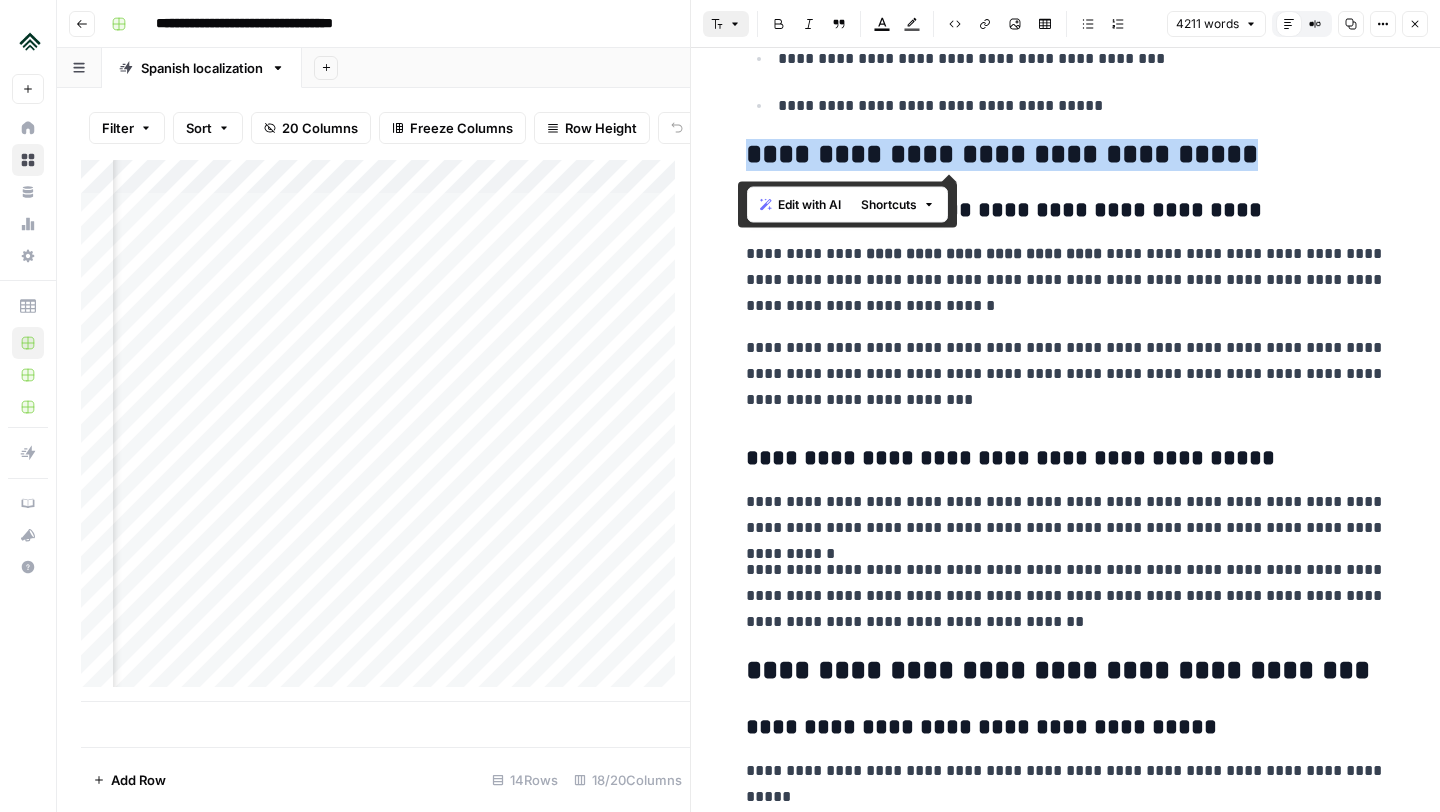 click 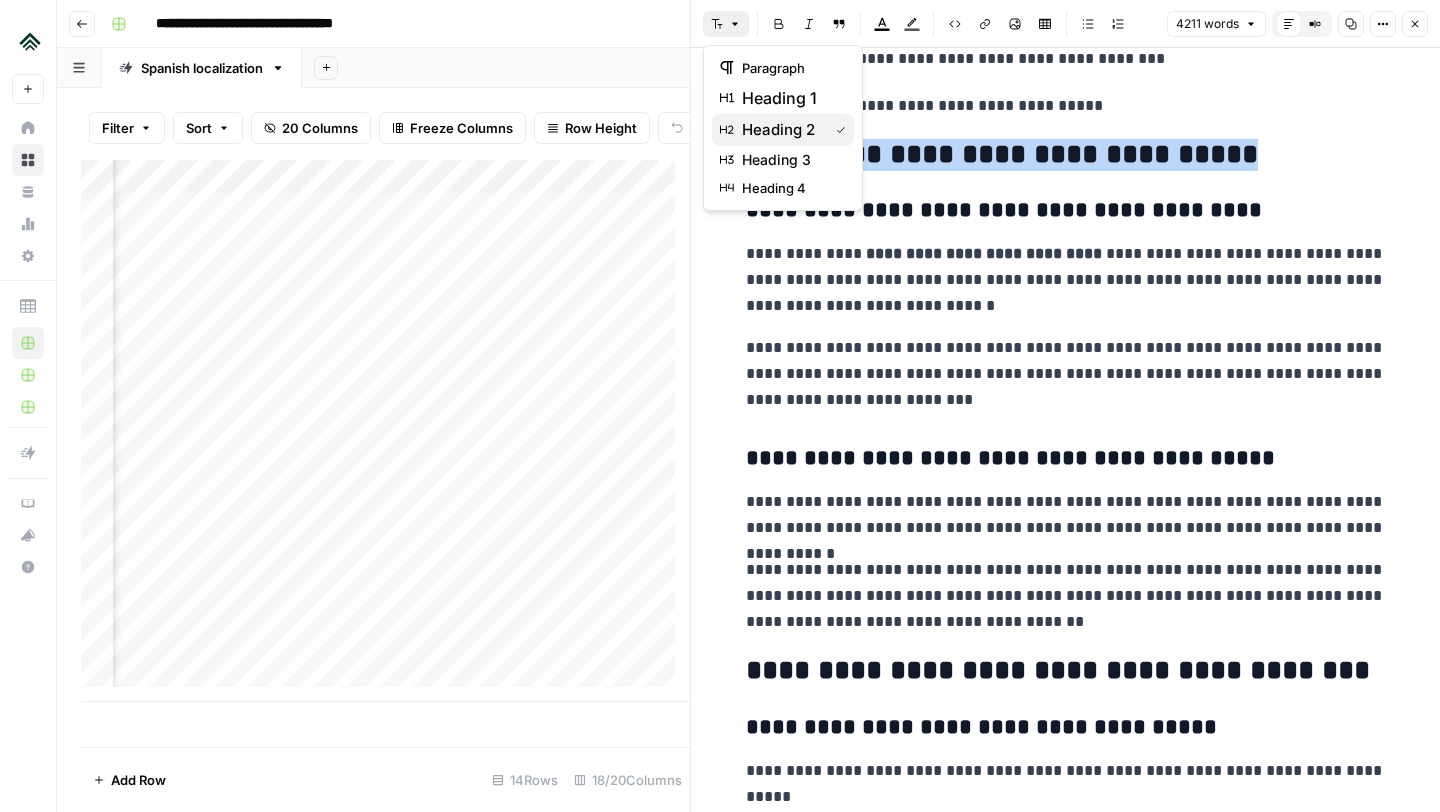 click on "heading 2" at bounding box center [778, 130] 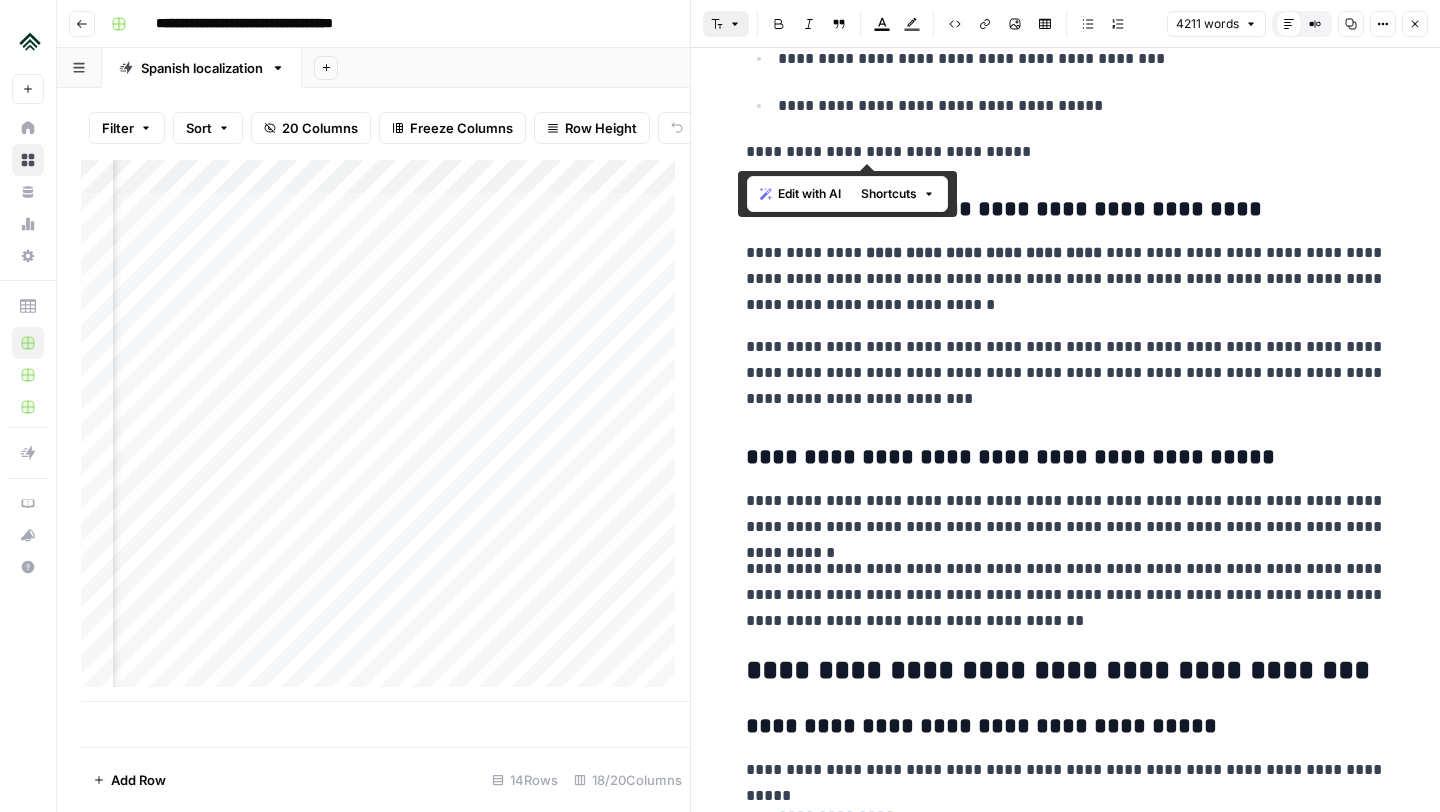 click on "Font style" at bounding box center [726, 24] 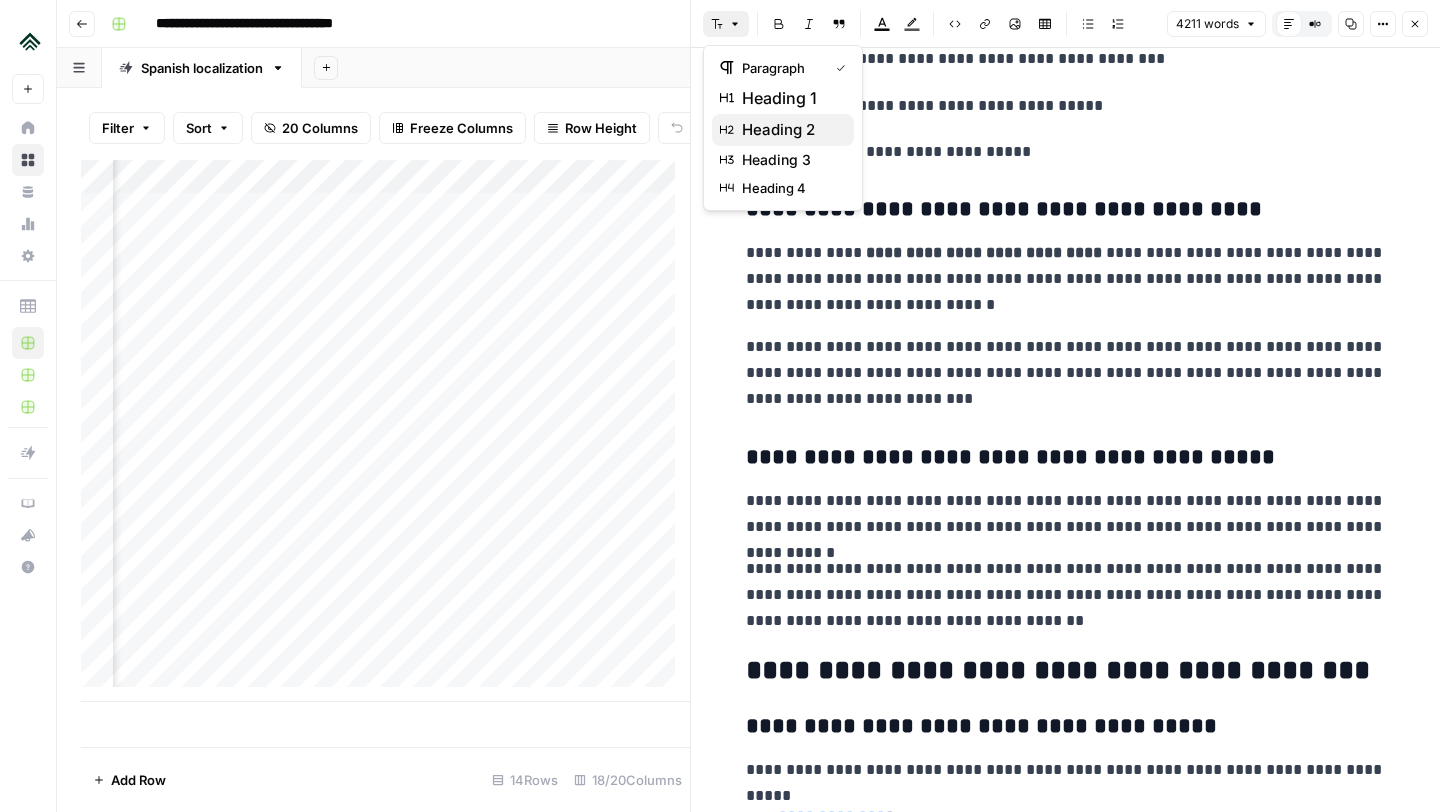 click on "heading 2" at bounding box center [778, 130] 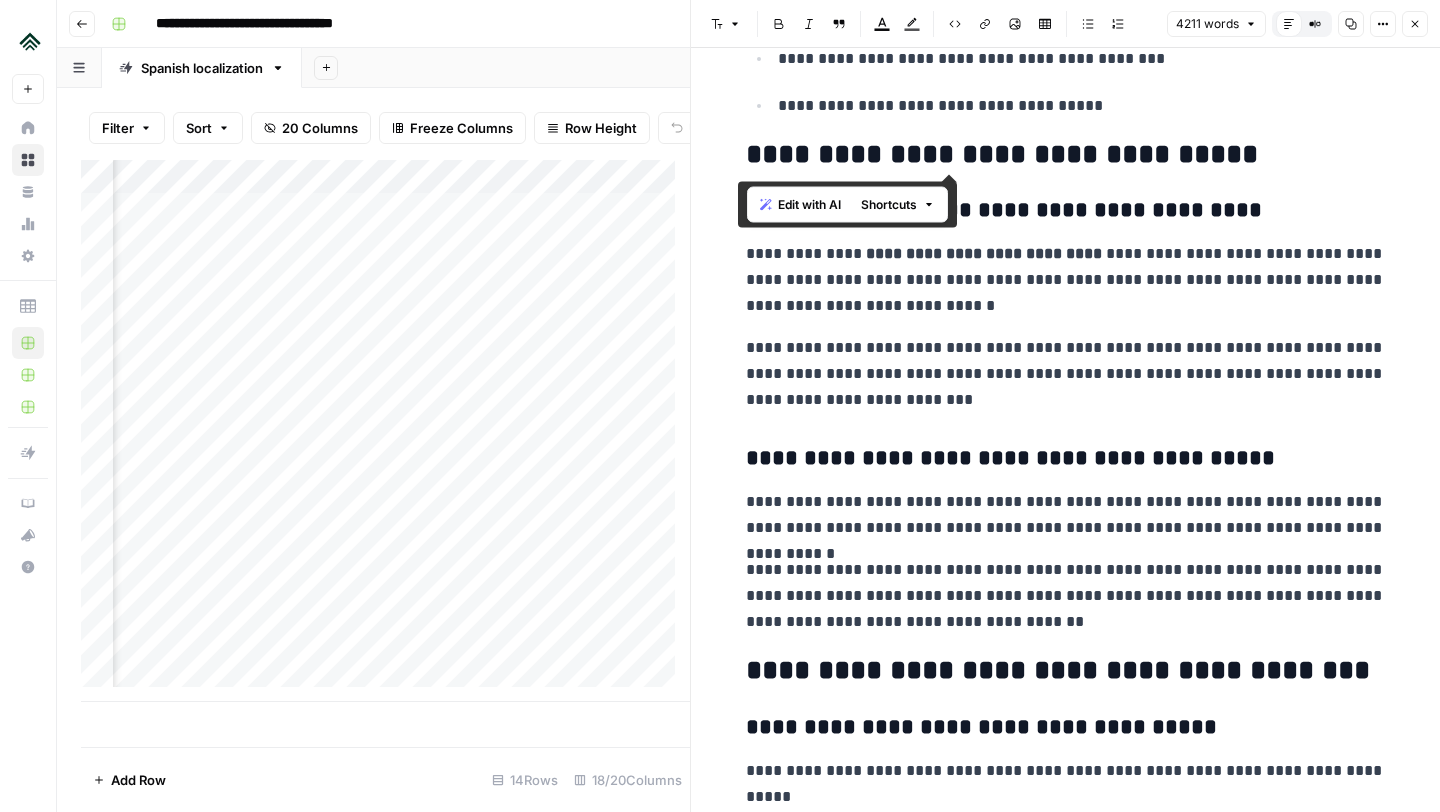 copy on "**********" 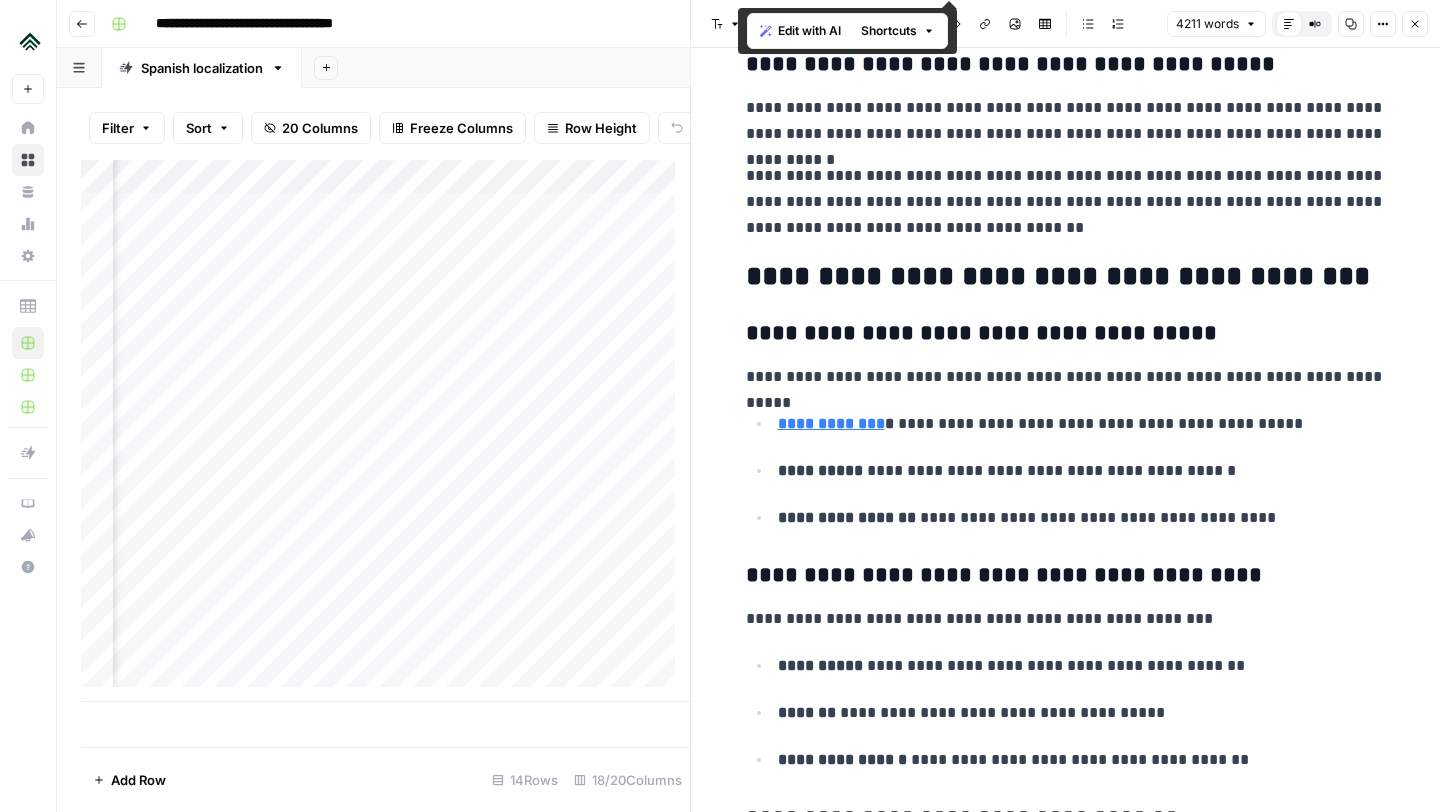 scroll, scrollTop: 6033, scrollLeft: 0, axis: vertical 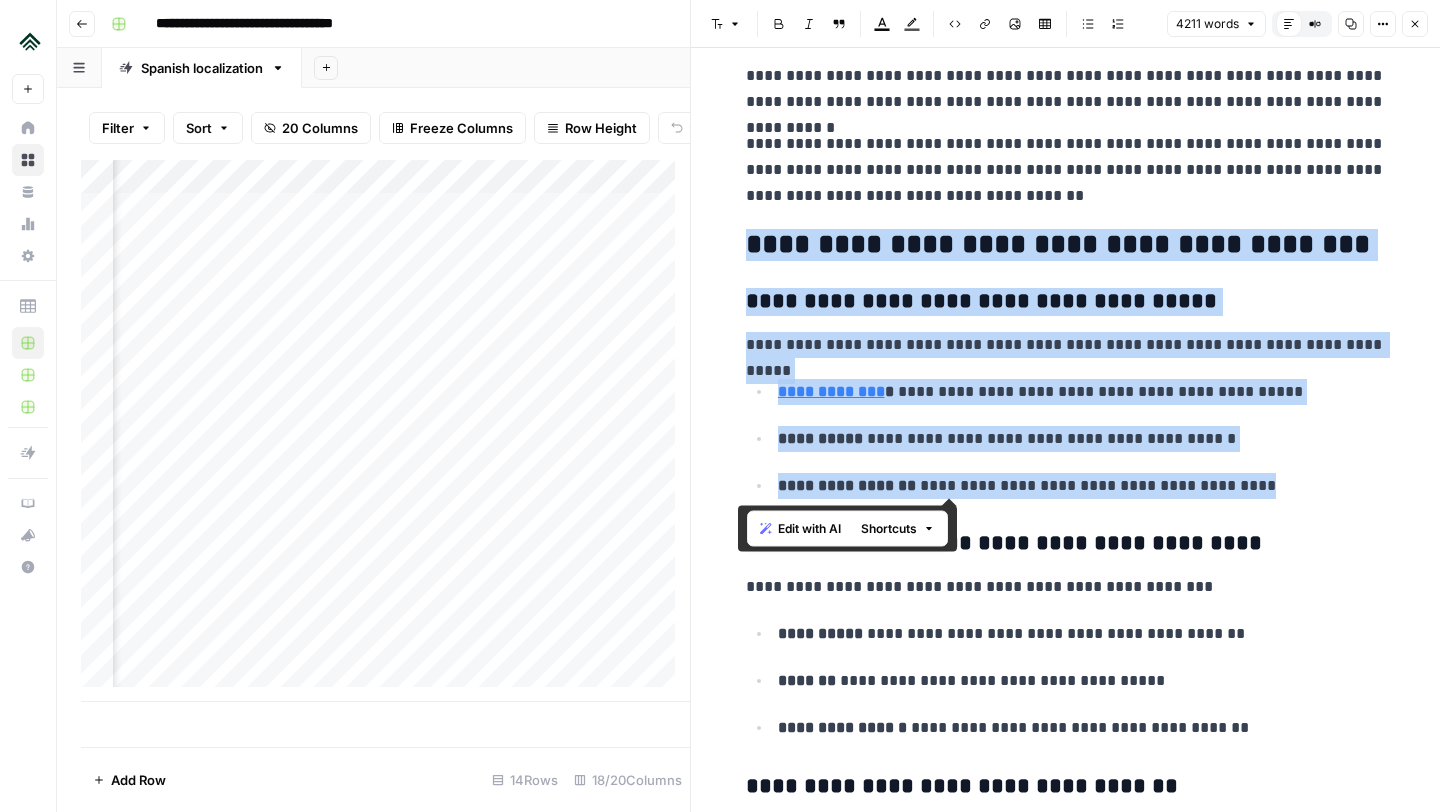 drag, startPoint x: 1239, startPoint y: 487, endPoint x: 731, endPoint y: 250, distance: 560.5649 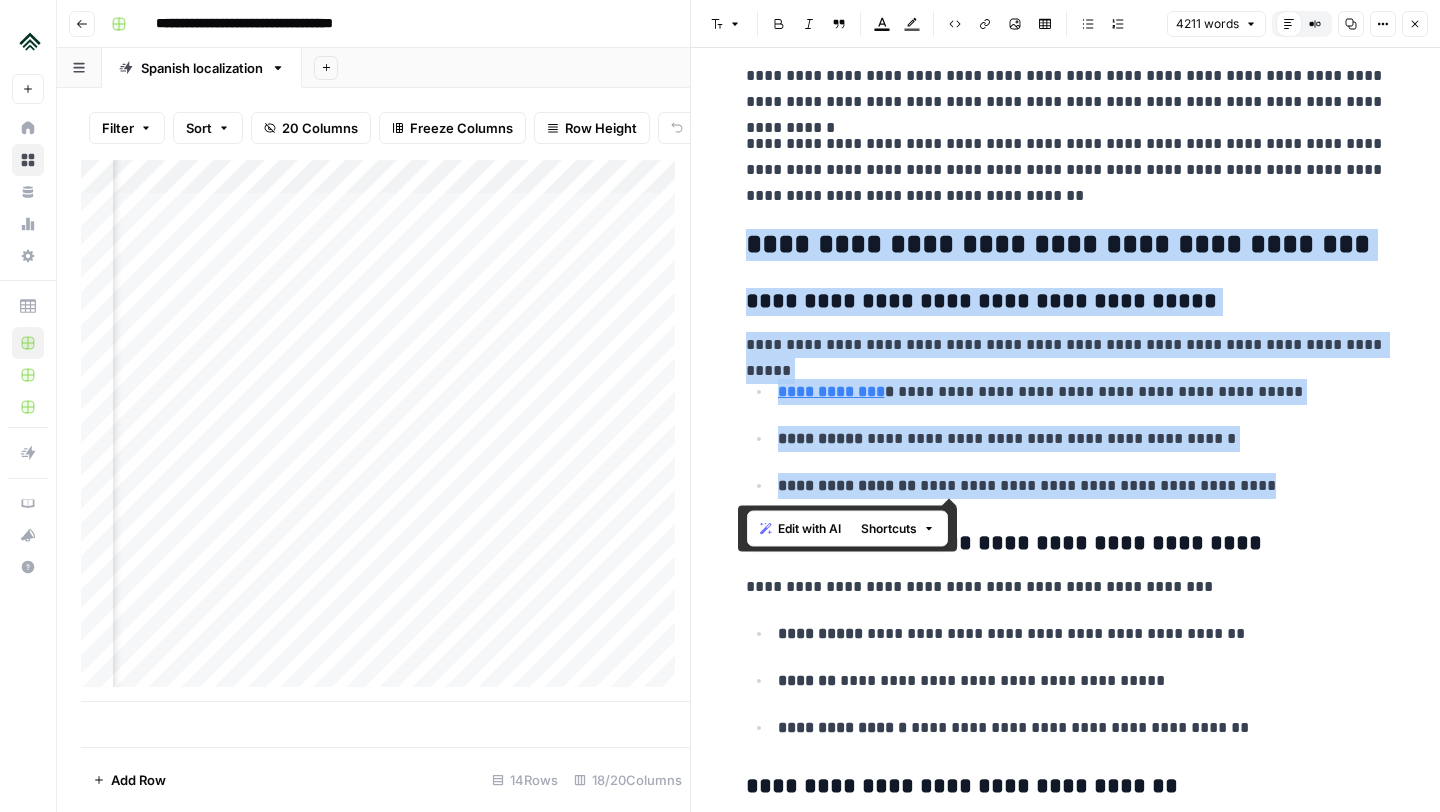 click on "**********" at bounding box center [1066, 345] 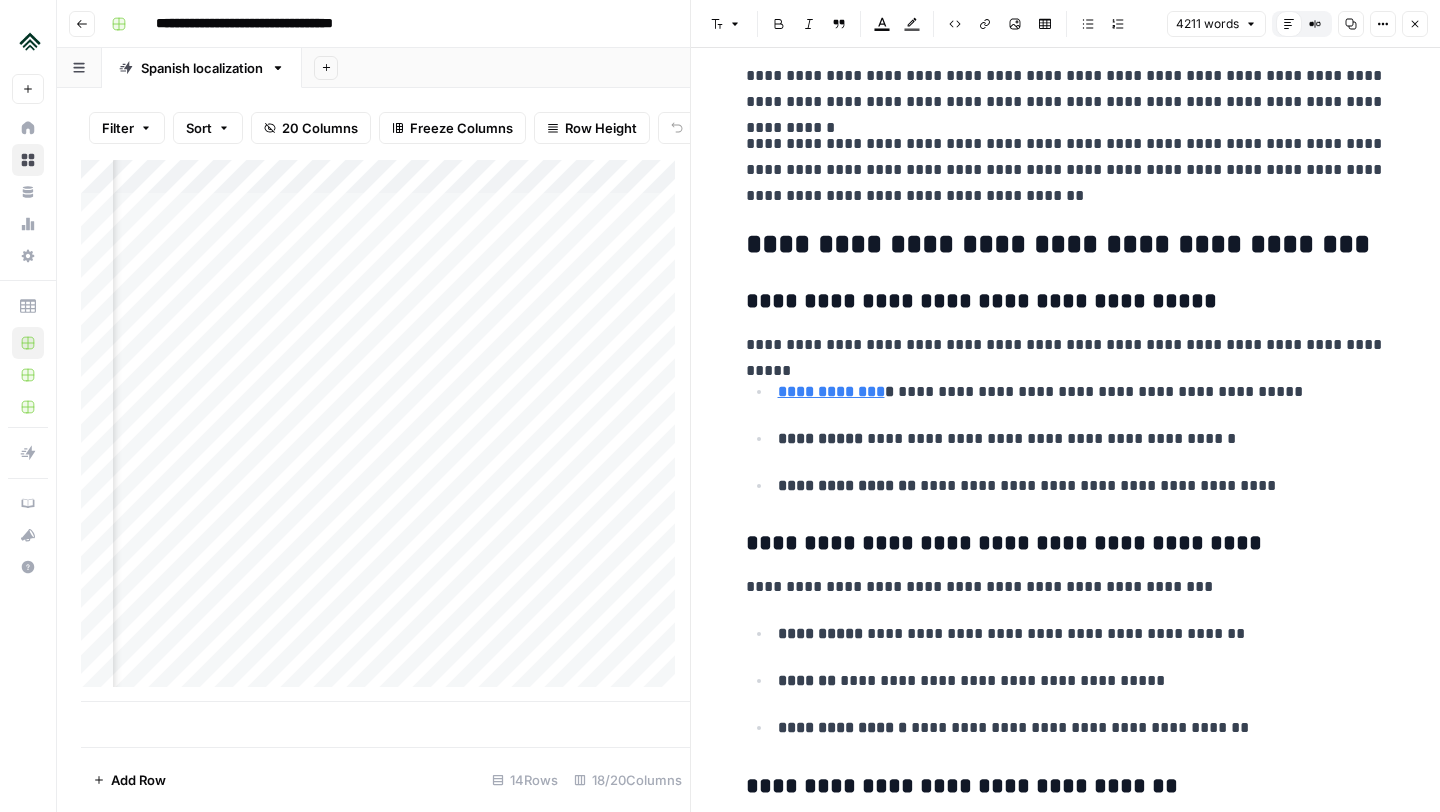 click on "**********" at bounding box center [1066, 245] 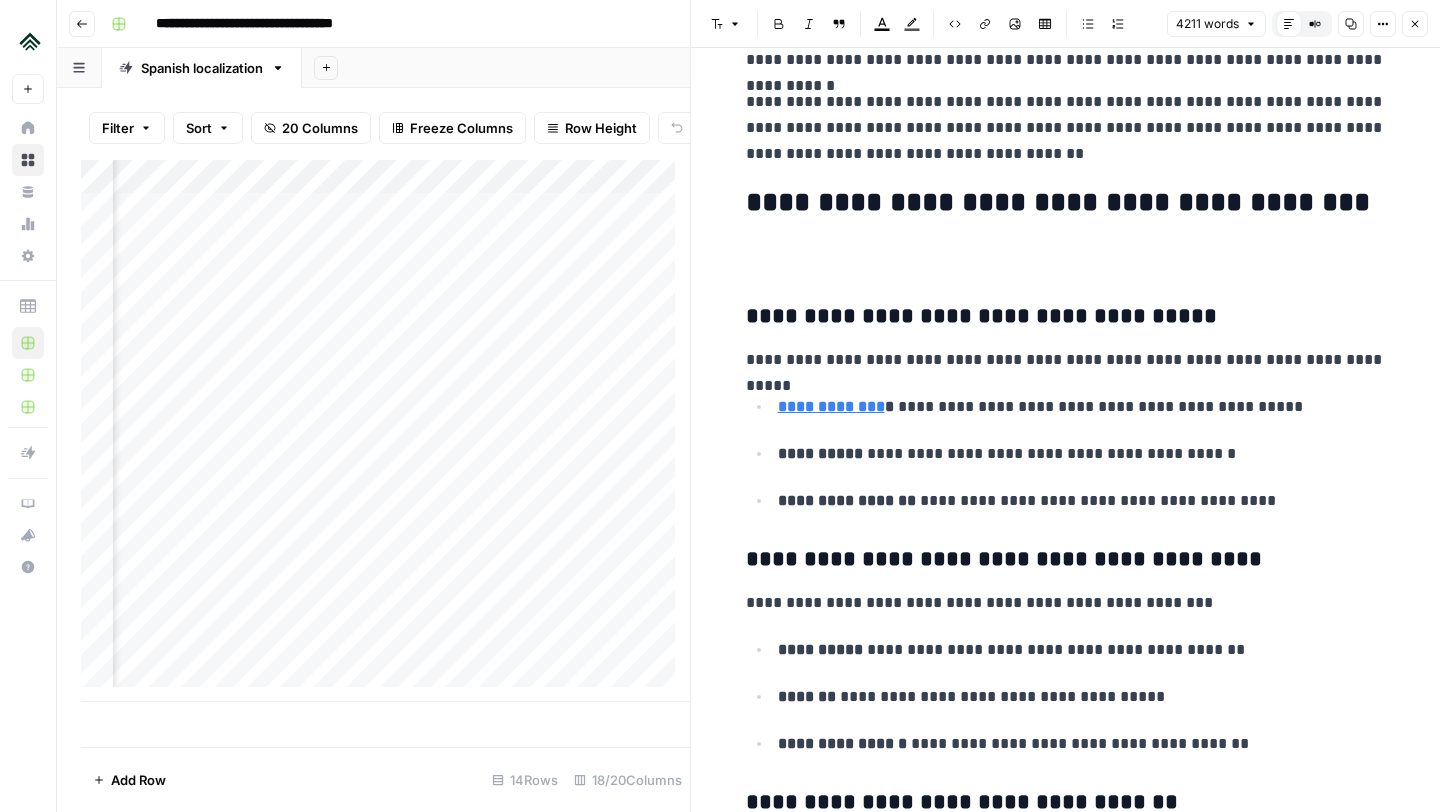 scroll, scrollTop: 6084, scrollLeft: 0, axis: vertical 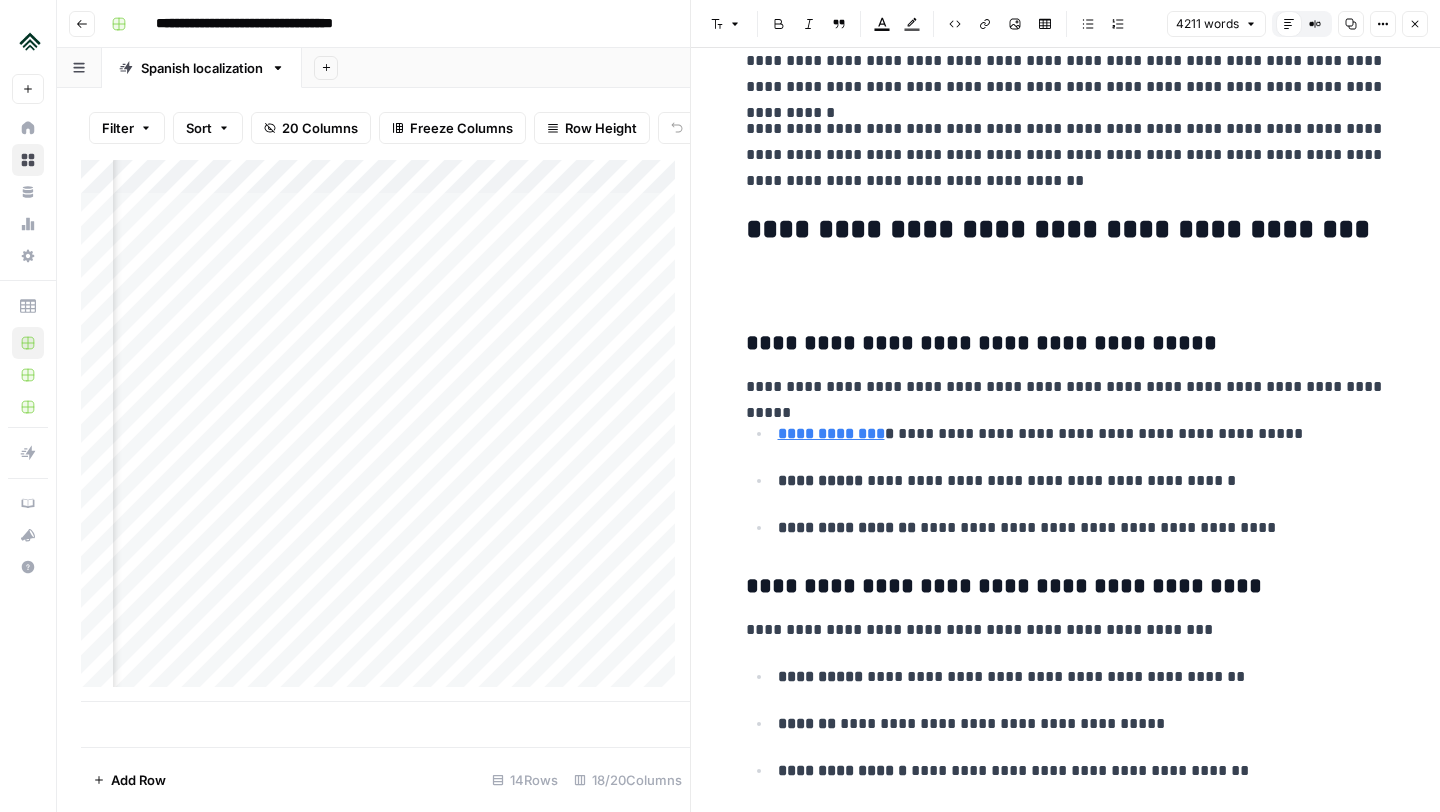type 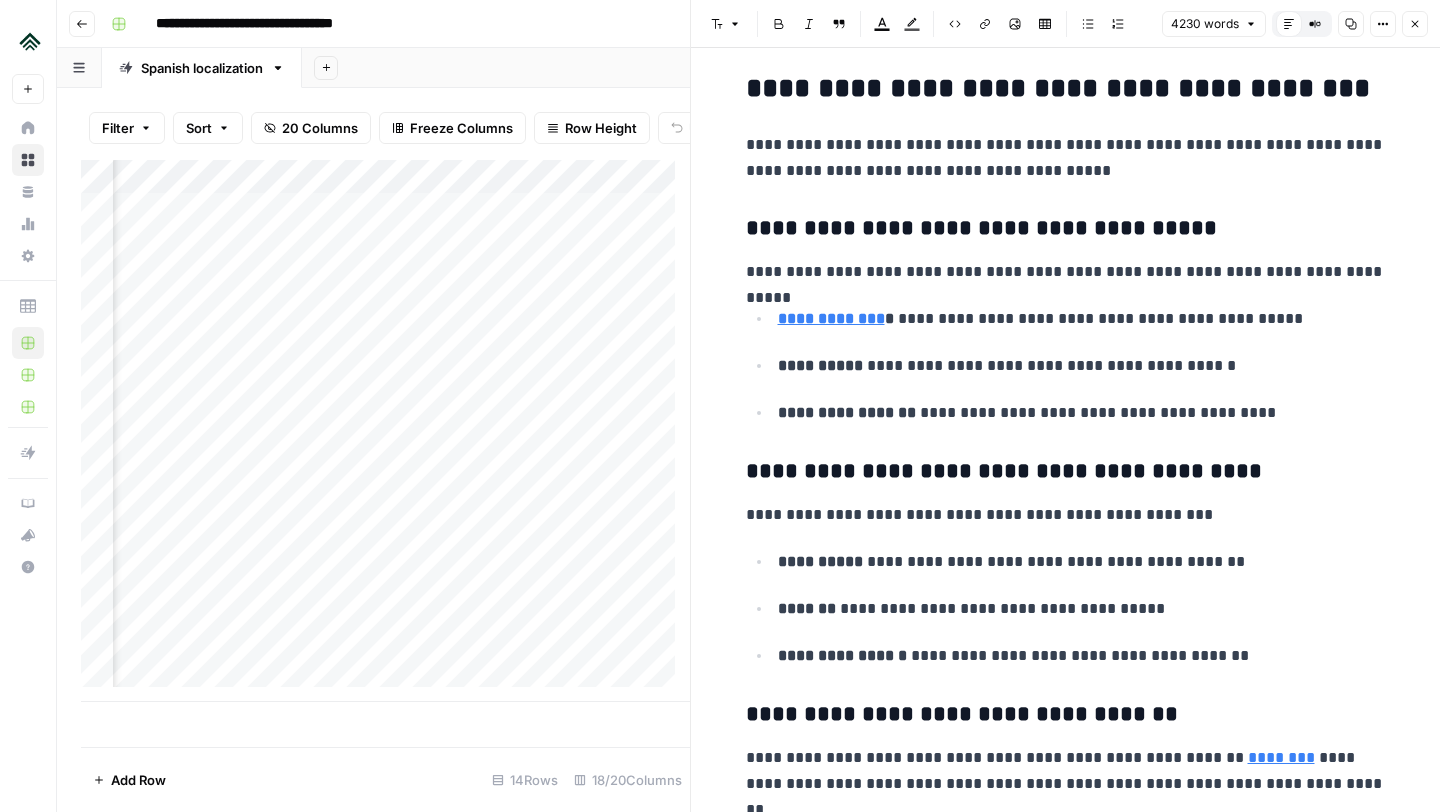 scroll, scrollTop: 6226, scrollLeft: 0, axis: vertical 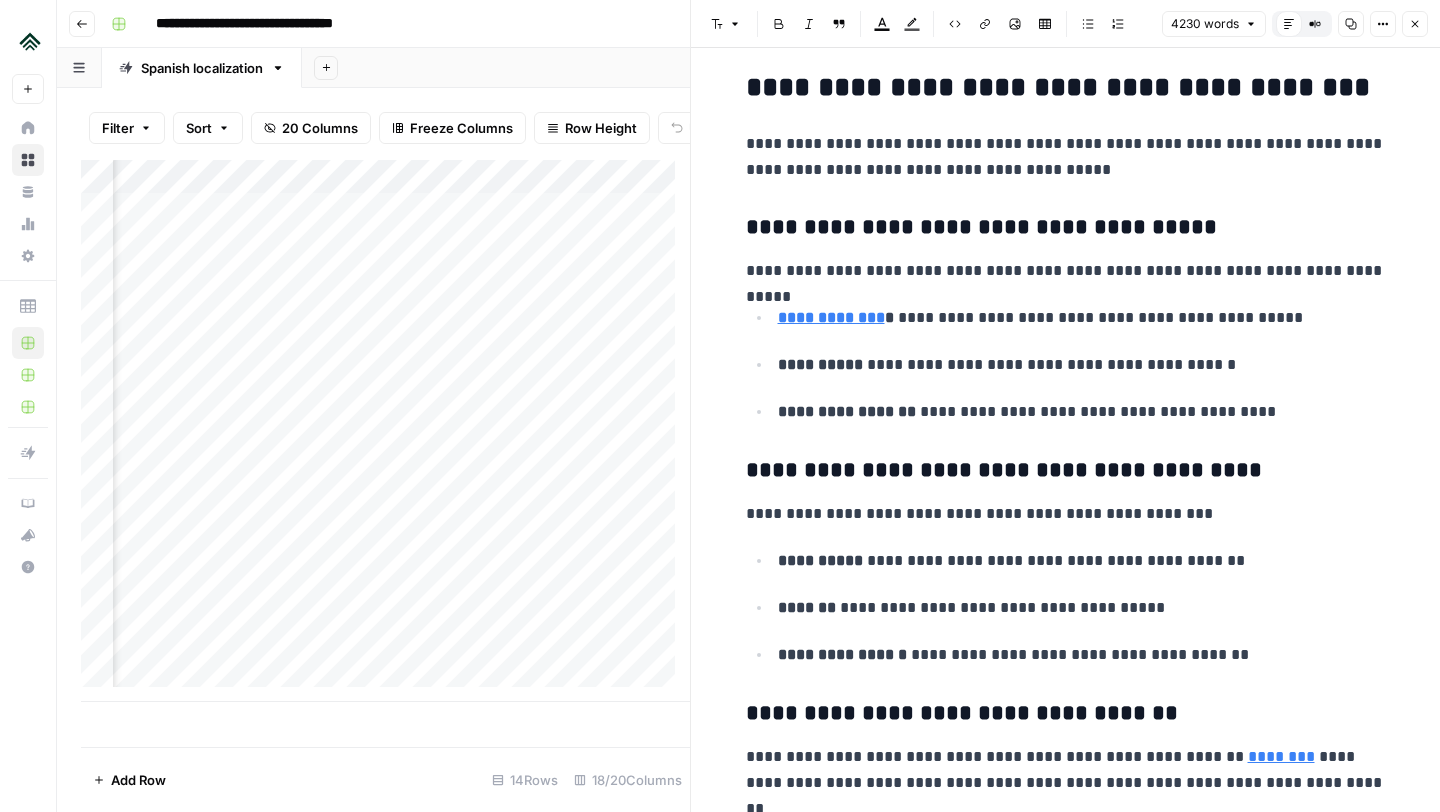 click on "**********" at bounding box center [820, 364] 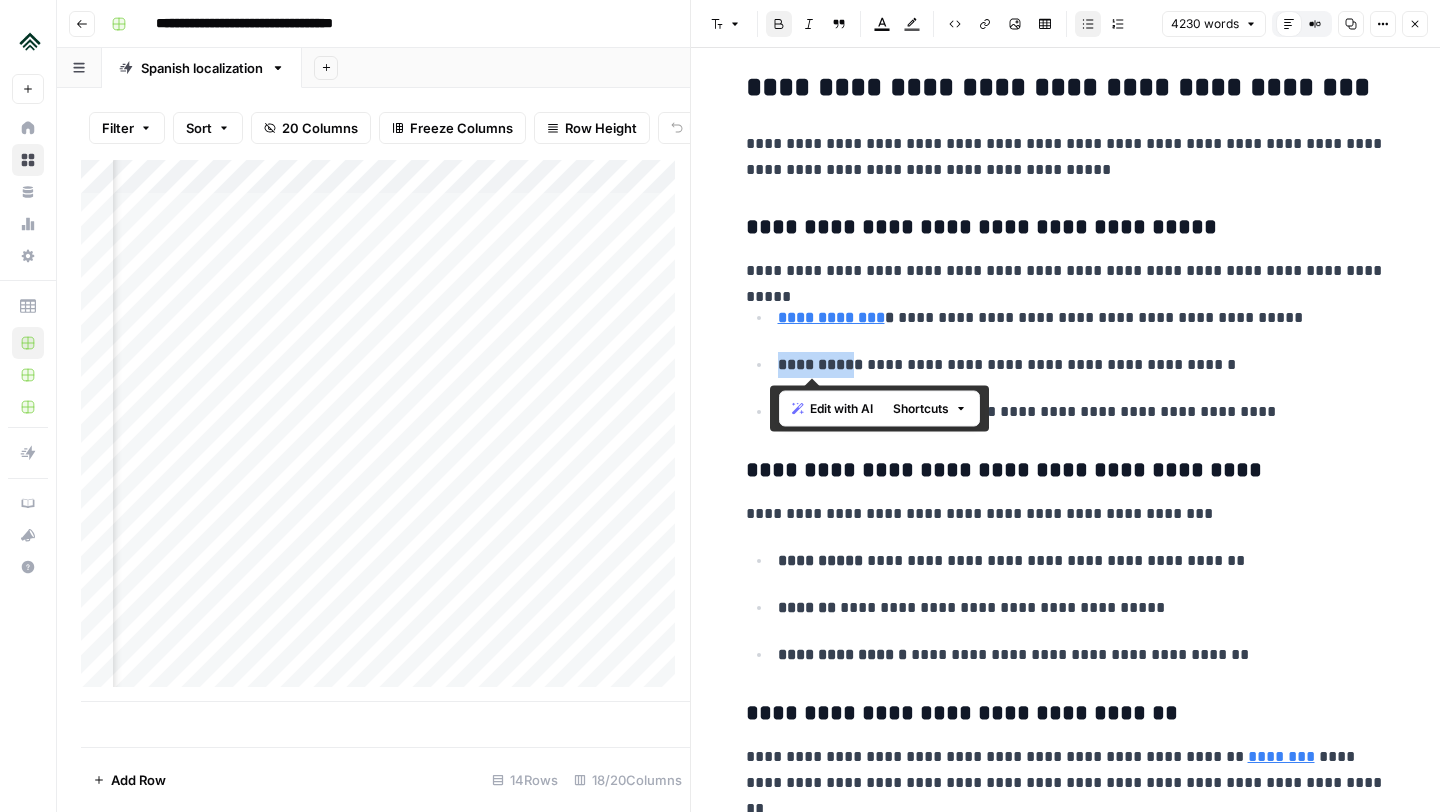 click on "**********" at bounding box center (820, 364) 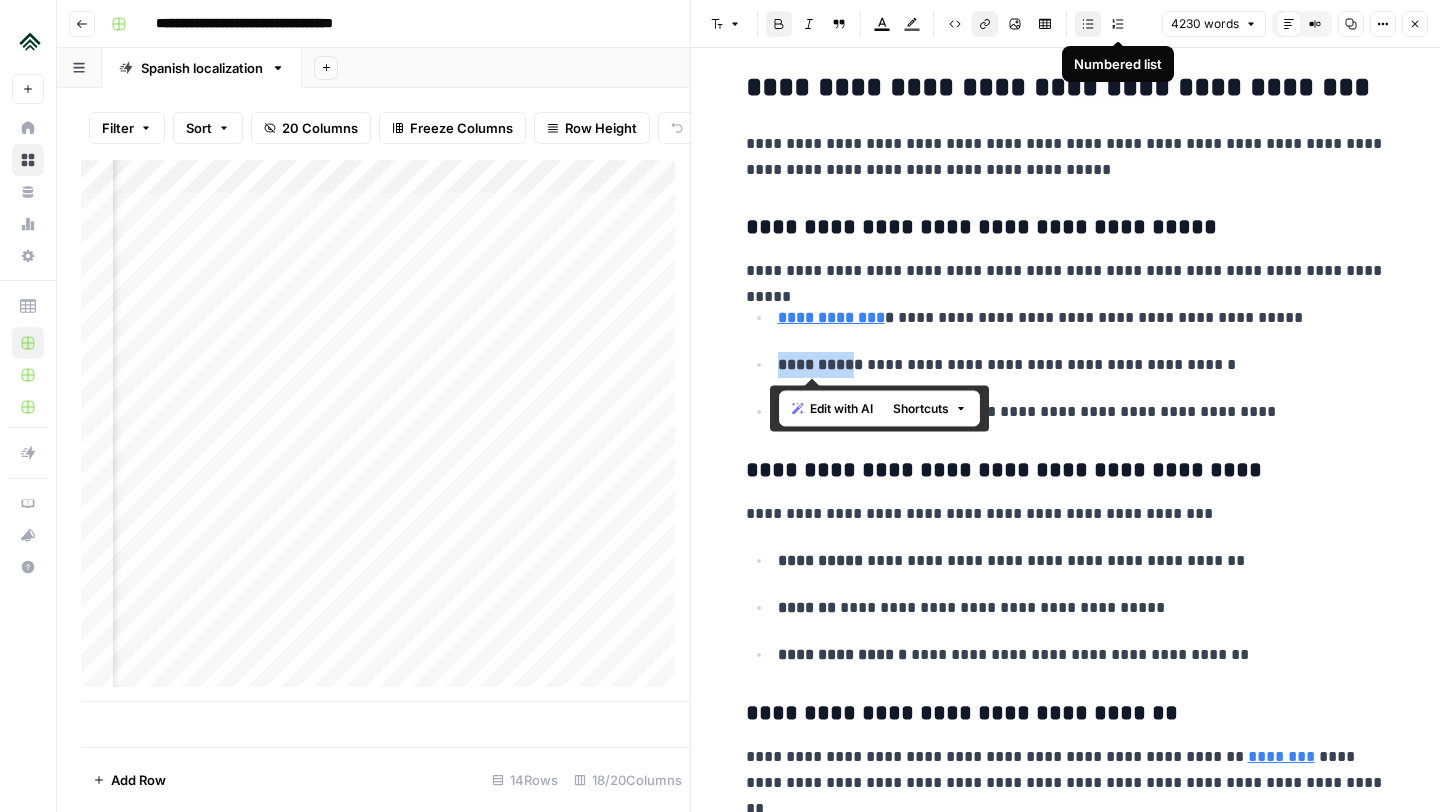 click 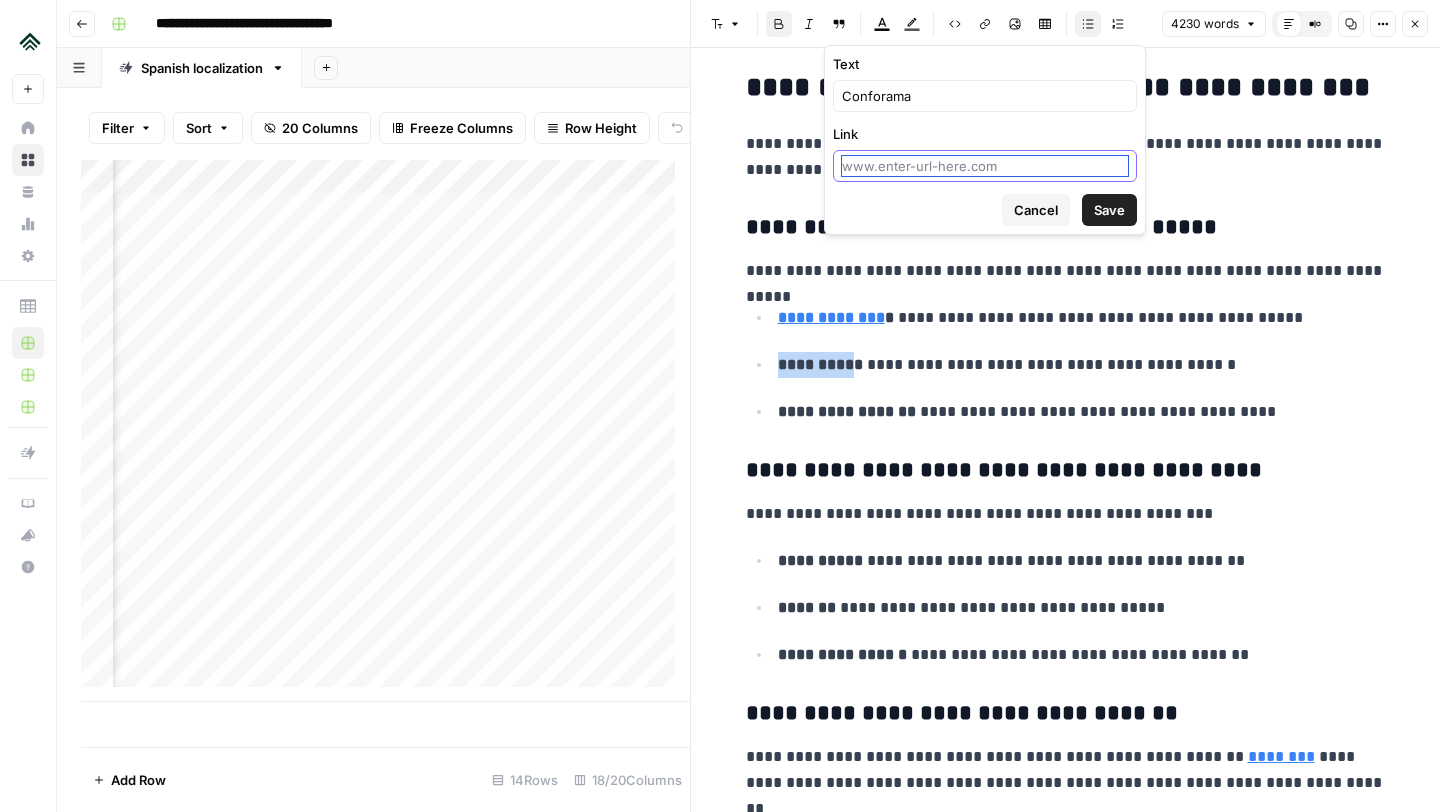 paste on "https://www.conforama.es/" 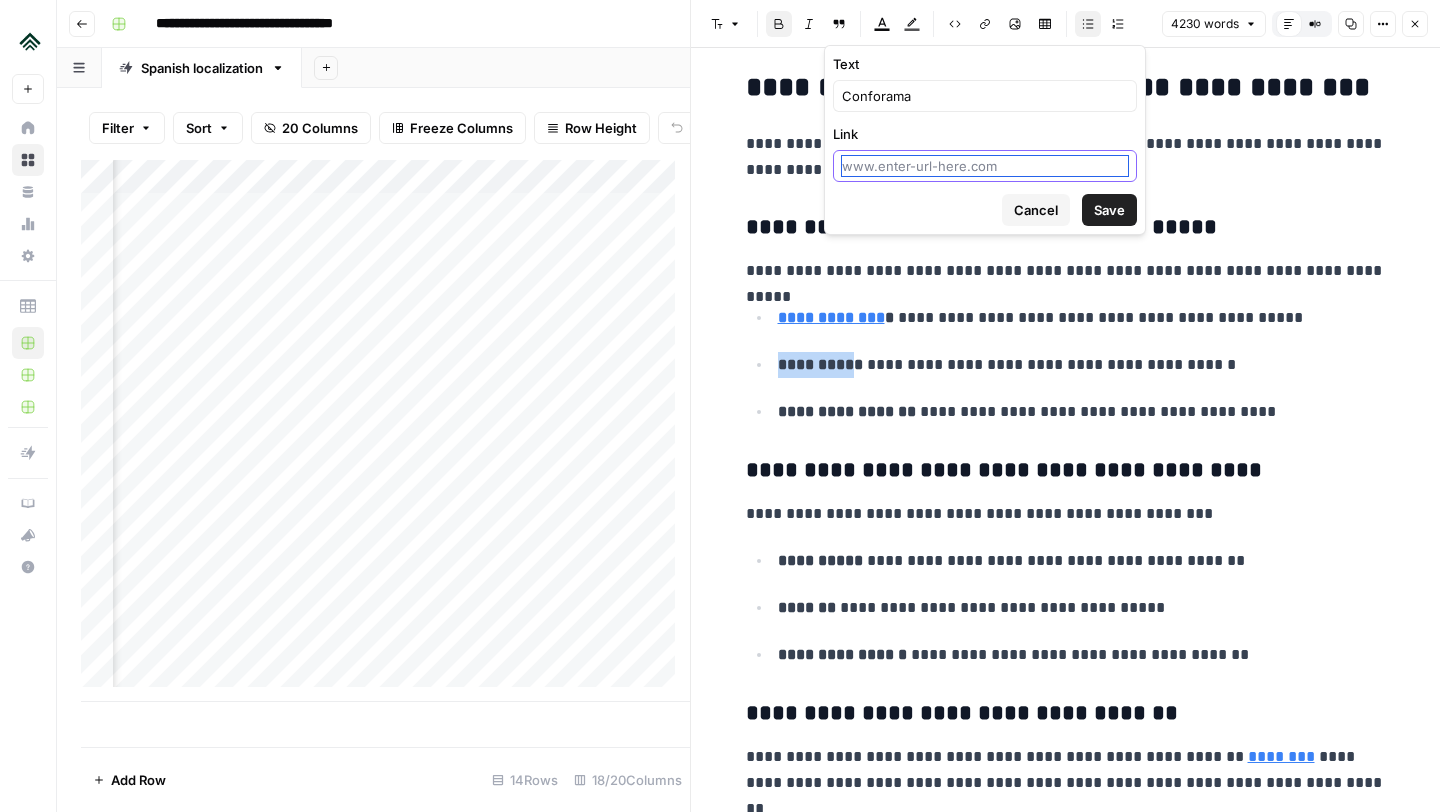 type on "https://www.conforama.es/" 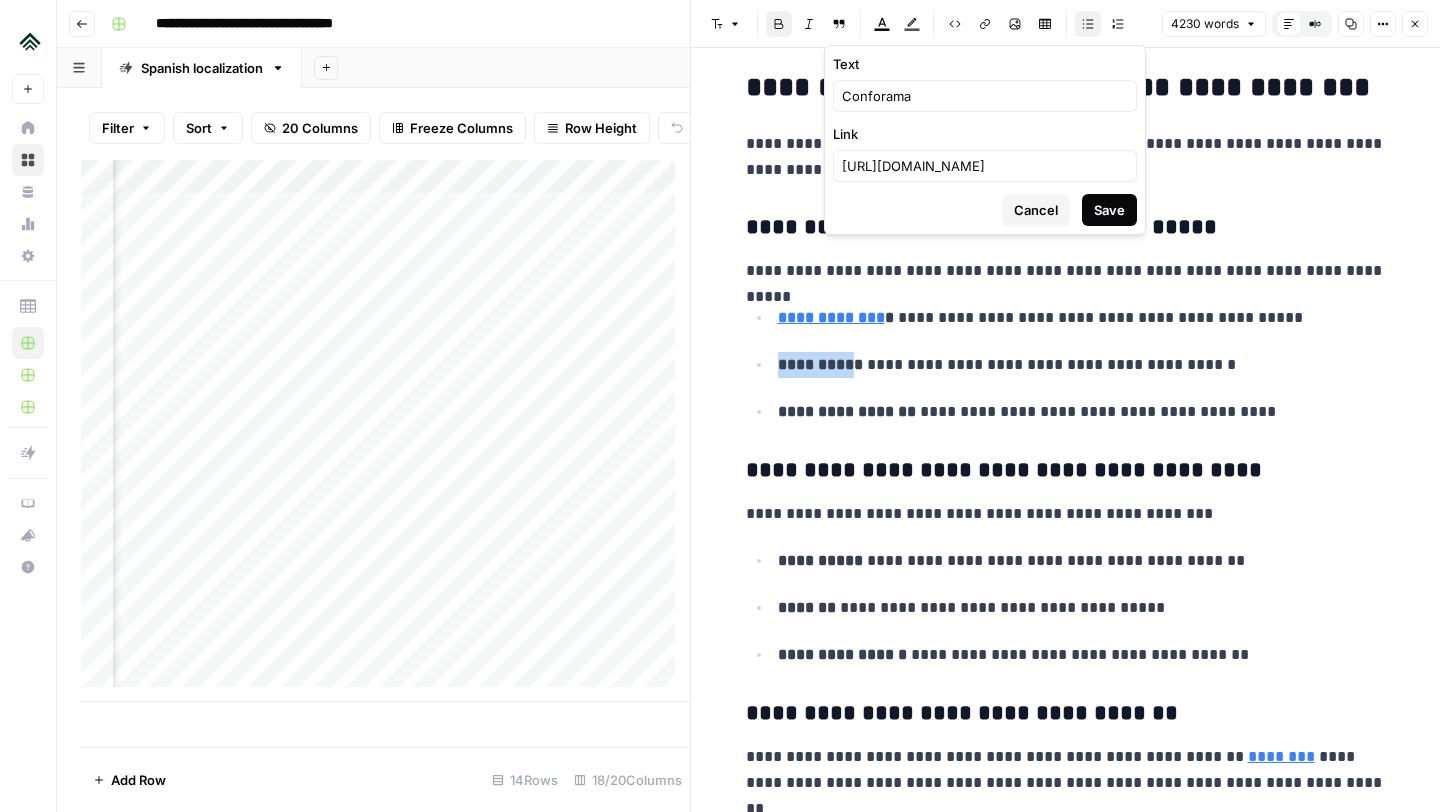 click on "Save" at bounding box center [1109, 210] 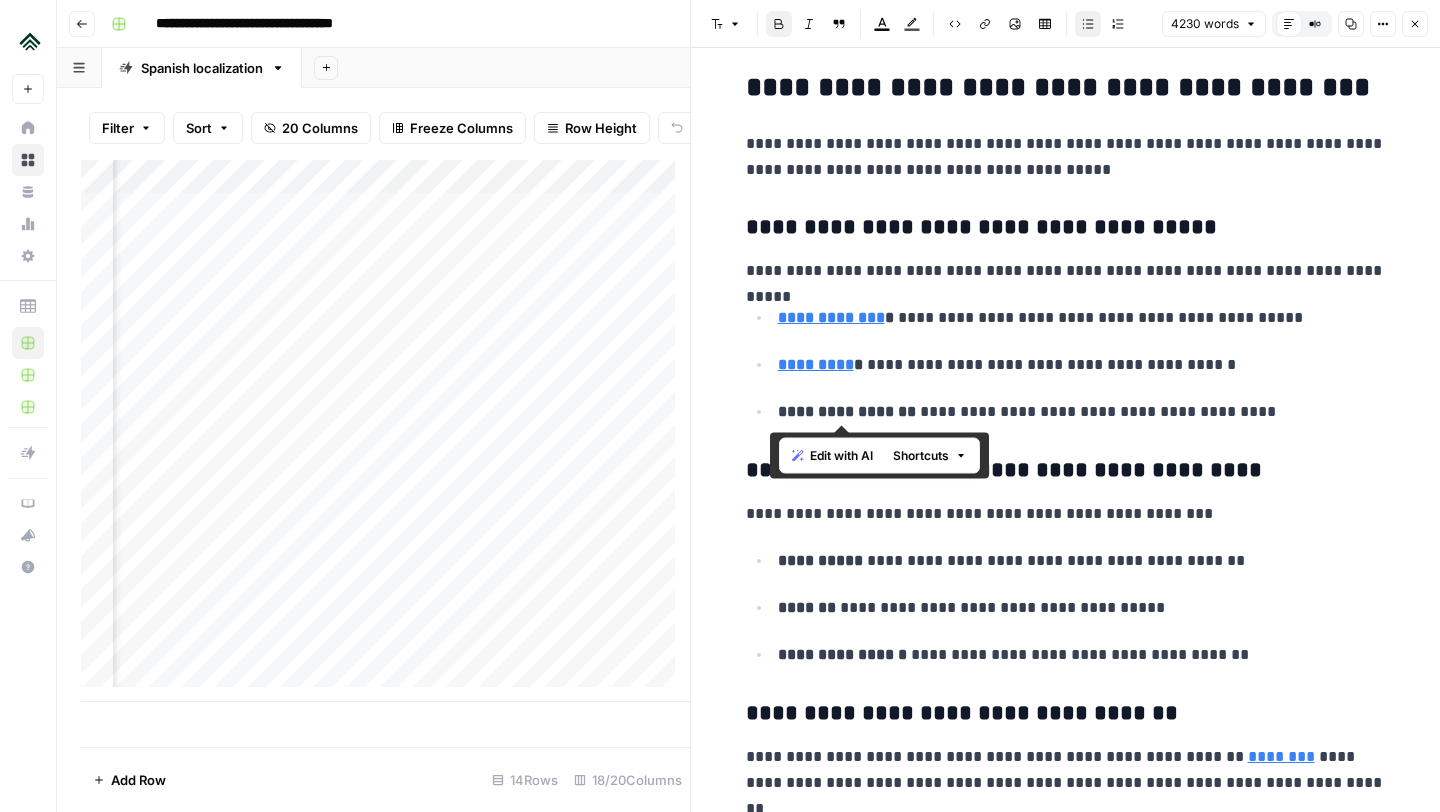 drag, startPoint x: 914, startPoint y: 413, endPoint x: 771, endPoint y: 417, distance: 143.05594 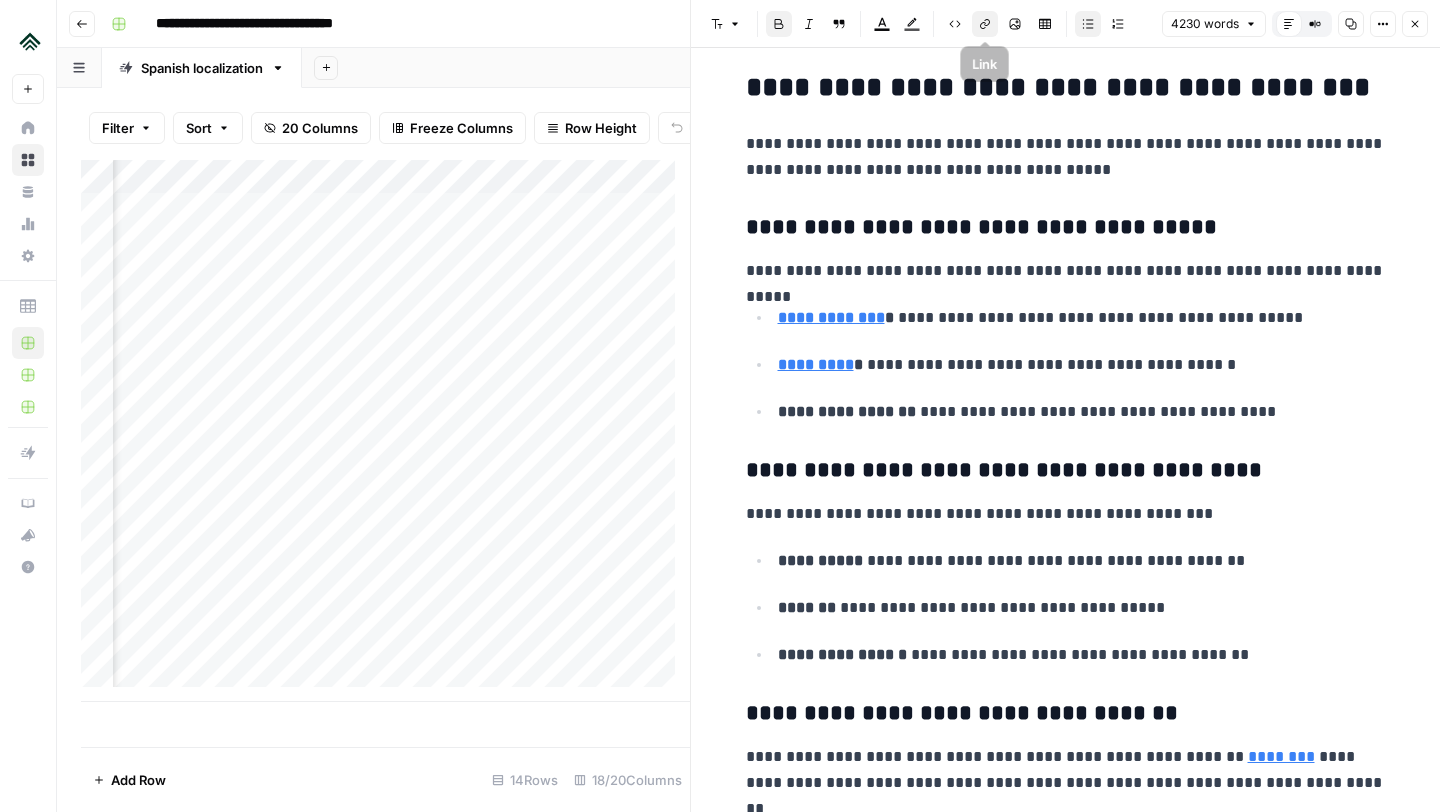 click on "Link" at bounding box center [985, 24] 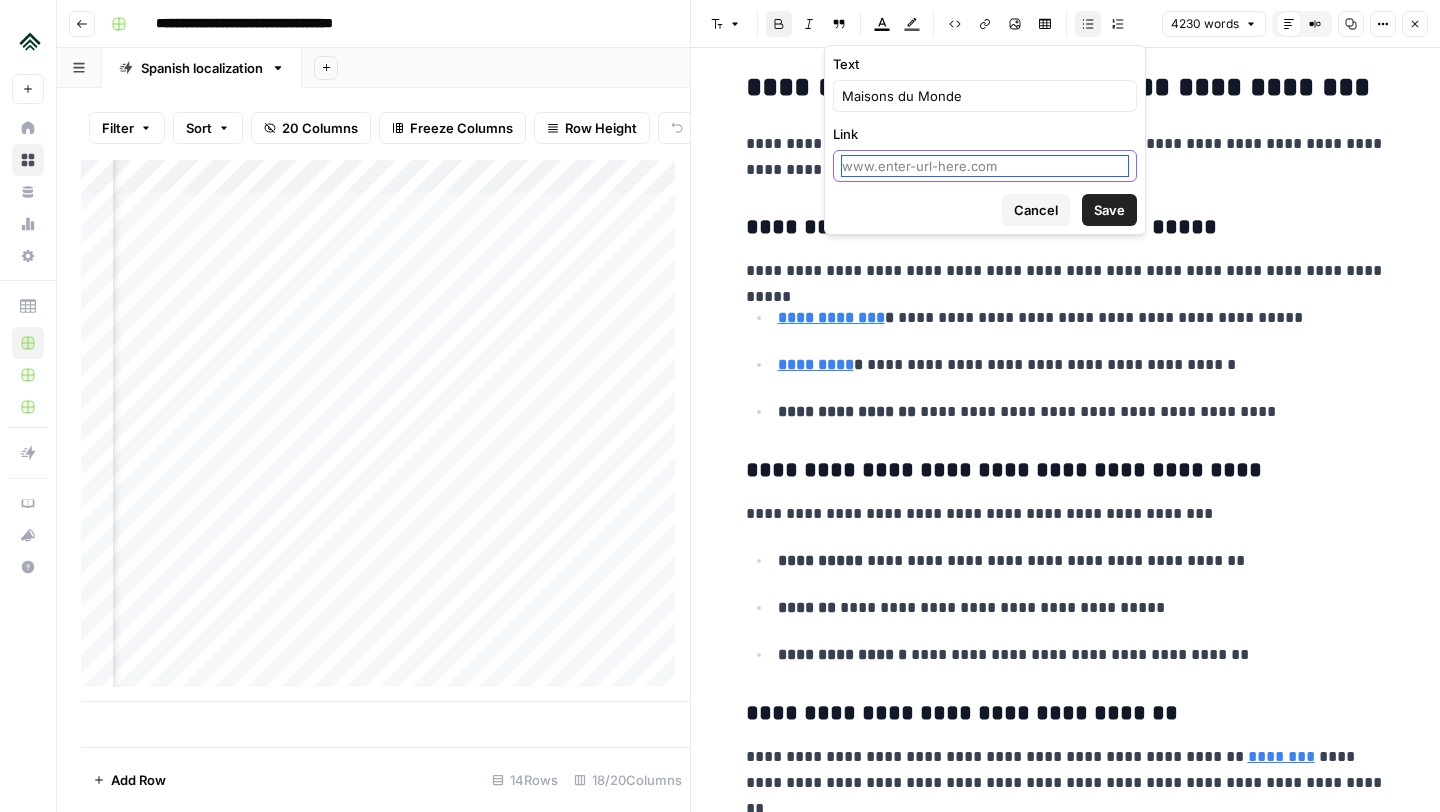click on "Link" at bounding box center [985, 166] 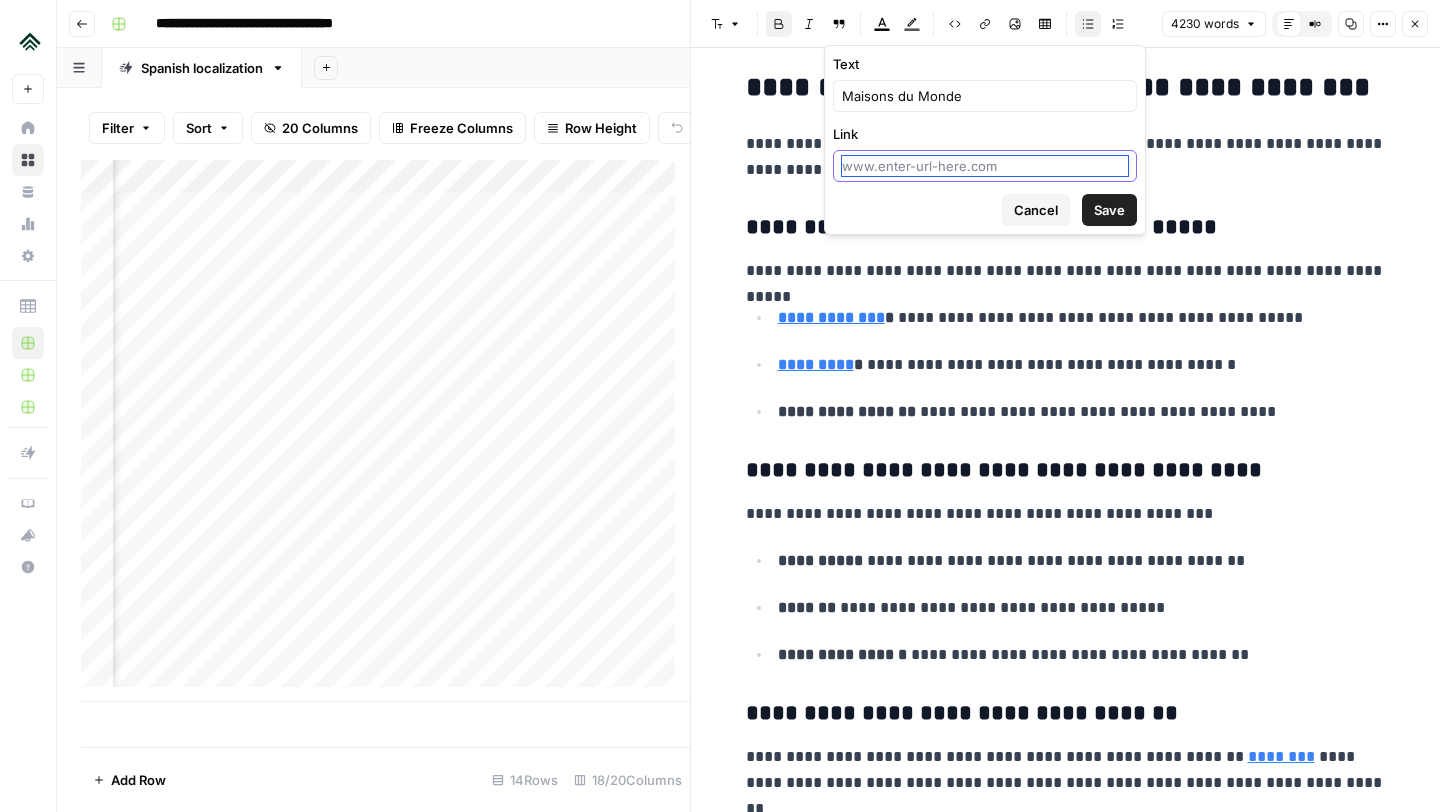 paste on "https://www.maisonsdumonde.com/ES/es" 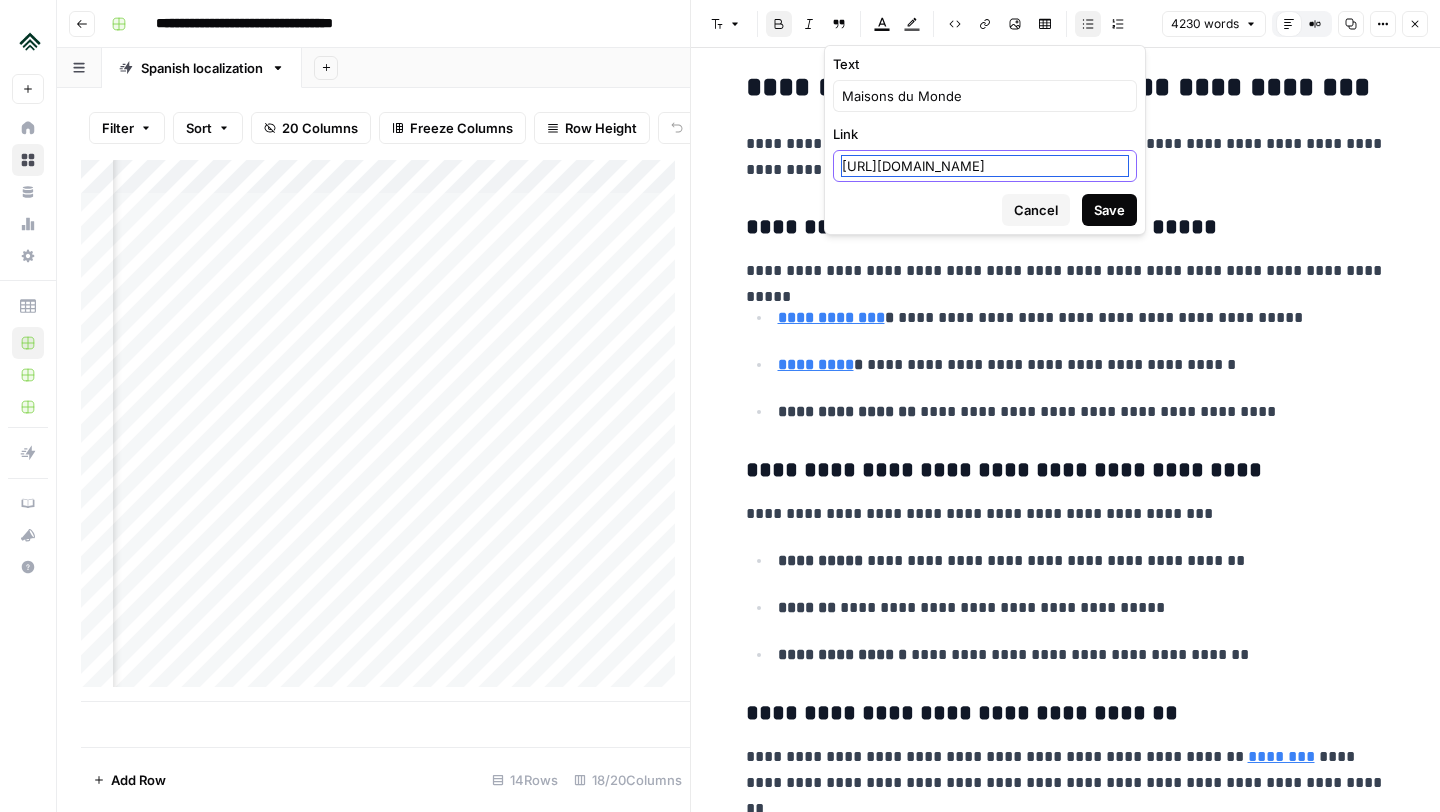 type on "https://www.maisonsdumonde.com/ES/es" 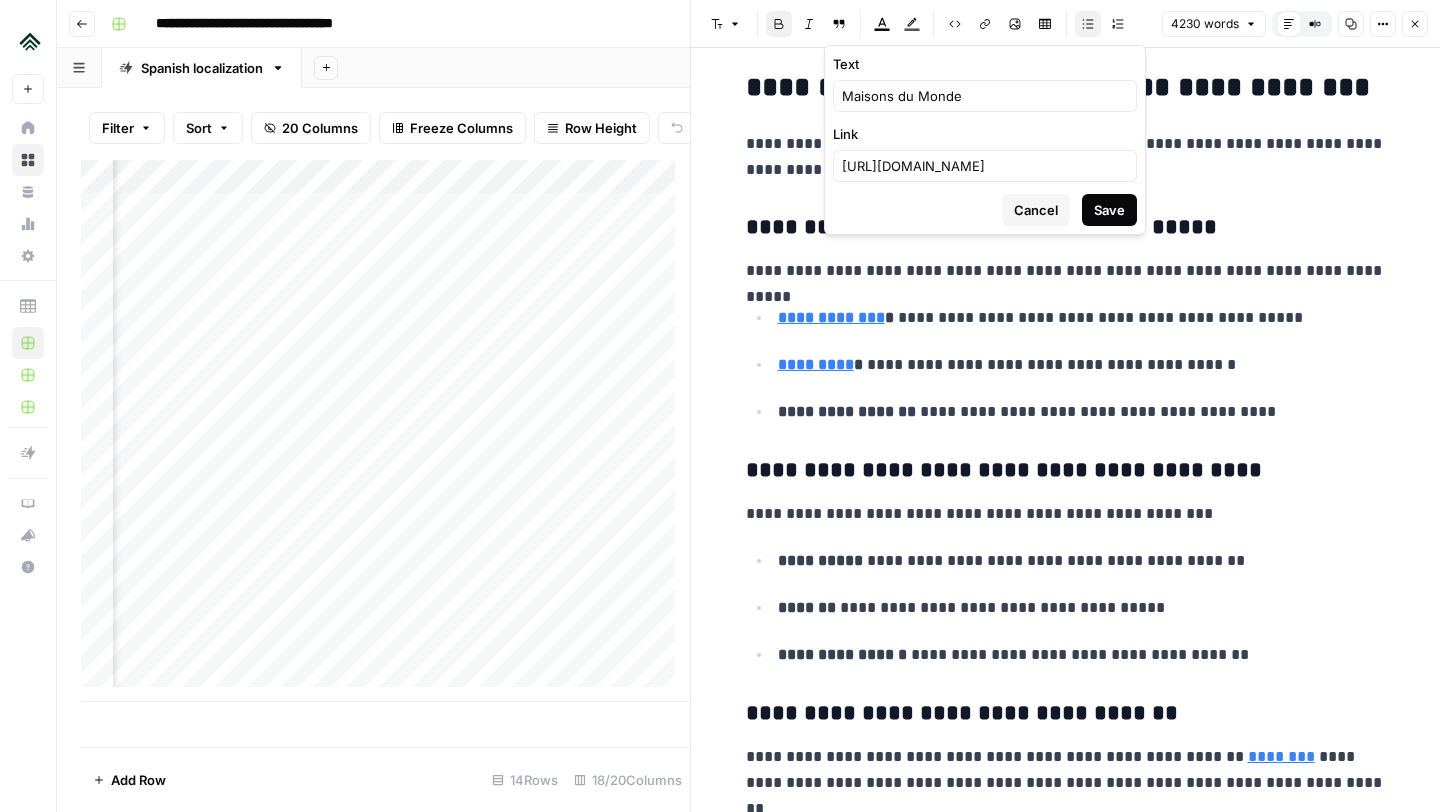 click on "Save" at bounding box center [1109, 210] 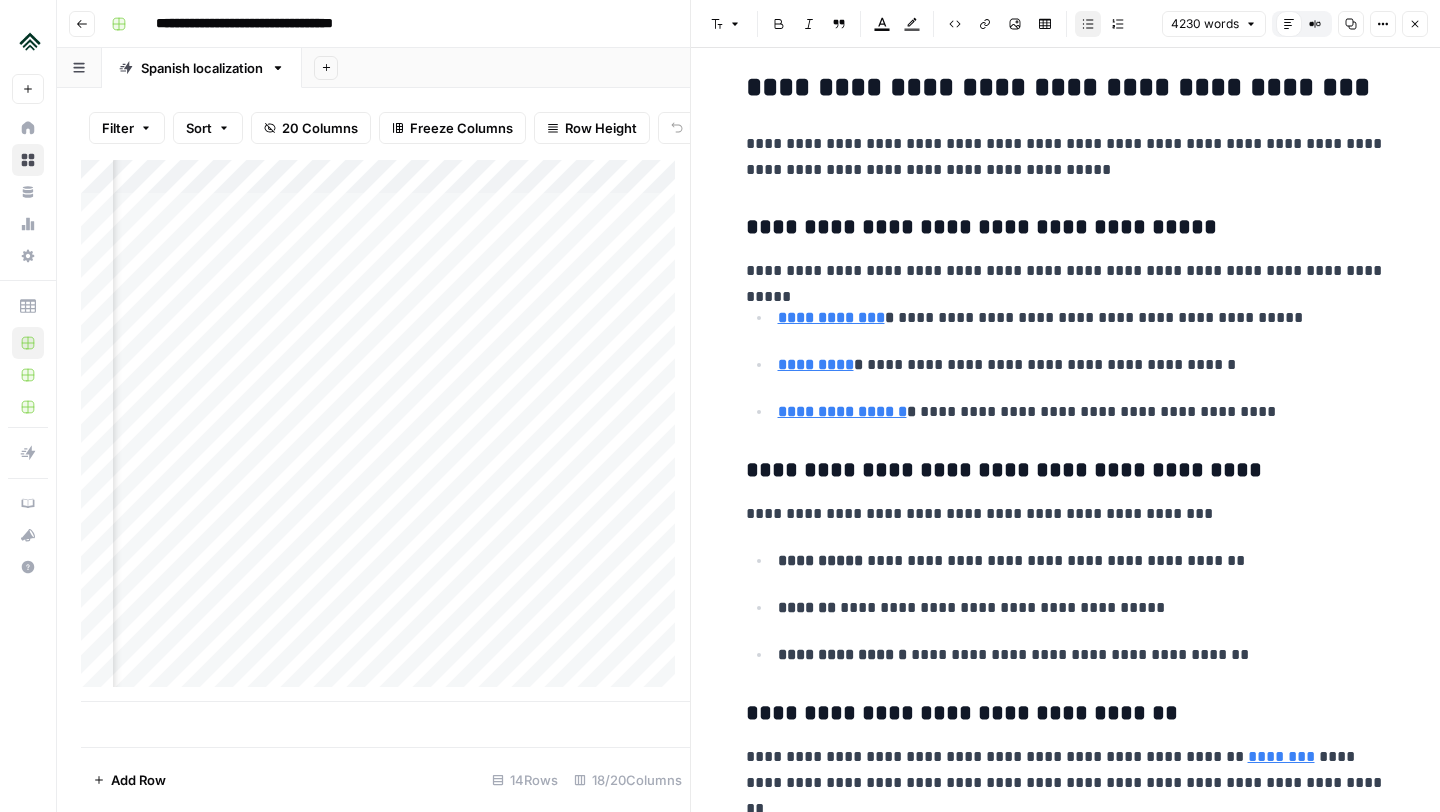 click on "**********" at bounding box center [1082, 318] 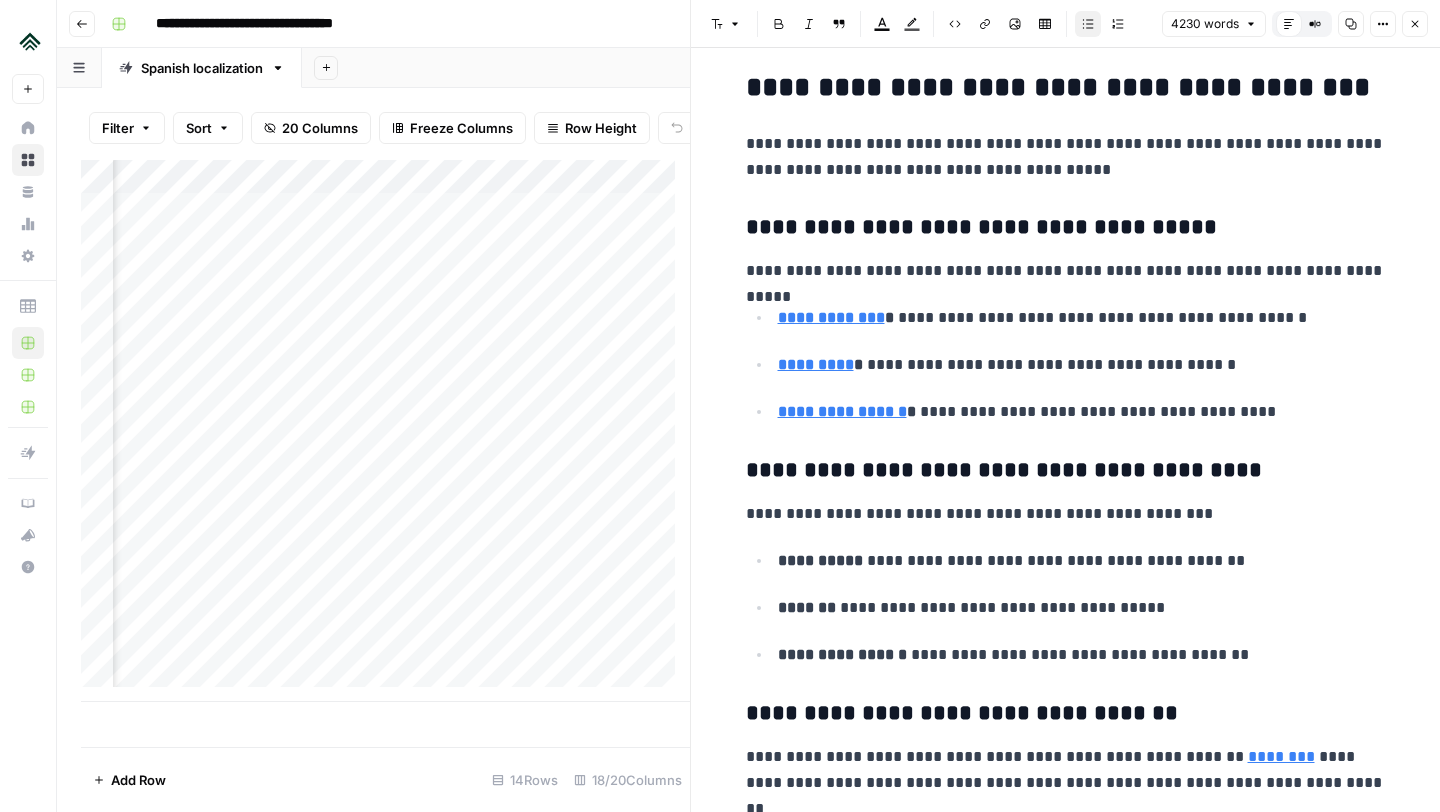 click on "**********" at bounding box center [1066, 364] 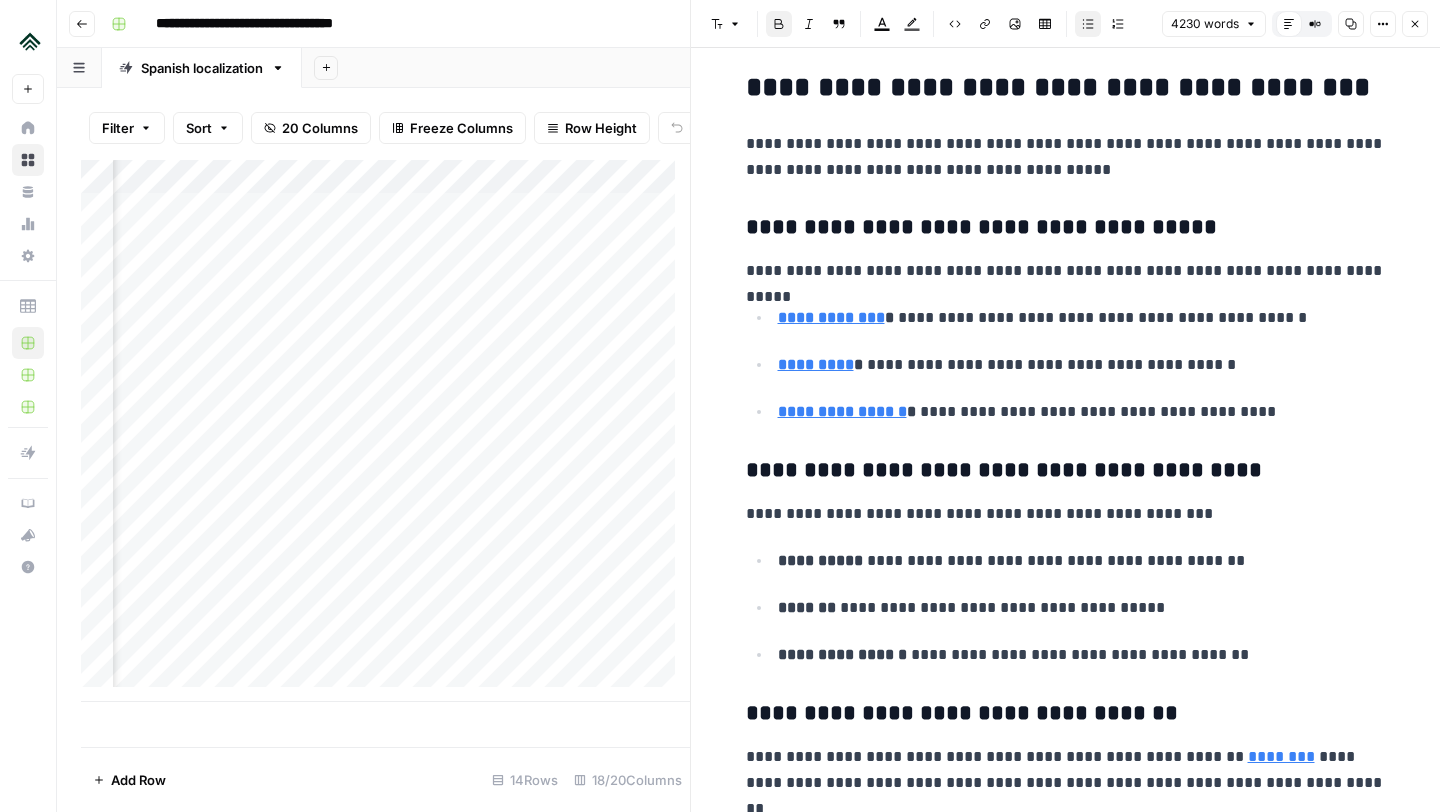 click on "**********" at bounding box center [1082, 365] 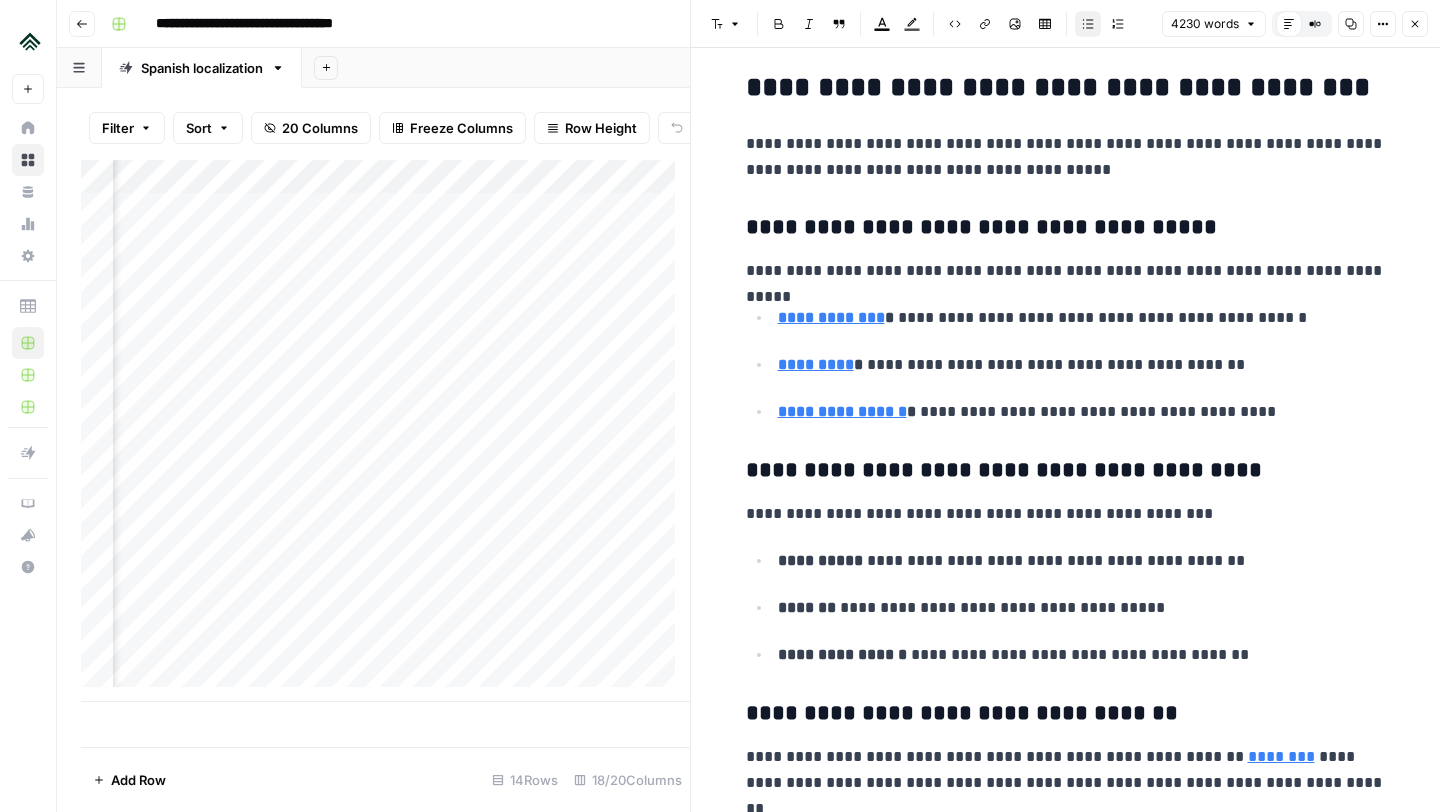 click on "**********" at bounding box center [1082, 412] 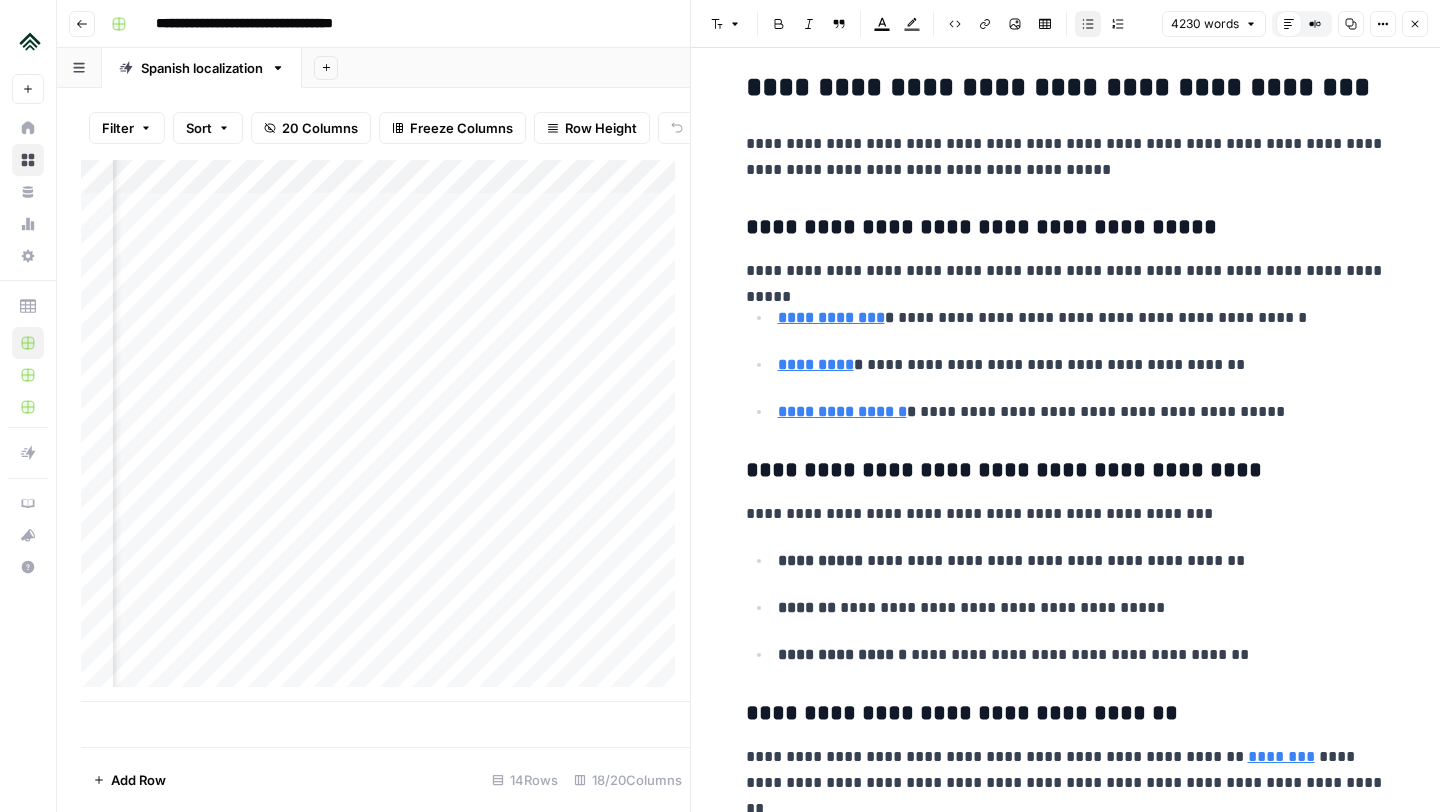 click on "**********" at bounding box center (1082, 412) 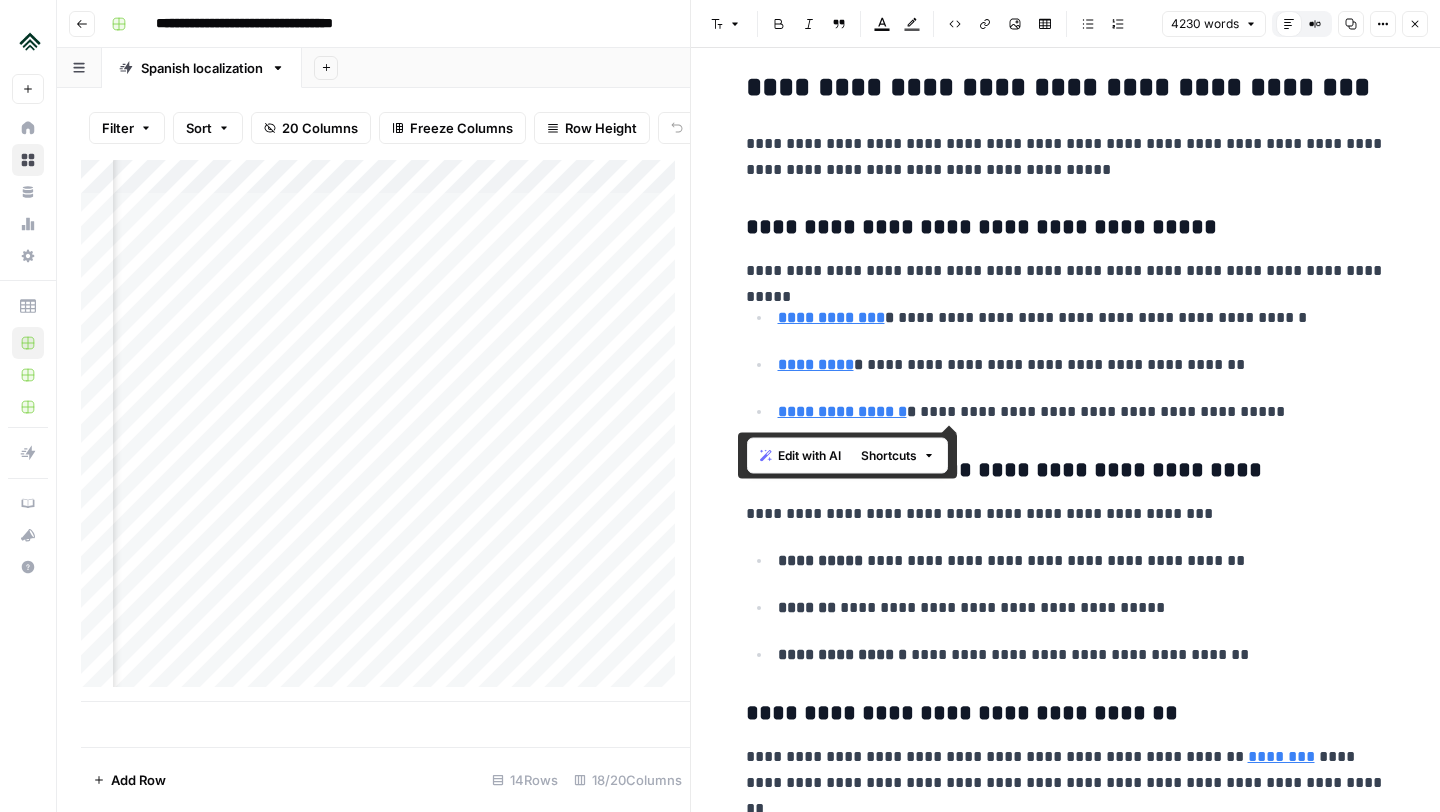 drag, startPoint x: 1256, startPoint y: 413, endPoint x: 731, endPoint y: 95, distance: 613.7988 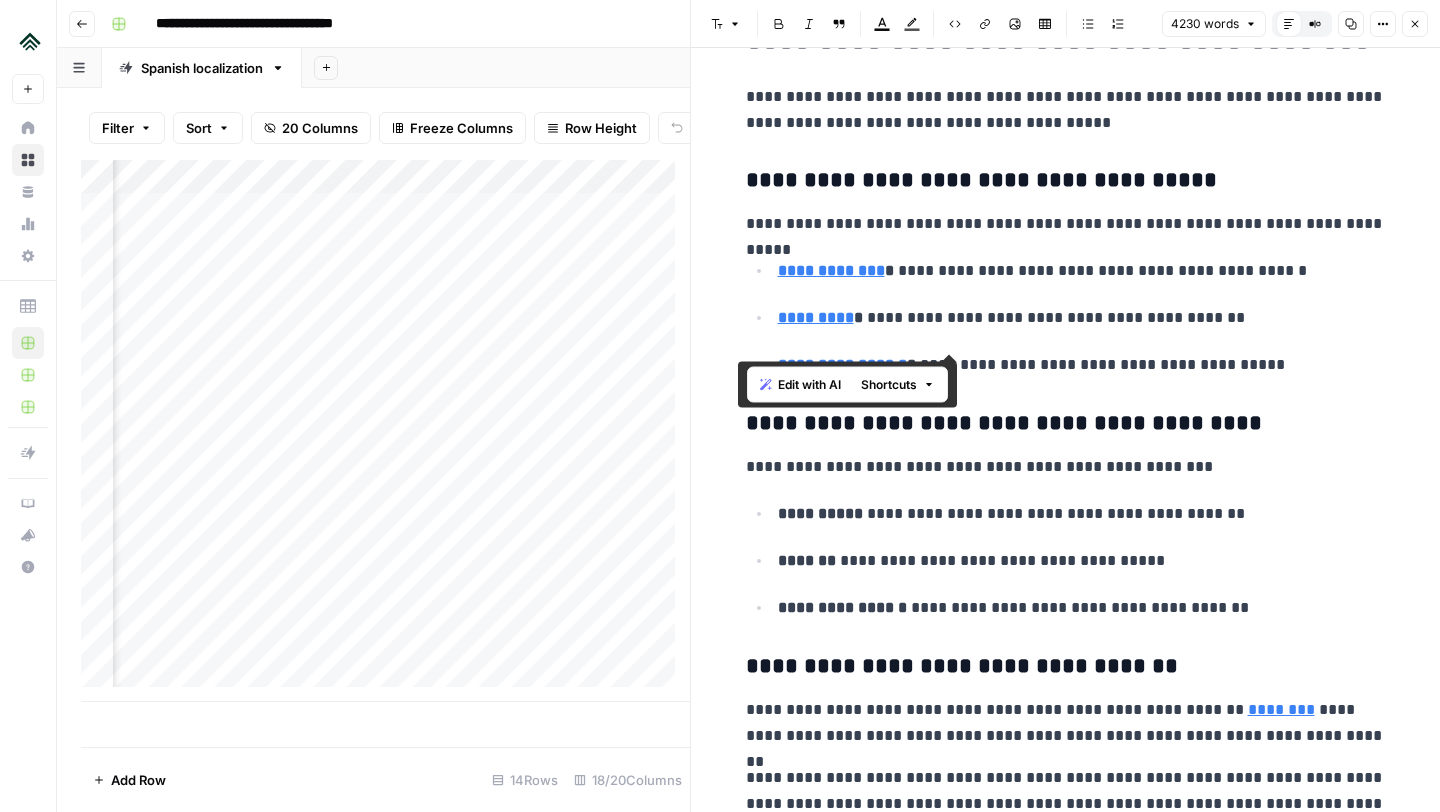 scroll, scrollTop: 6372, scrollLeft: 0, axis: vertical 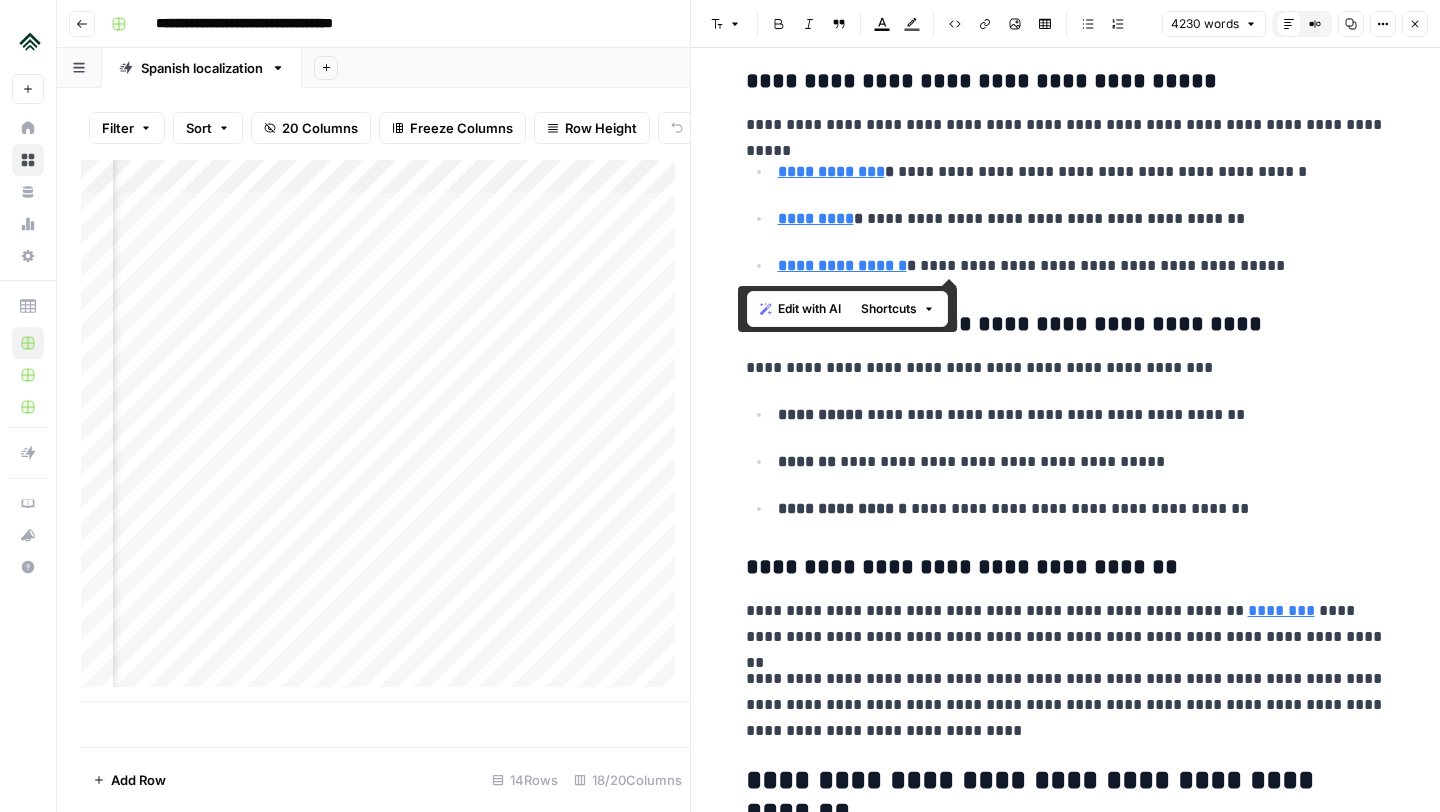 click on "**********" at bounding box center (1066, 461) 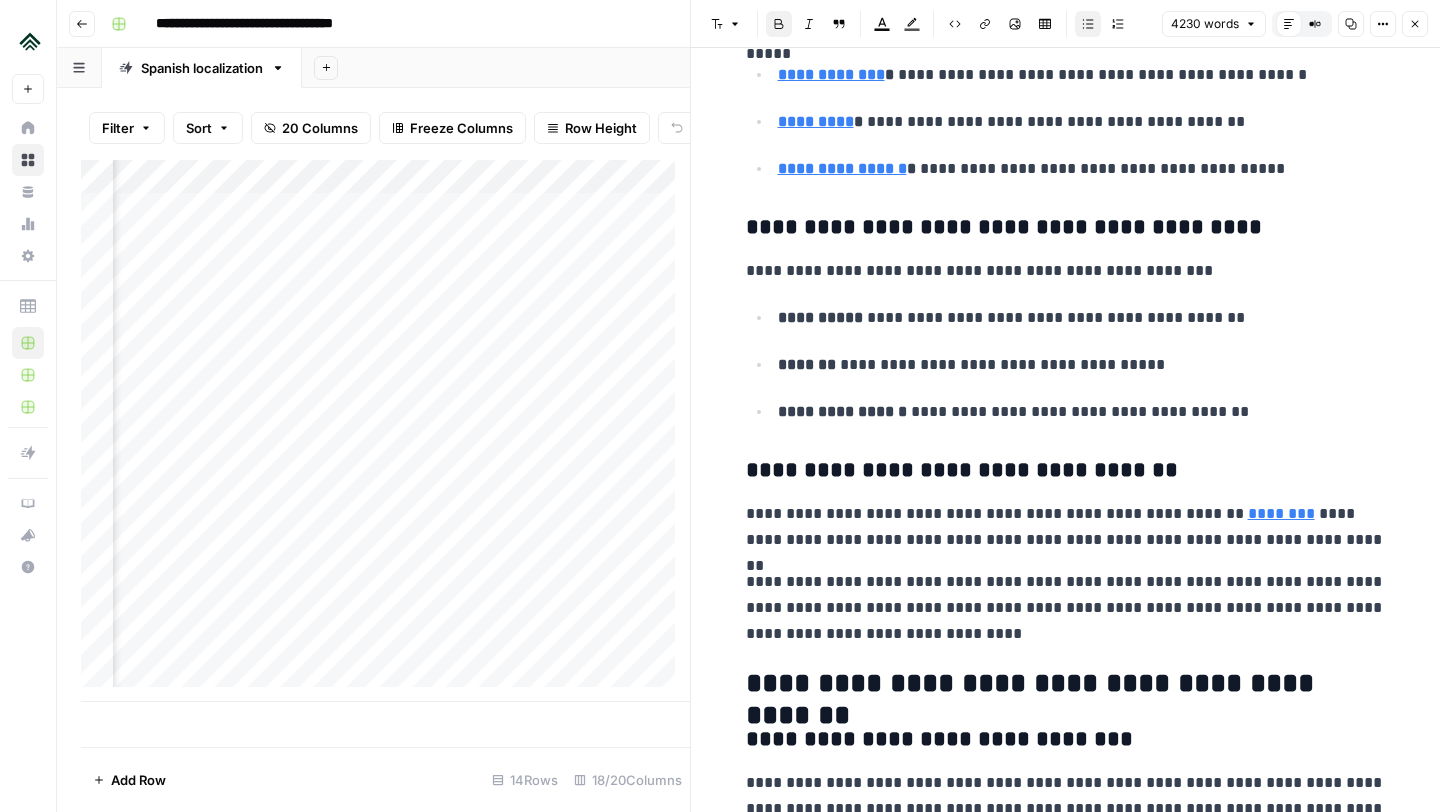 scroll, scrollTop: 6470, scrollLeft: 0, axis: vertical 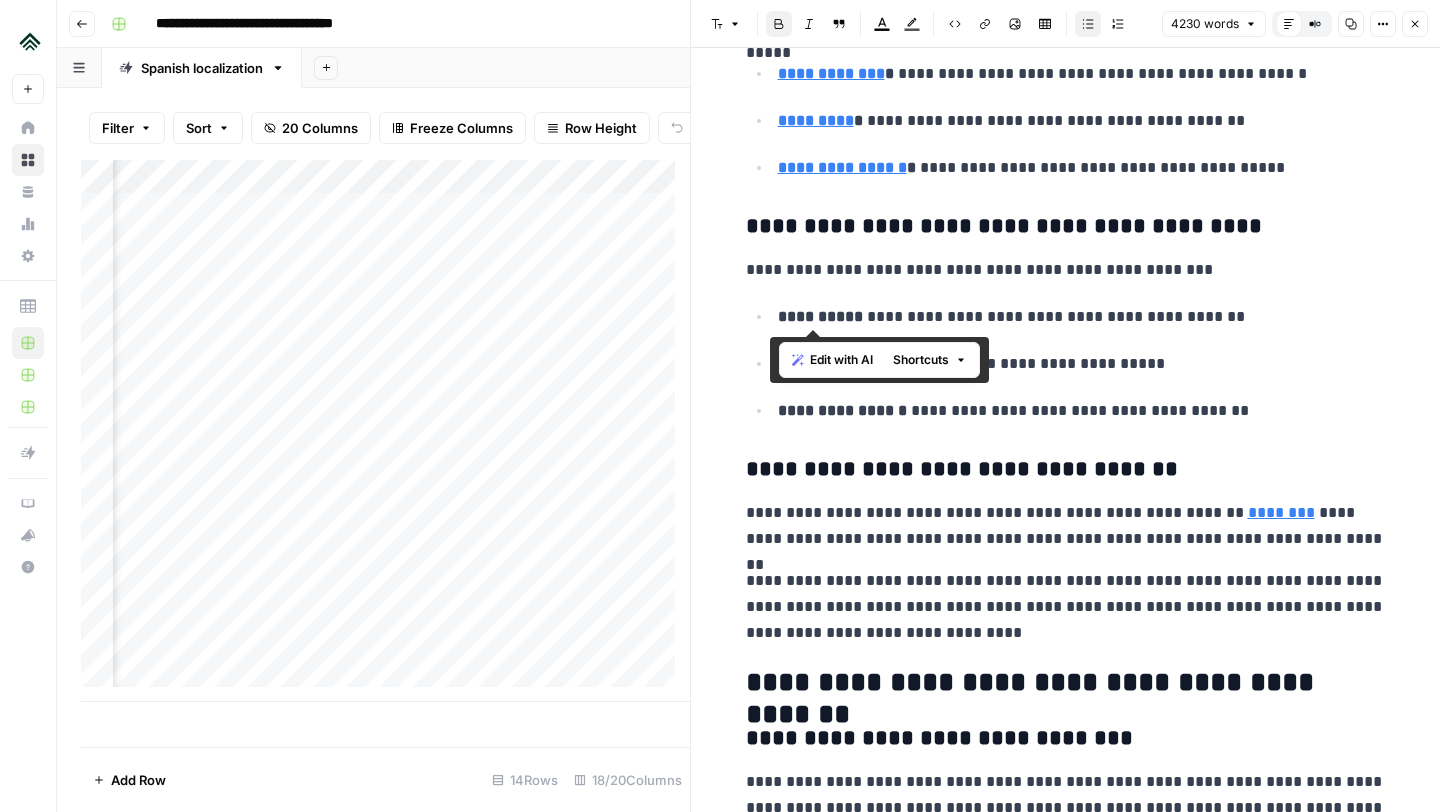 drag, startPoint x: 855, startPoint y: 319, endPoint x: 766, endPoint y: 319, distance: 89 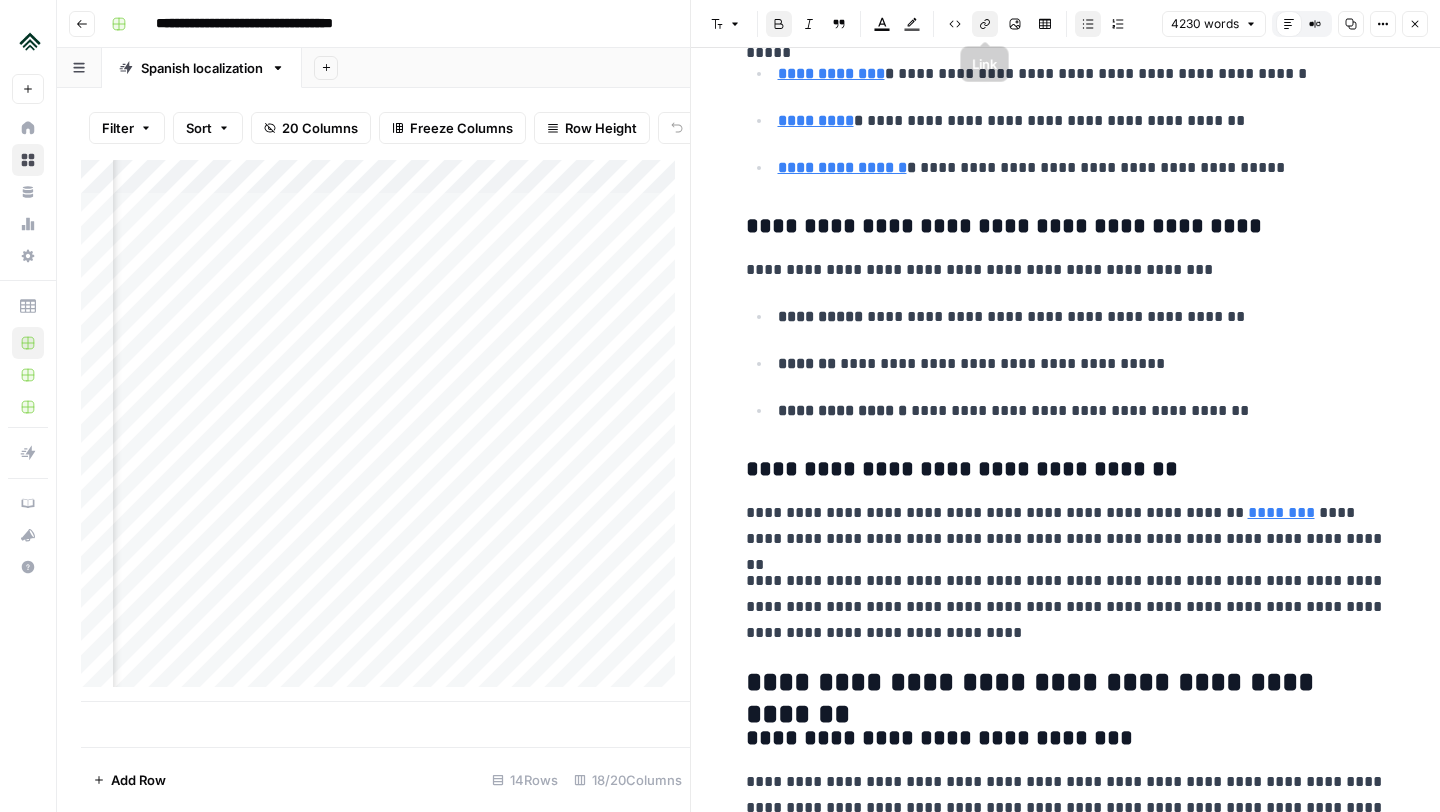 click on "Link" at bounding box center [985, 24] 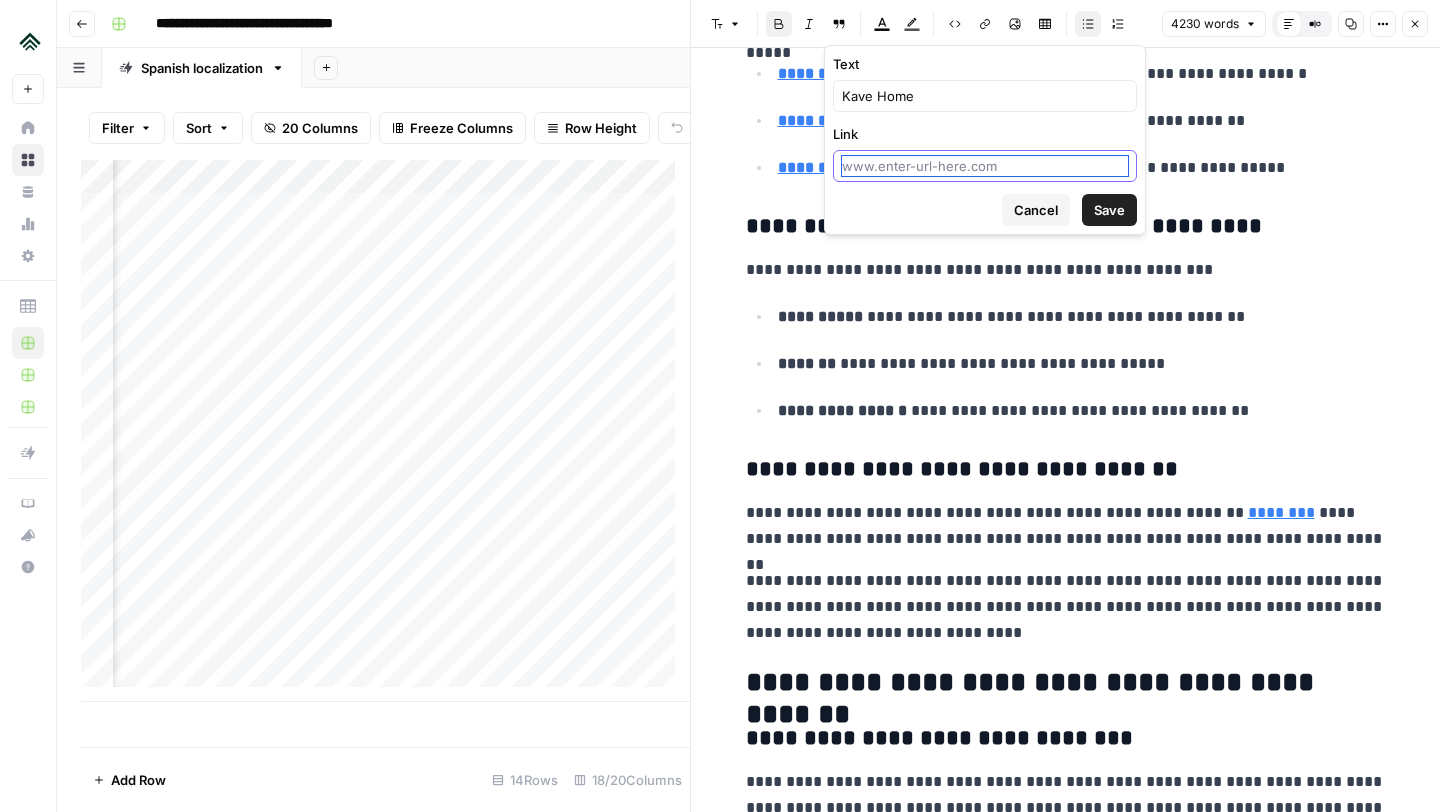 paste on "https://kavehome.com/es/es" 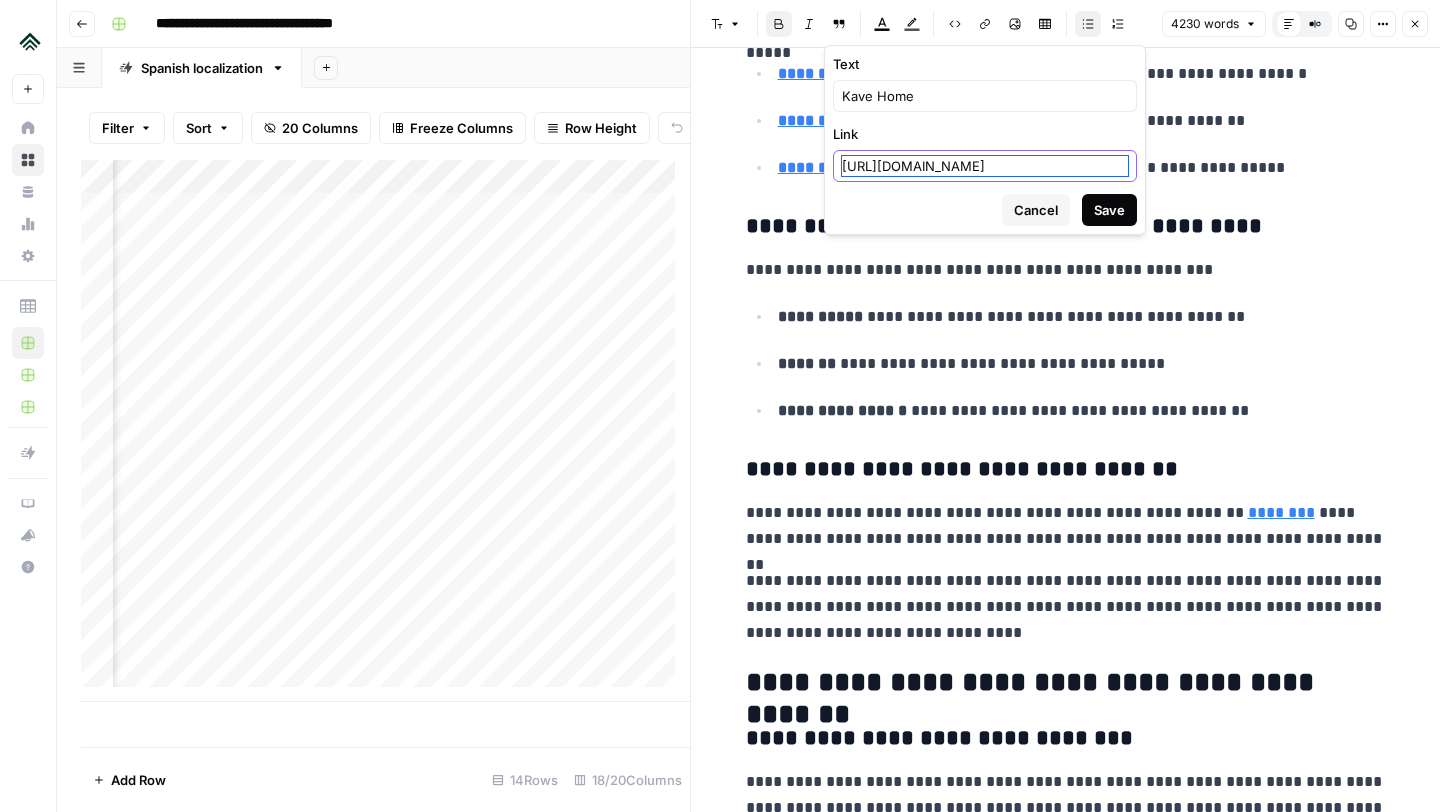 type on "https://kavehome.com/es/es" 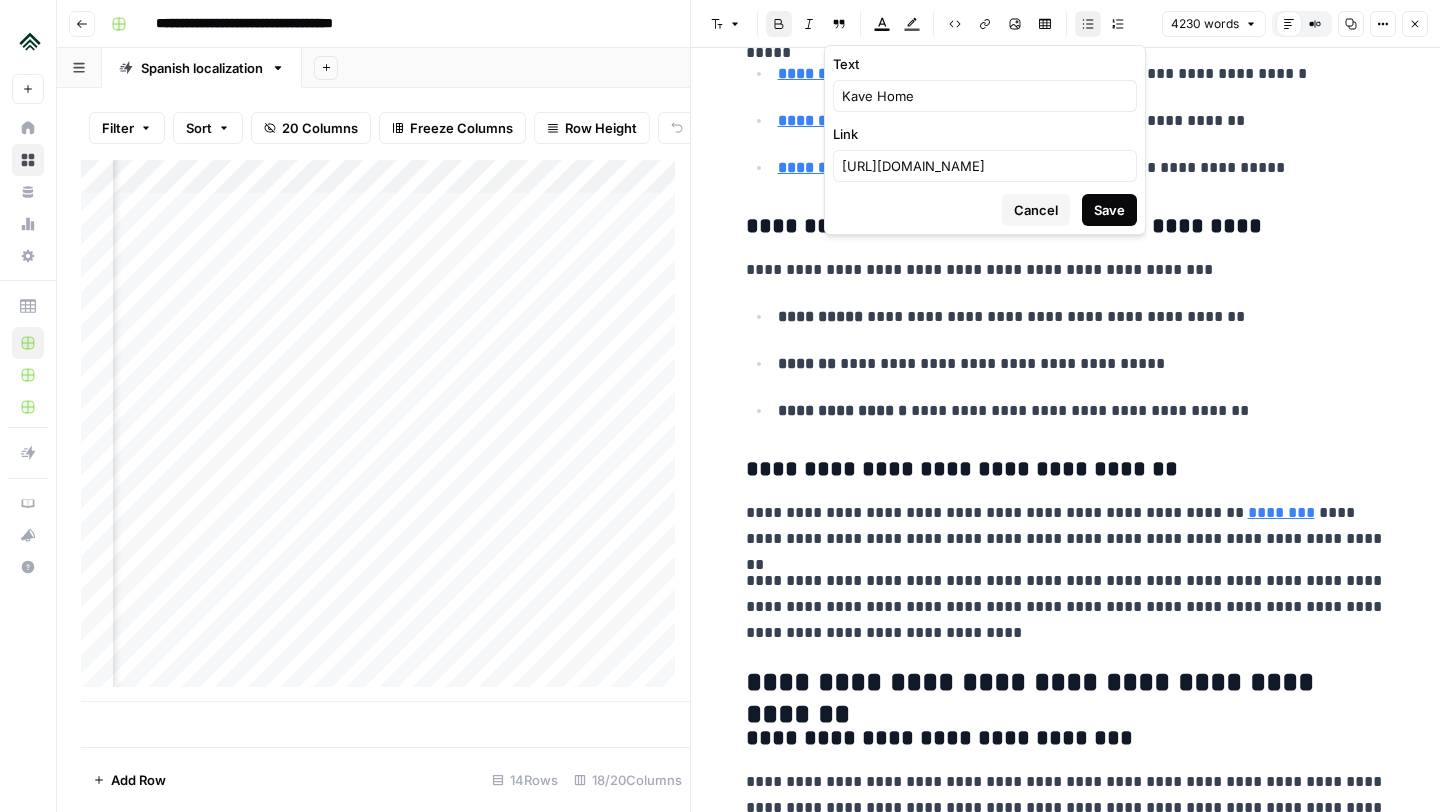 click on "Save" at bounding box center [1109, 210] 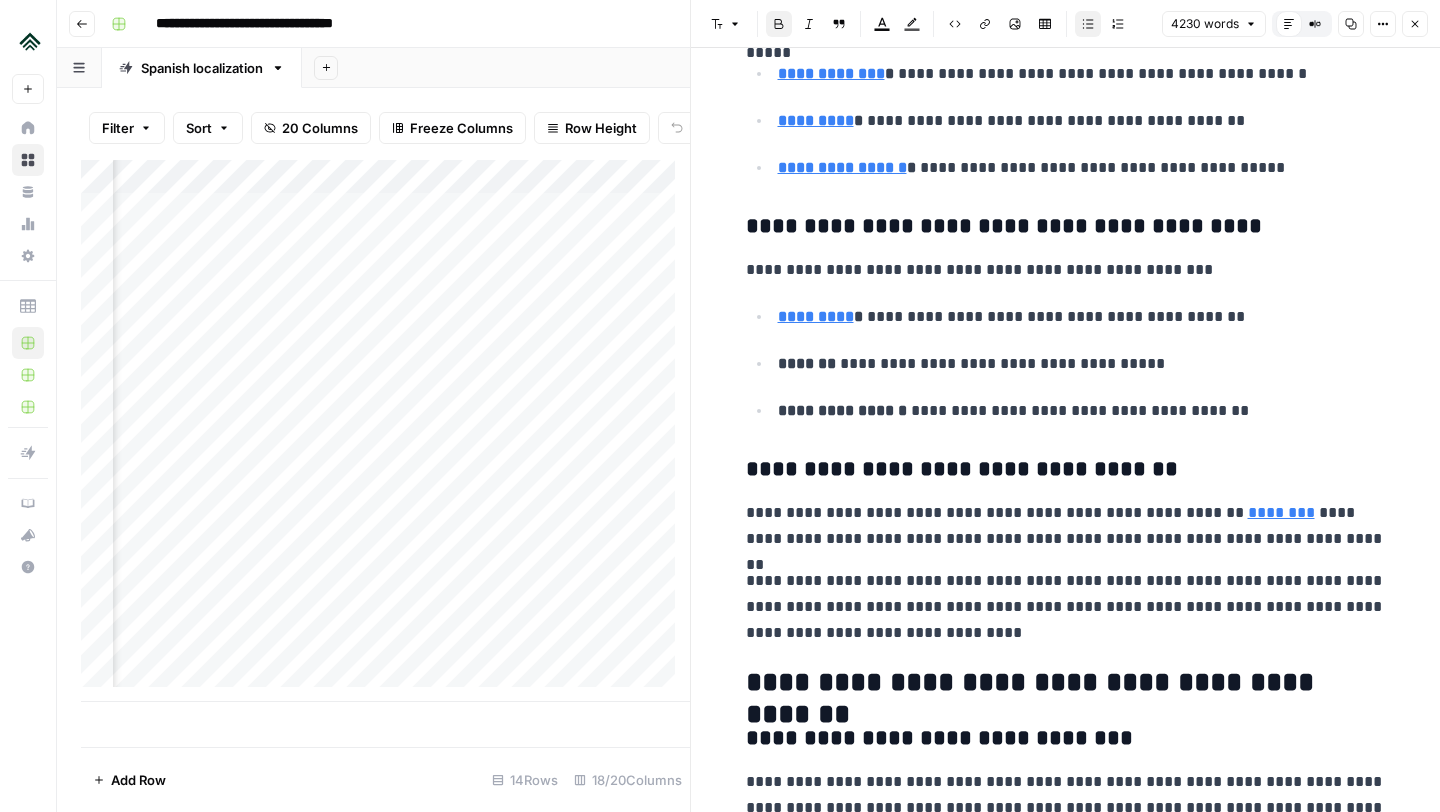 click on "*******" at bounding box center (807, 363) 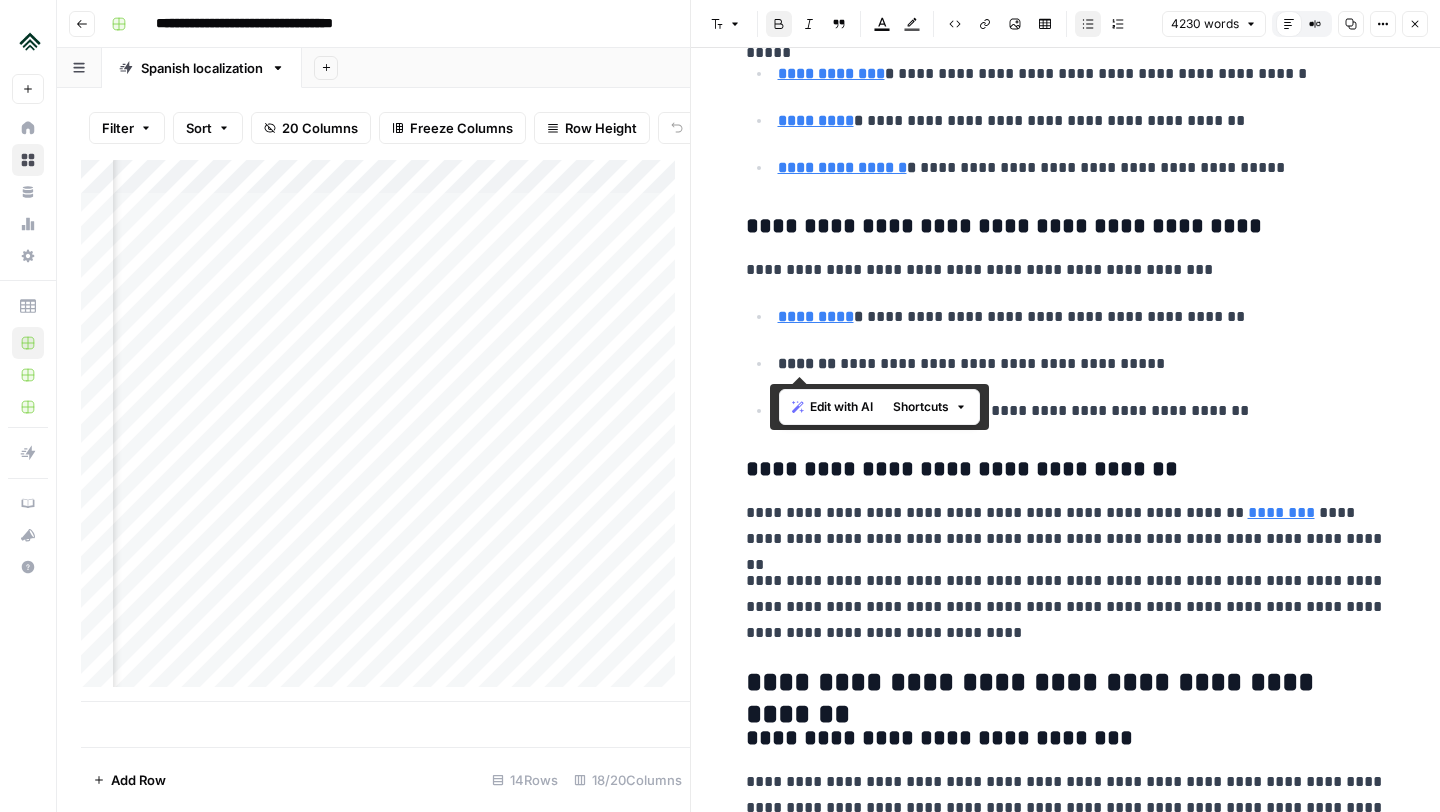 click on "*******" at bounding box center (807, 363) 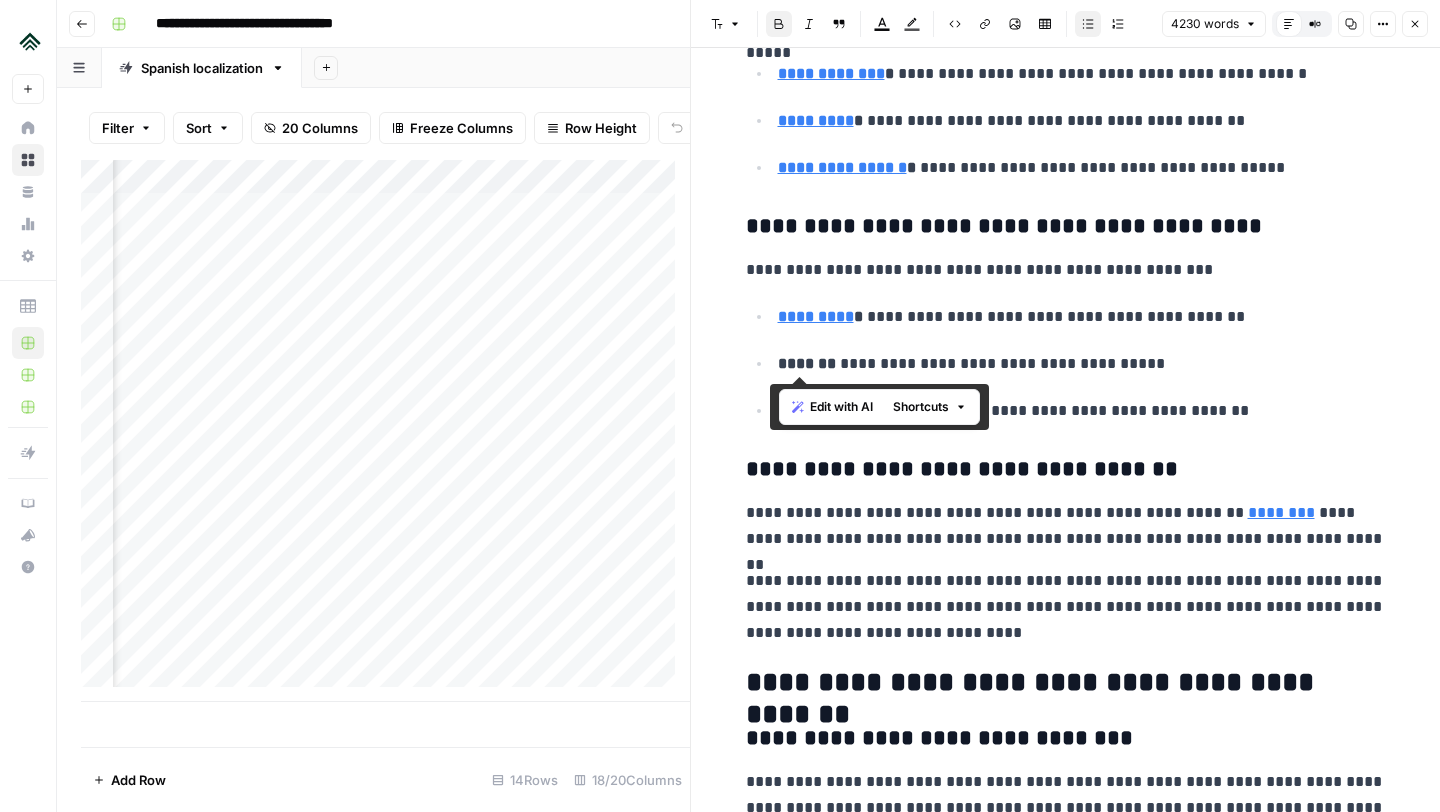 copy on "******" 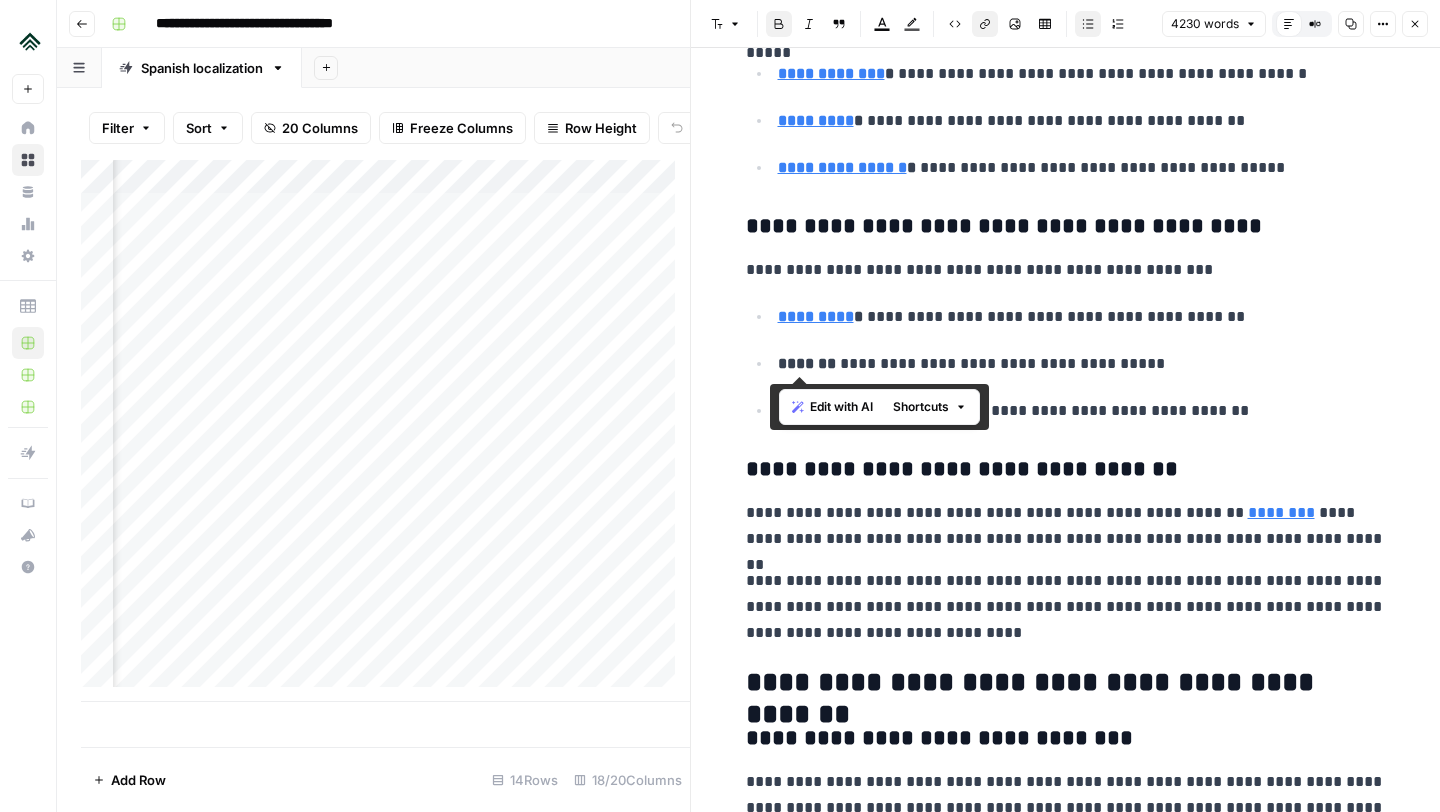 click on "Link" at bounding box center [985, 24] 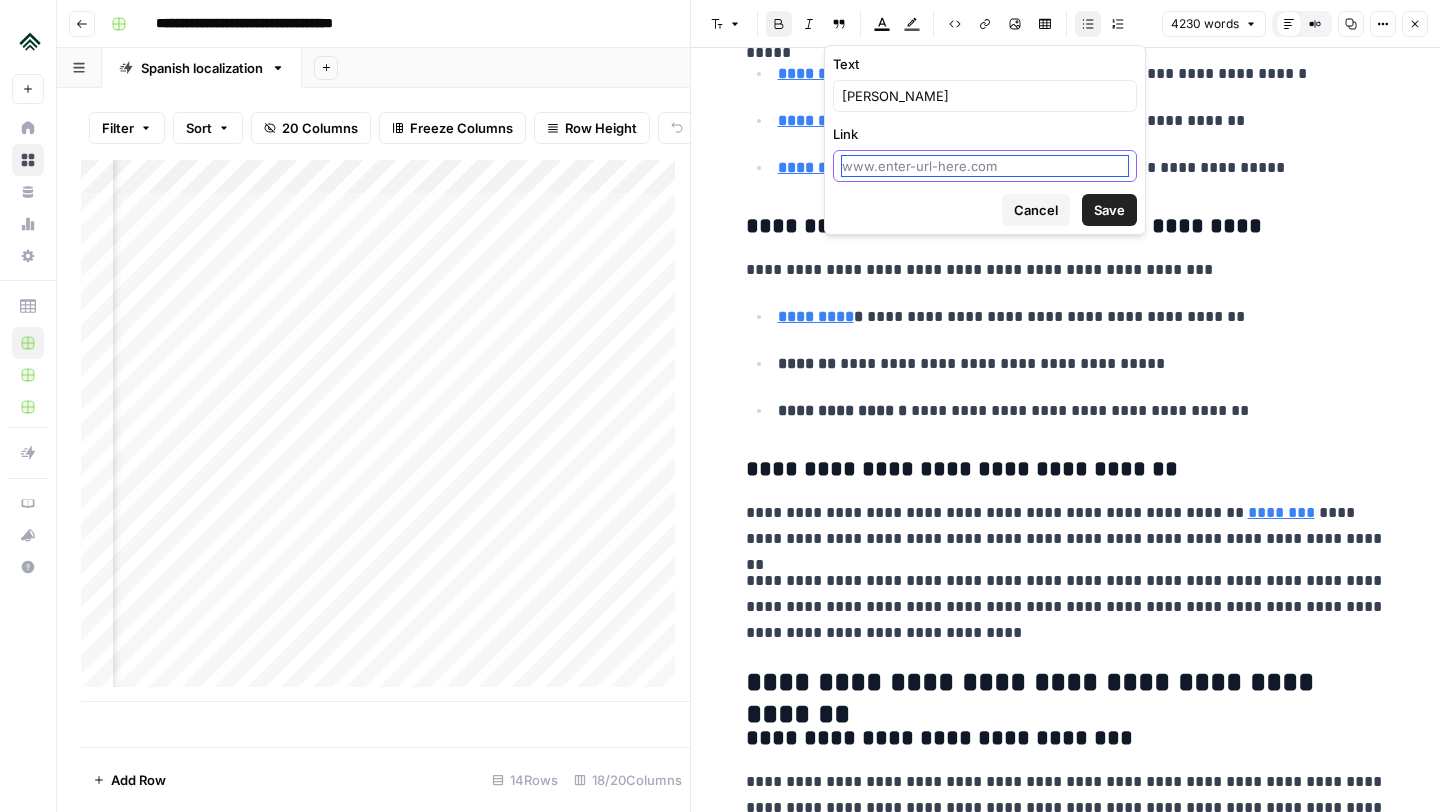 click on "Link" at bounding box center (985, 166) 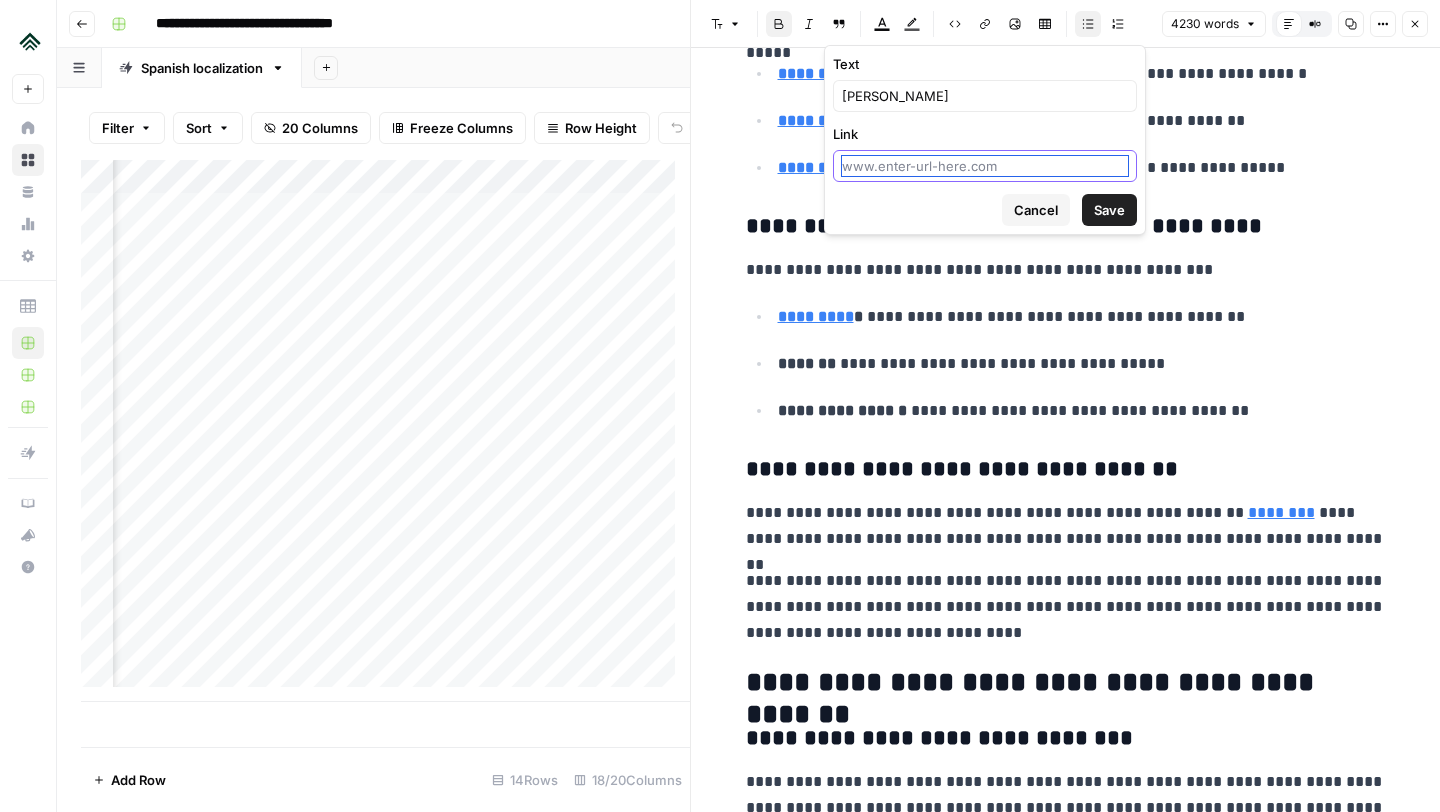 paste on "https://hannun.com/?_gl=1*r4xy9f*_up*MQ..*_gs*MQ..&gclid=CjwKCAjwyb3DBhBlEiwAqZLe5HWR5lBPBdkvo-9YdPzqjFMHGnBUHj7Ue7nmylpz8weZvtiDgQCFIBoC62sQAvD_BwE&gbraid=0AAAAAC_13D147Aq6OdAd-mCWvGAYn5P_r" 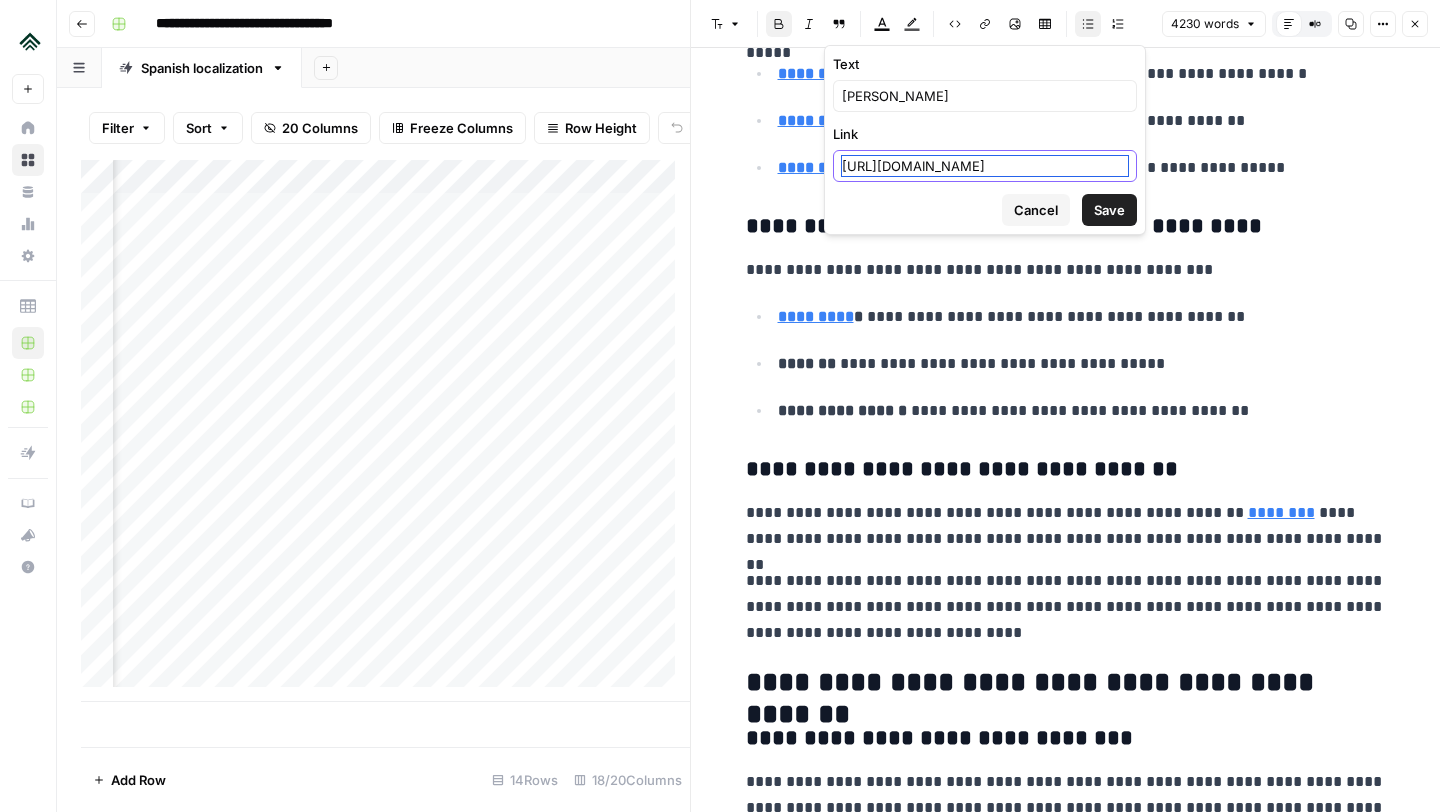 scroll, scrollTop: 0, scrollLeft: 1138, axis: horizontal 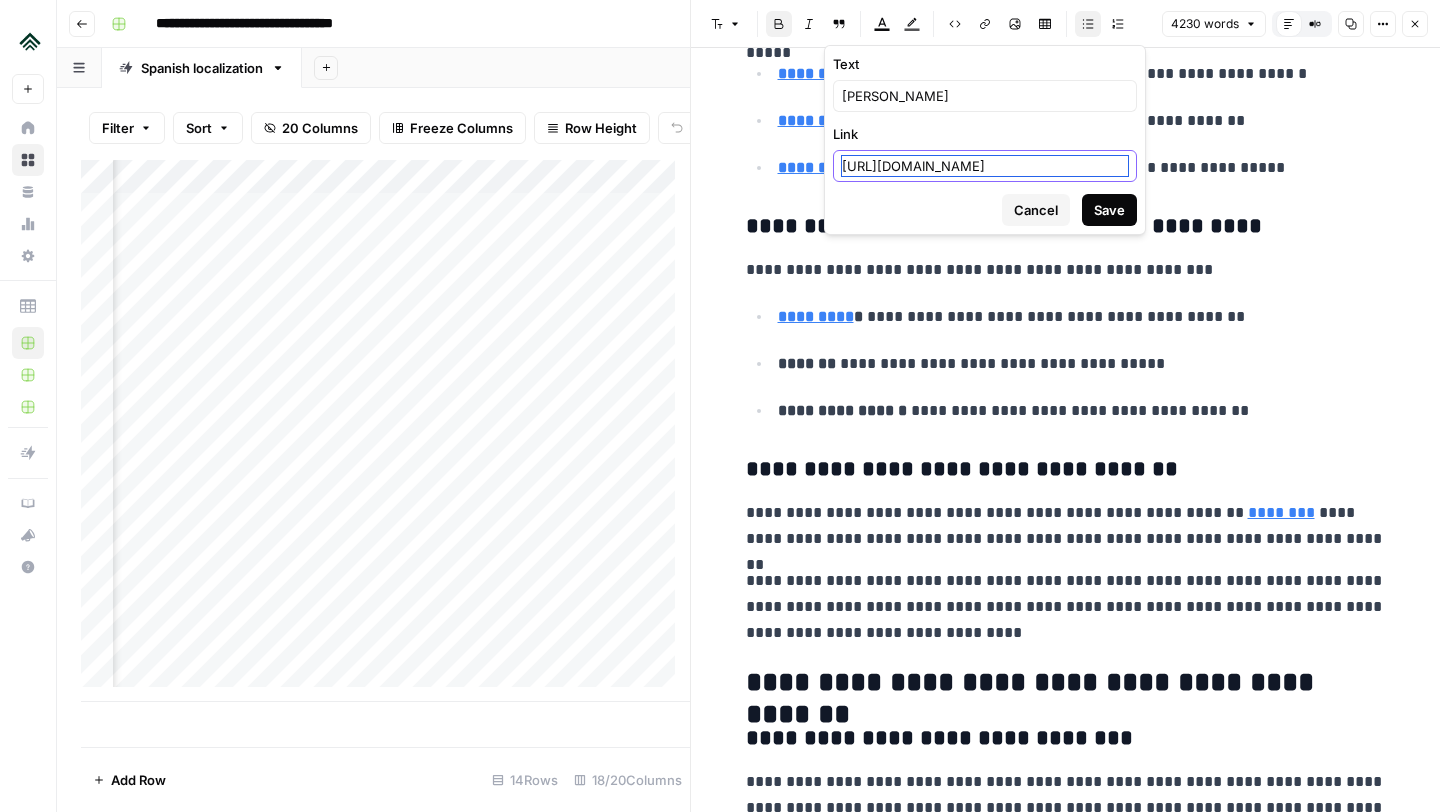 type on "https://hannun.com/?_gl=1*r4xy9f*_up*MQ..*_gs*MQ..&gclid=CjwKCAjwyb3DBhBlEiwAqZLe5HWR5lBPBdkvo-9YdPzqjFMHGnBUHj7Ue7nmylpz8weZvtiDgQCFIBoC62sQAvD_BwE&gbraid=0AAAAAC_13D147Aq6OdAd-mCWvGAYn5P_r" 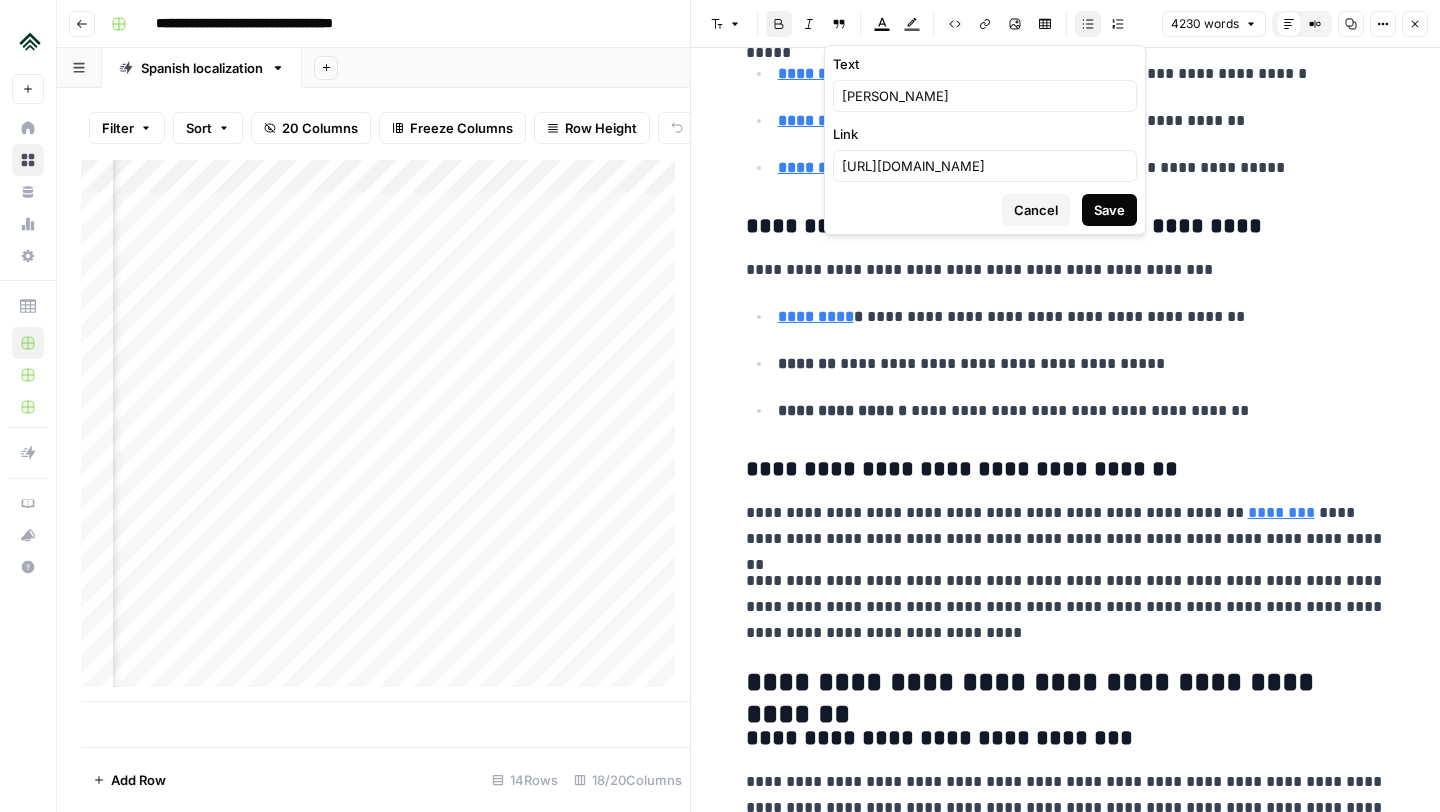 click on "Save" at bounding box center [1109, 210] 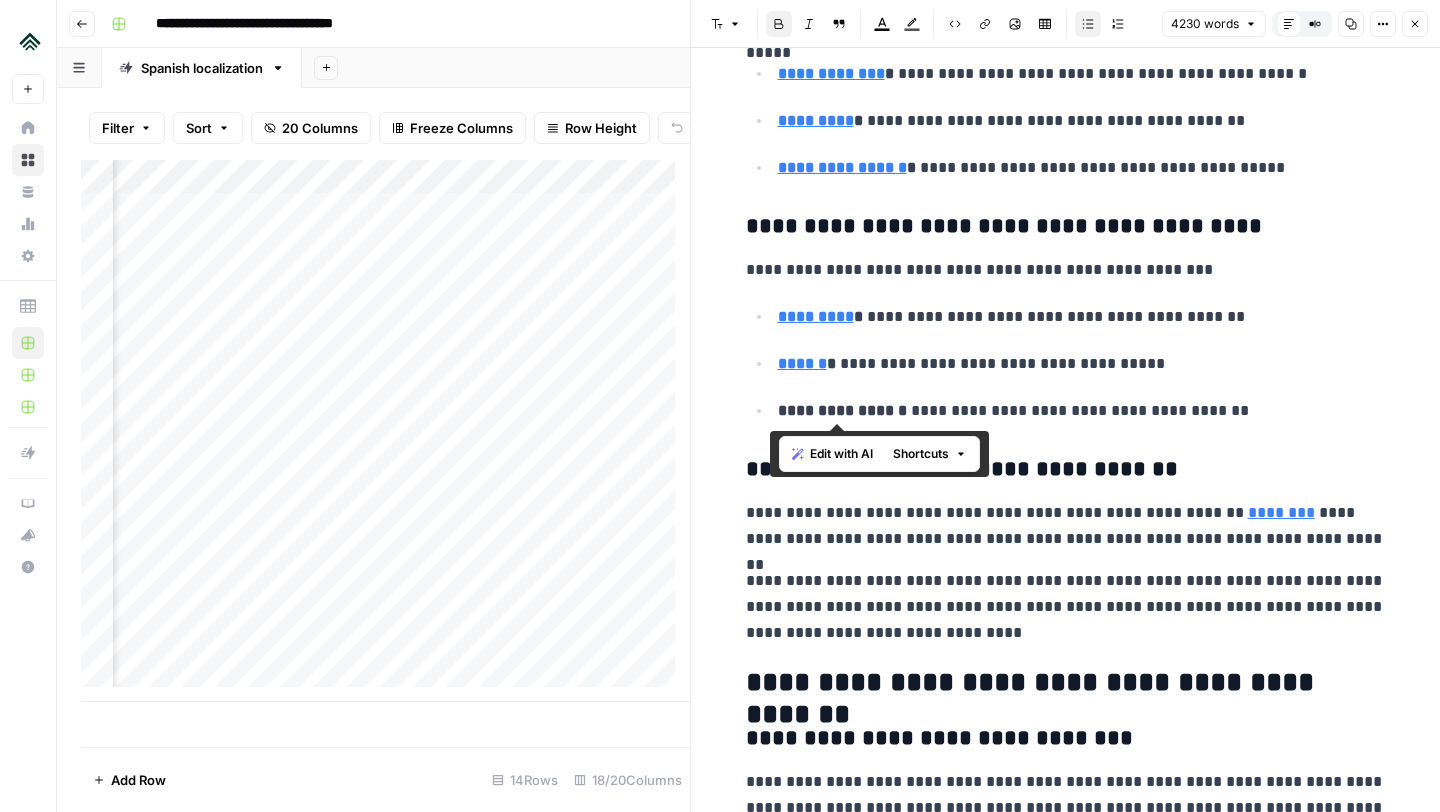 drag, startPoint x: 903, startPoint y: 410, endPoint x: 772, endPoint y: 413, distance: 131.03435 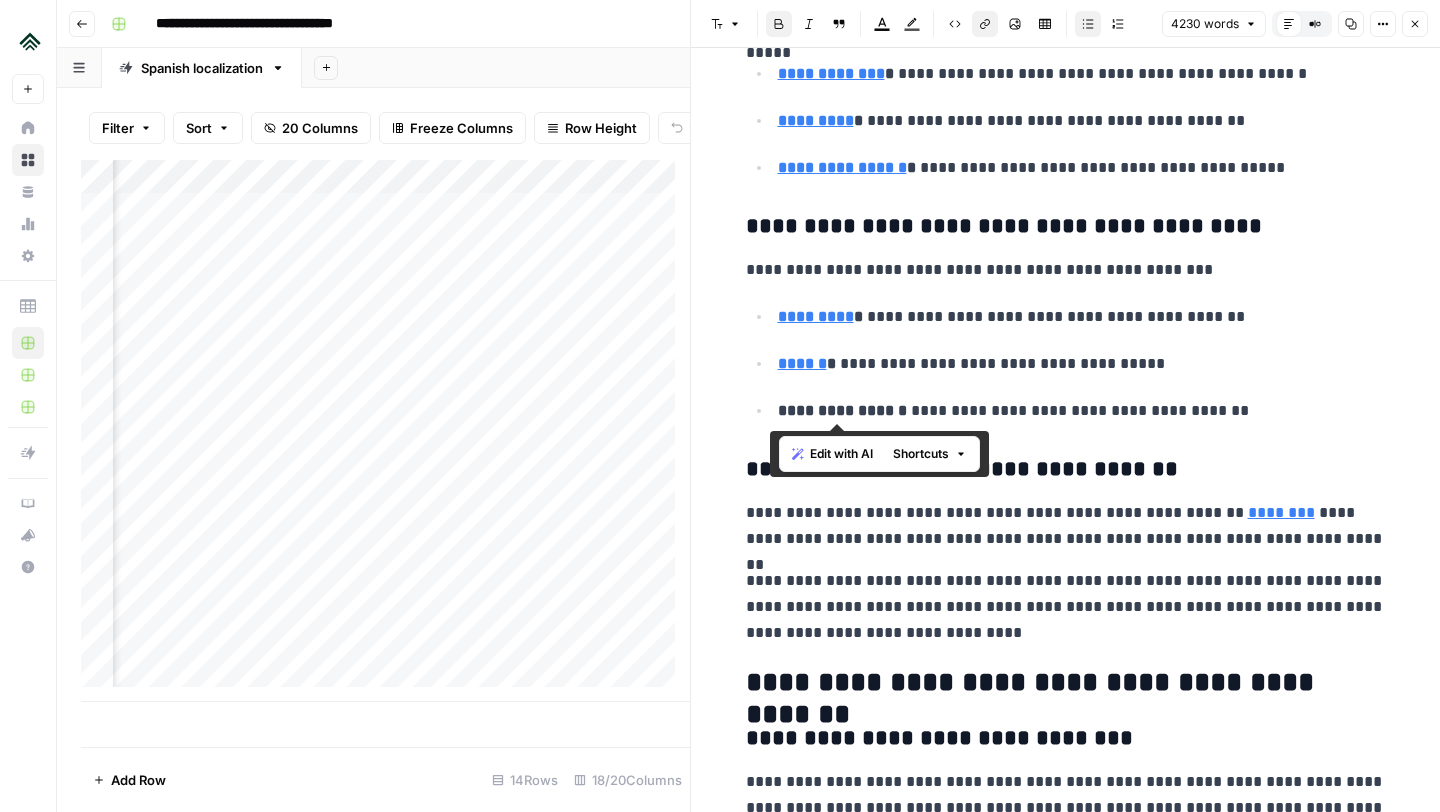 click on "Link" at bounding box center (985, 24) 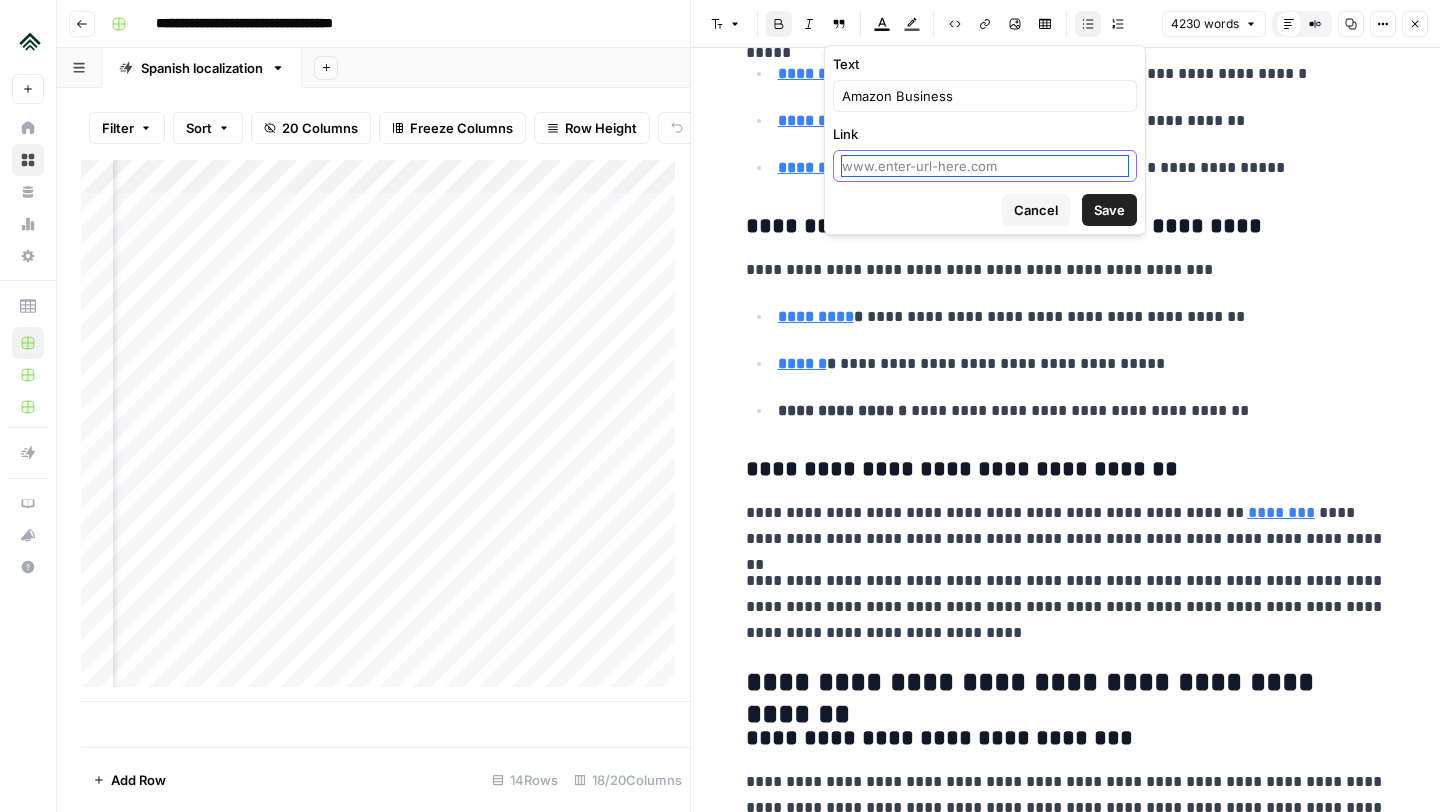 click on "Link" at bounding box center (985, 166) 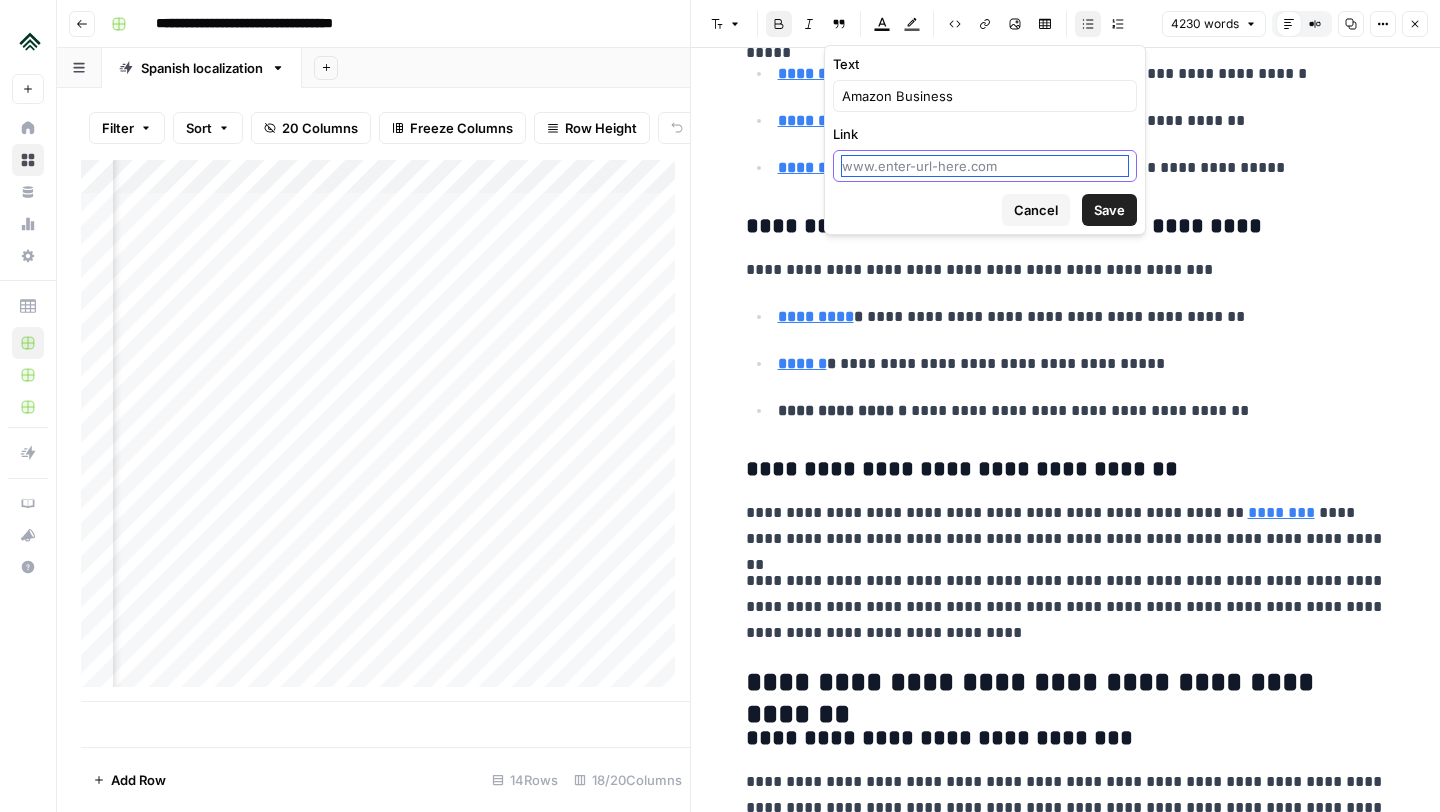 paste on "https://business.amazon.es/" 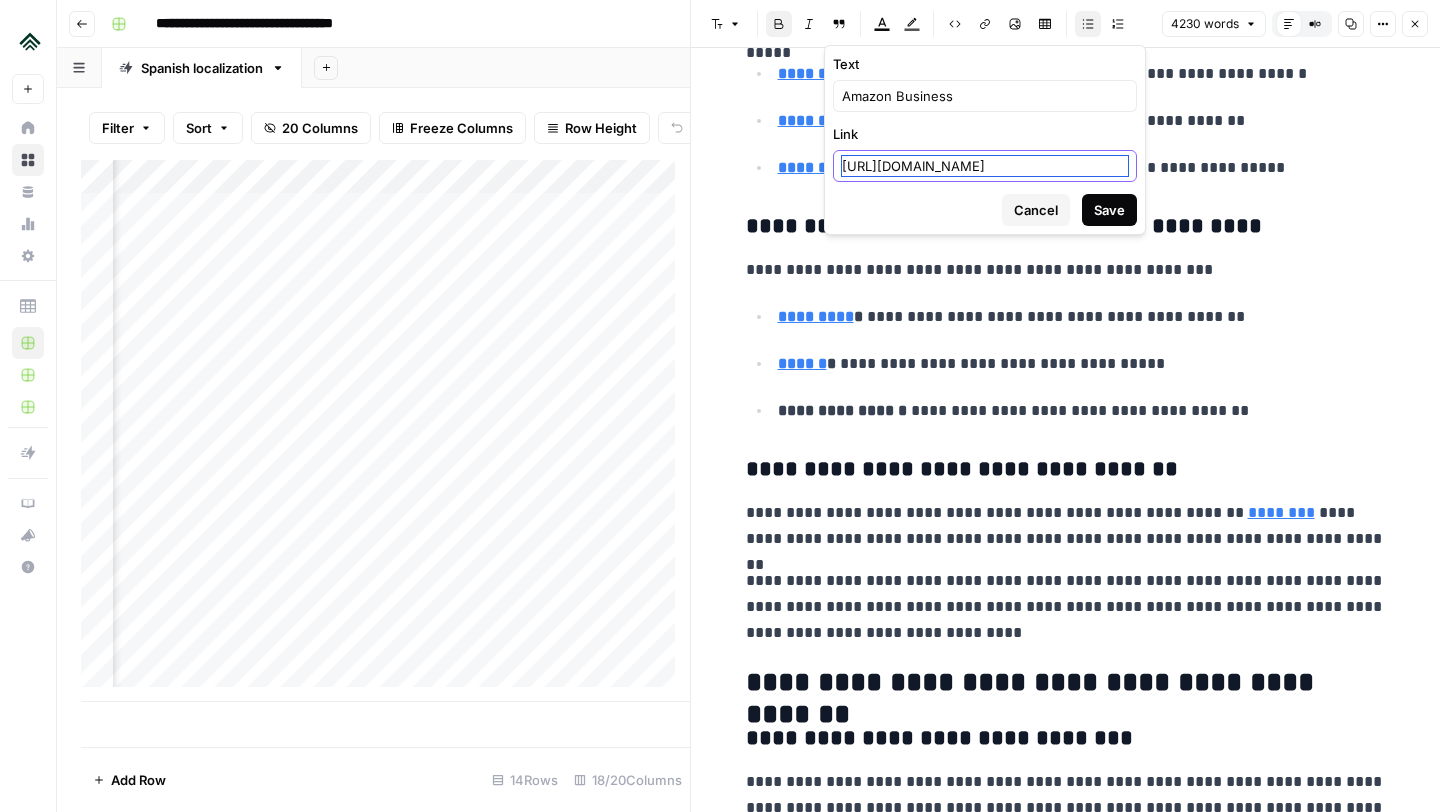 type on "https://business.amazon.es/" 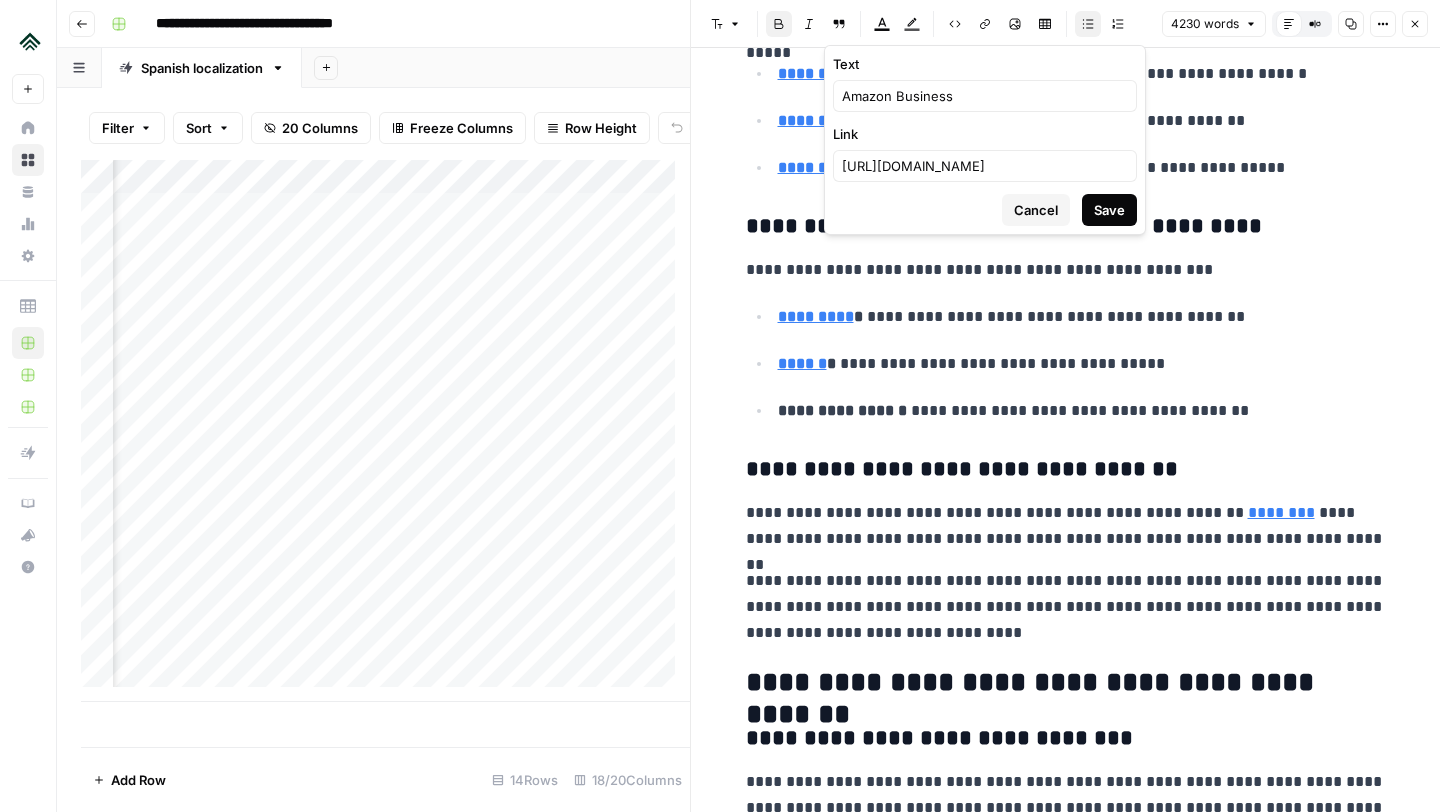 click on "Save" at bounding box center (1109, 210) 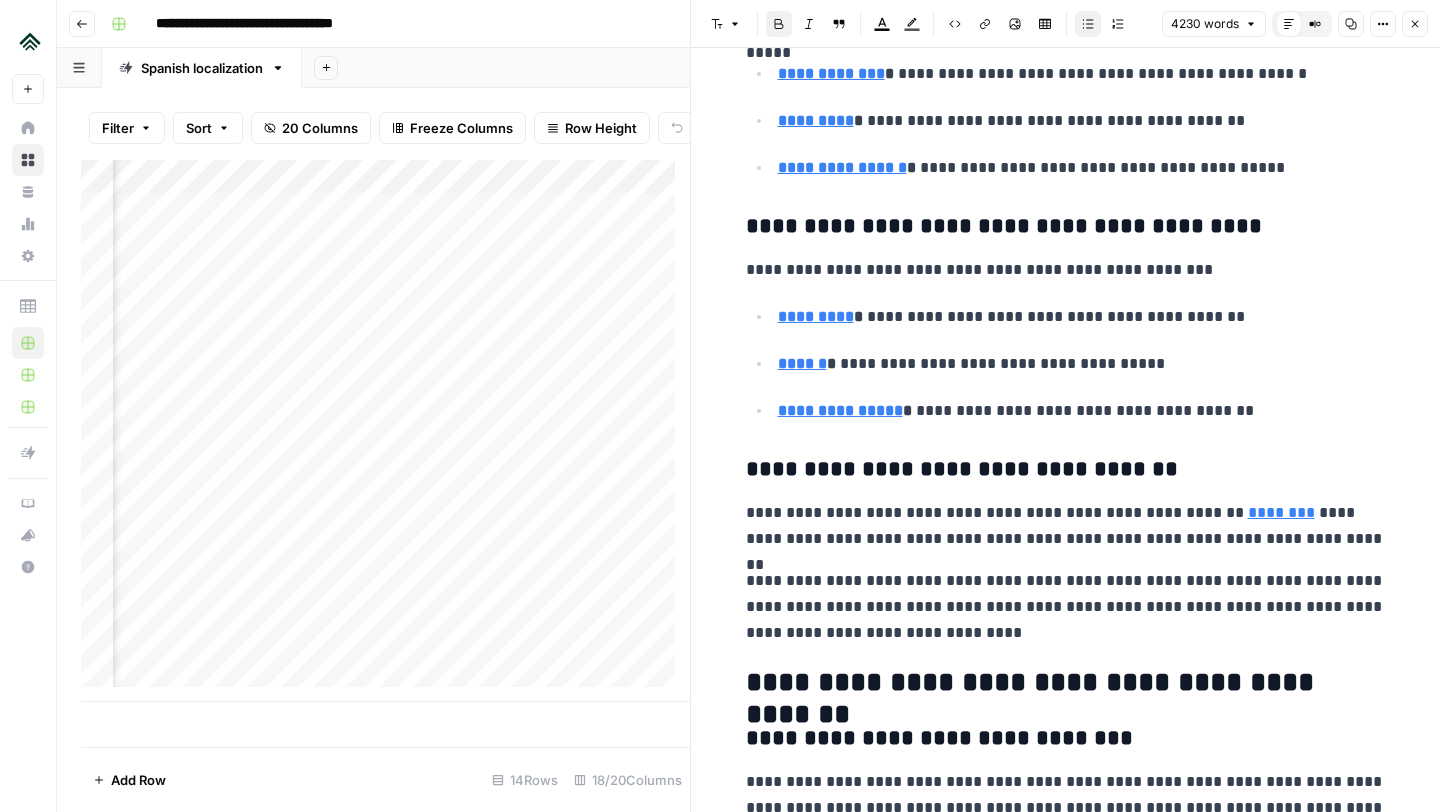 click on "**********" at bounding box center (1082, 317) 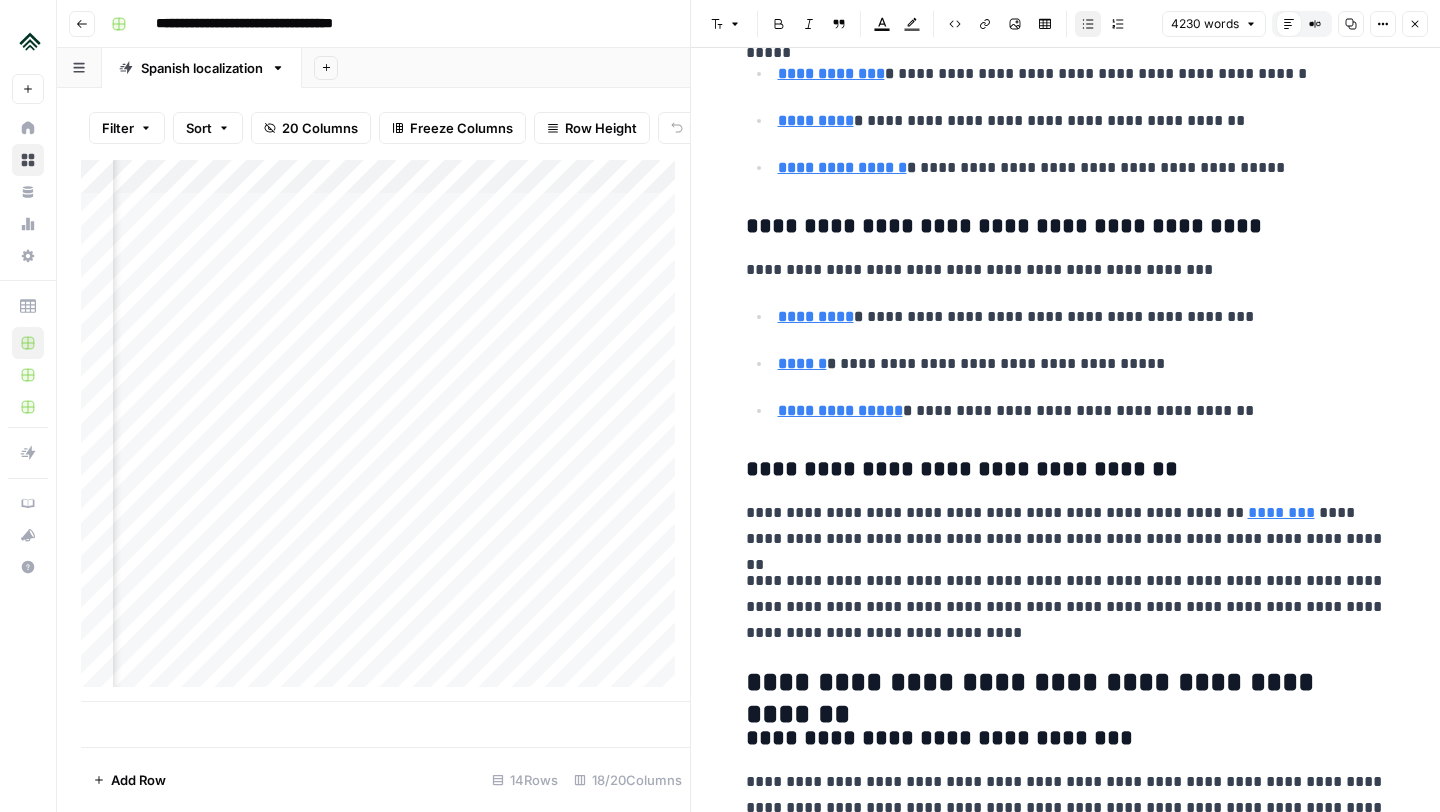 click on "**********" at bounding box center [1082, 364] 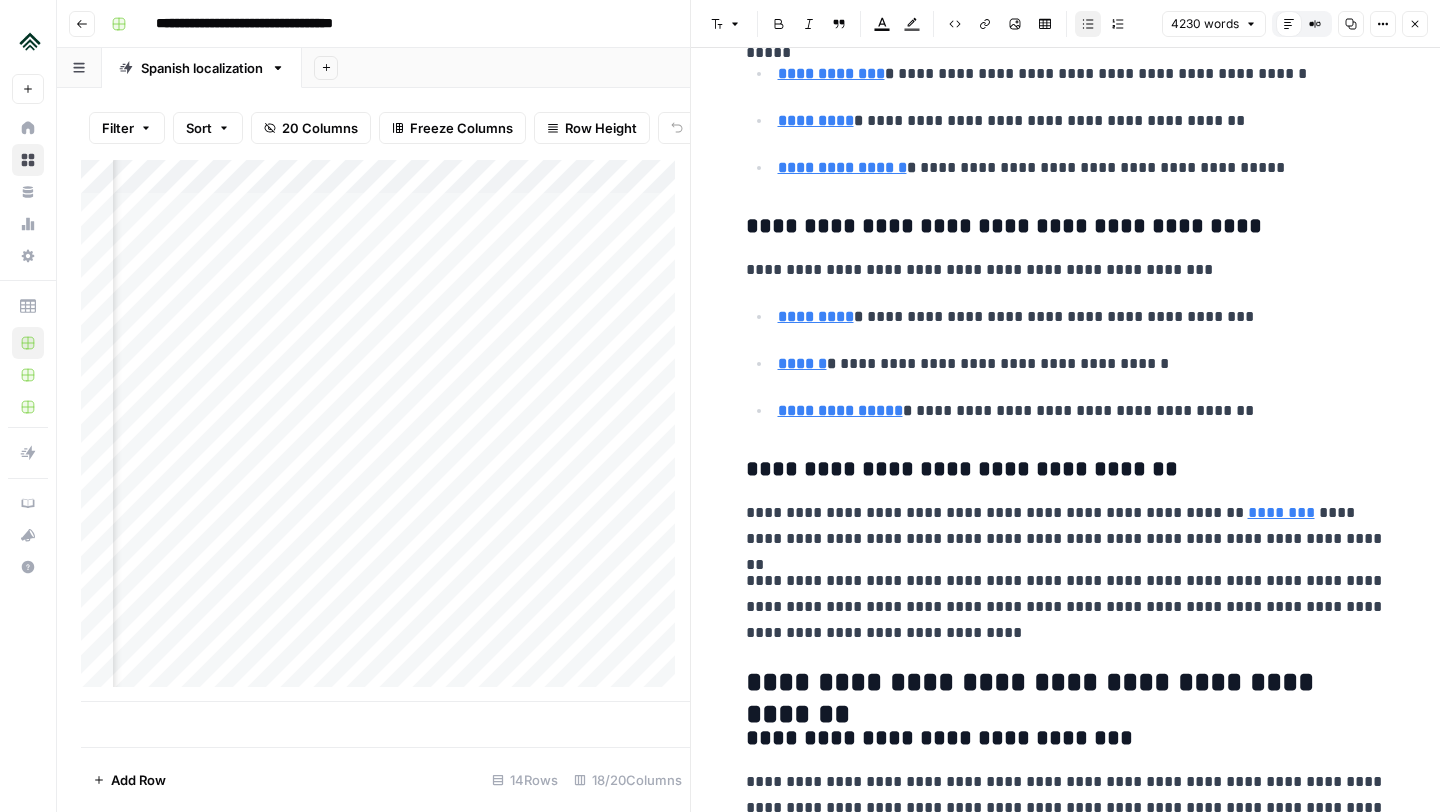 click on "**********" at bounding box center (1082, 411) 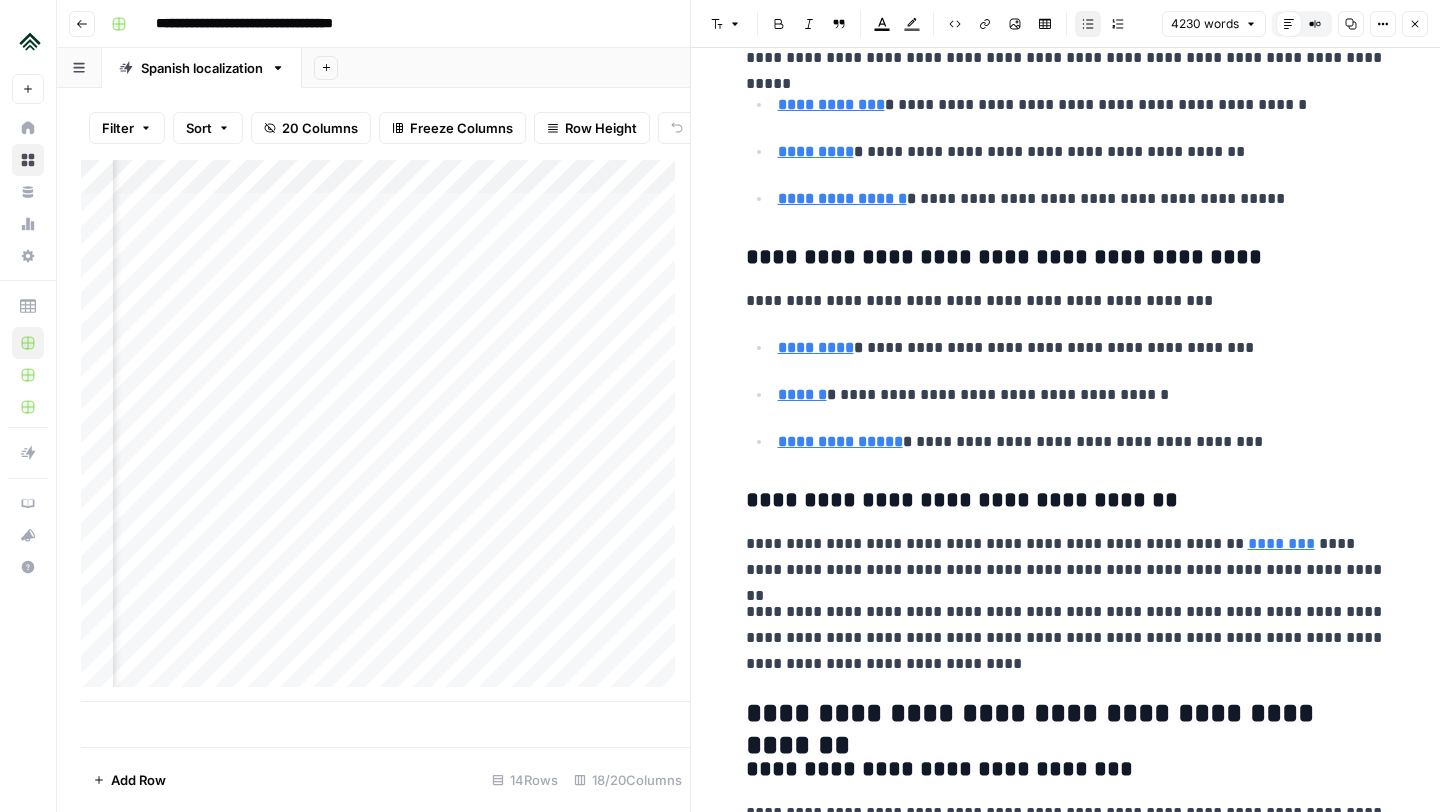 scroll, scrollTop: 6438, scrollLeft: 0, axis: vertical 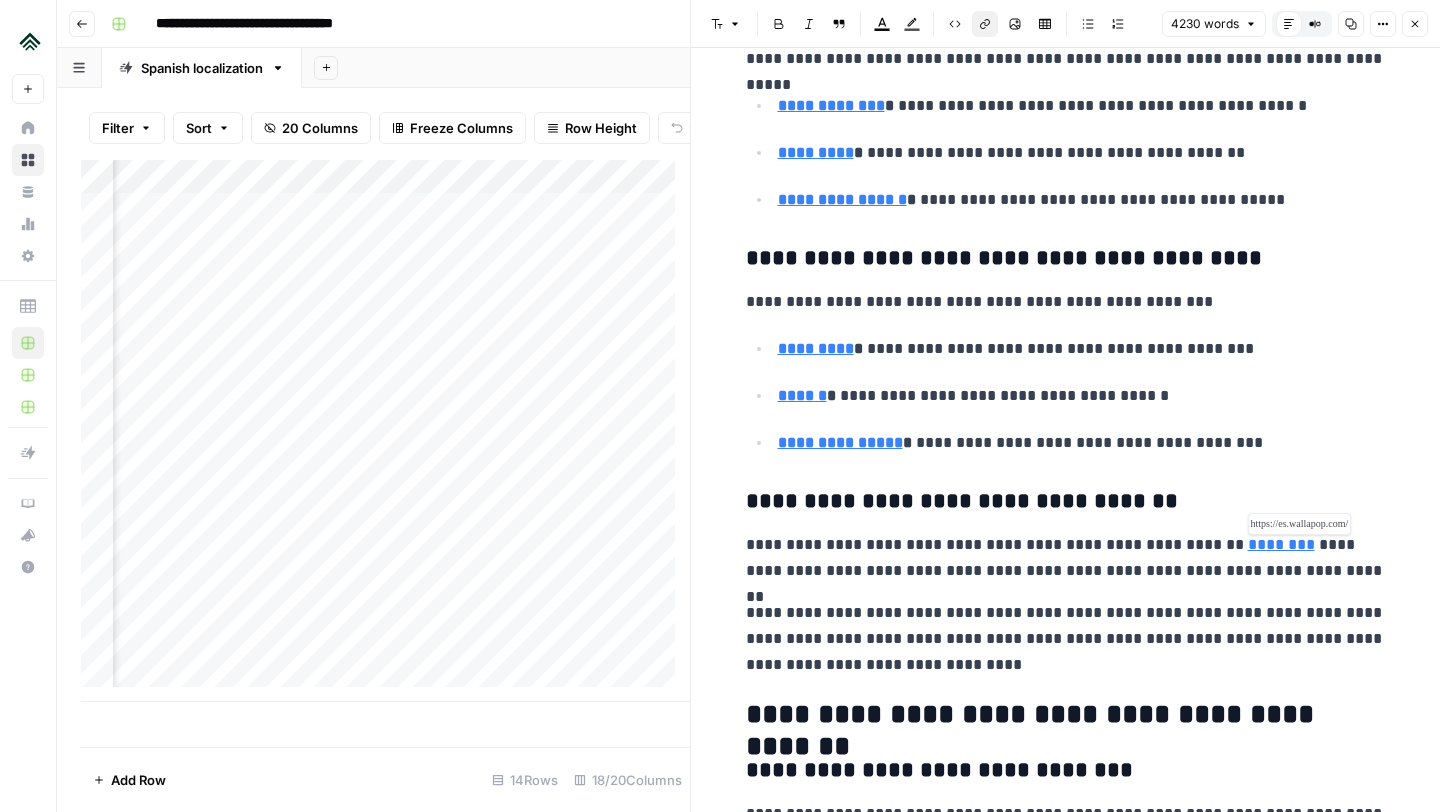 click on "********" at bounding box center [1281, 544] 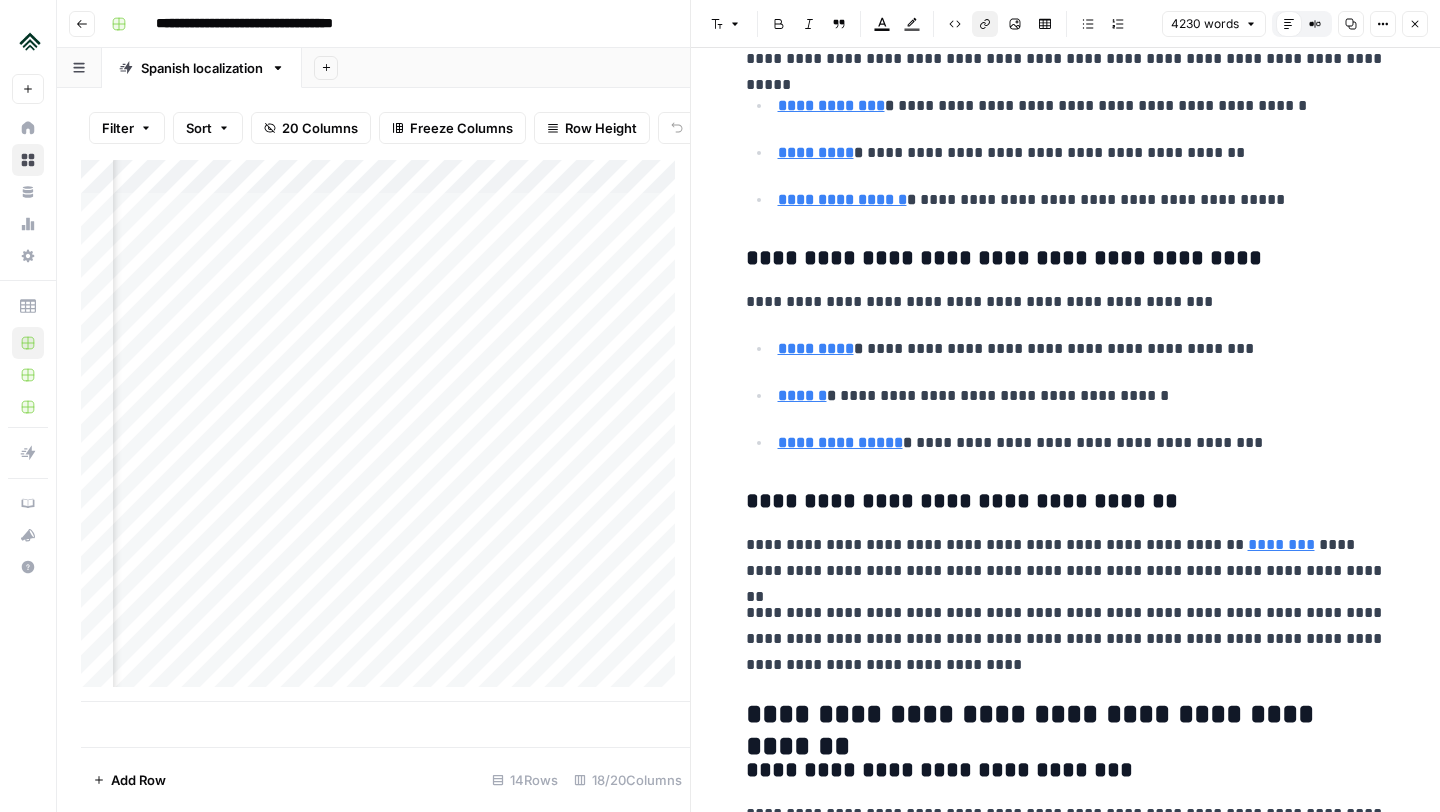 click on "**********" at bounding box center [1066, 639] 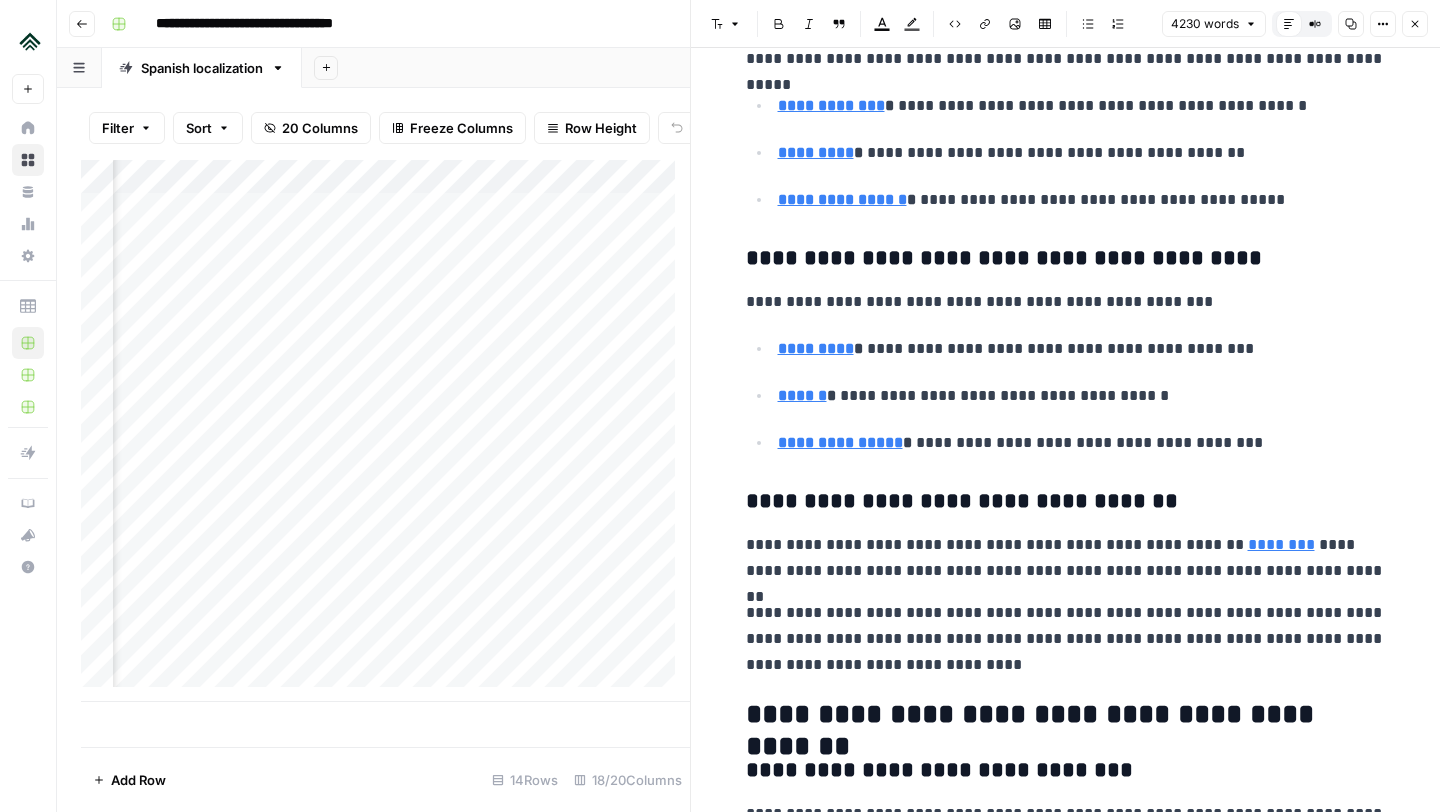click on "**********" at bounding box center [1066, 639] 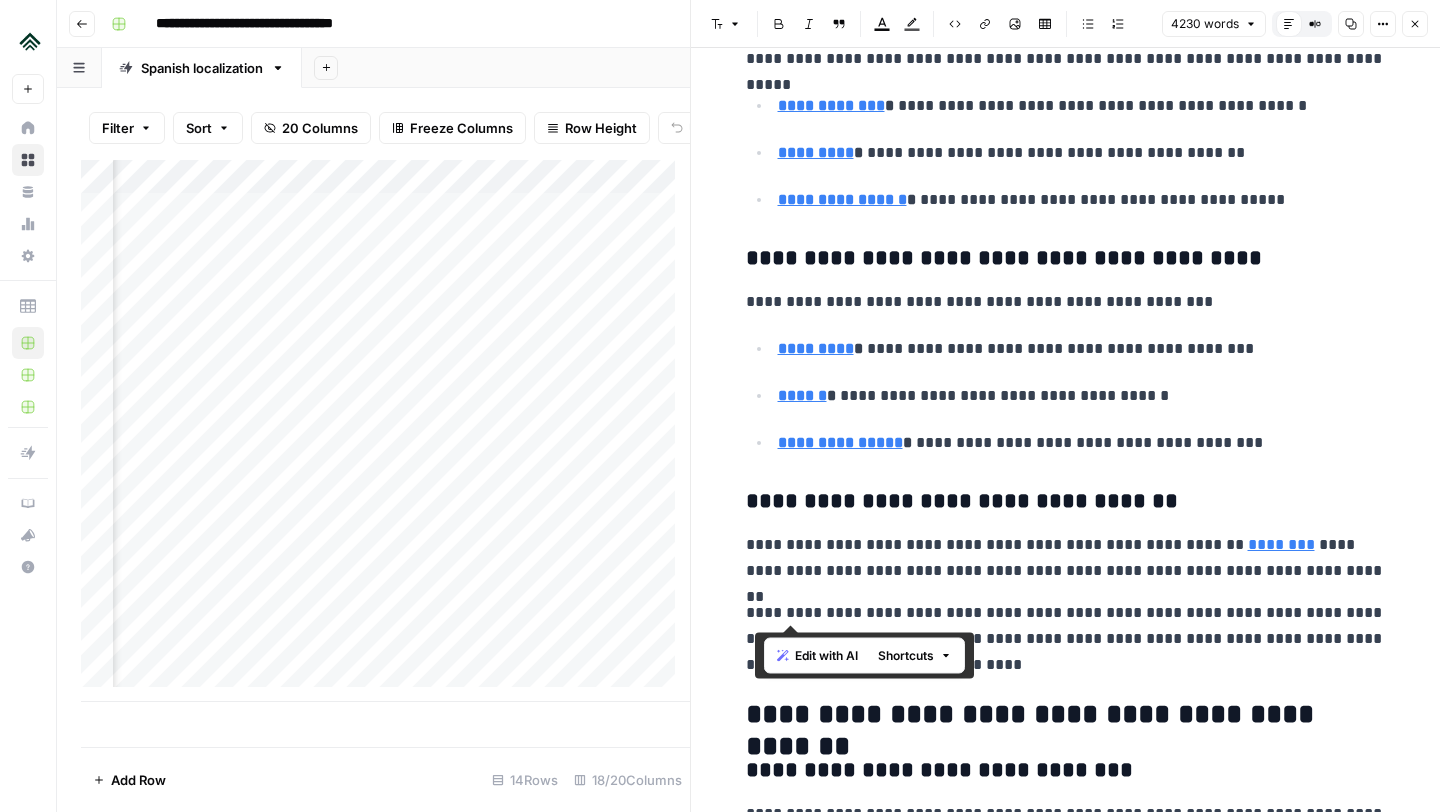 click on "**********" at bounding box center (1066, 639) 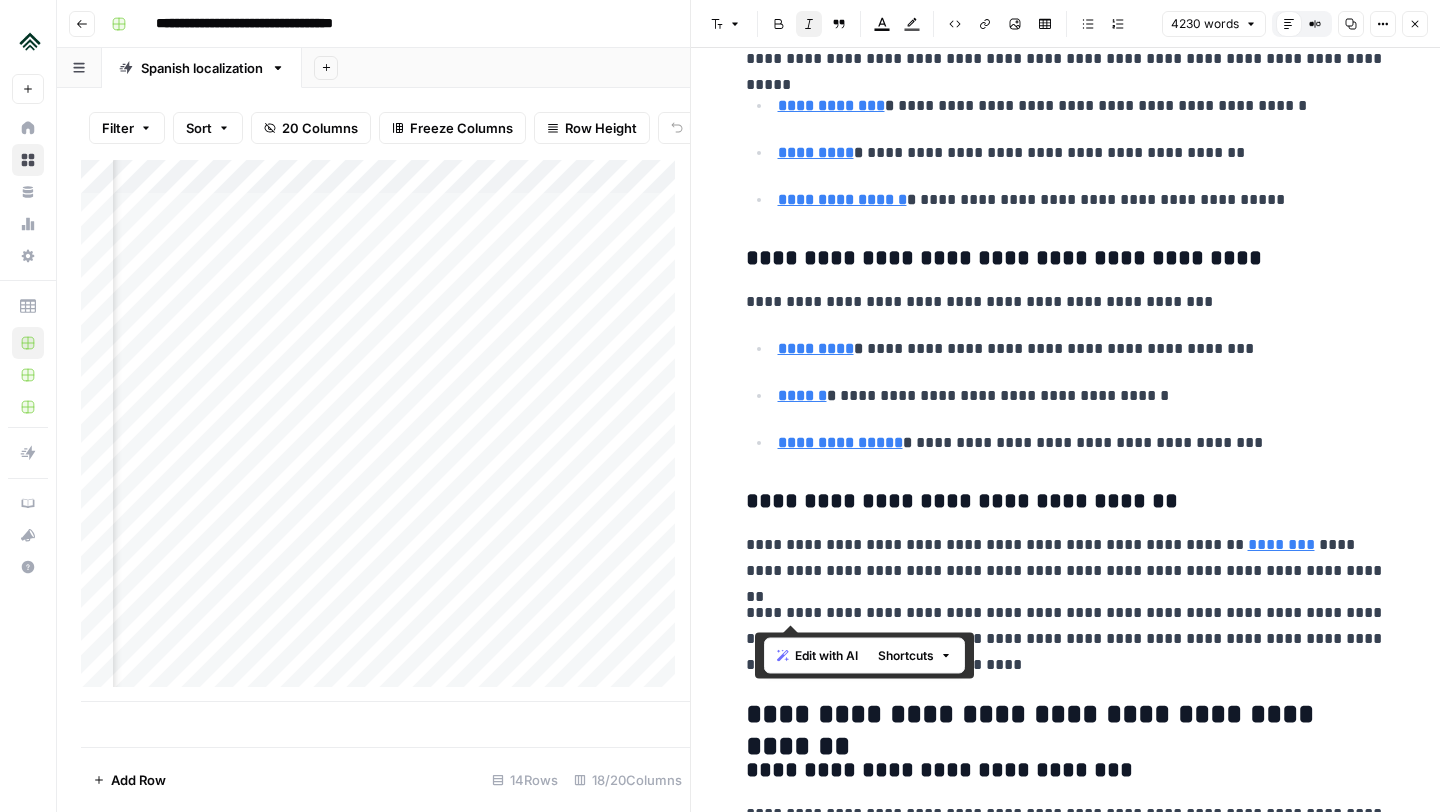 click on "Italic" at bounding box center [809, 24] 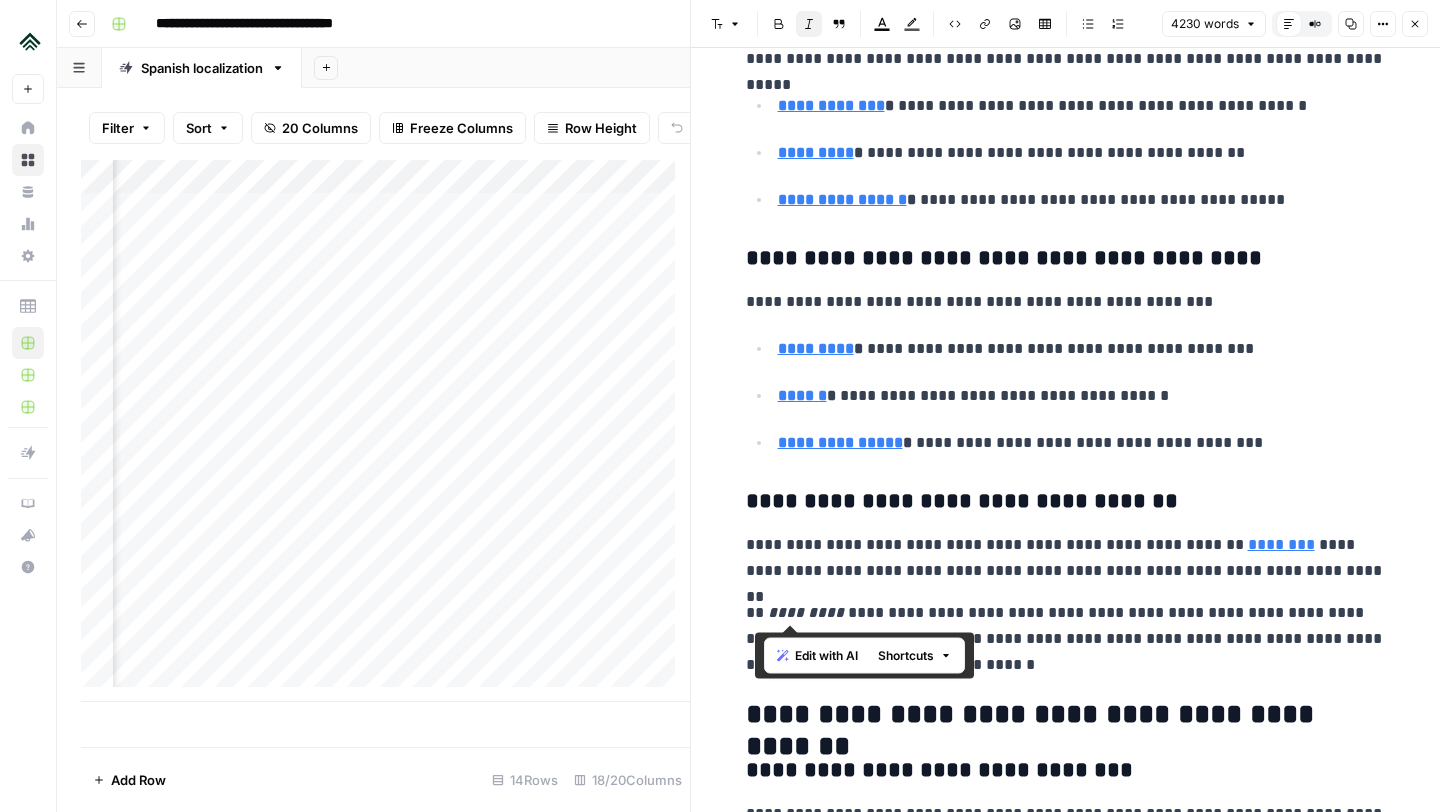 click on "**********" at bounding box center (1066, 639) 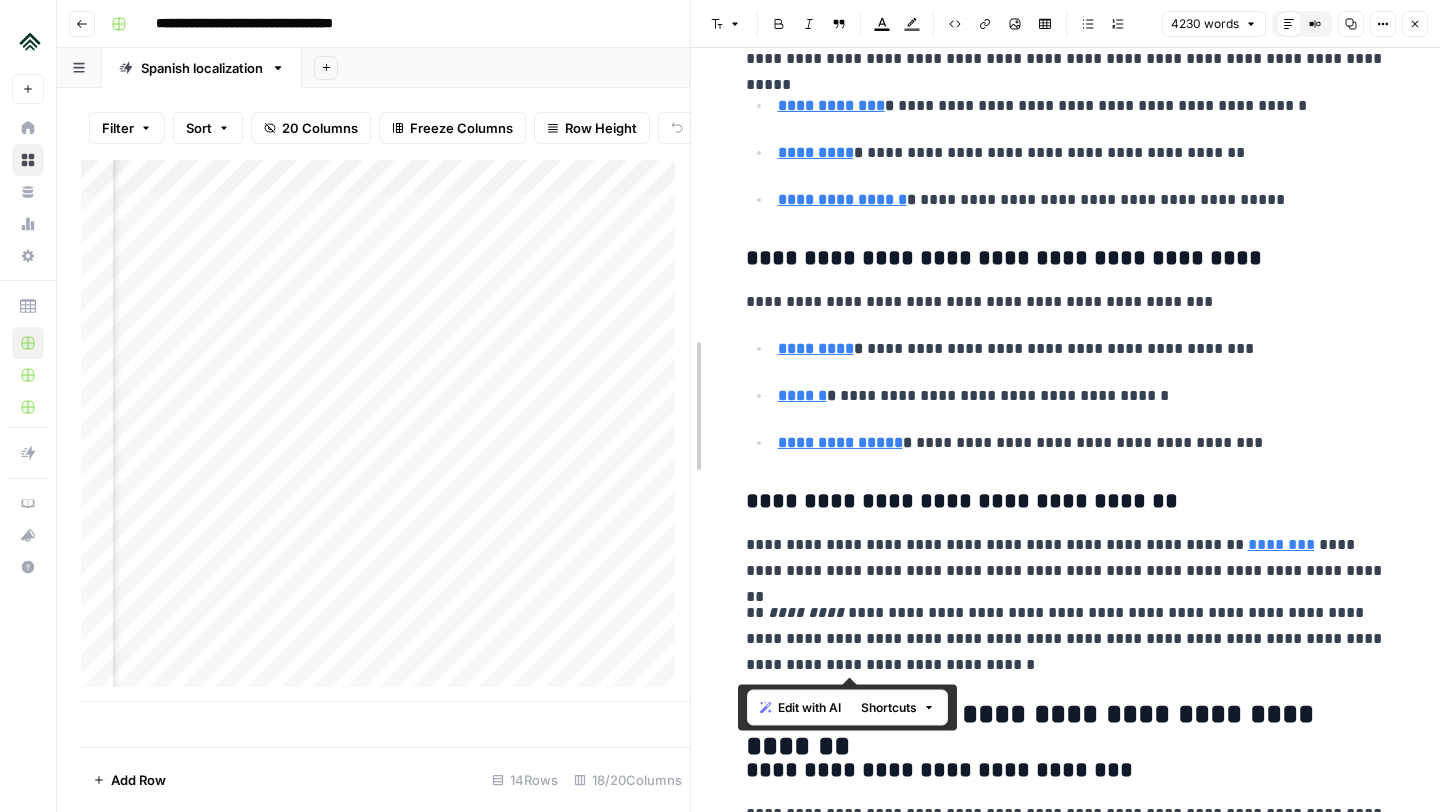 drag, startPoint x: 963, startPoint y: 668, endPoint x: 693, endPoint y: 265, distance: 485.08658 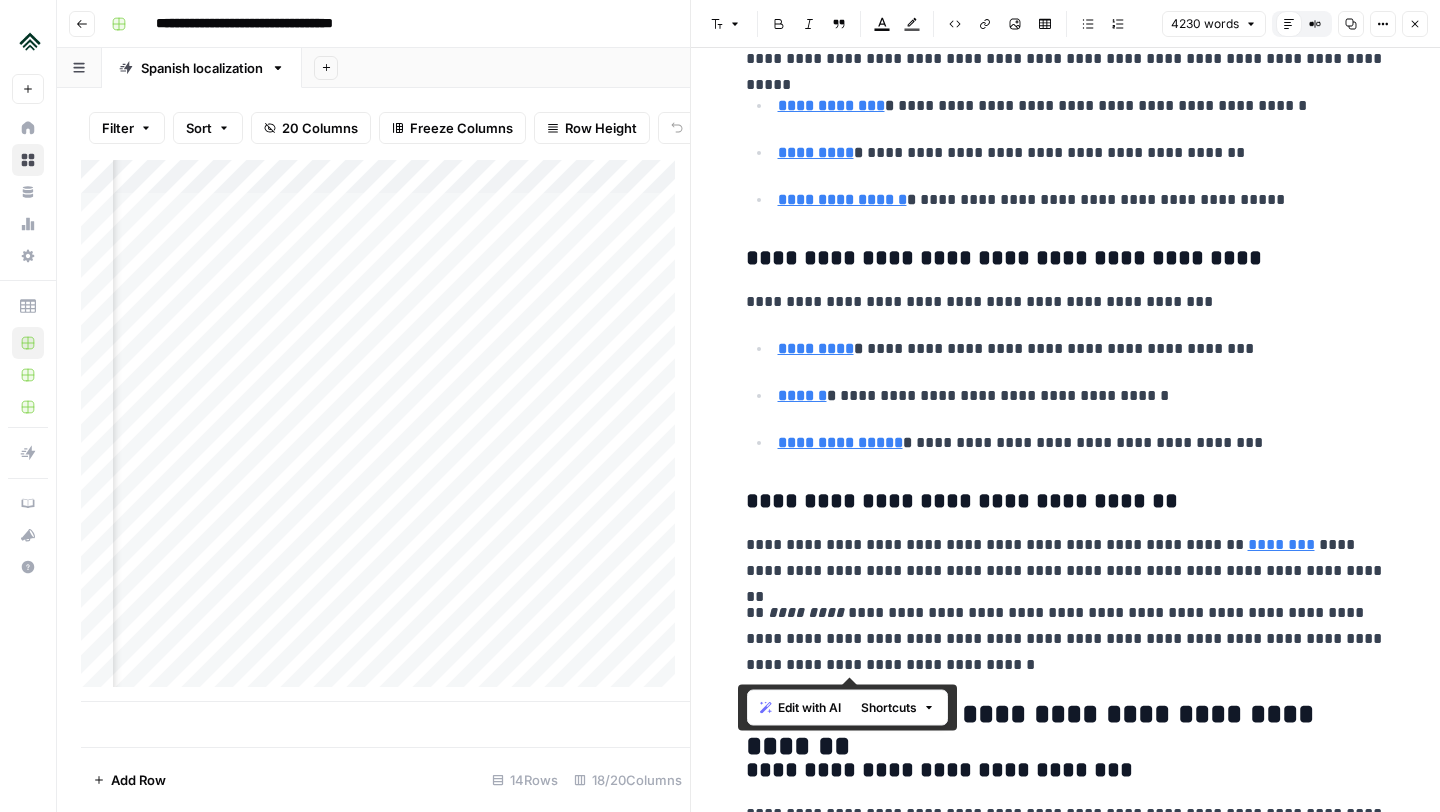 click on "**********" at bounding box center (1066, 395) 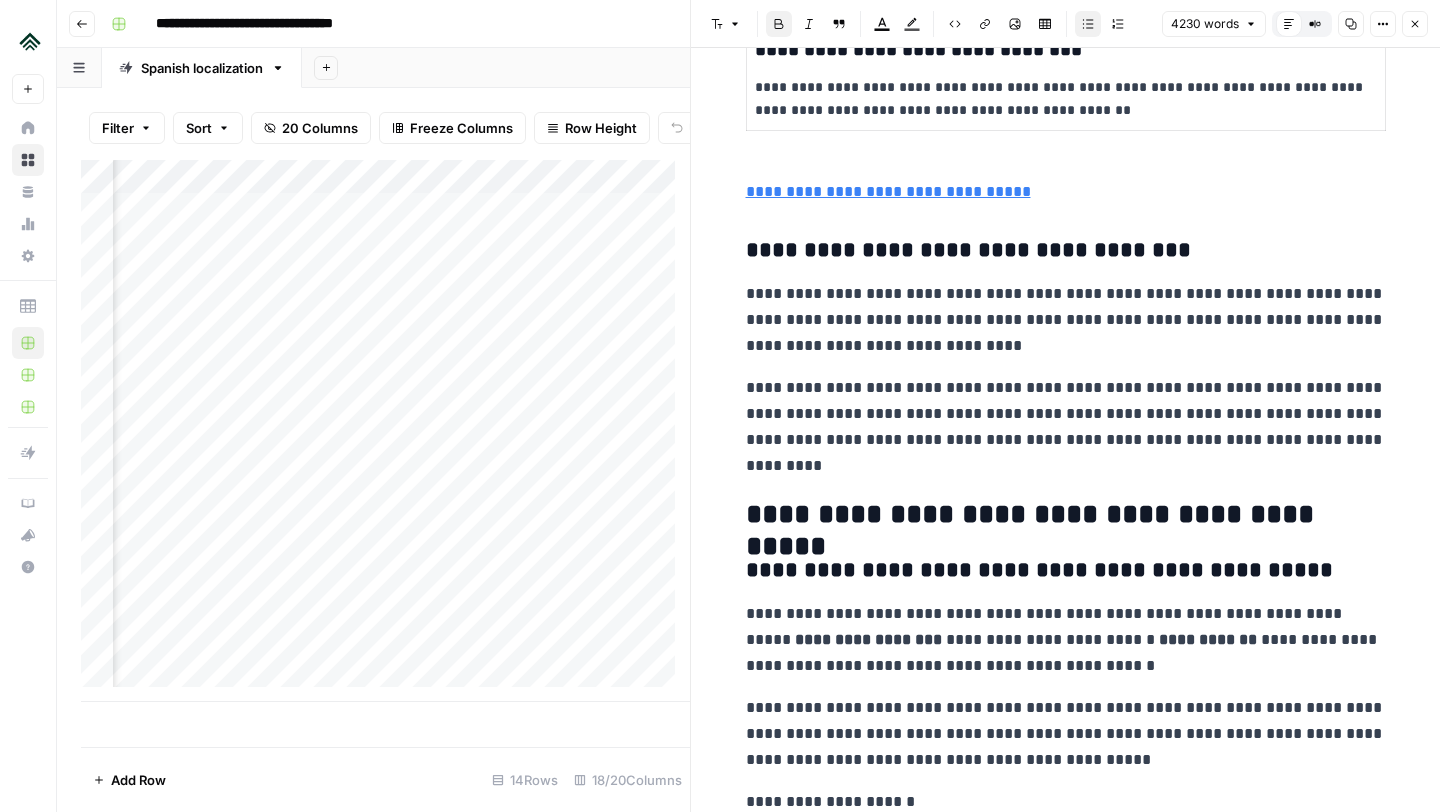 scroll, scrollTop: 3558, scrollLeft: 0, axis: vertical 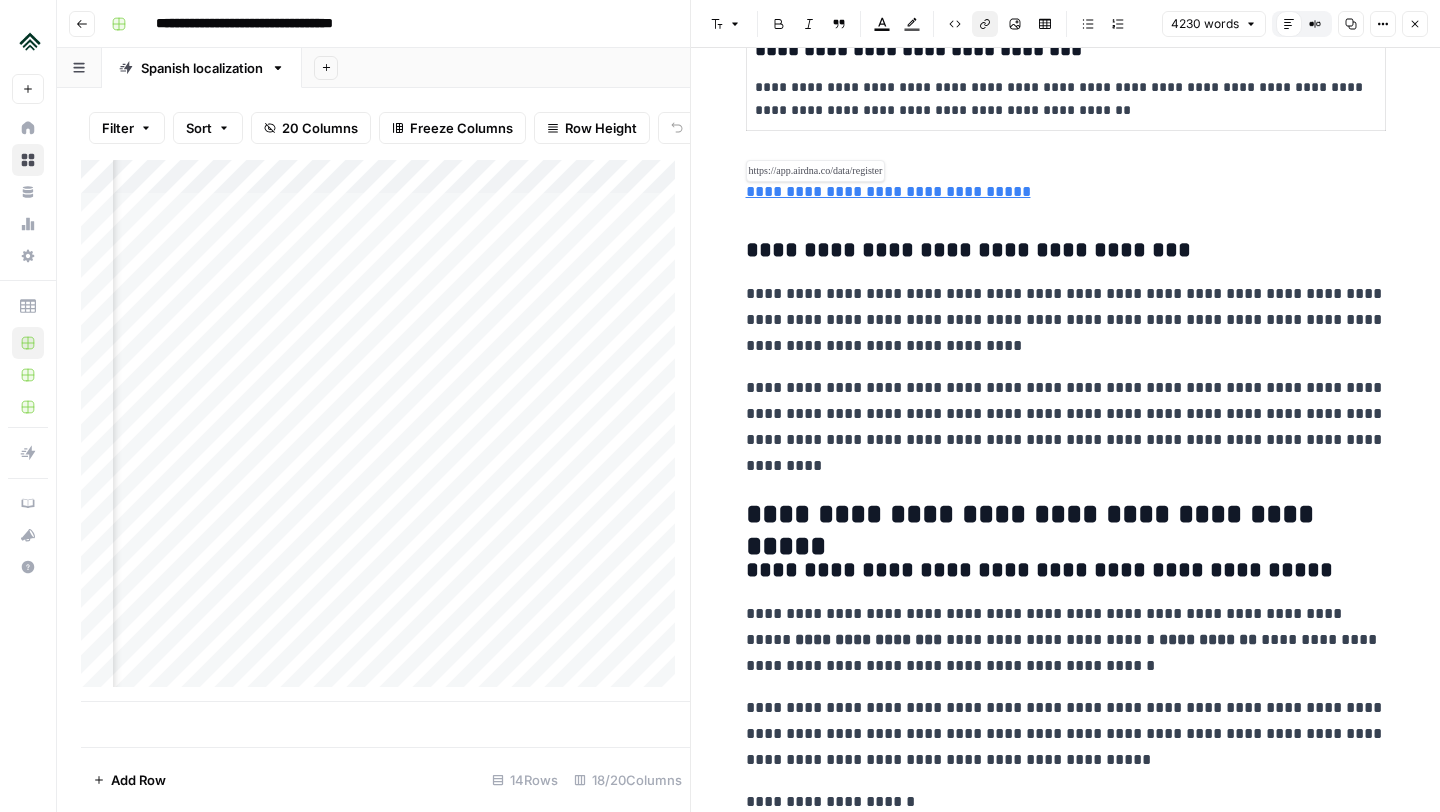 click on "**********" at bounding box center (888, 191) 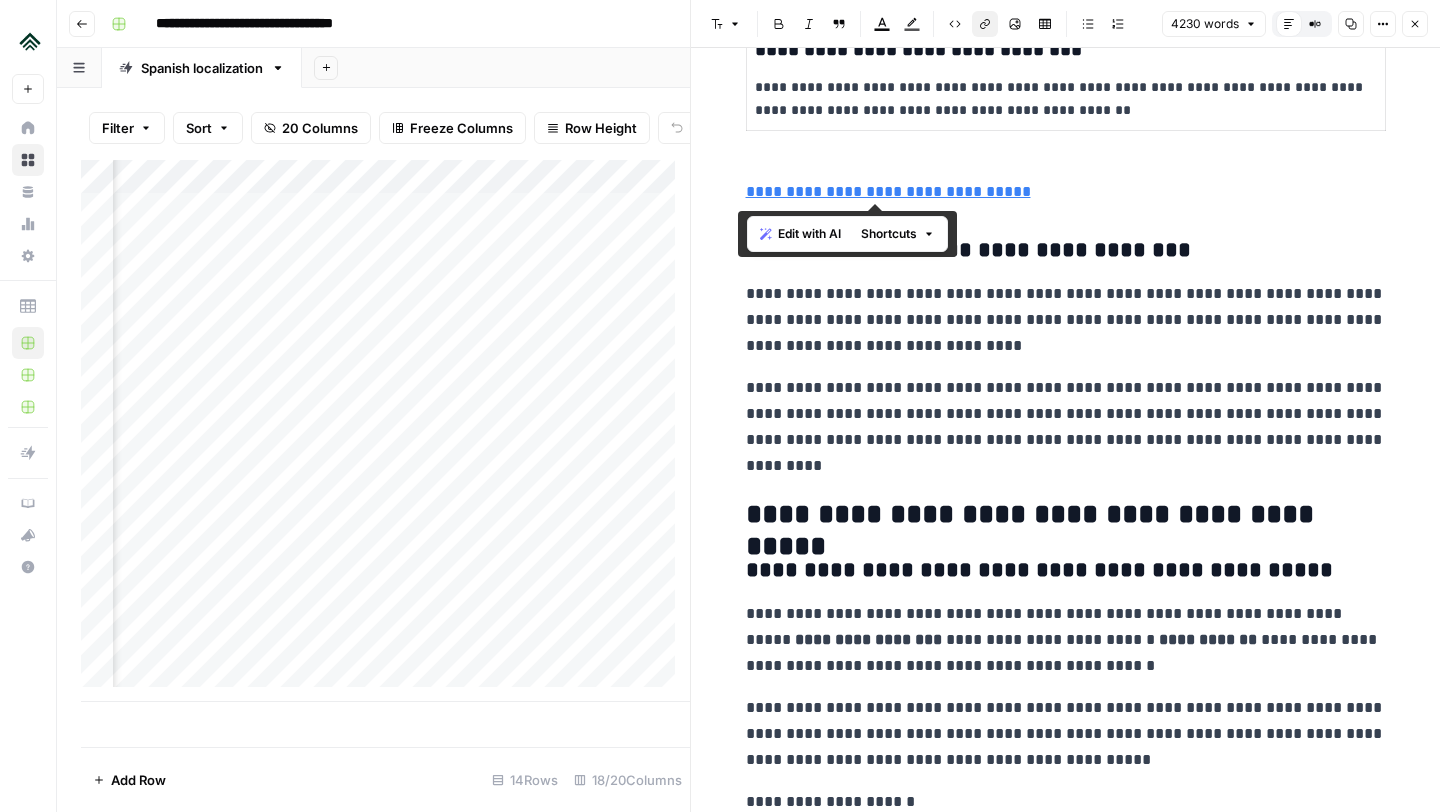 drag, startPoint x: 1016, startPoint y: 197, endPoint x: 730, endPoint y: 190, distance: 286.08566 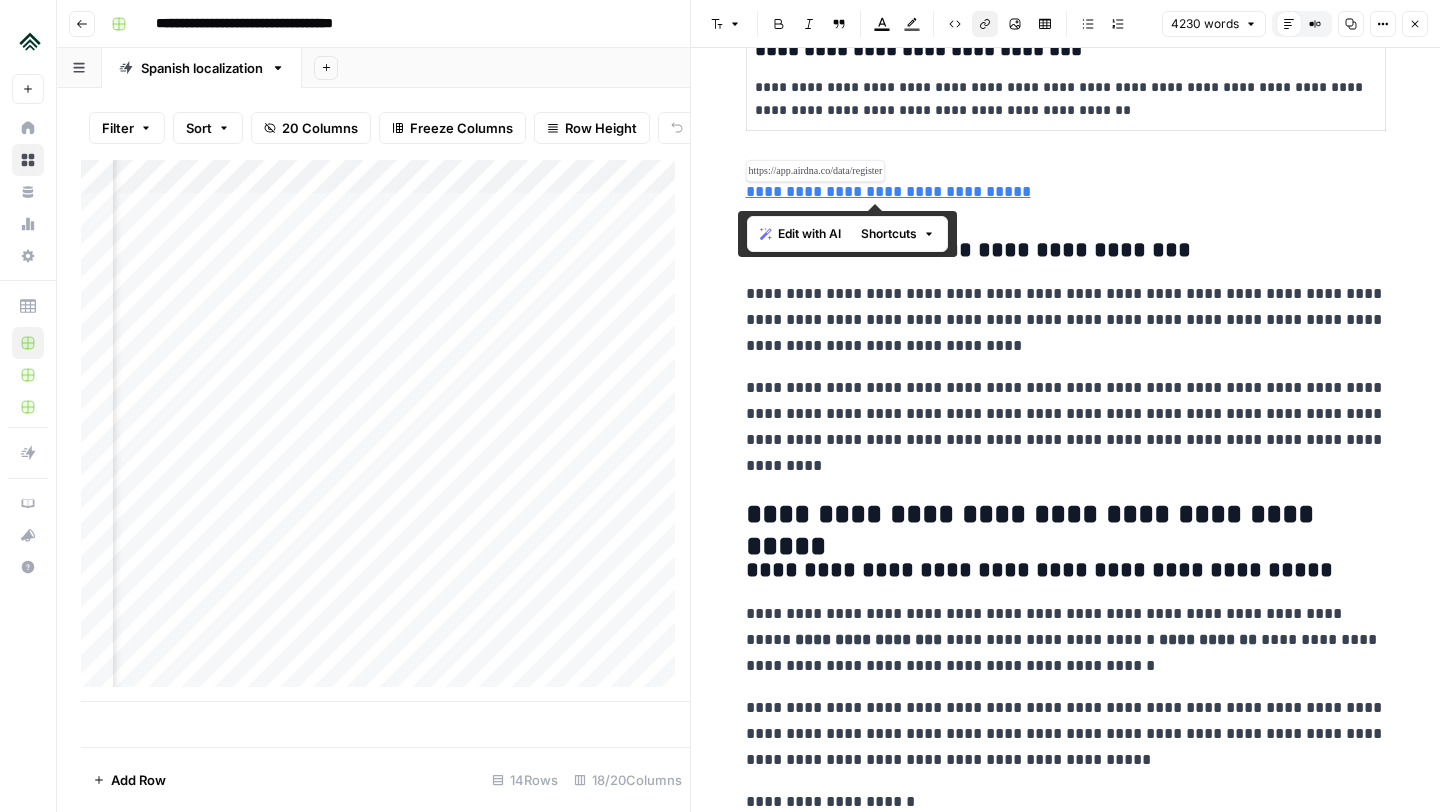 copy on "**********" 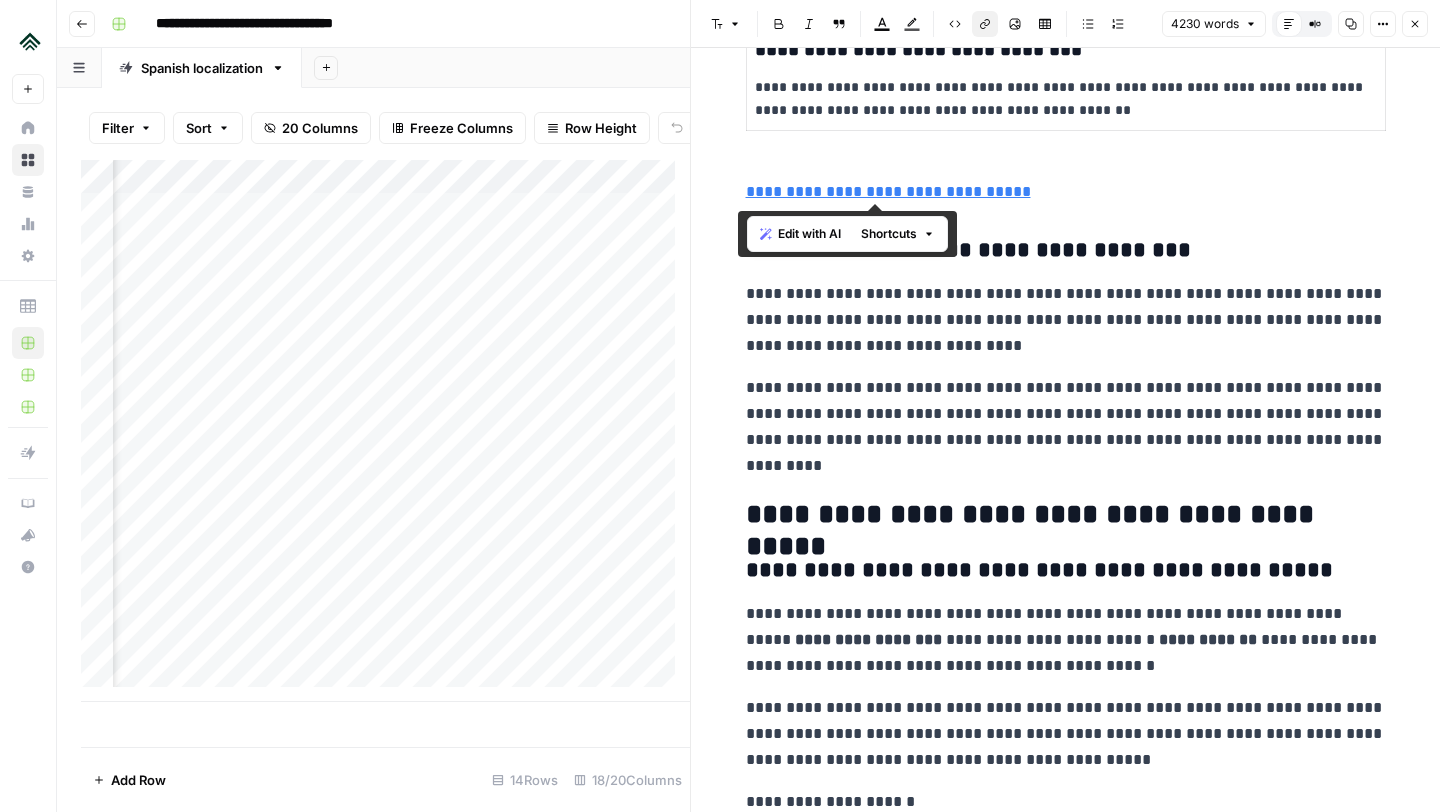 click on "**********" at bounding box center (1066, 427) 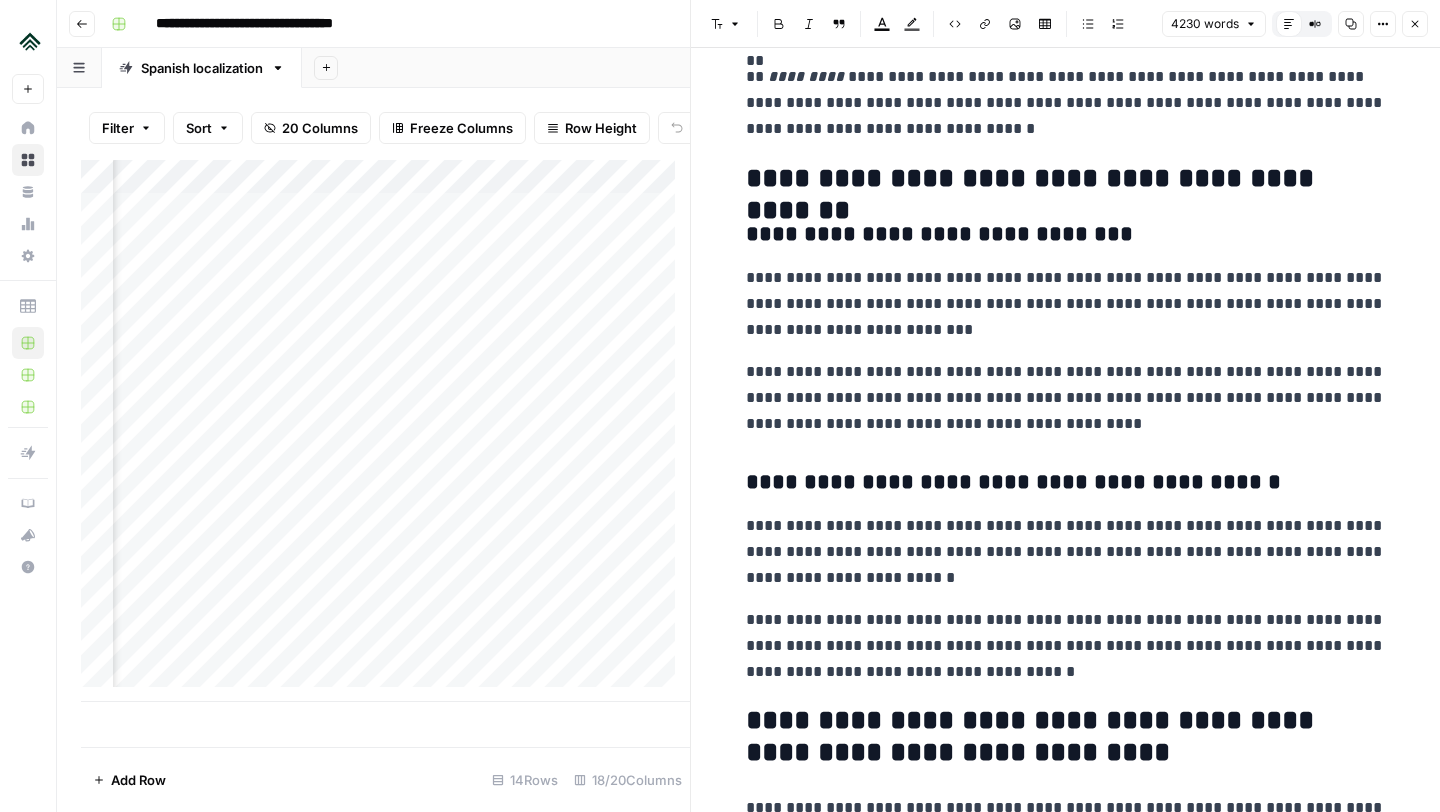 scroll, scrollTop: 6975, scrollLeft: 0, axis: vertical 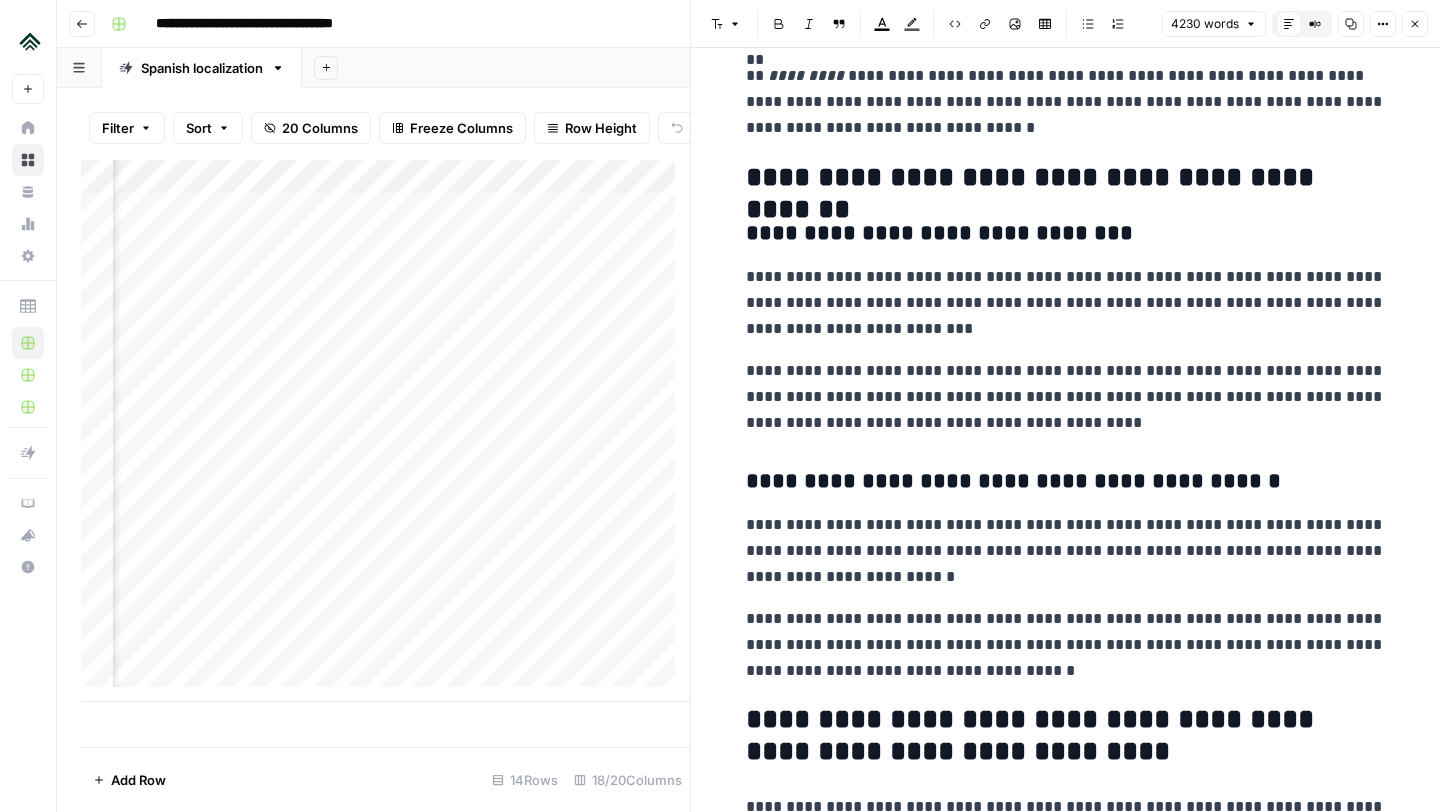 click on "**********" at bounding box center (1066, 178) 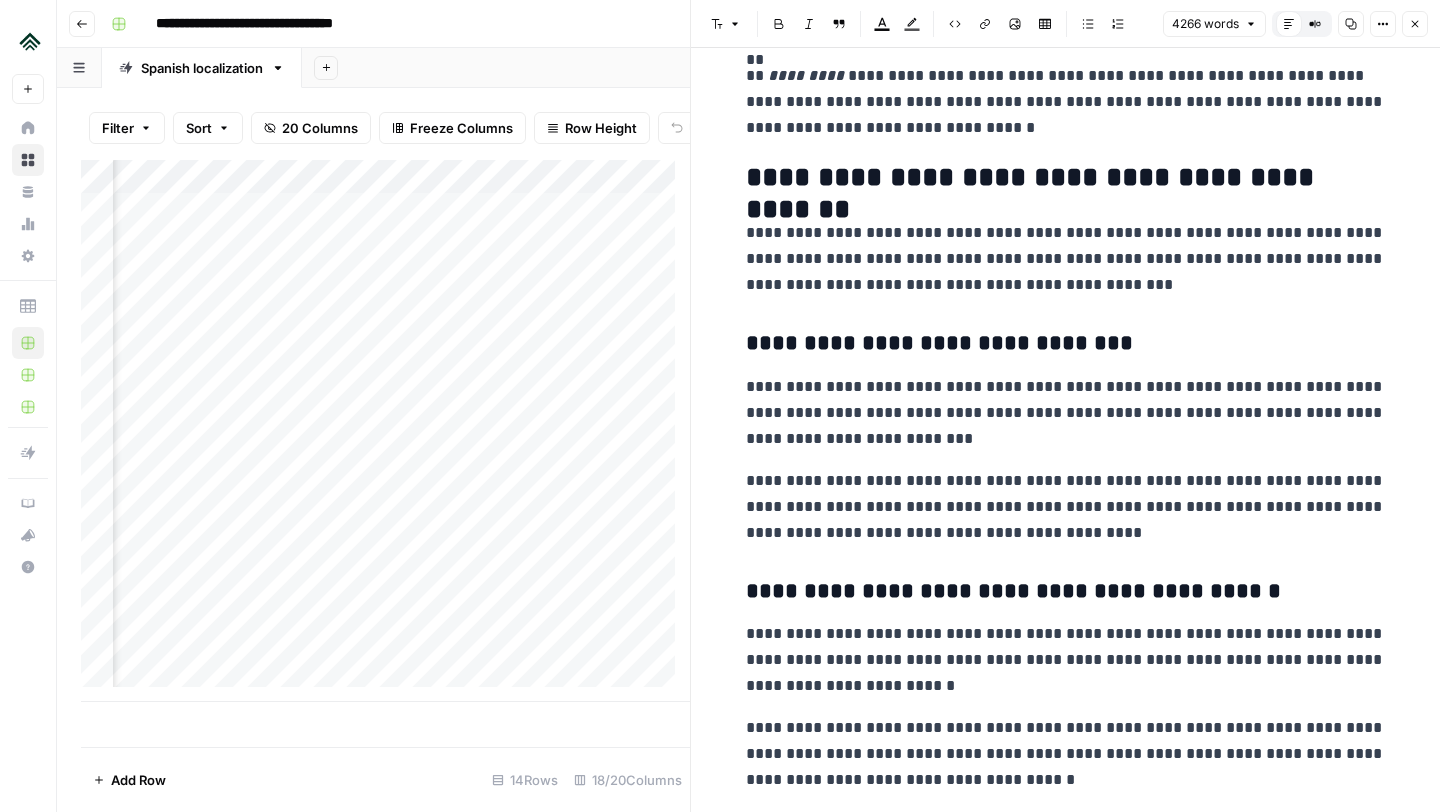 click on "**********" at bounding box center (1066, 259) 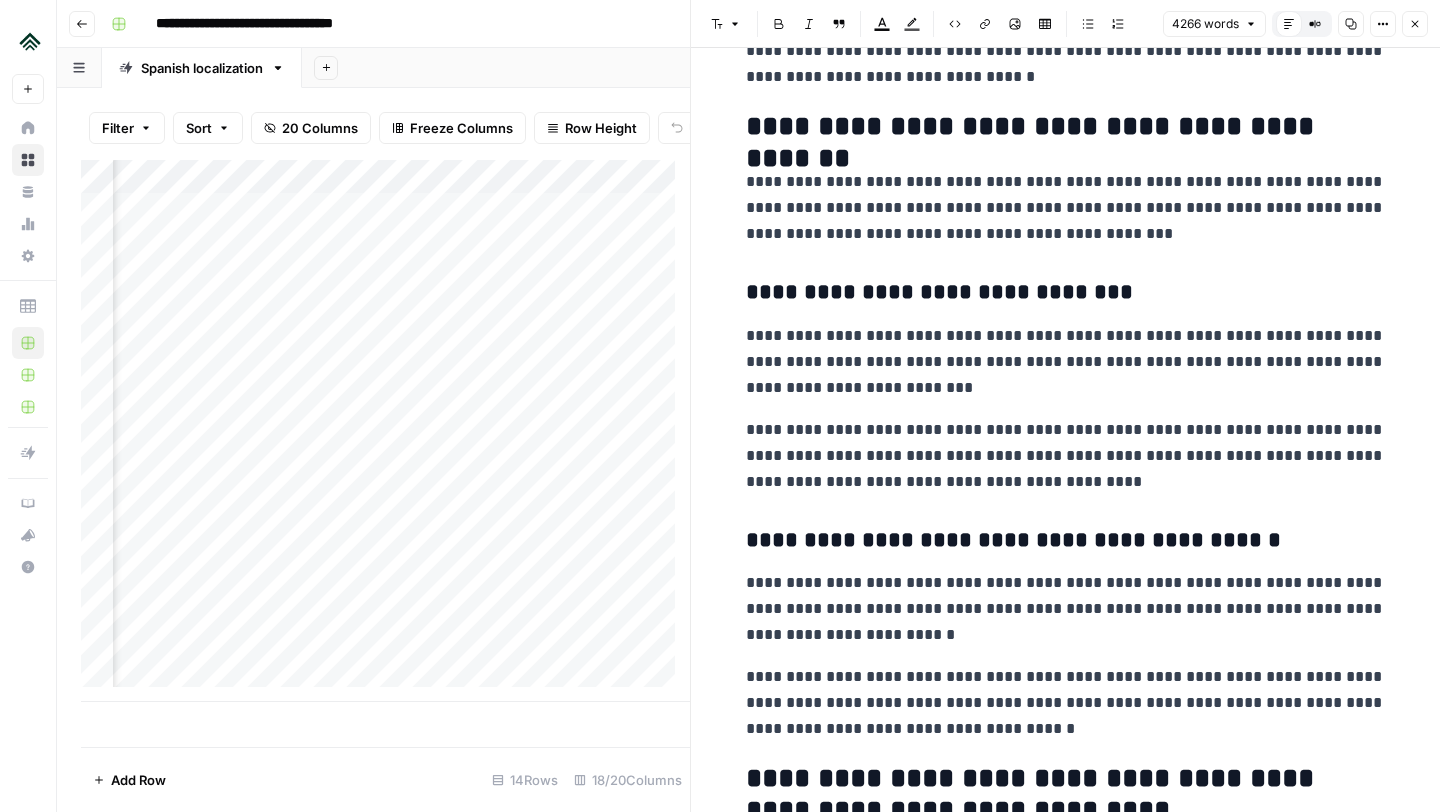 scroll, scrollTop: 7027, scrollLeft: 0, axis: vertical 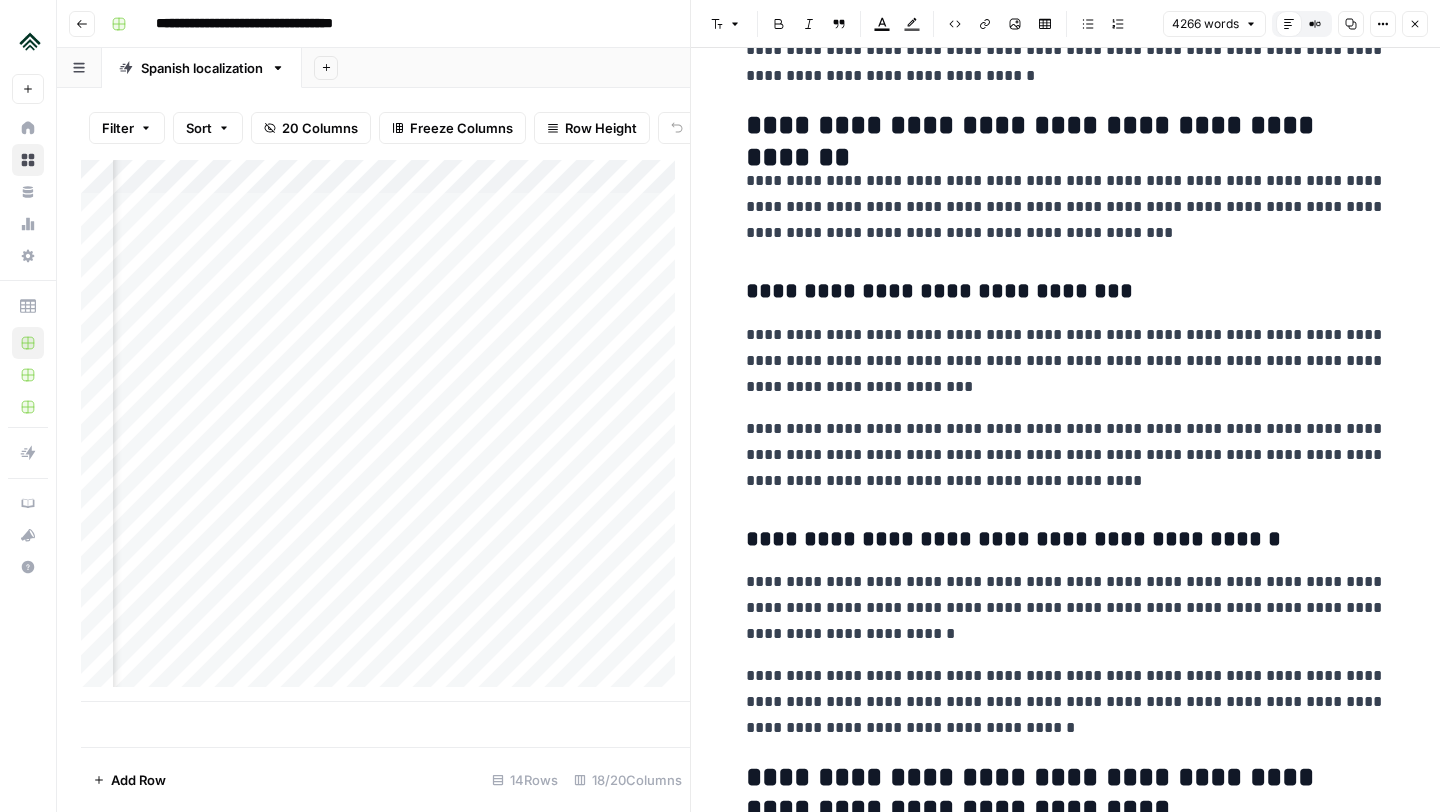 click on "**********" at bounding box center (1066, 702) 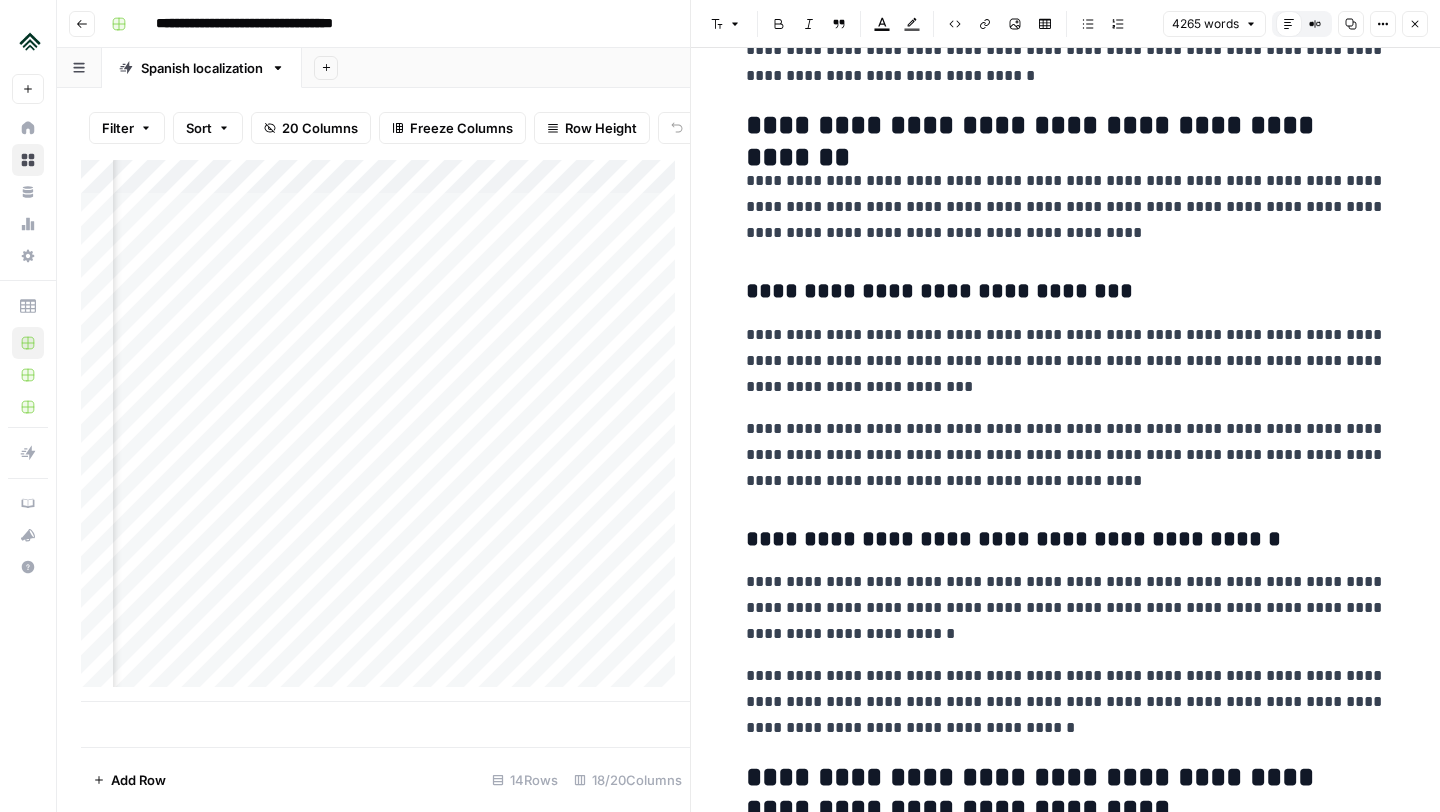 click on "**********" at bounding box center (1066, 207) 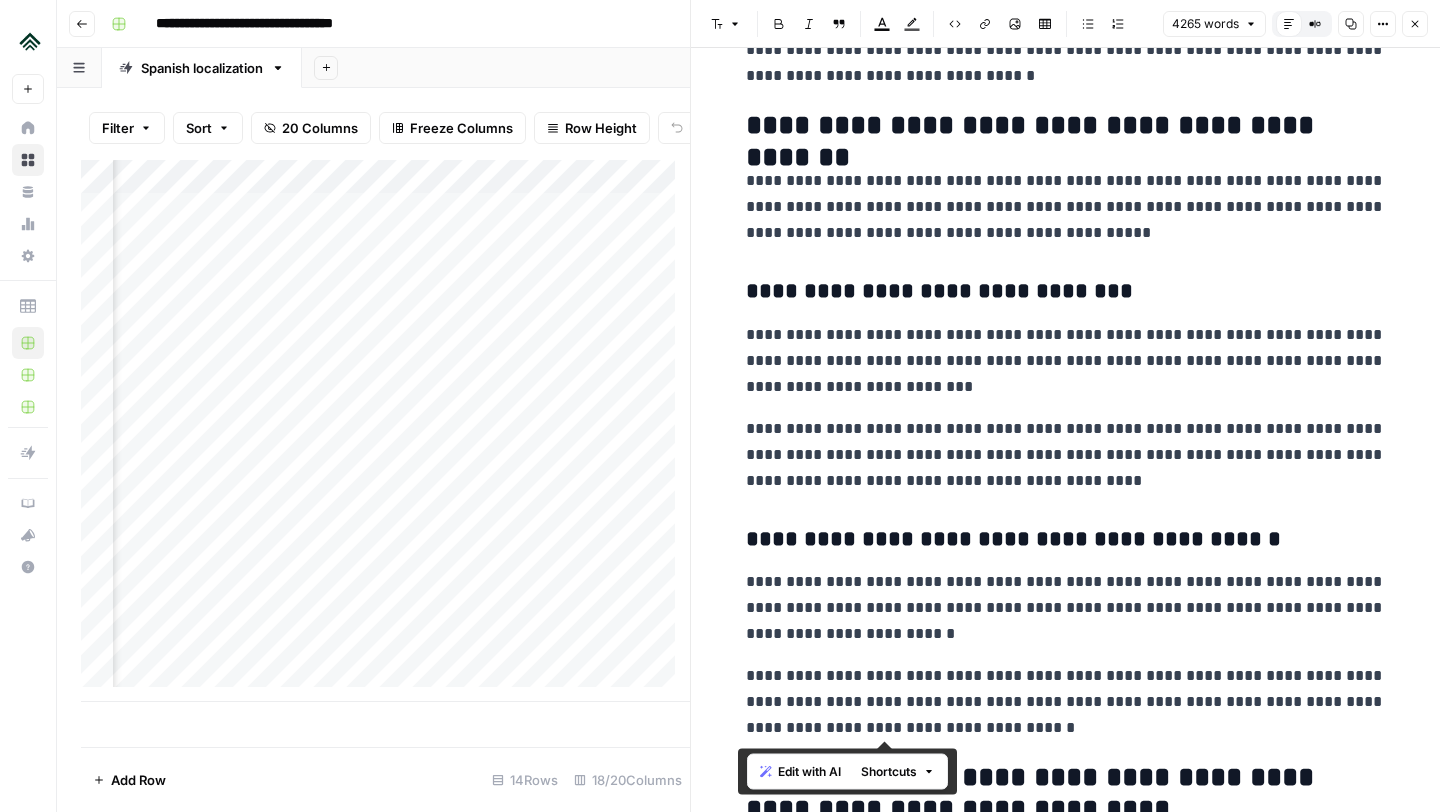 drag, startPoint x: 1035, startPoint y: 735, endPoint x: 746, endPoint y: 125, distance: 674.997 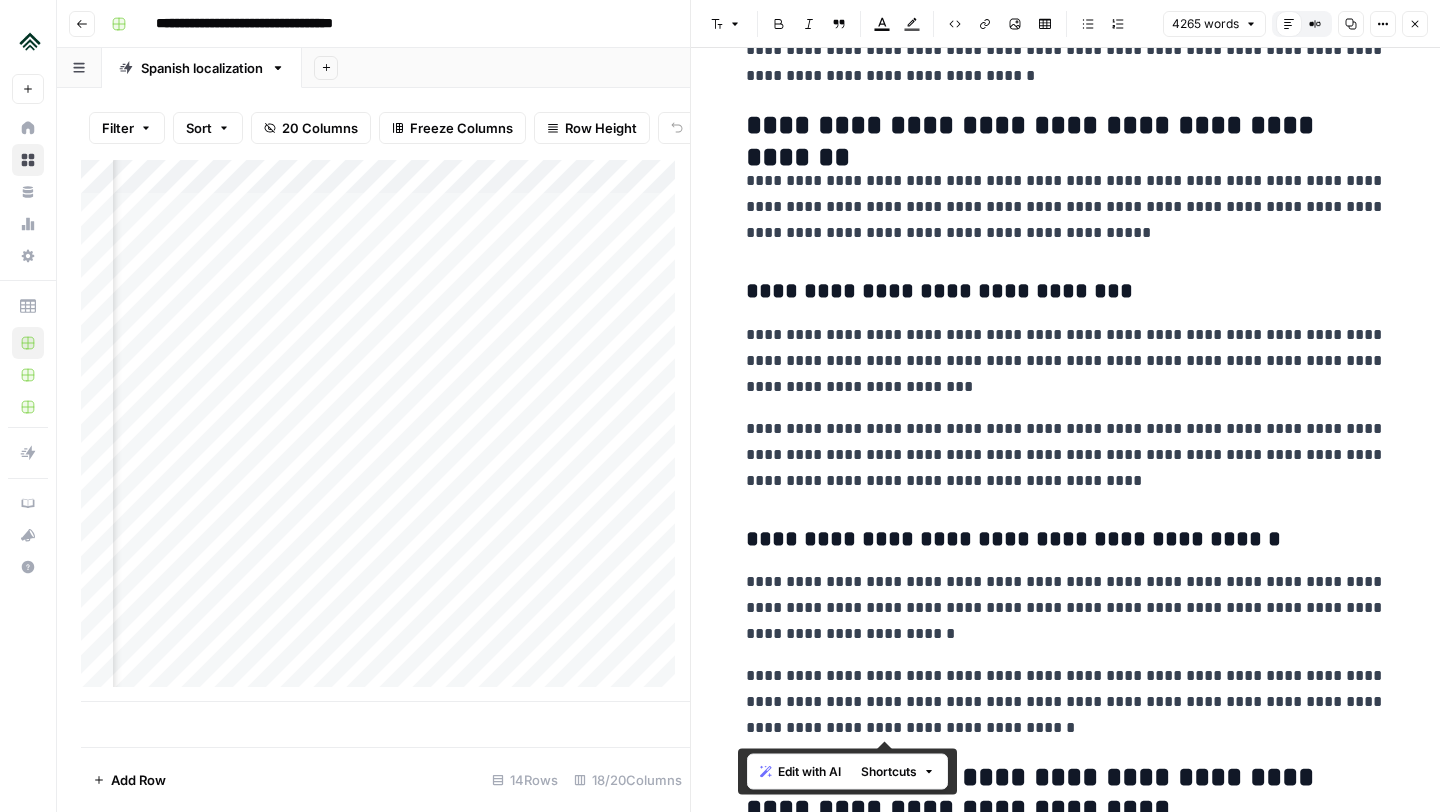 click on "**********" at bounding box center [1066, 361] 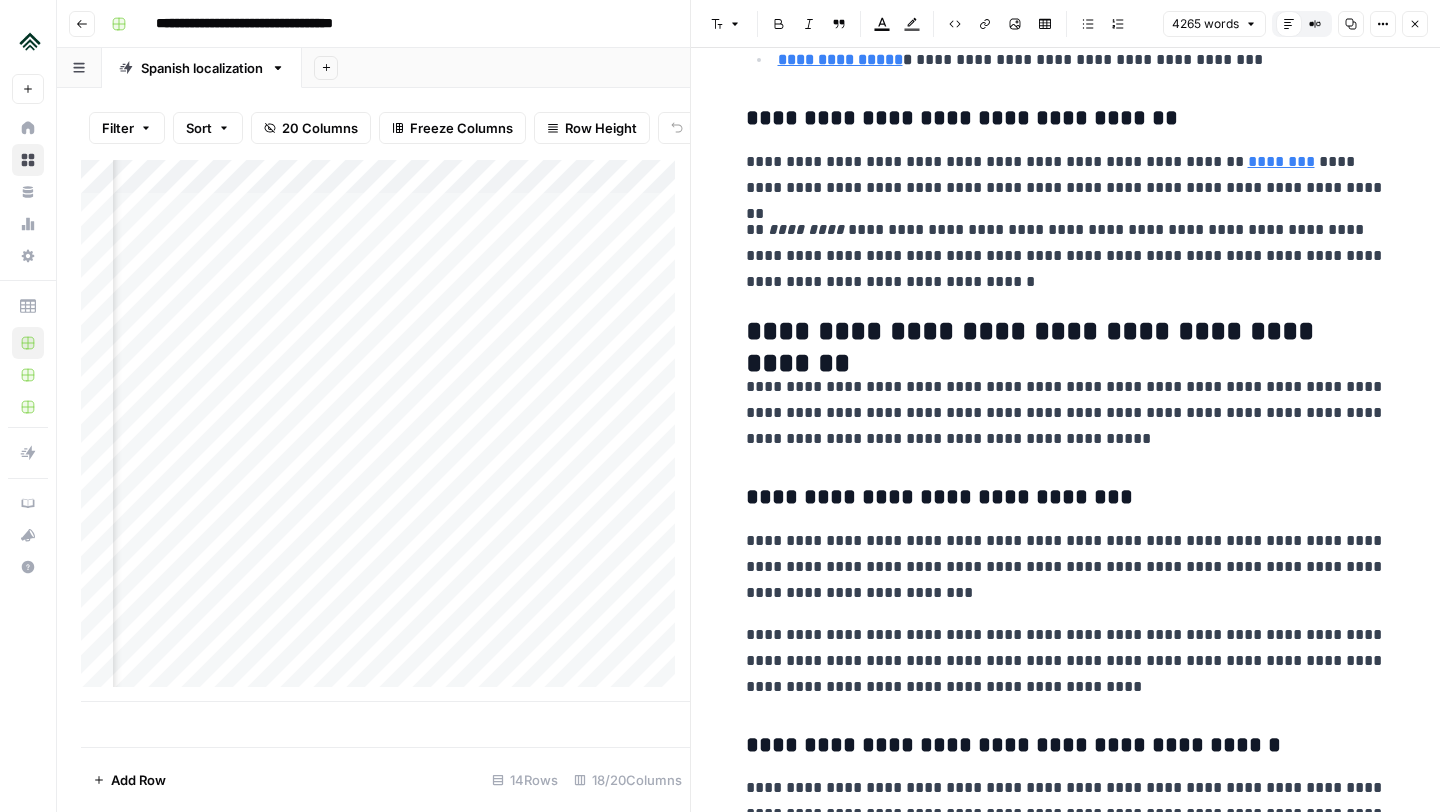 scroll, scrollTop: 6780, scrollLeft: 0, axis: vertical 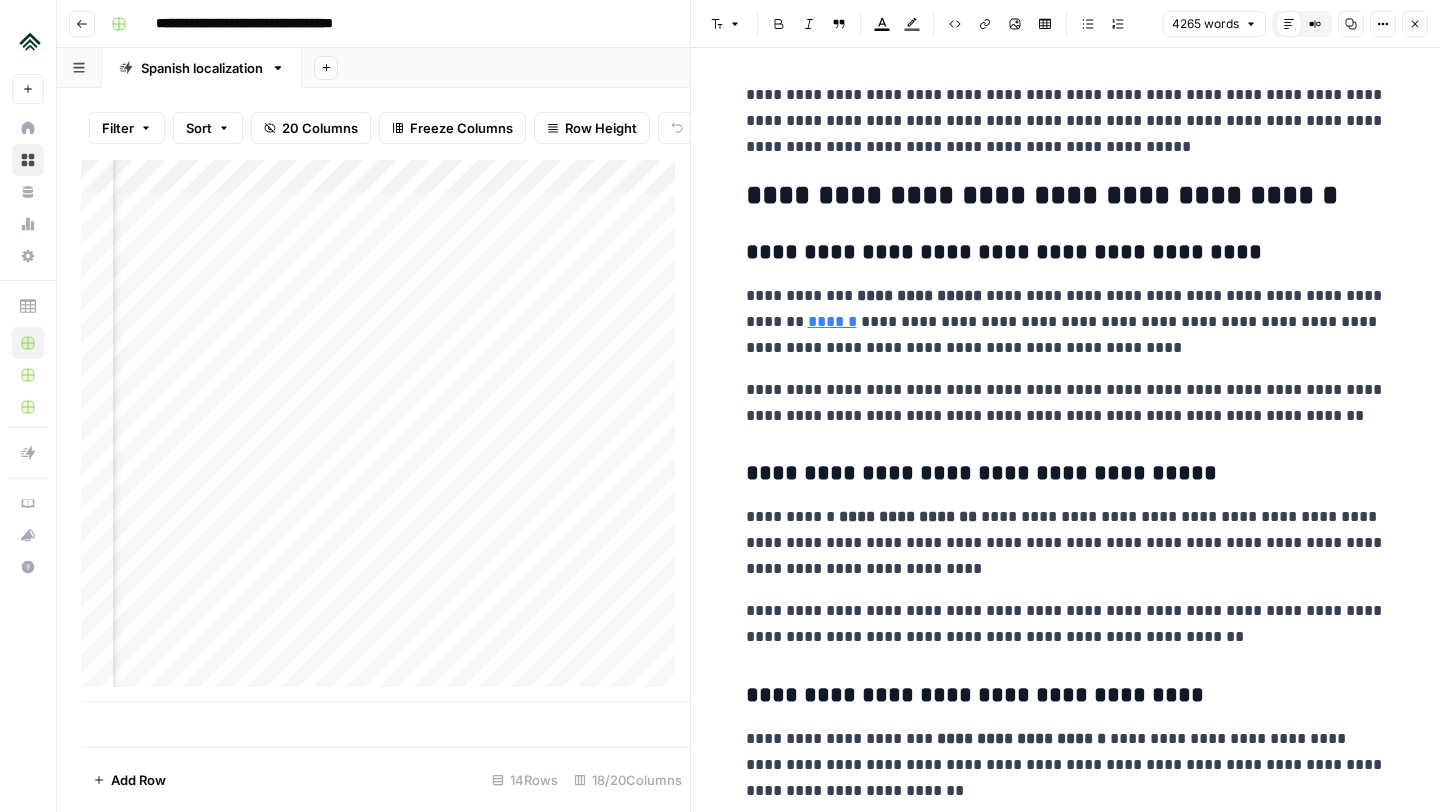 click on "**********" at bounding box center (1066, 196) 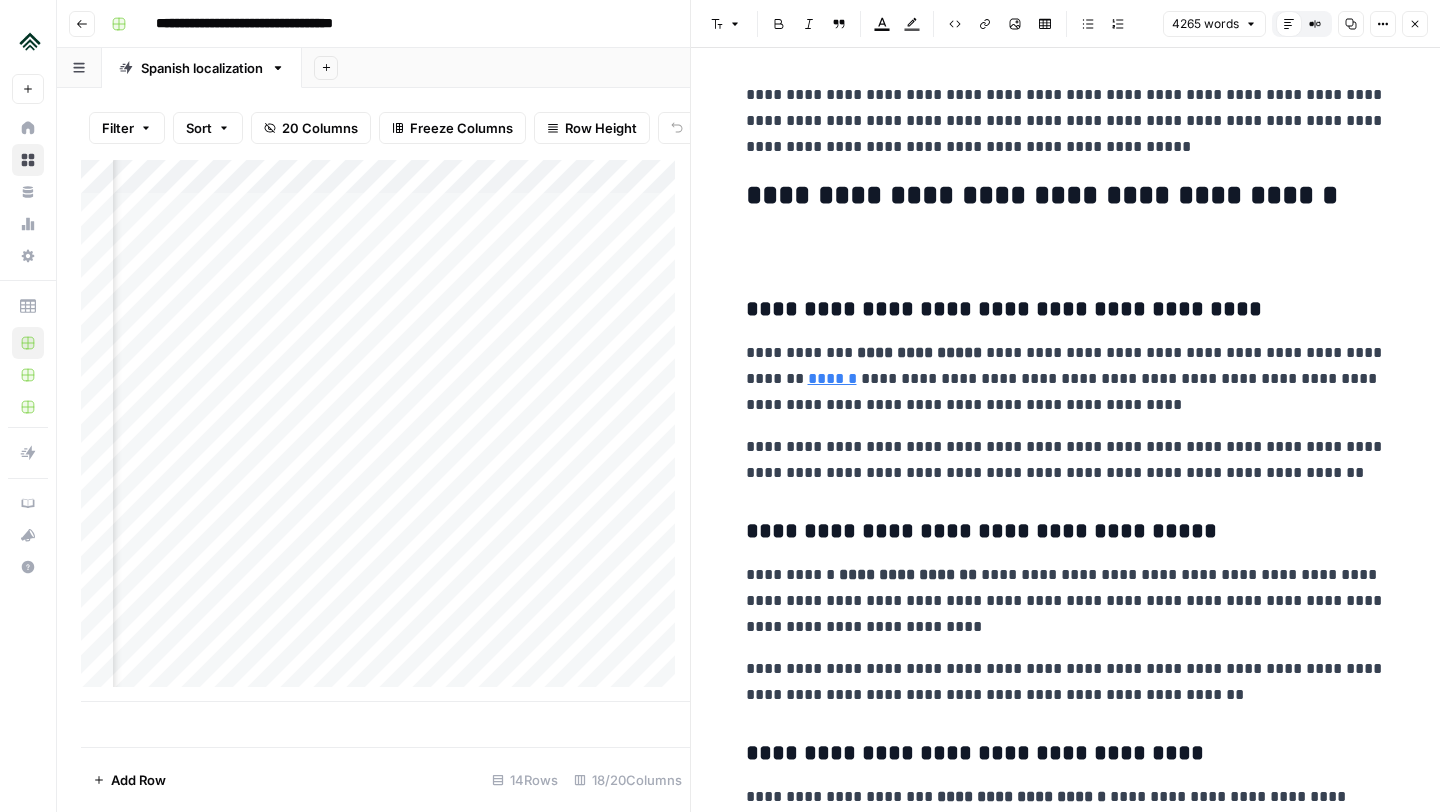 click on "**********" at bounding box center (1066, 379) 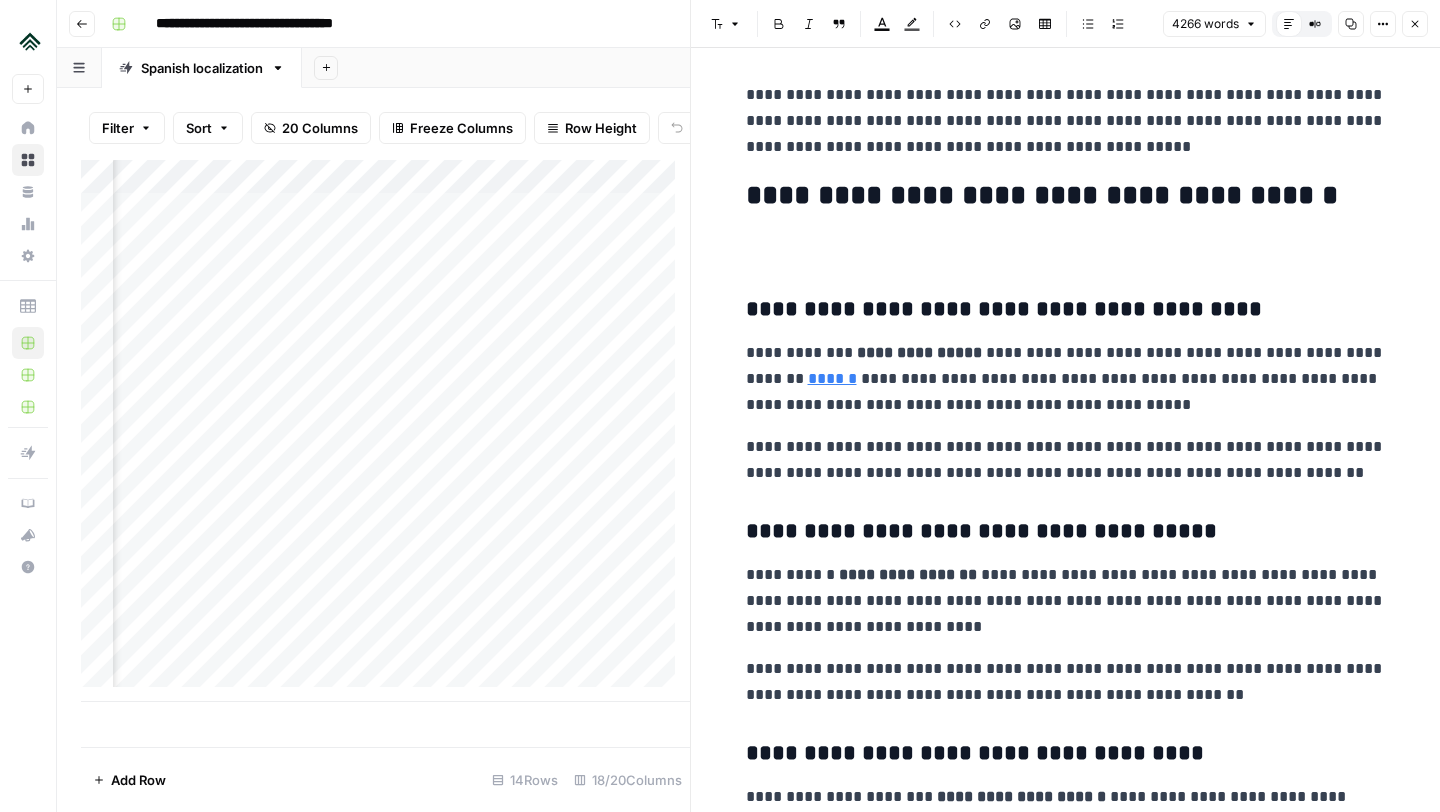 click on "**********" at bounding box center [1066, 379] 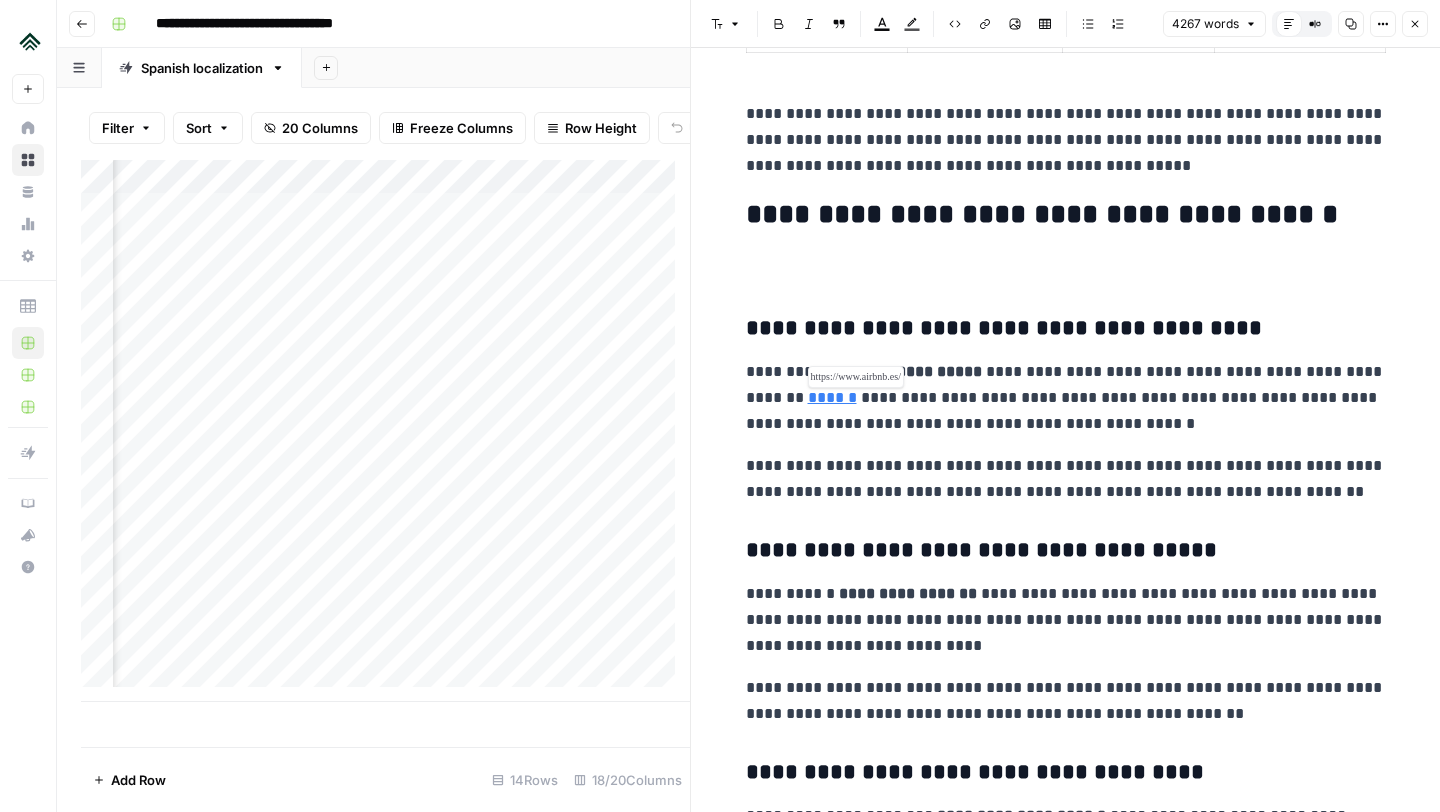 scroll, scrollTop: 8085, scrollLeft: 0, axis: vertical 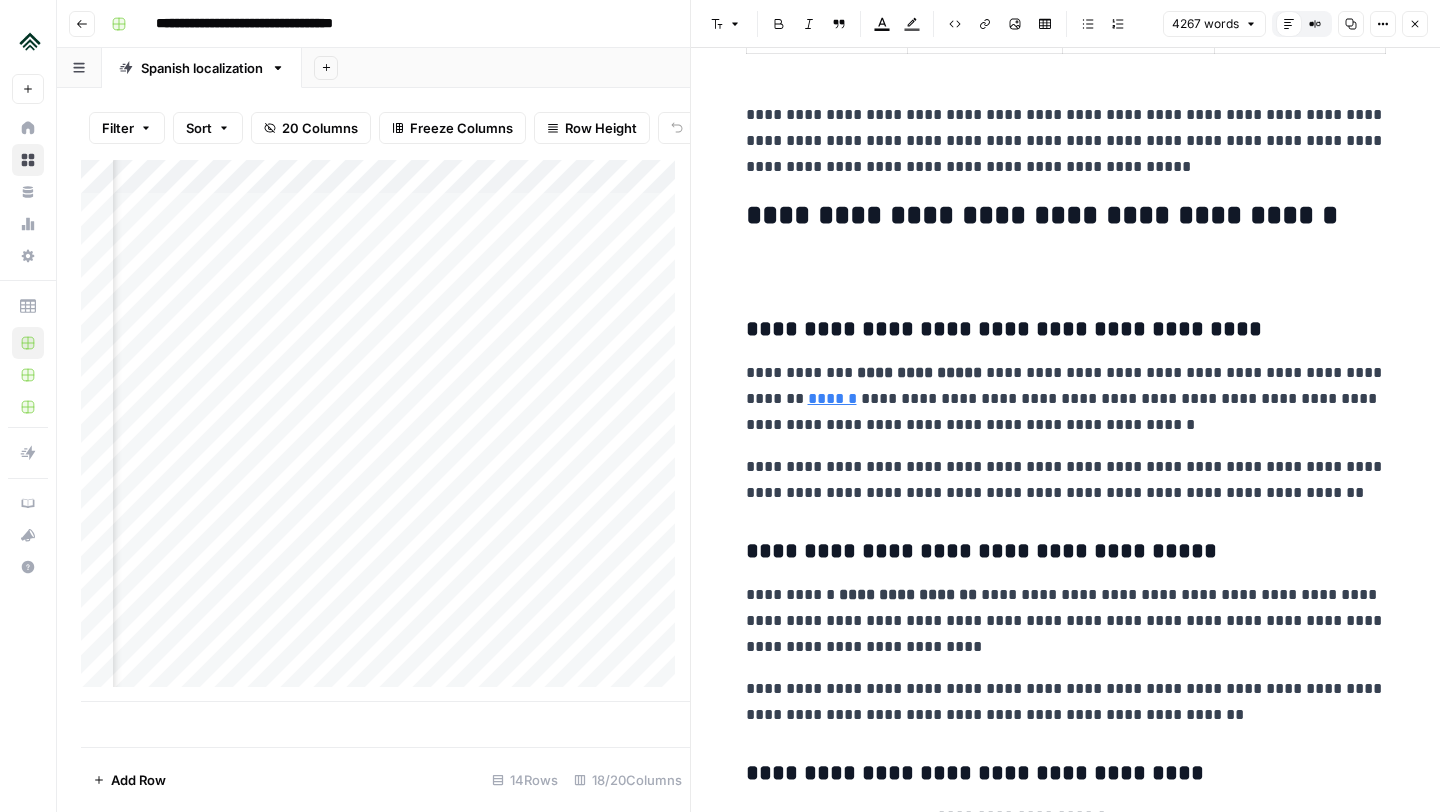 click at bounding box center [1066, 272] 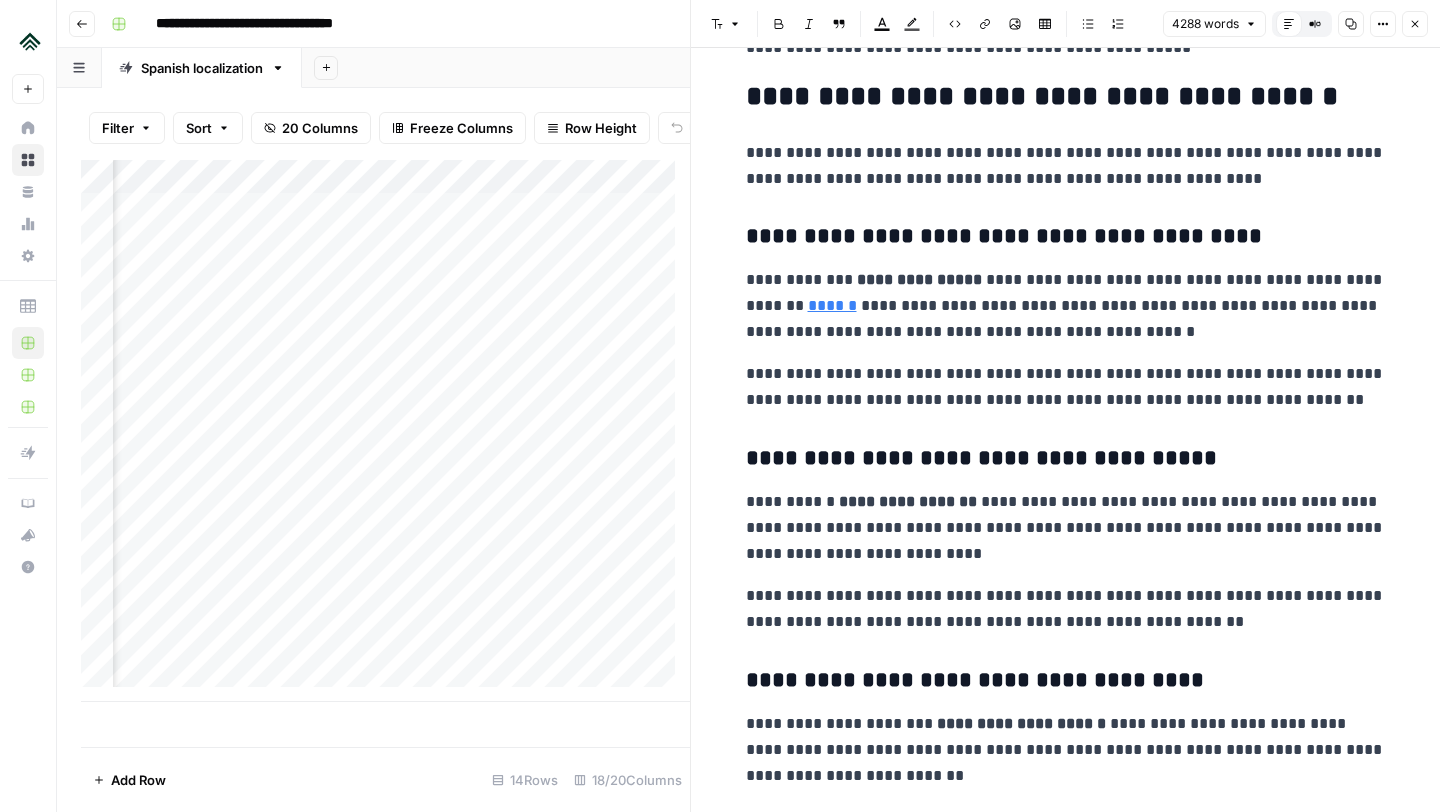 scroll, scrollTop: 8205, scrollLeft: 0, axis: vertical 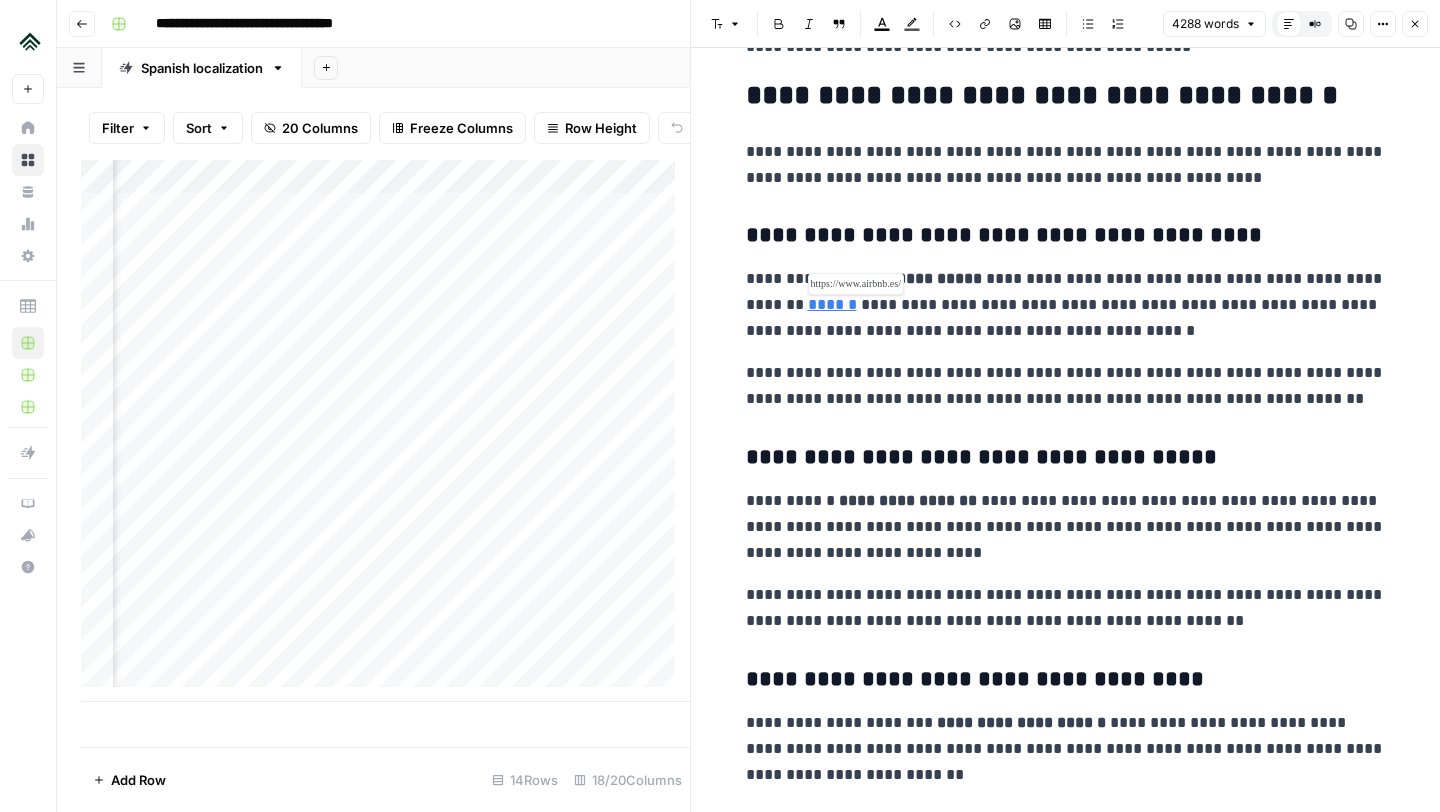 click on "******" at bounding box center (832, 304) 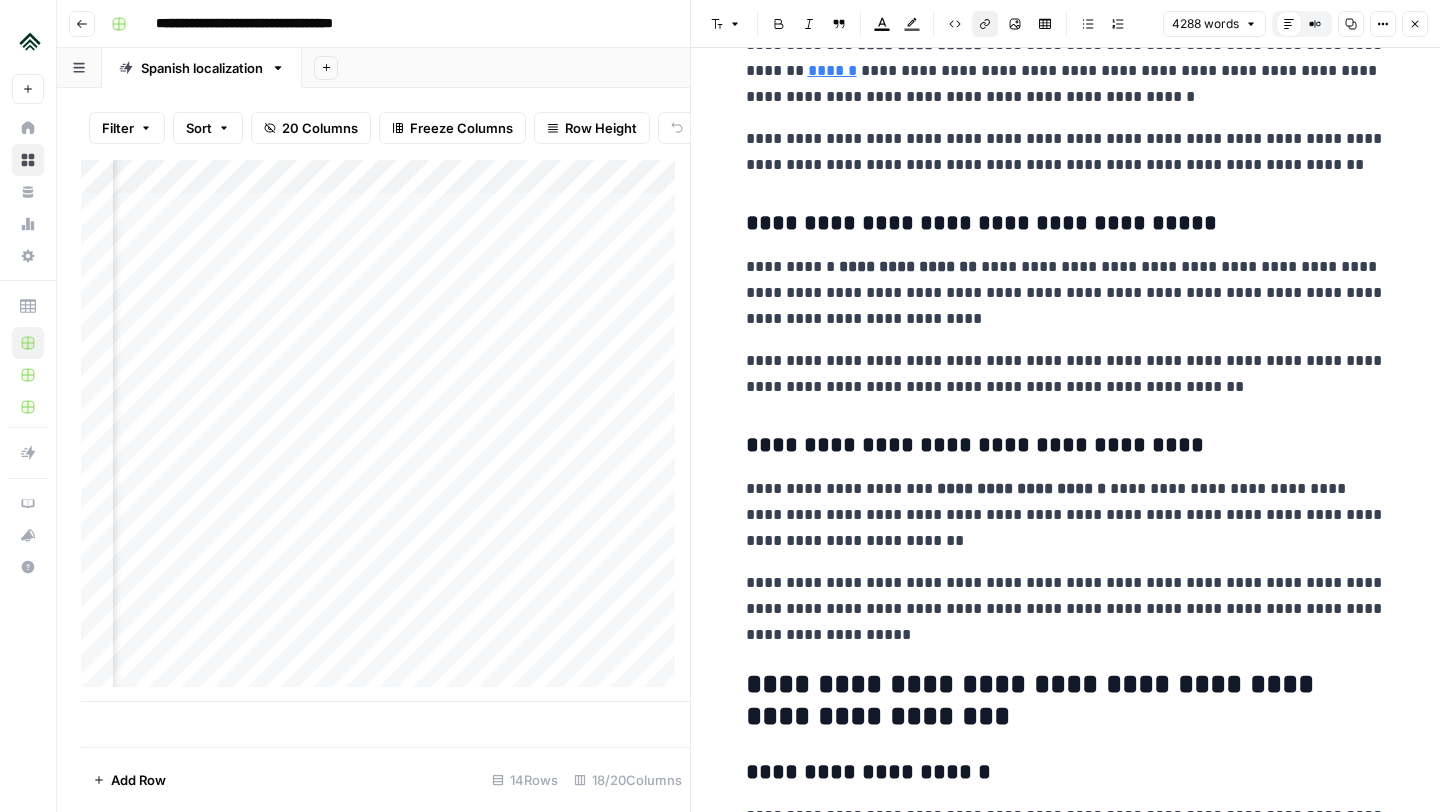 scroll, scrollTop: 8440, scrollLeft: 0, axis: vertical 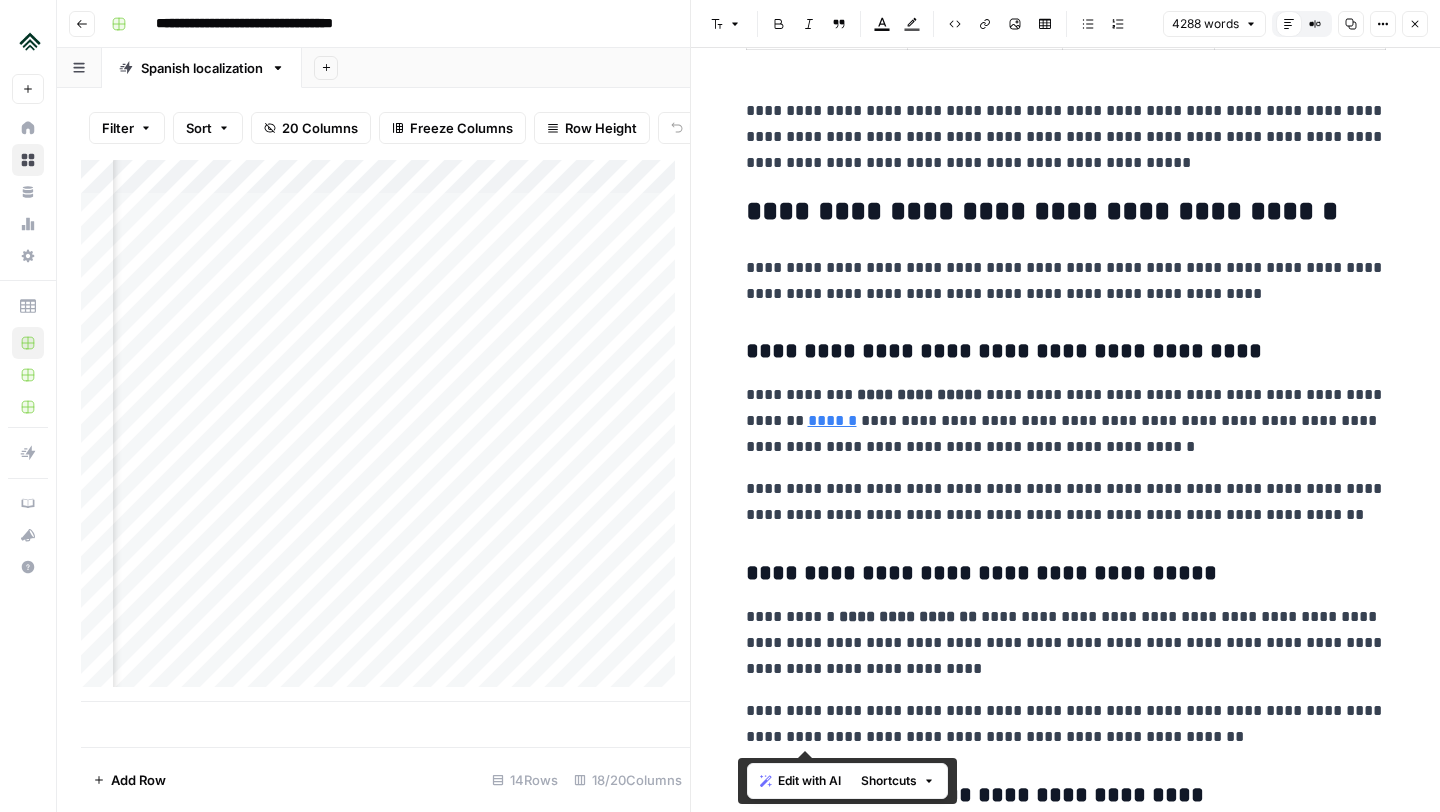 drag, startPoint x: 875, startPoint y: 639, endPoint x: 734, endPoint y: 216, distance: 445.88116 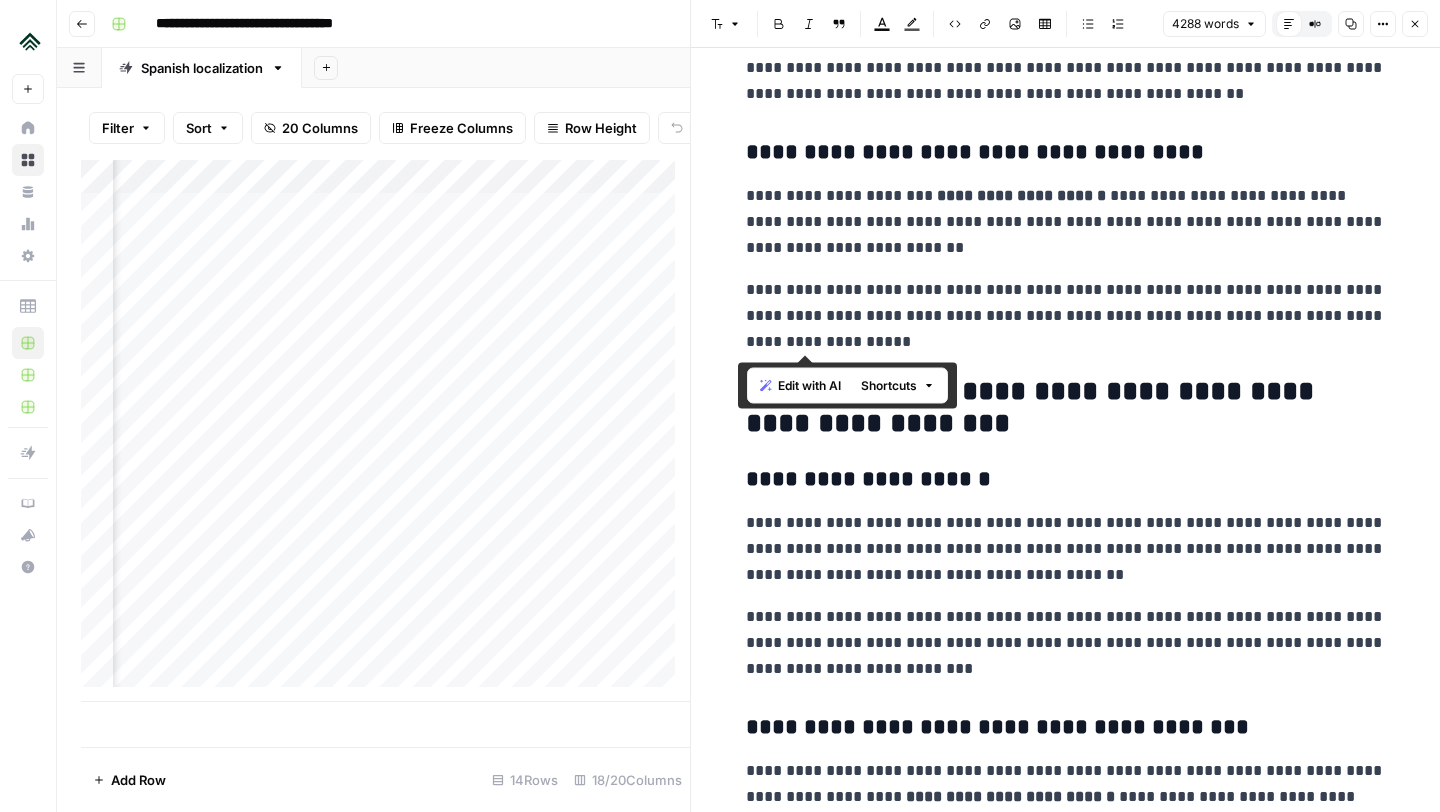 click on "**********" at bounding box center (1066, 480) 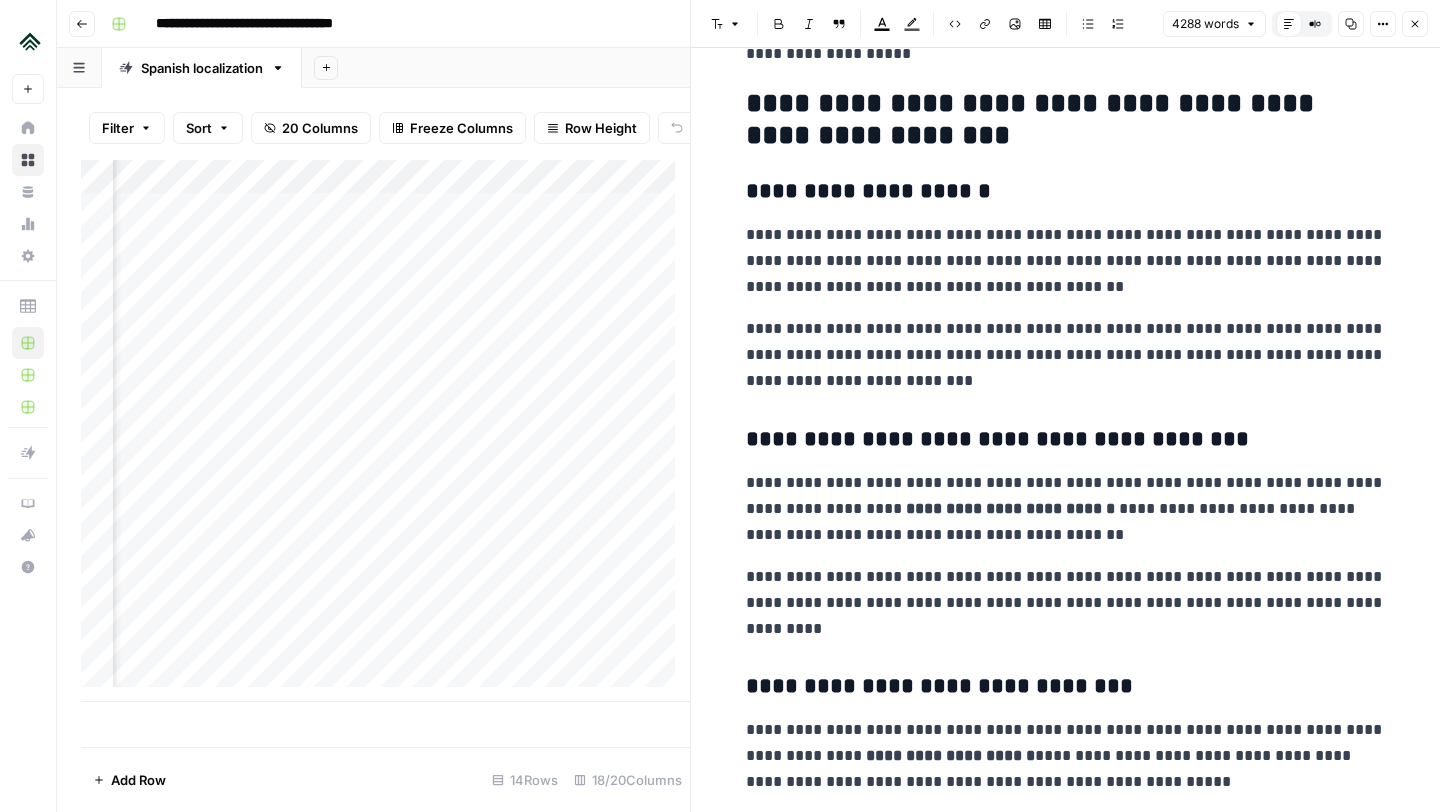 scroll, scrollTop: 8982, scrollLeft: 0, axis: vertical 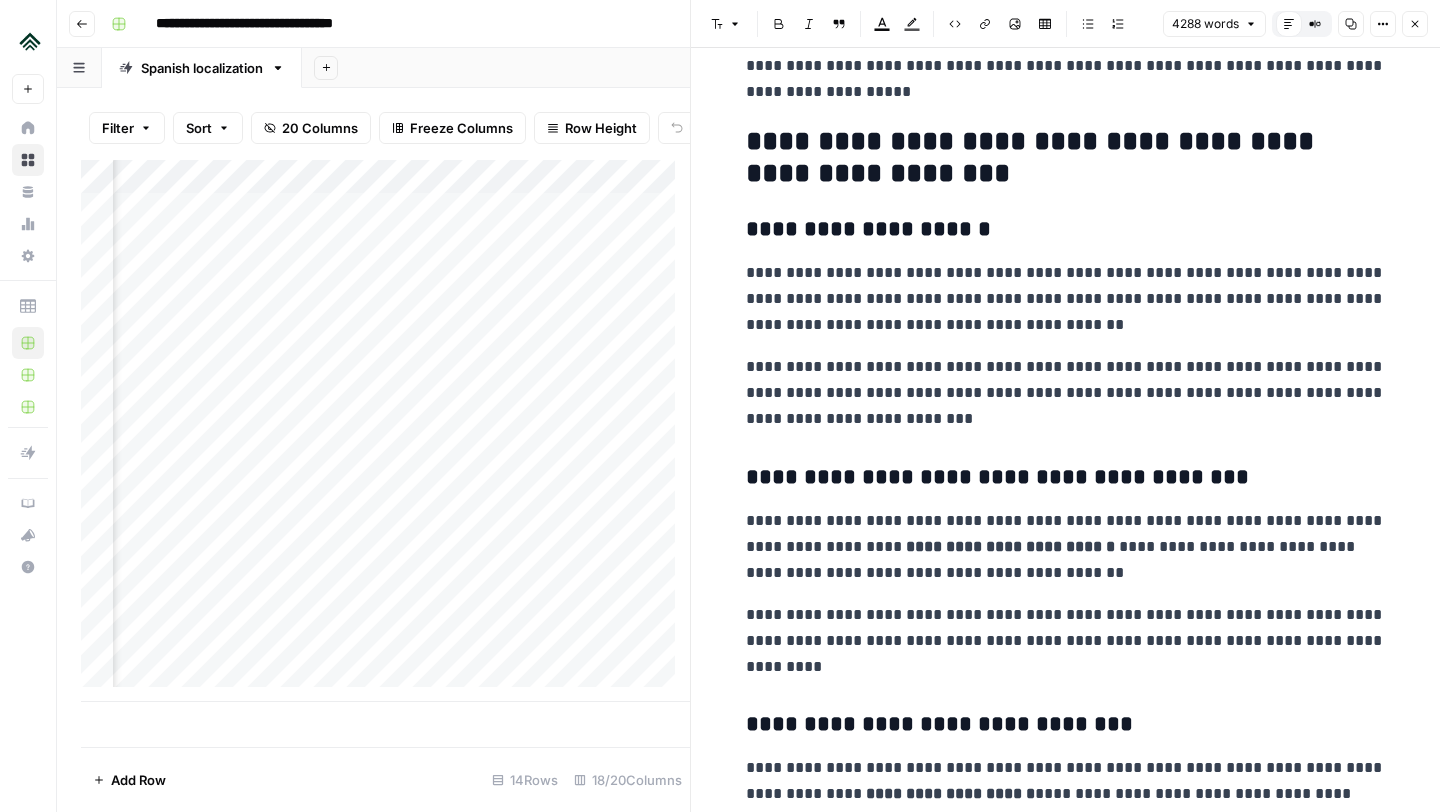 click on "**********" at bounding box center (1066, 158) 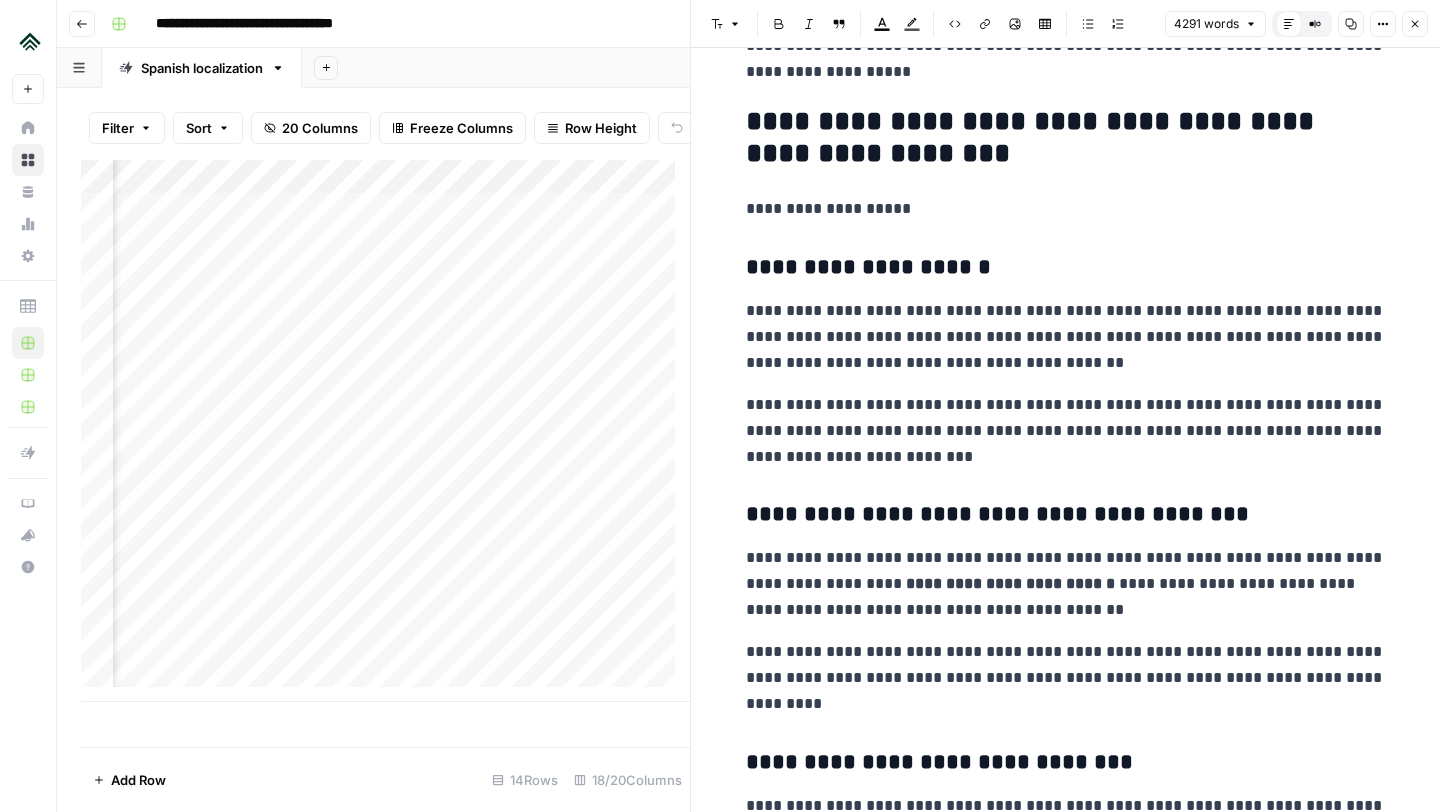 scroll, scrollTop: 9000, scrollLeft: 0, axis: vertical 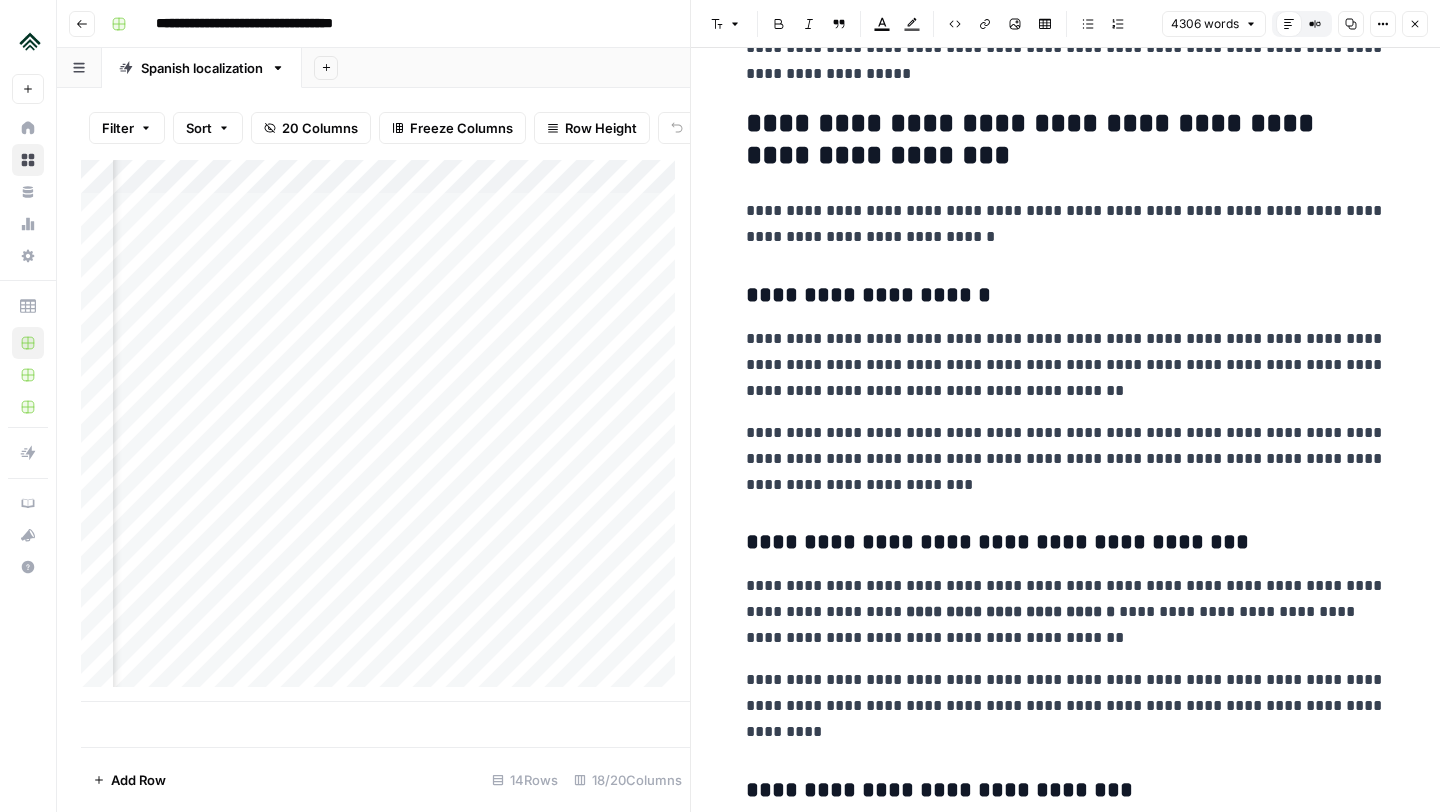 click on "**********" at bounding box center (1066, 224) 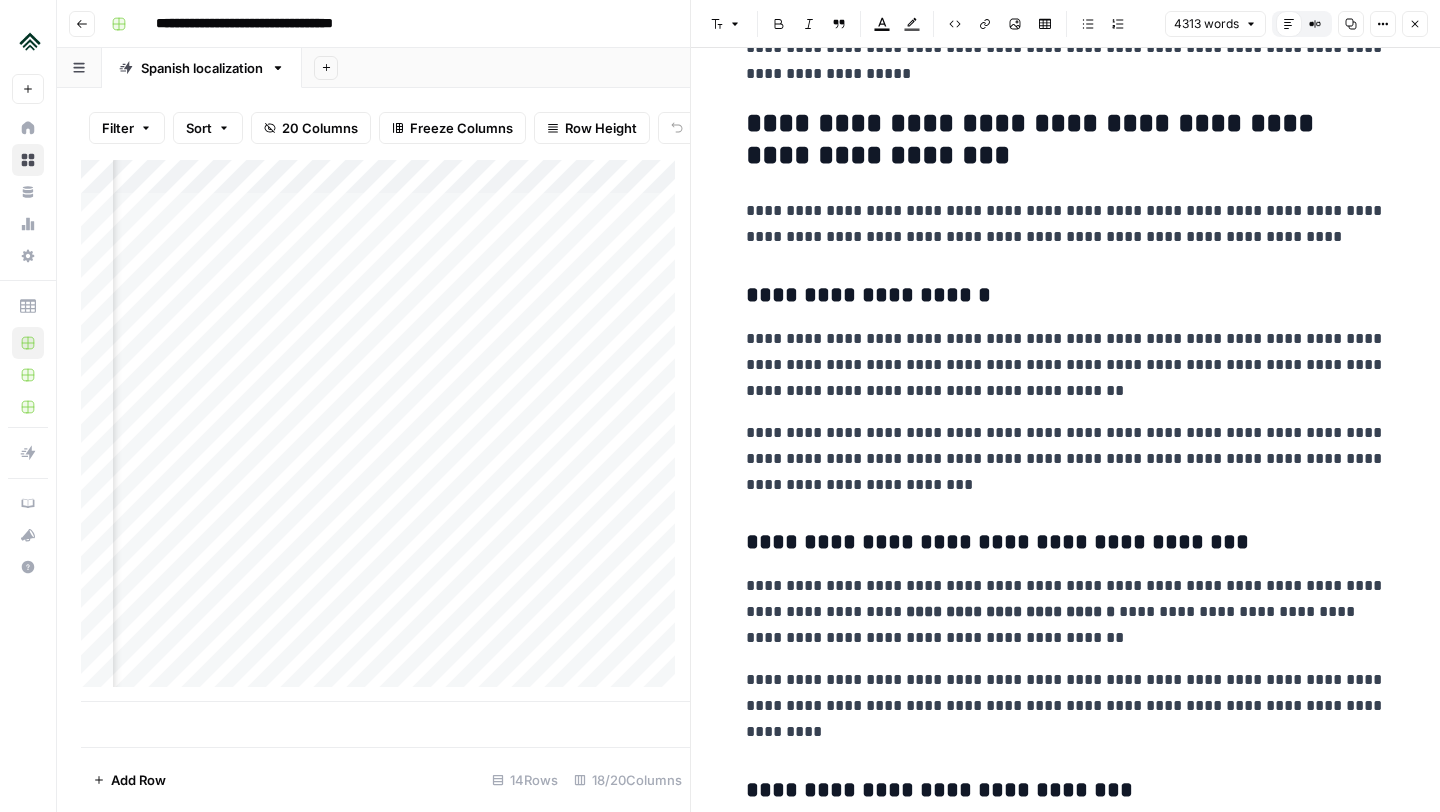 click on "**********" at bounding box center (1066, 365) 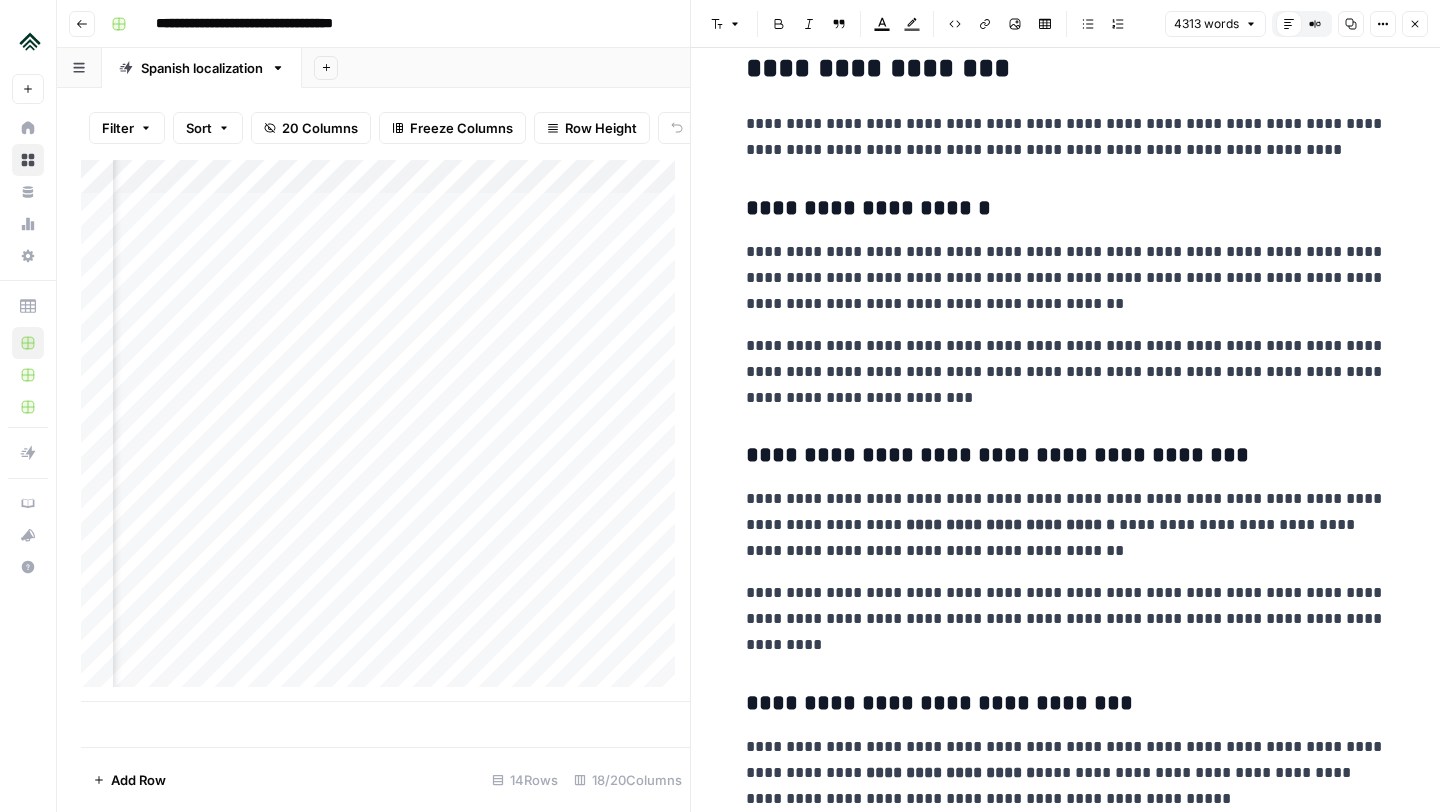 scroll, scrollTop: 9087, scrollLeft: 0, axis: vertical 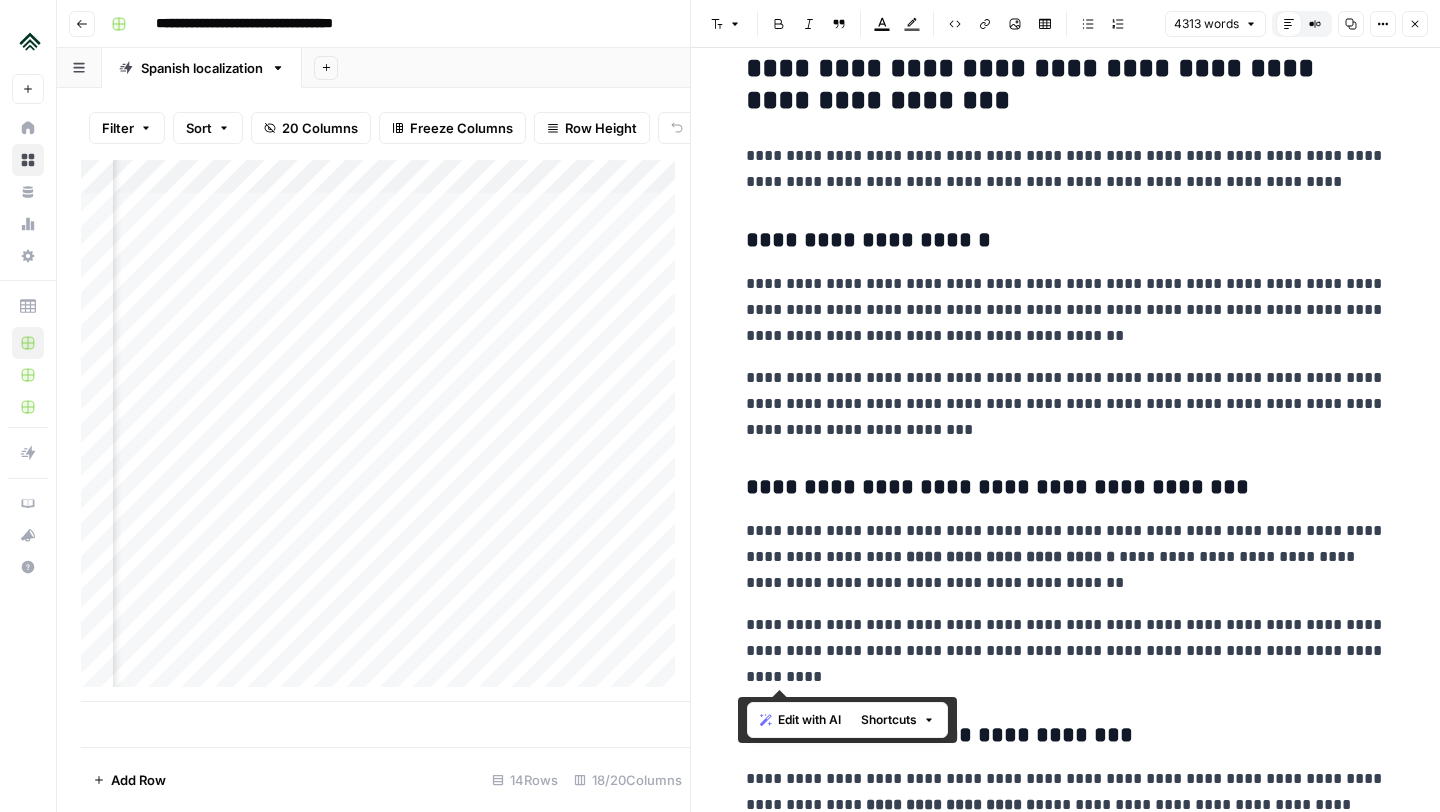 drag, startPoint x: 827, startPoint y: 671, endPoint x: 744, endPoint y: 77, distance: 599.7708 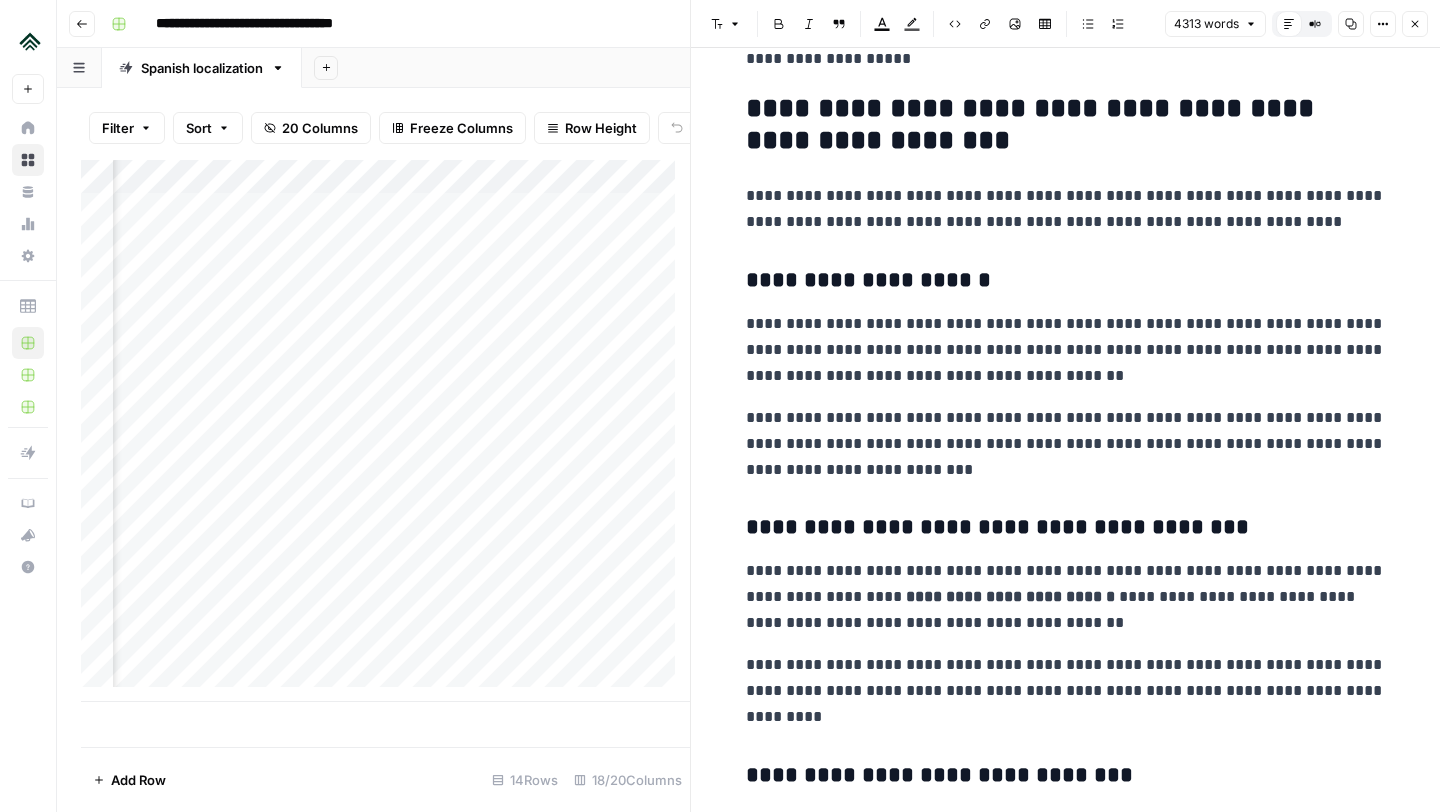 scroll, scrollTop: 8857, scrollLeft: 0, axis: vertical 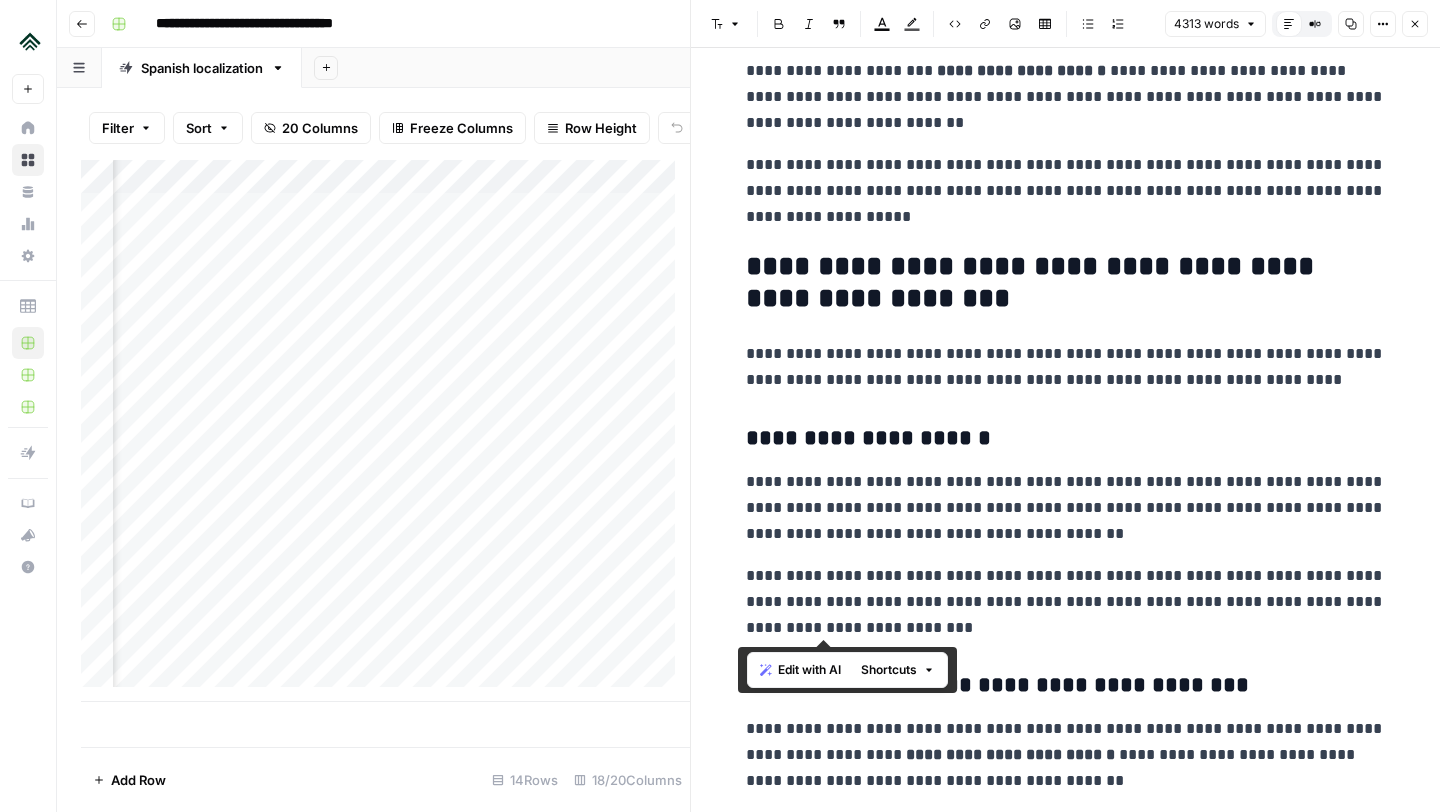 drag, startPoint x: 914, startPoint y: 629, endPoint x: 814, endPoint y: 535, distance: 137.24431 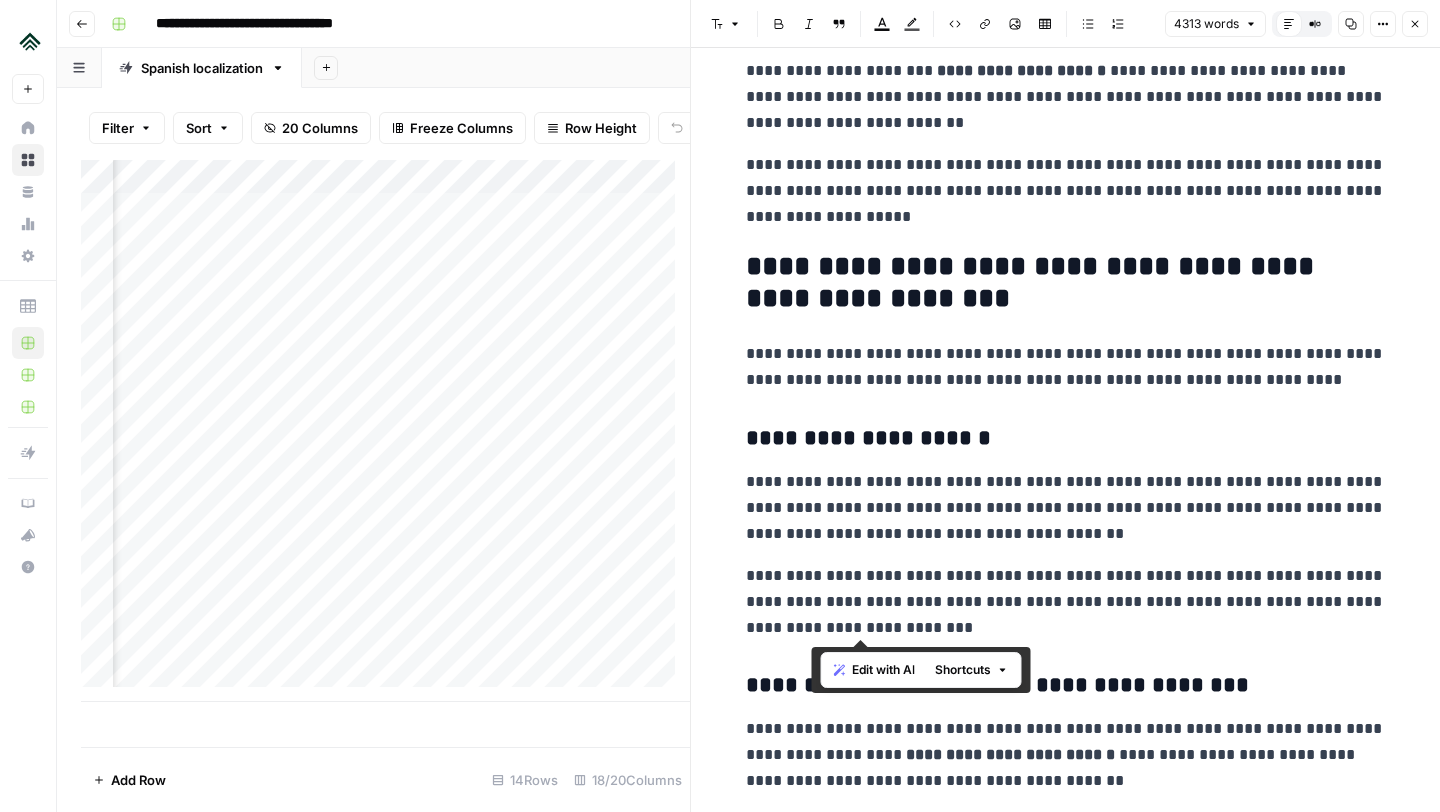 click on "**********" at bounding box center (1066, 508) 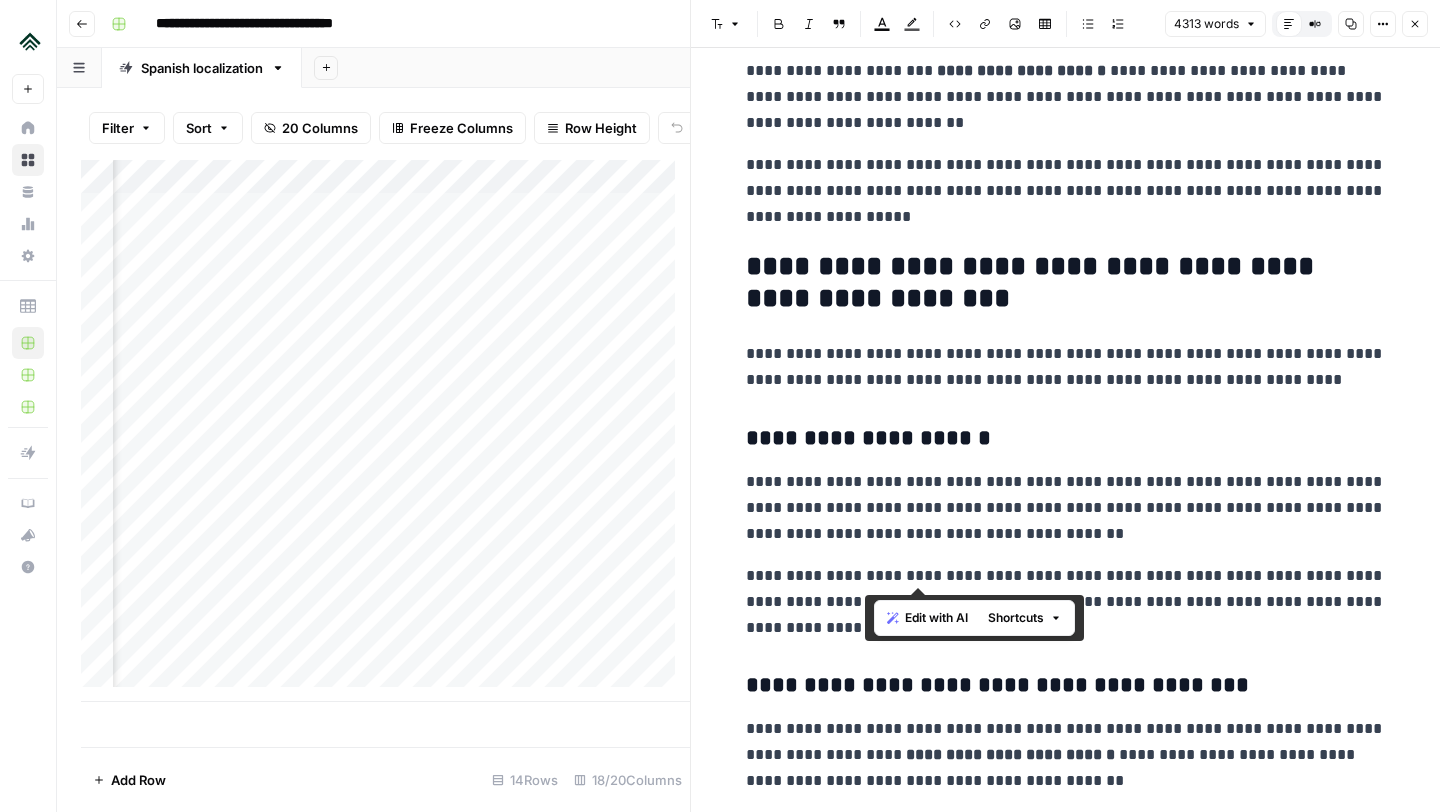 drag, startPoint x: 971, startPoint y: 577, endPoint x: 864, endPoint y: 574, distance: 107.042046 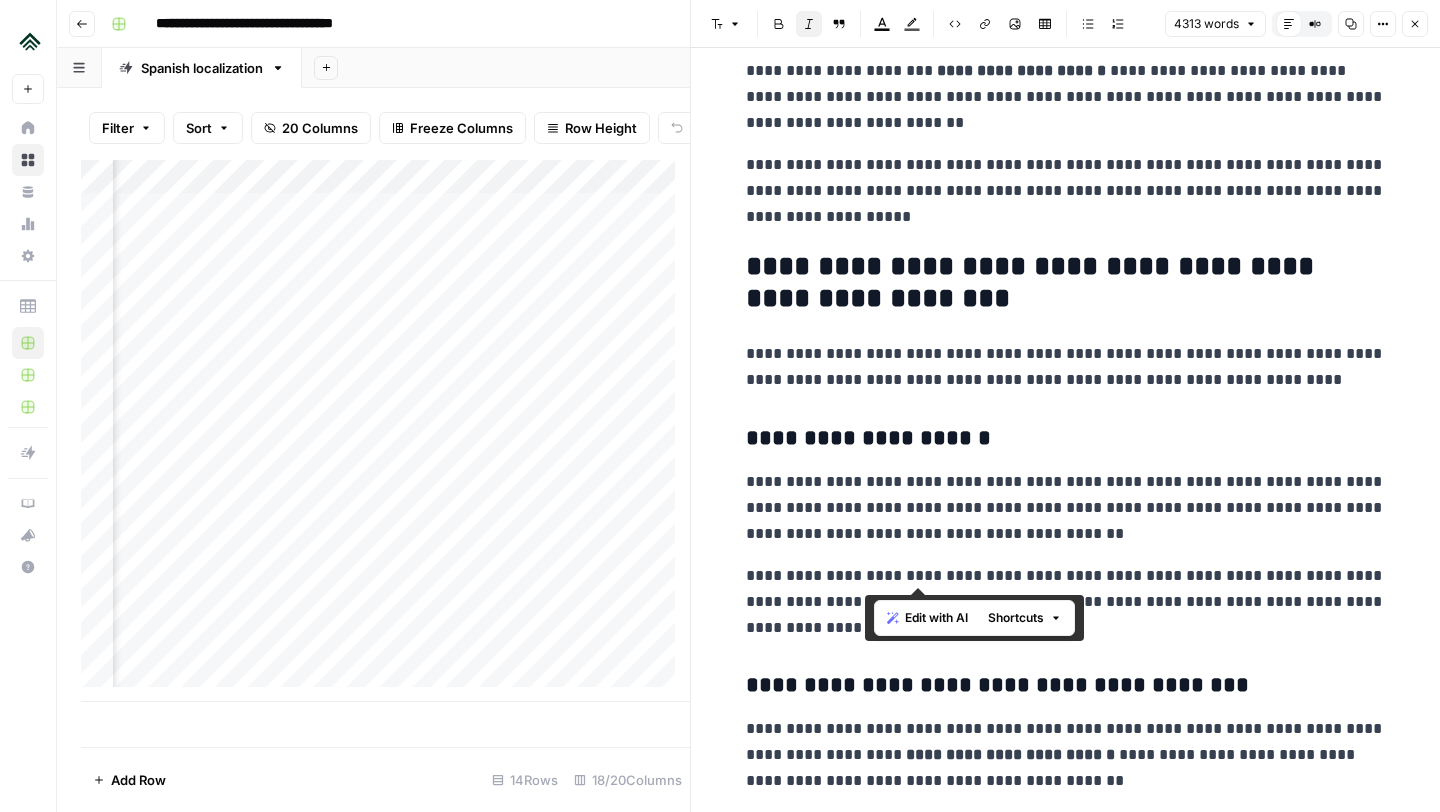 click 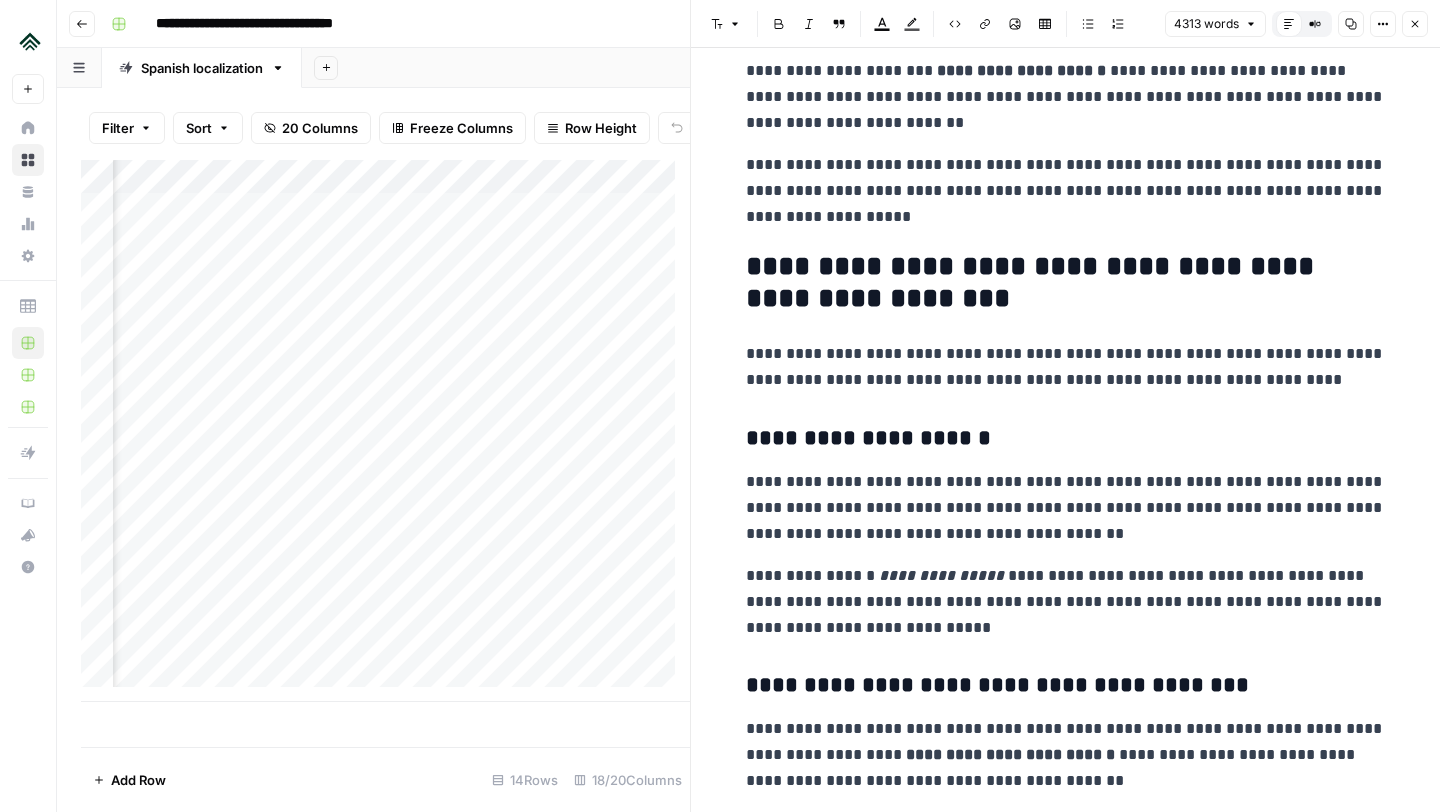 click on "**********" at bounding box center (1066, 508) 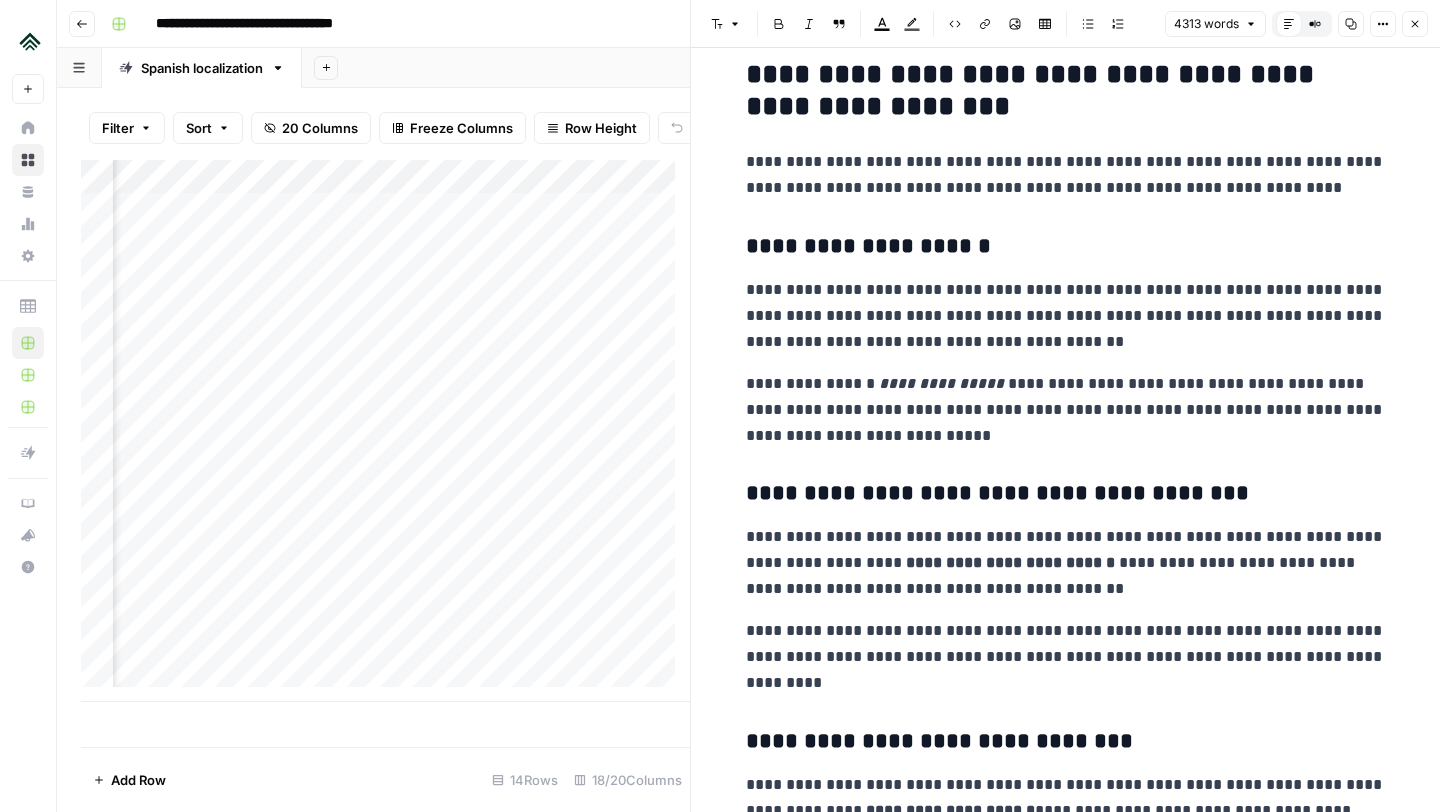 scroll, scrollTop: 8976, scrollLeft: 0, axis: vertical 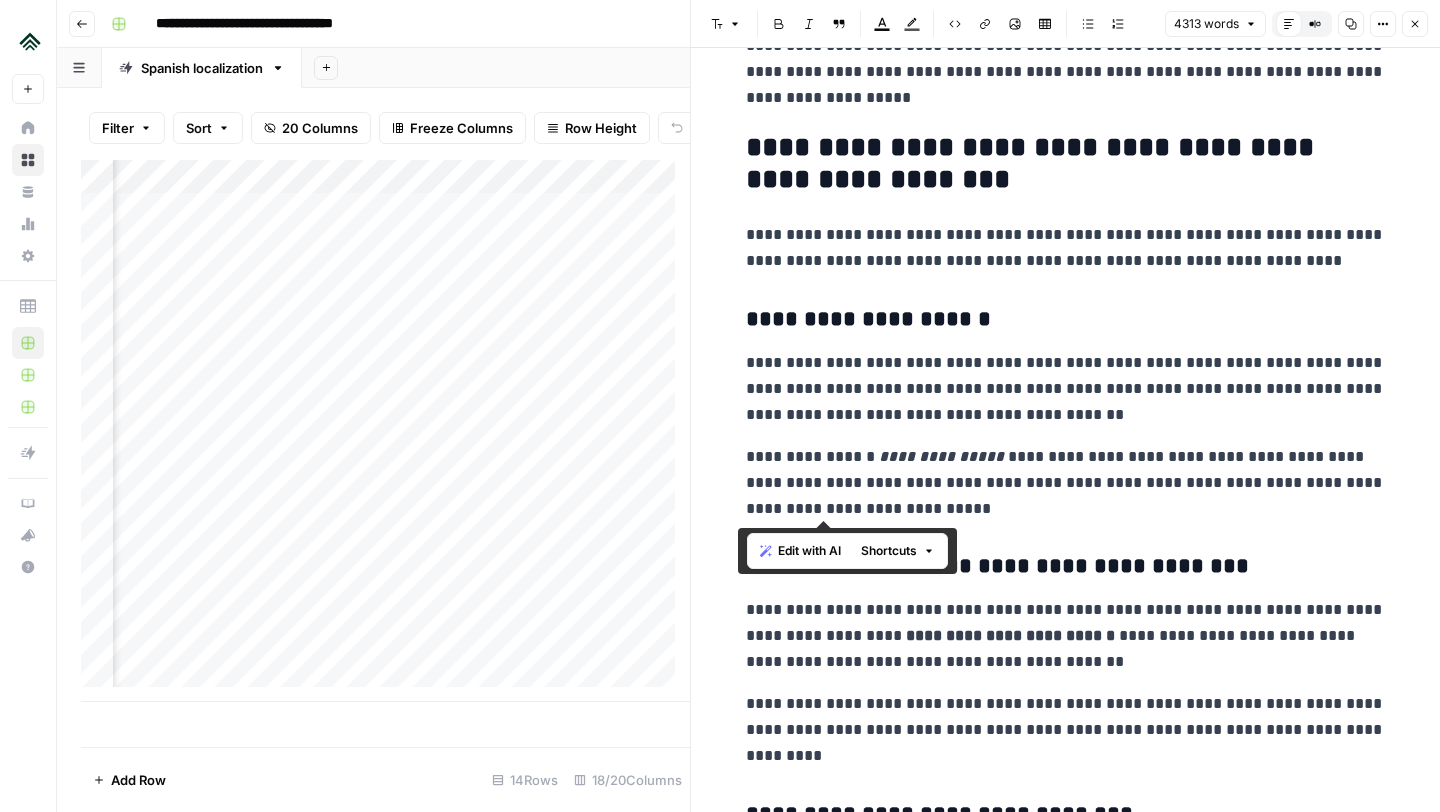 drag, startPoint x: 918, startPoint y: 511, endPoint x: 737, endPoint y: 140, distance: 412.79776 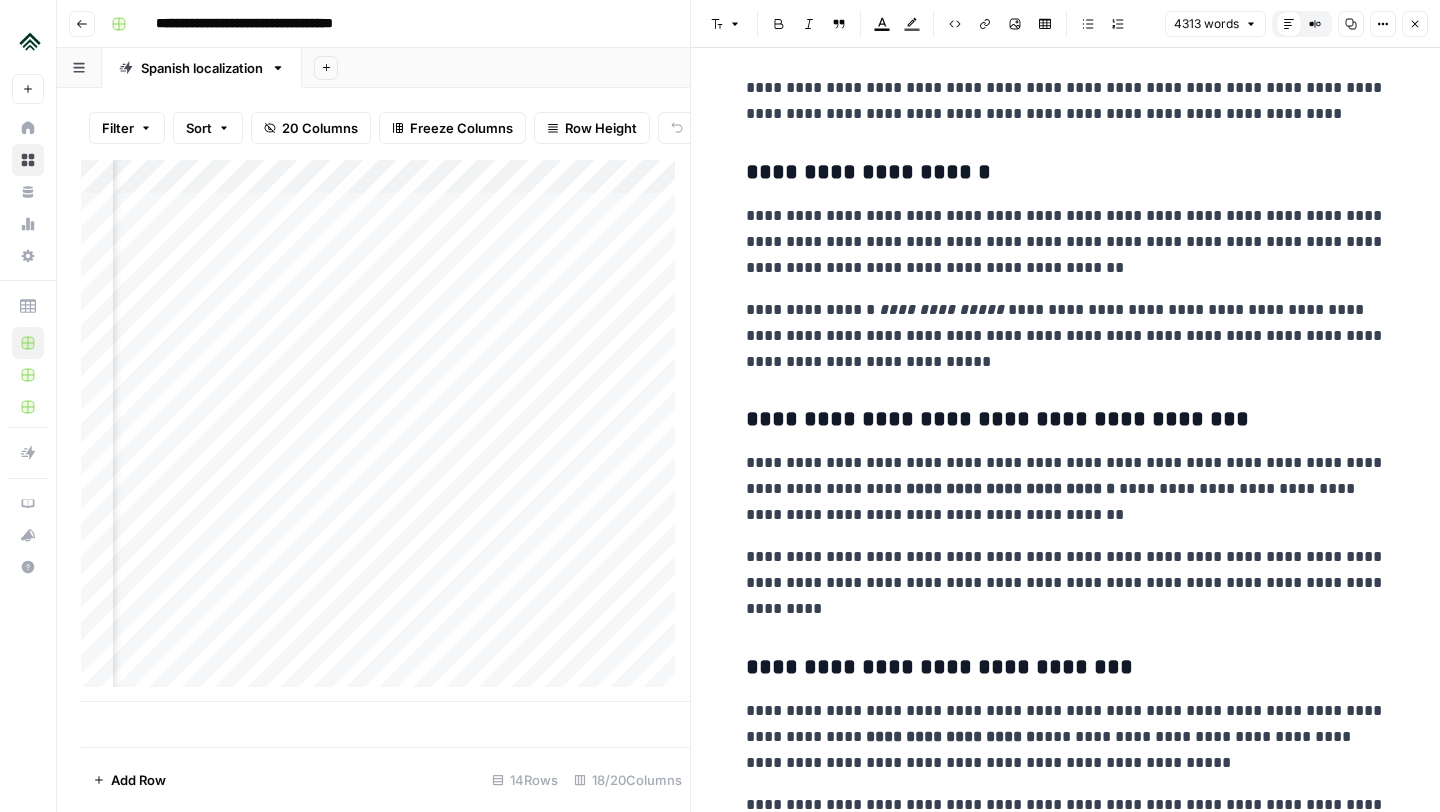 click on "**********" at bounding box center (1066, 489) 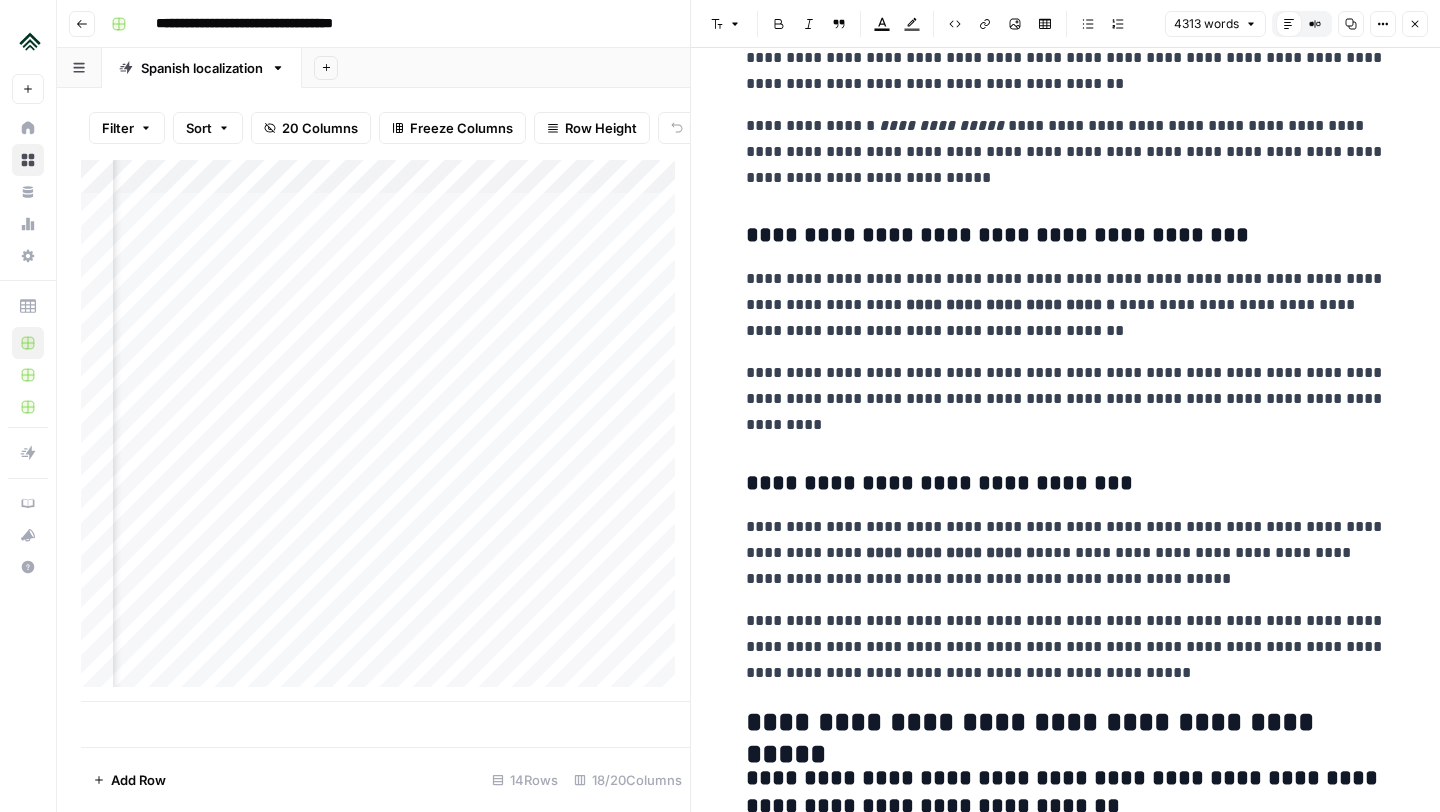 scroll, scrollTop: 9306, scrollLeft: 0, axis: vertical 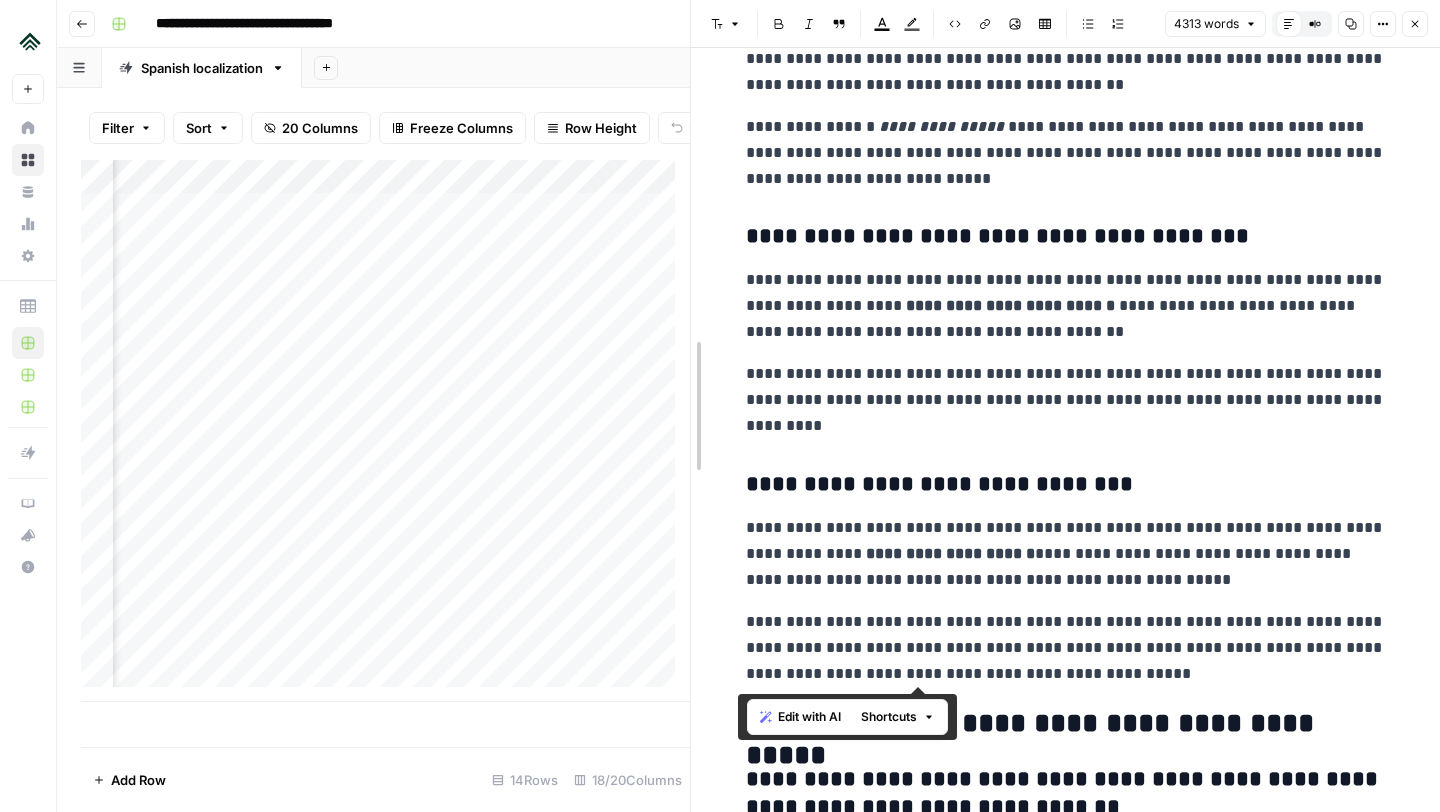 drag, startPoint x: 1100, startPoint y: 679, endPoint x: 696, endPoint y: 244, distance: 593.6674 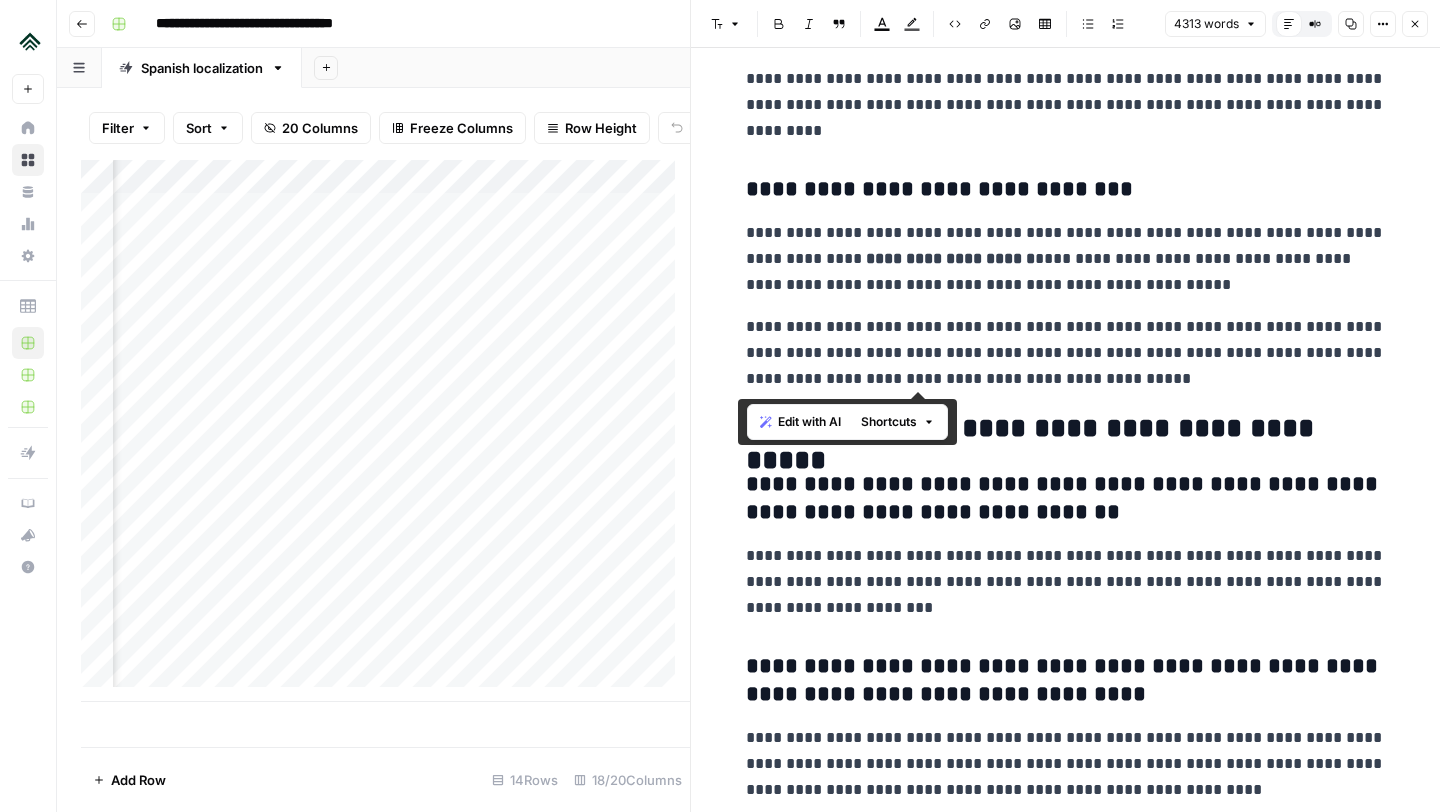 click on "**********" at bounding box center (1066, 429) 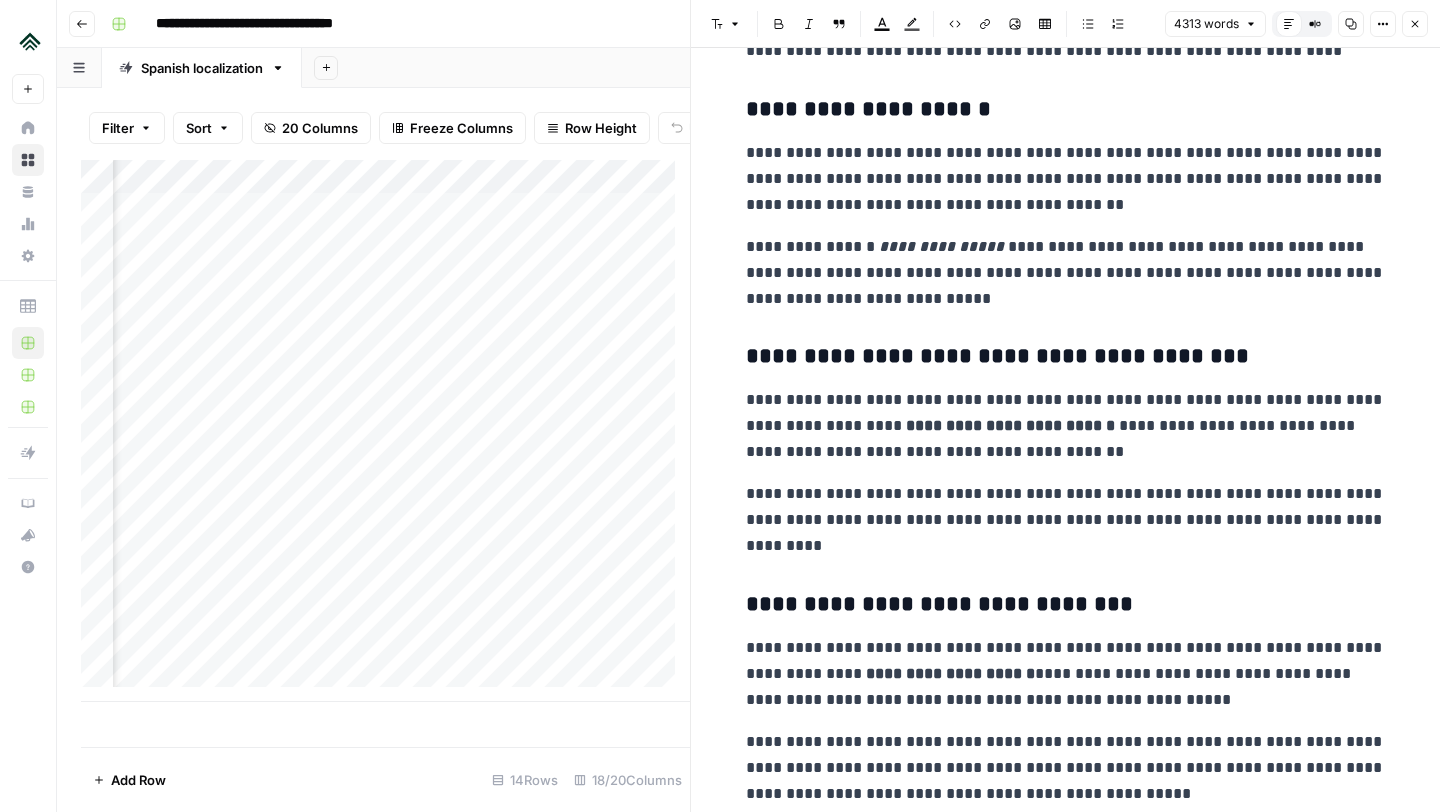 scroll, scrollTop: 9264, scrollLeft: 0, axis: vertical 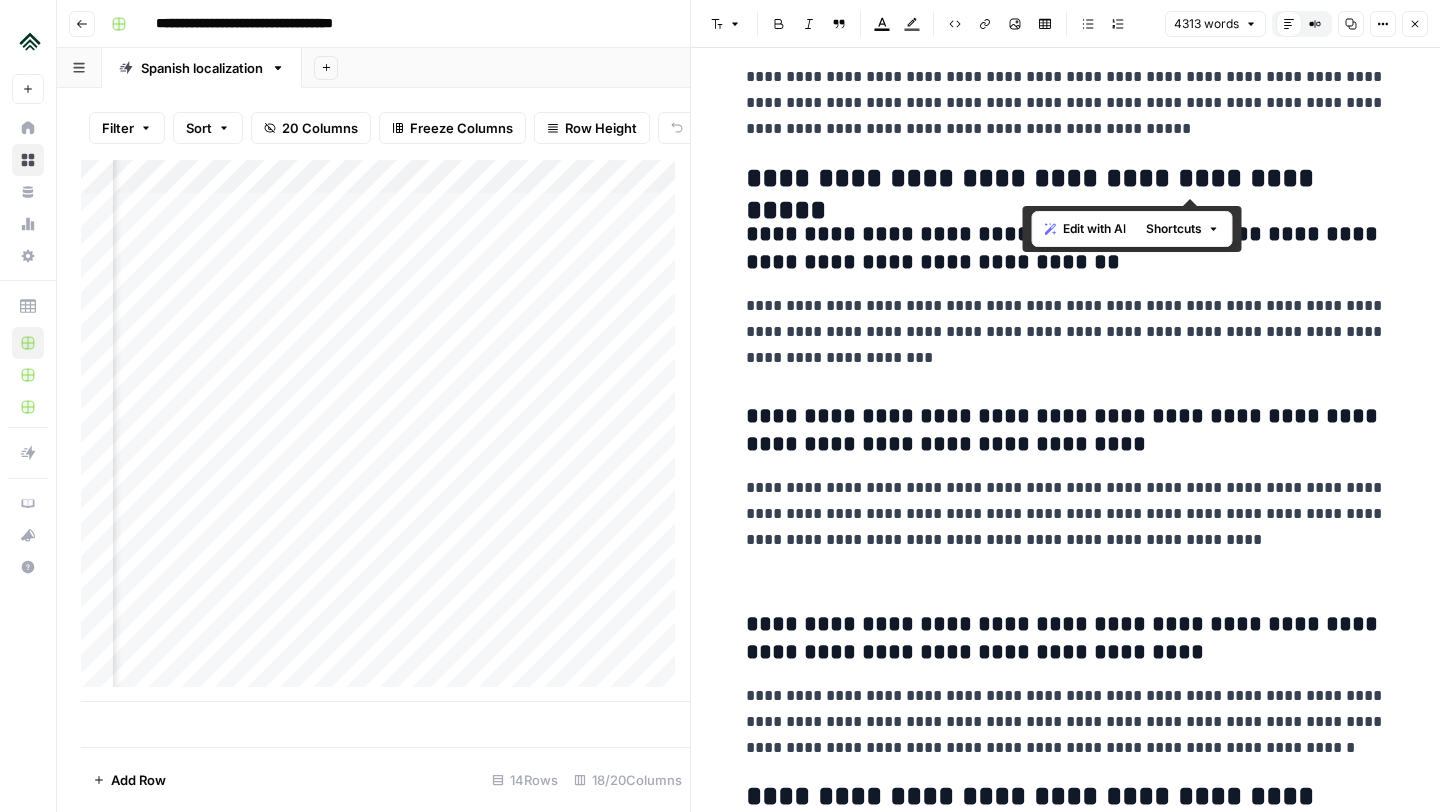 drag, startPoint x: 1028, startPoint y: 181, endPoint x: 1355, endPoint y: 173, distance: 327.09784 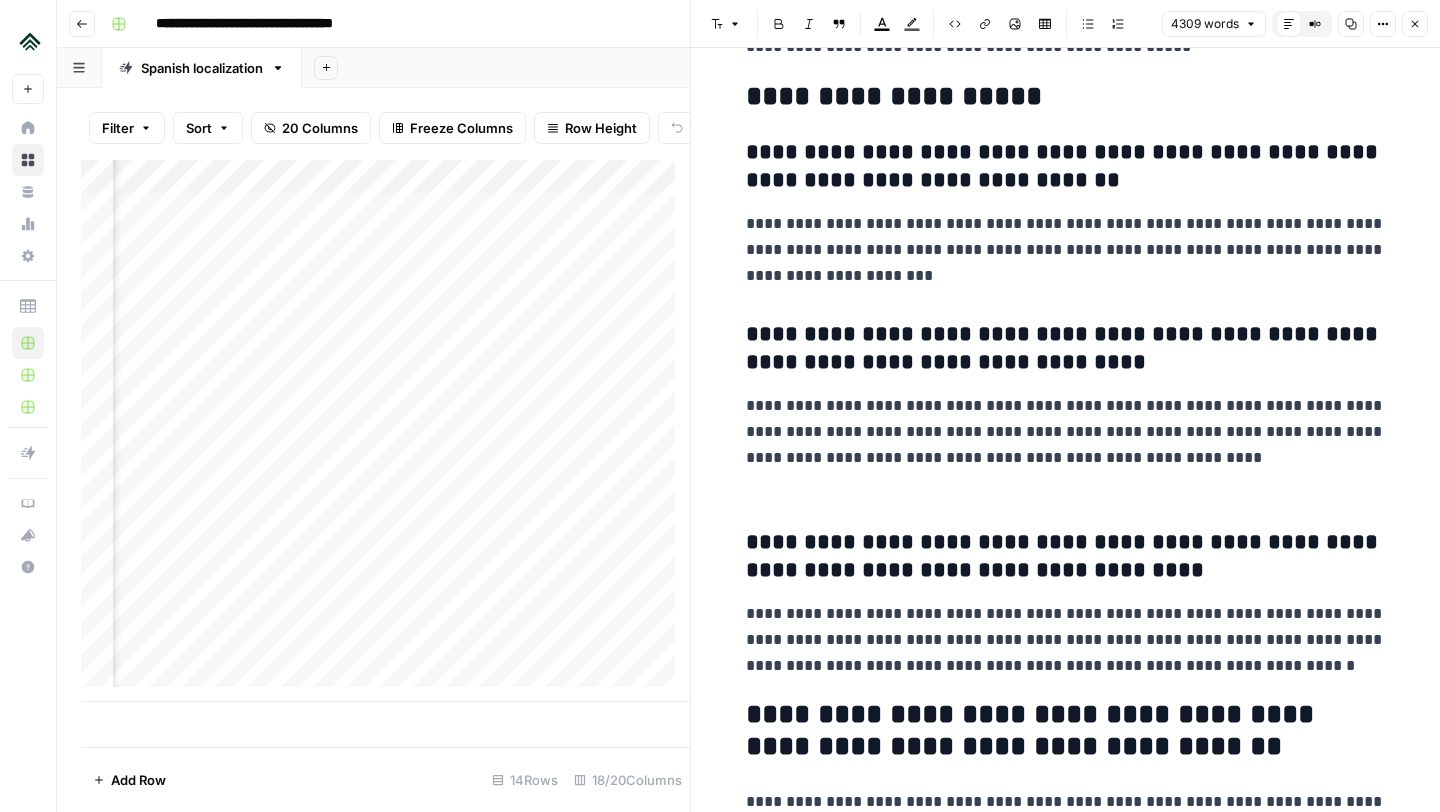 scroll, scrollTop: 9910, scrollLeft: 0, axis: vertical 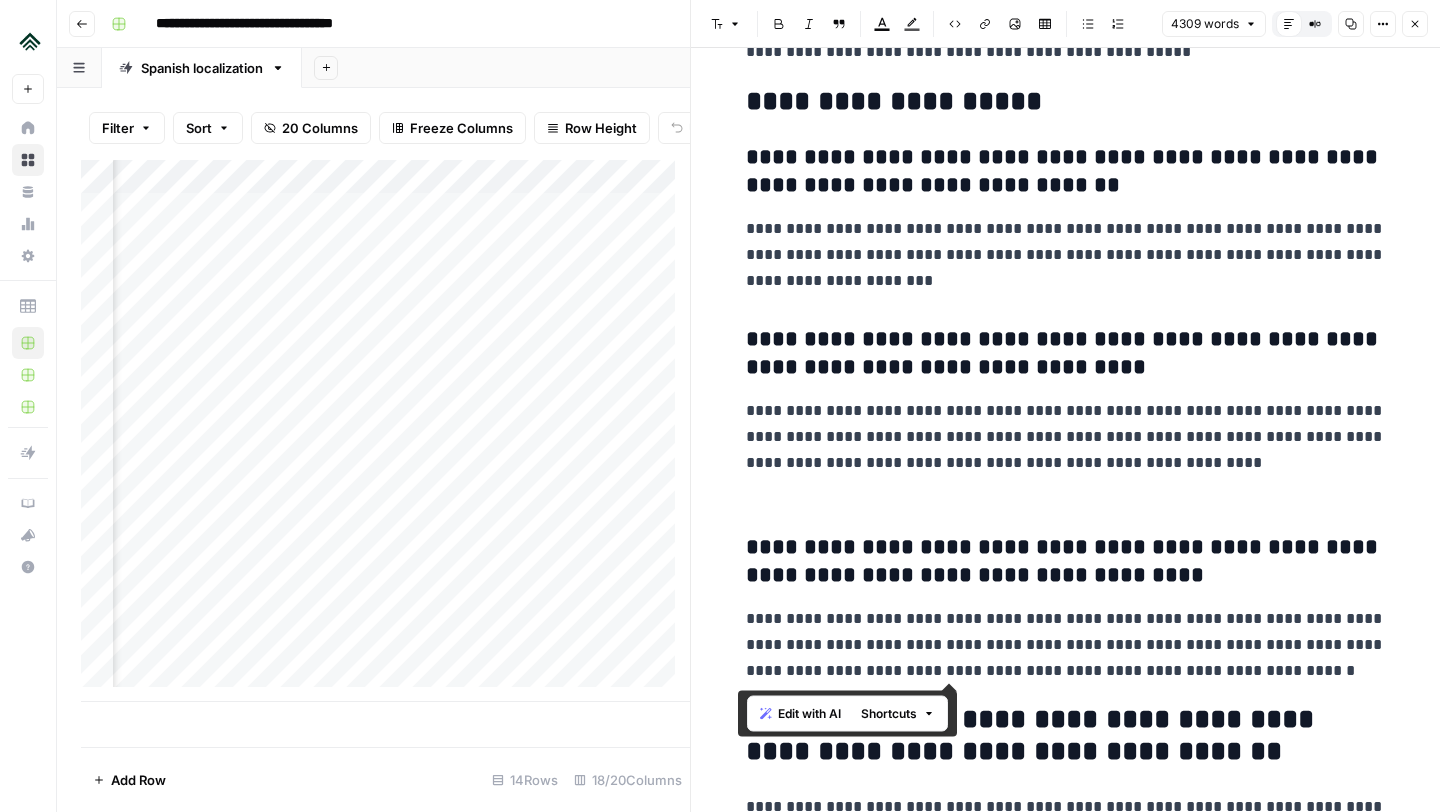 drag, startPoint x: 1319, startPoint y: 674, endPoint x: 740, endPoint y: 99, distance: 816.0061 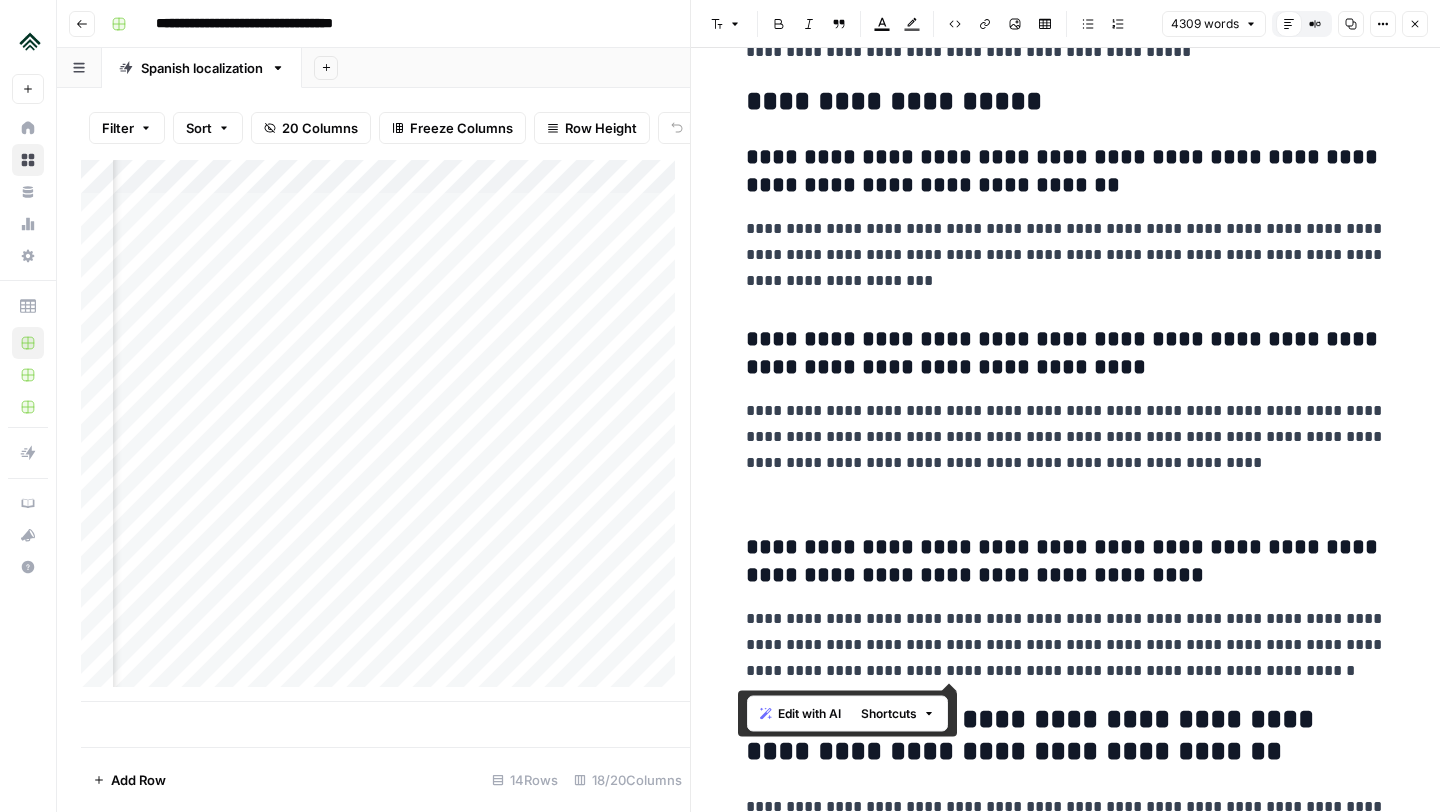 click on "**********" at bounding box center (1066, 354) 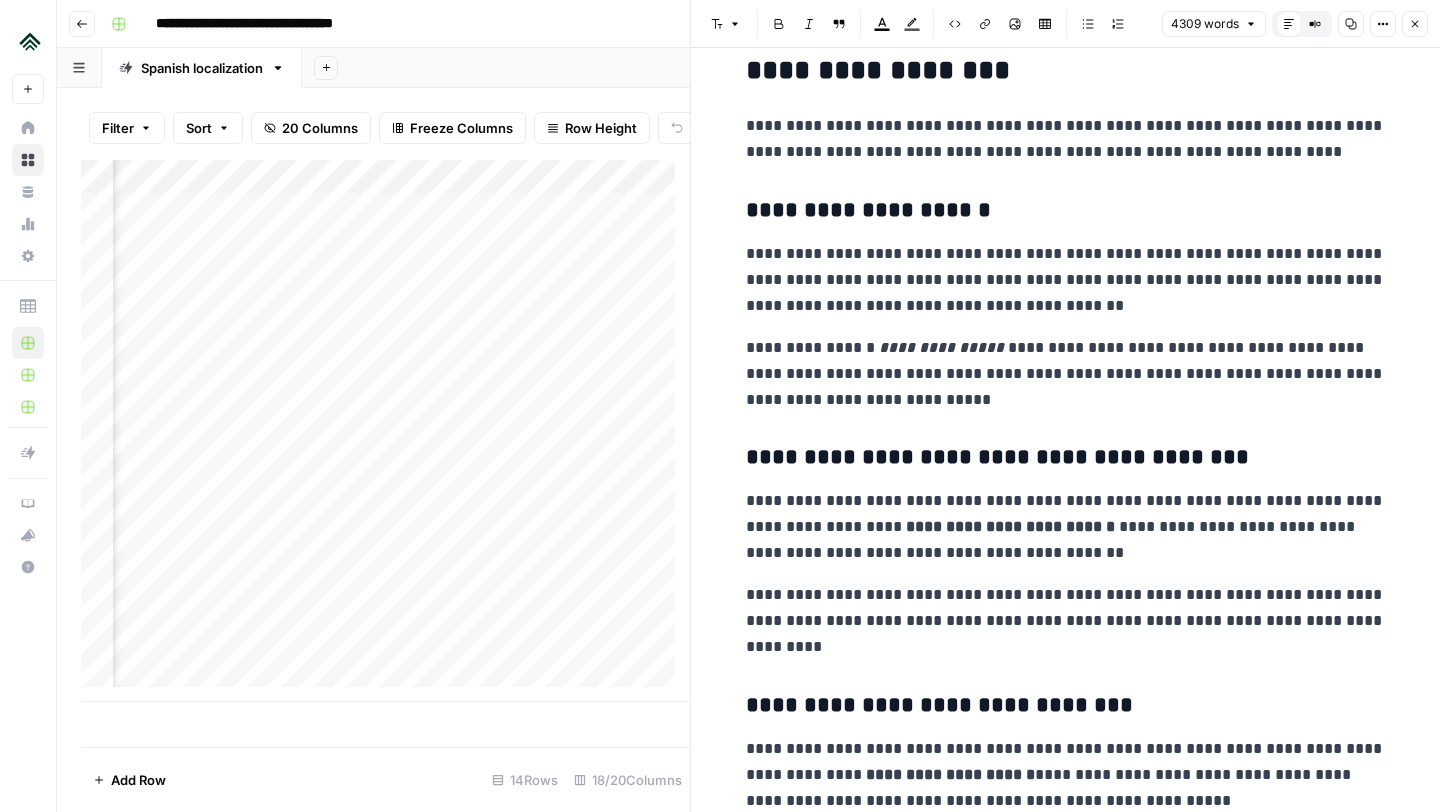 scroll, scrollTop: 8776, scrollLeft: 0, axis: vertical 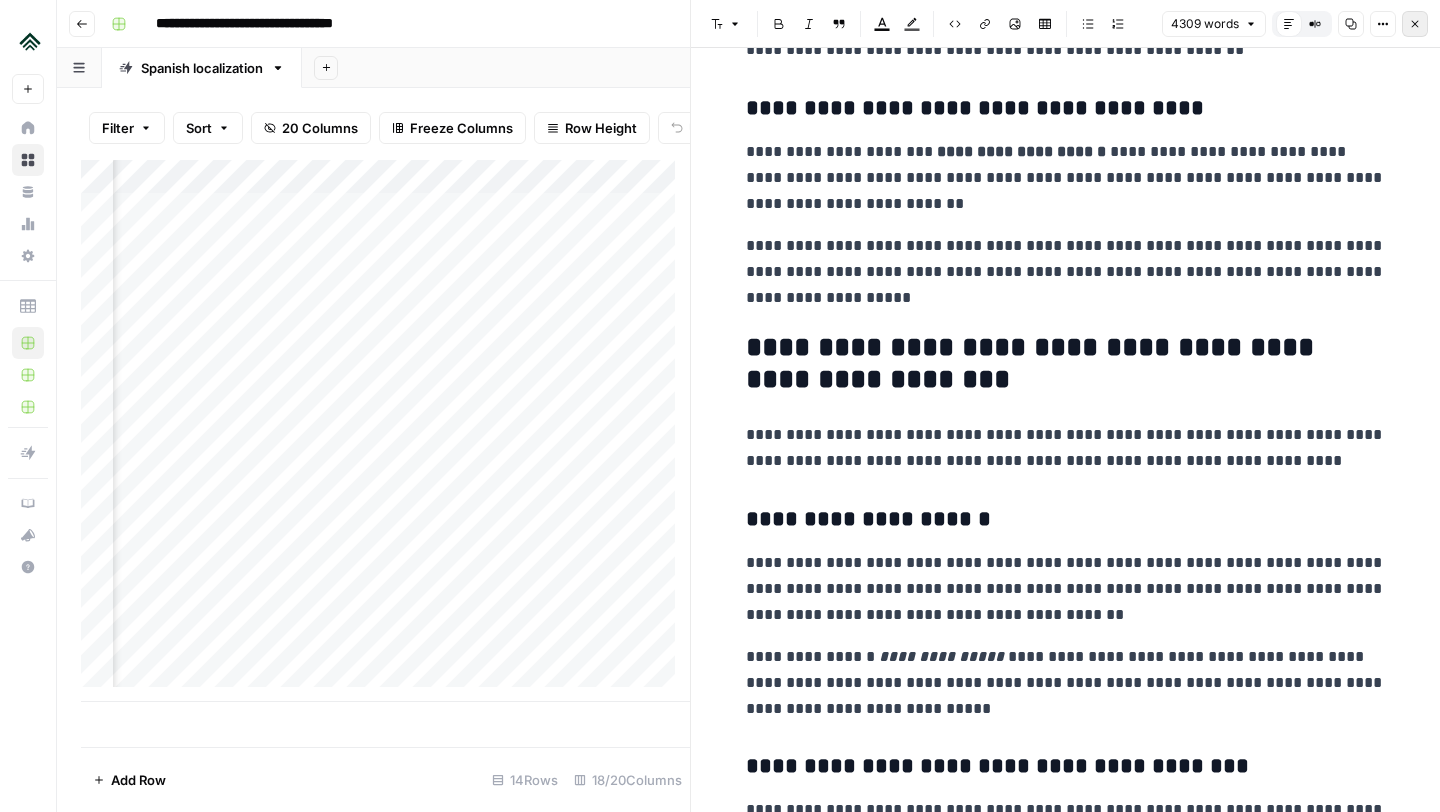 click 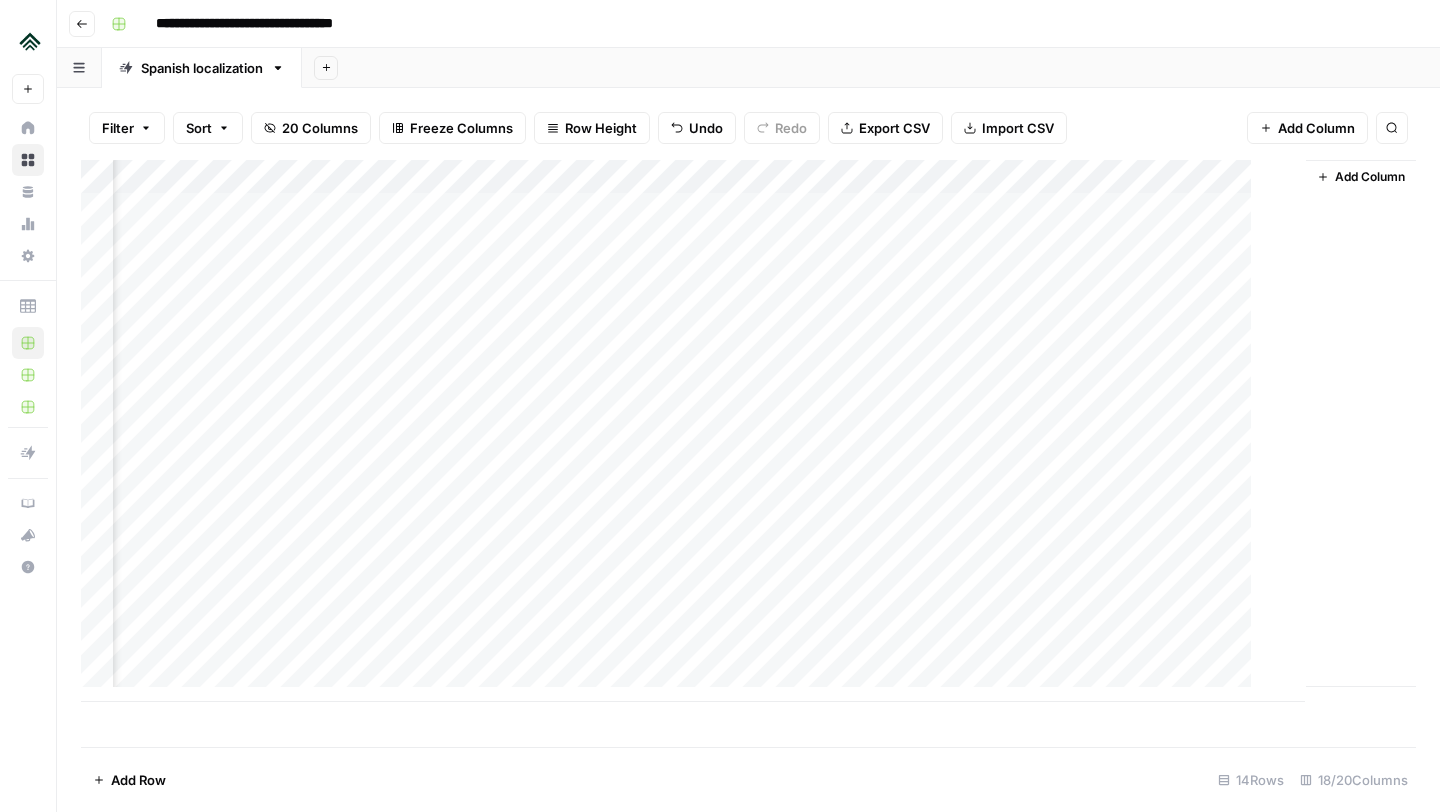 scroll, scrollTop: 0, scrollLeft: 2040, axis: horizontal 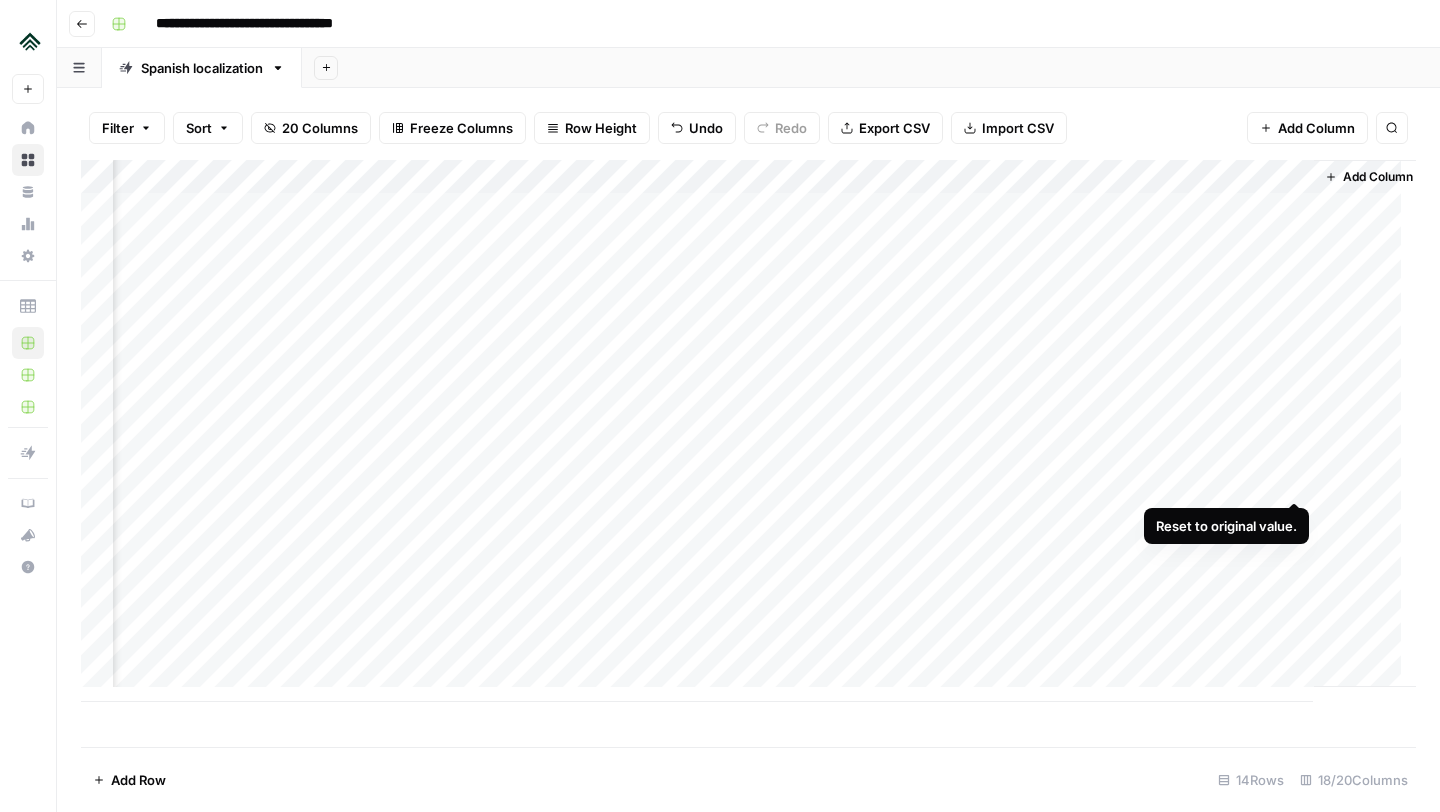 click on "Add Column" at bounding box center [748, 431] 